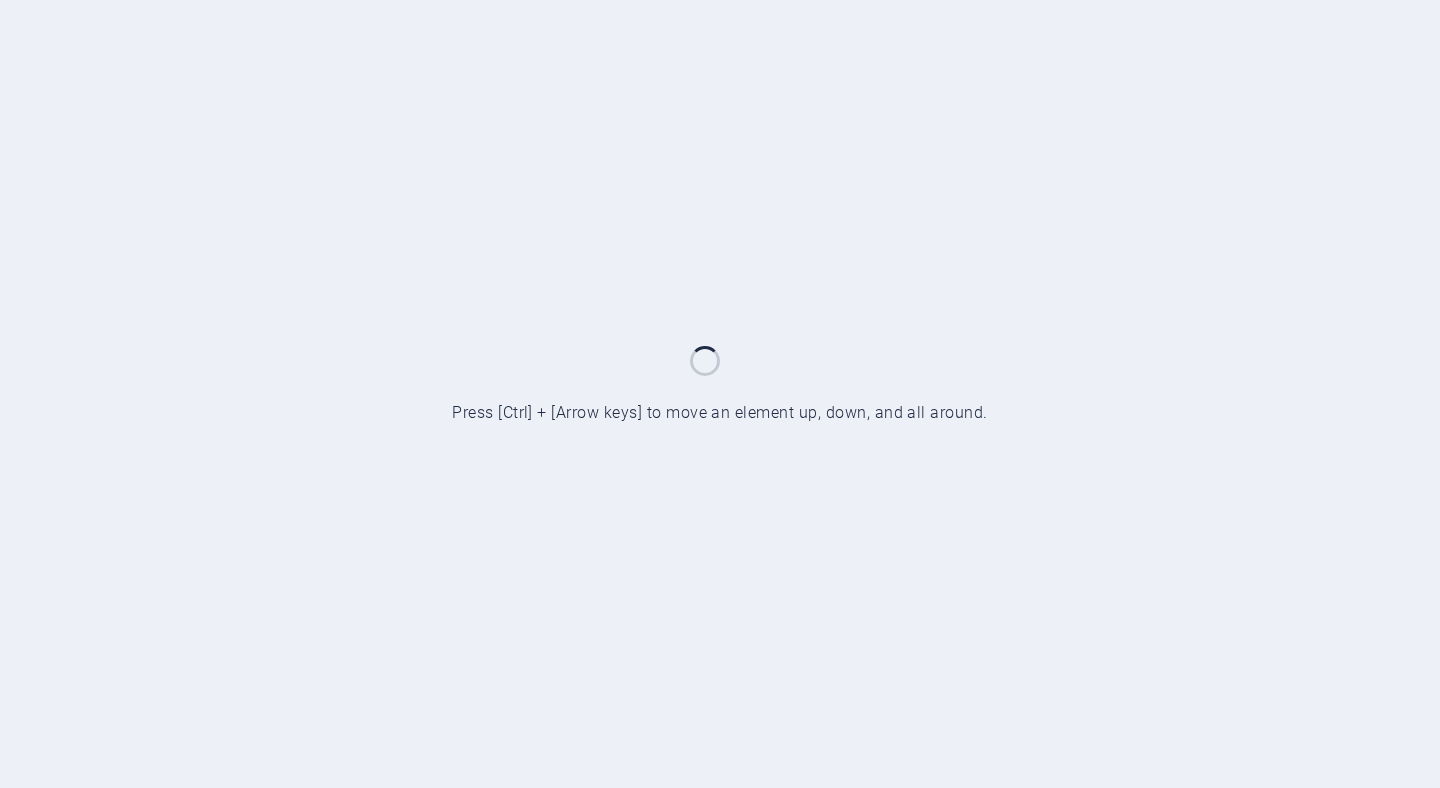 scroll, scrollTop: 0, scrollLeft: 0, axis: both 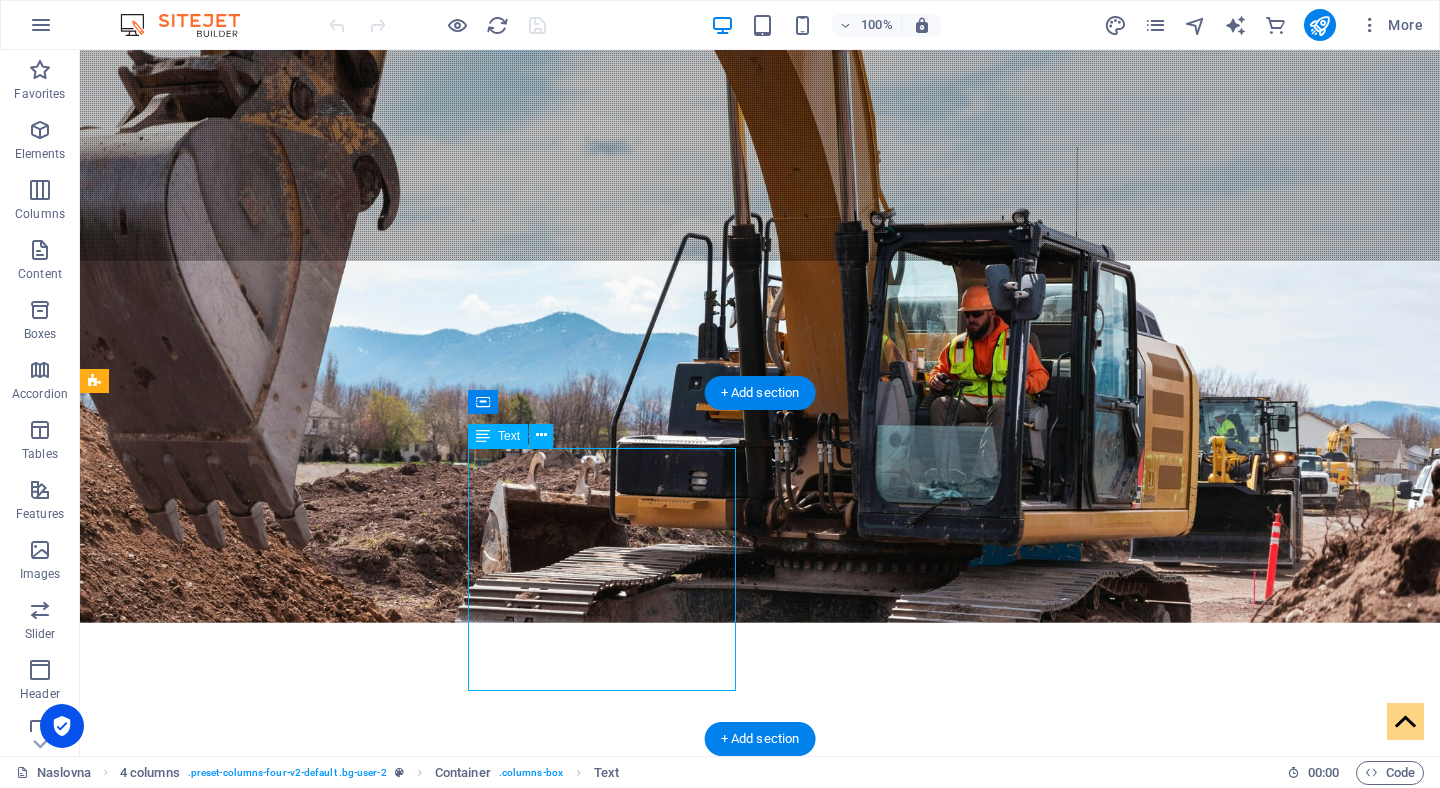 click on "Rušenja obuhvaćaju sigurno i stručno uklanjanje građevinskih objekata svih vrsta, uključujući kuće i druge strukture. Koristimo najmoderniju opremu i tehnike kako bismo osigurali brz i efikasan rad, s naglaskom na sigurnost i minimaliziranje štete okolini" at bounding box center (235, 1287) 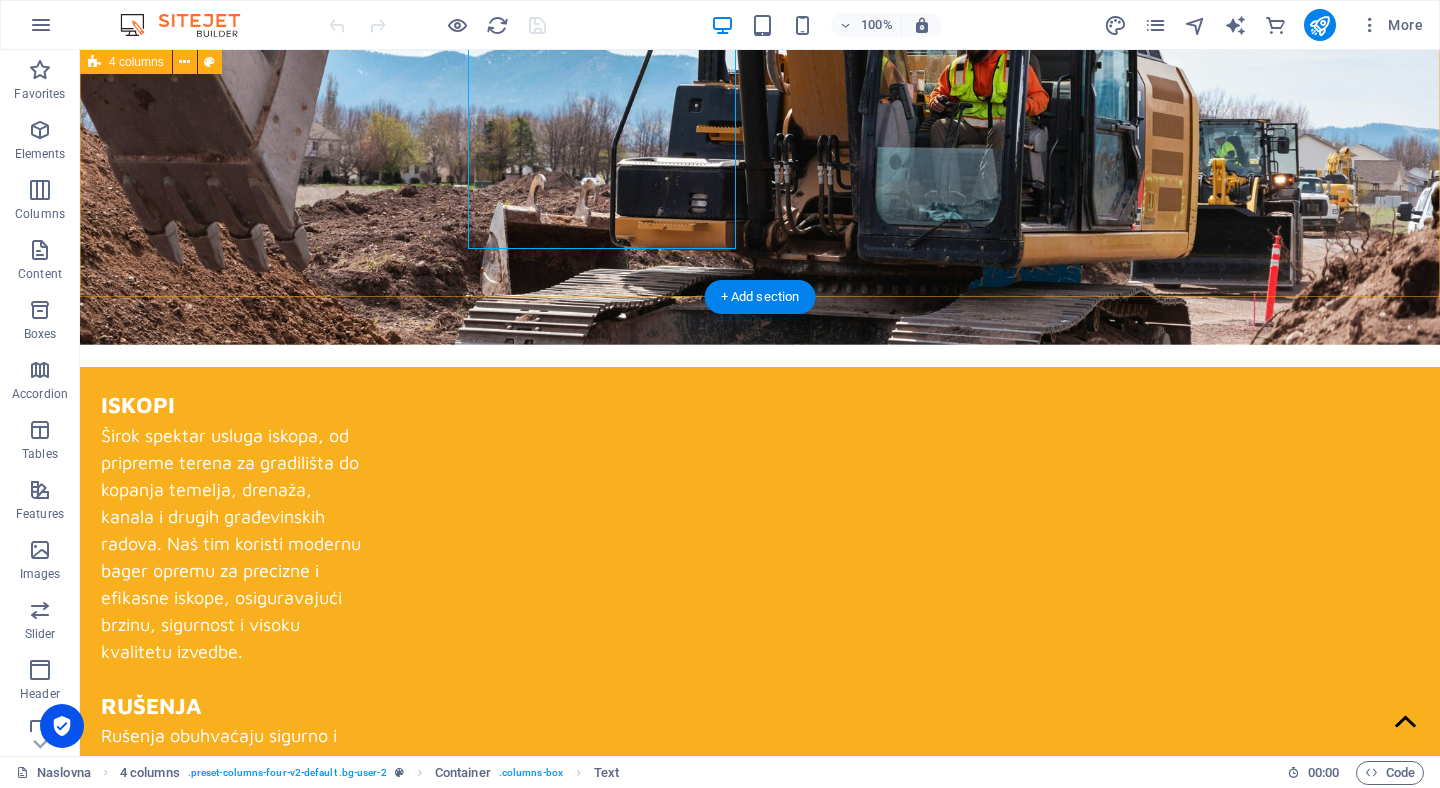 scroll, scrollTop: 940, scrollLeft: 0, axis: vertical 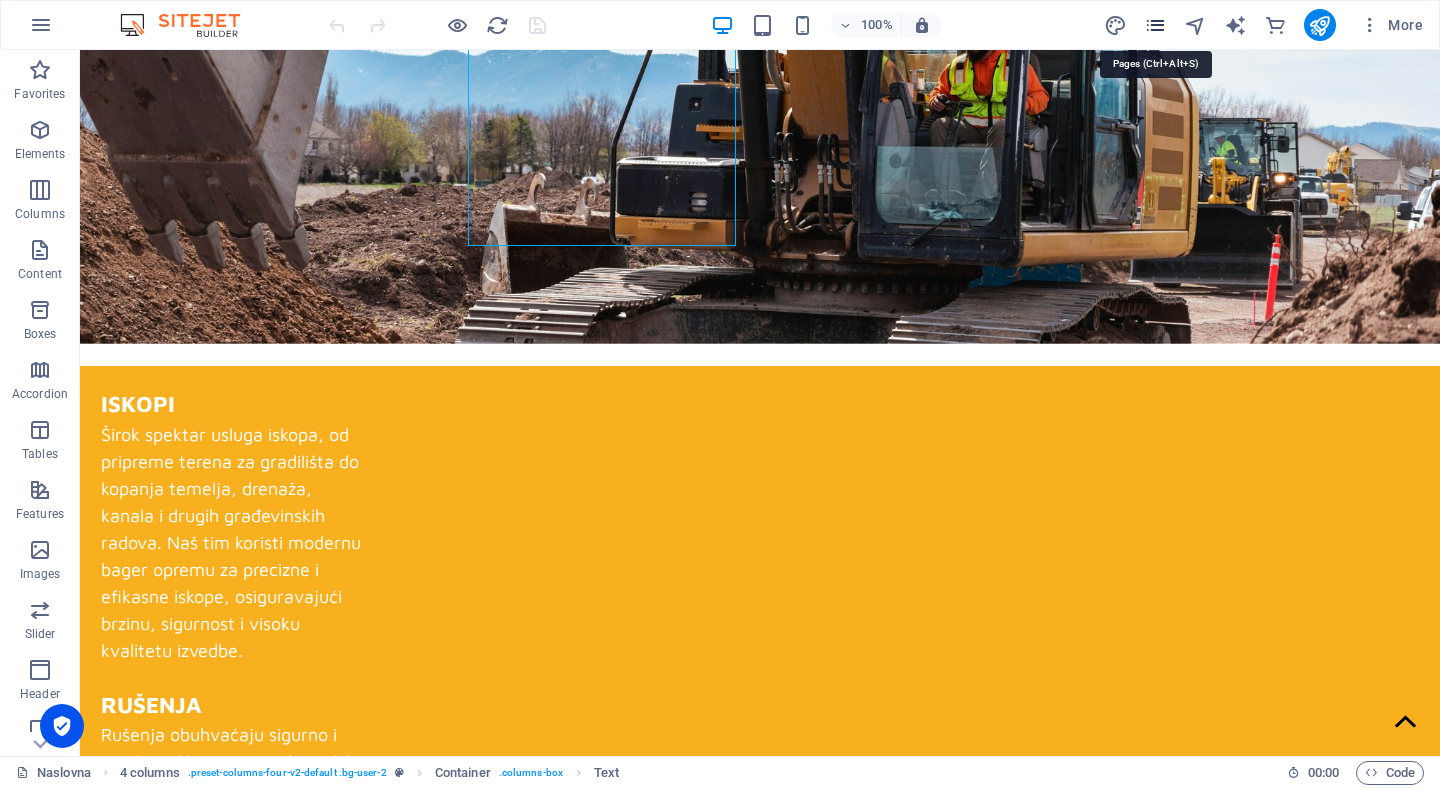 click at bounding box center (1155, 25) 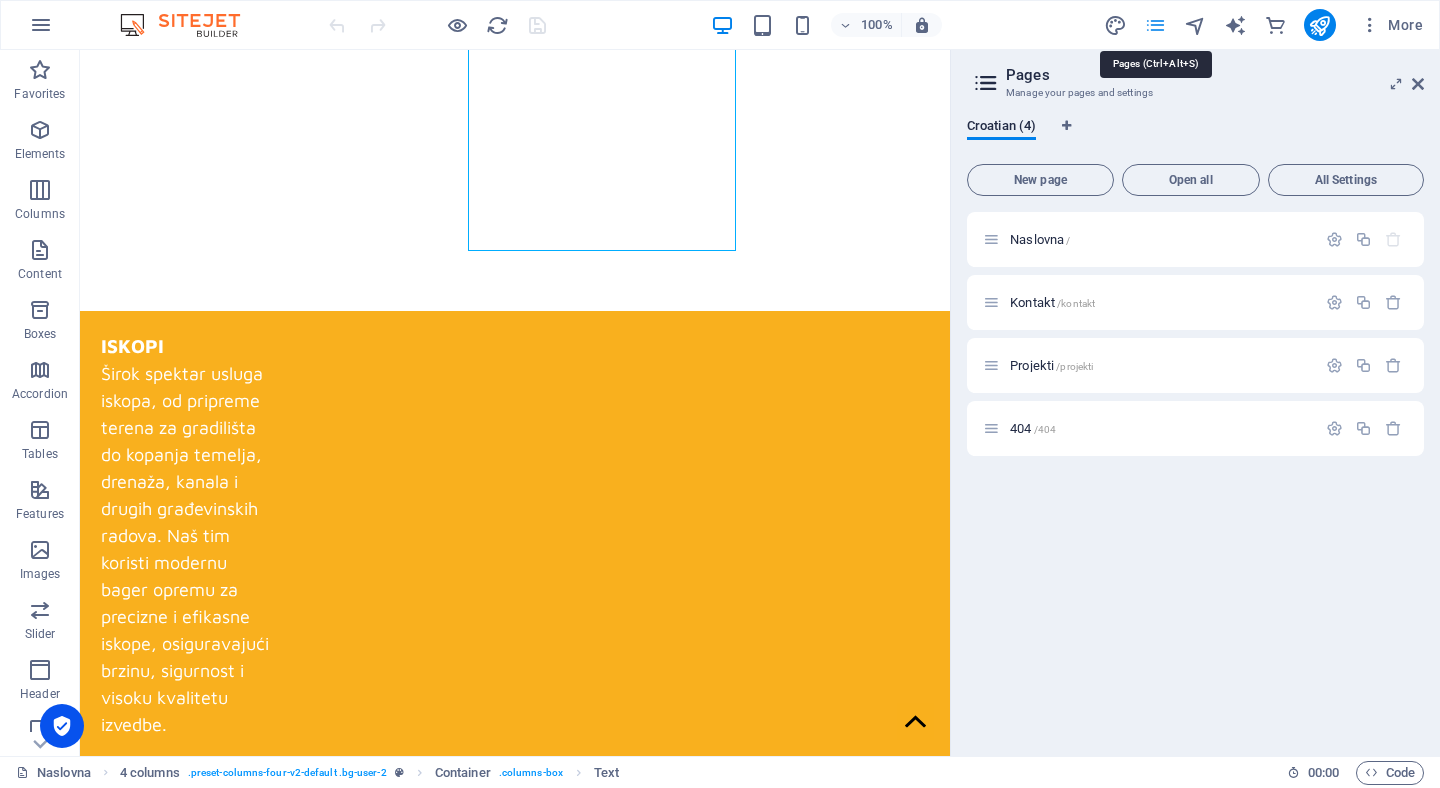 scroll, scrollTop: 935, scrollLeft: 0, axis: vertical 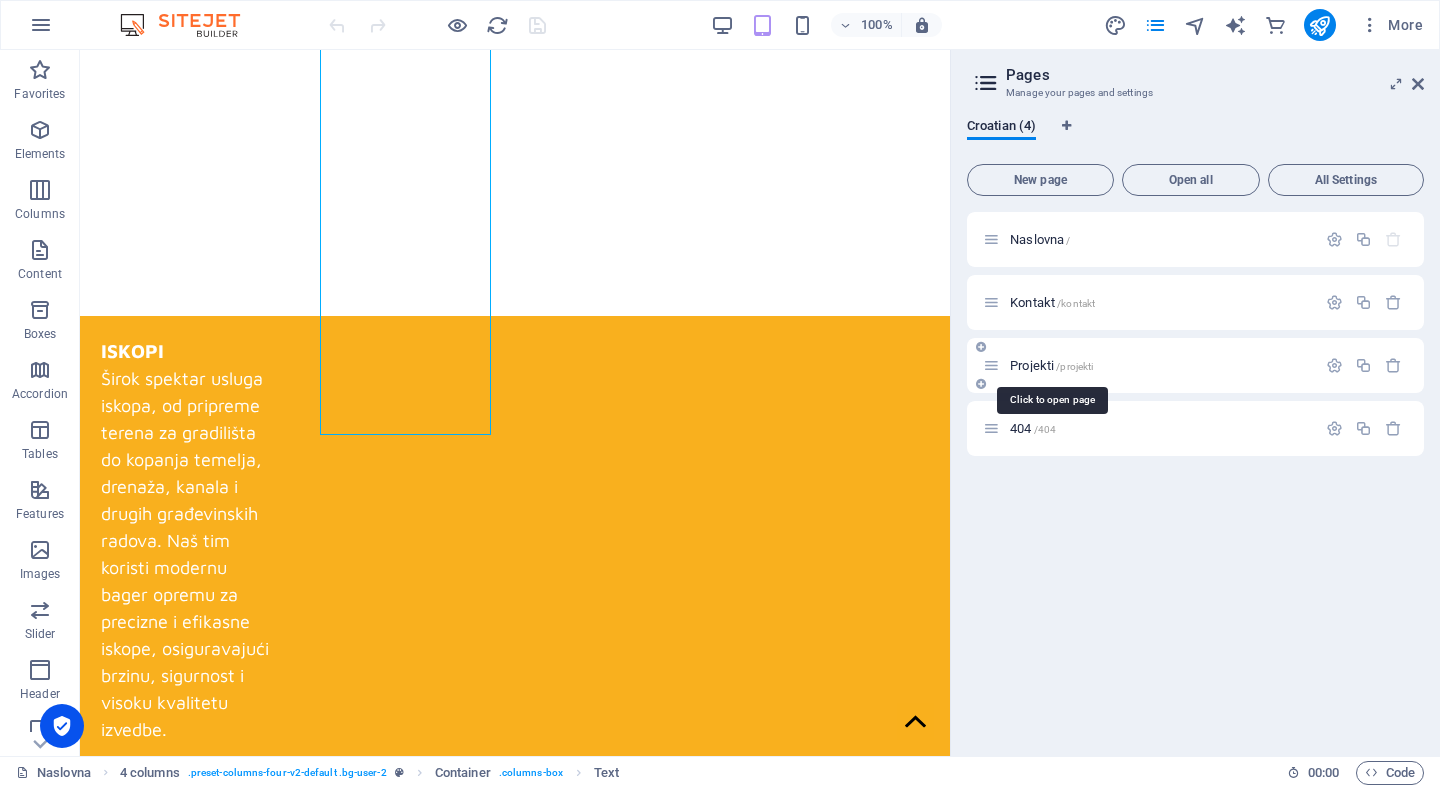 click on "Projekti /projekti" at bounding box center [1051, 365] 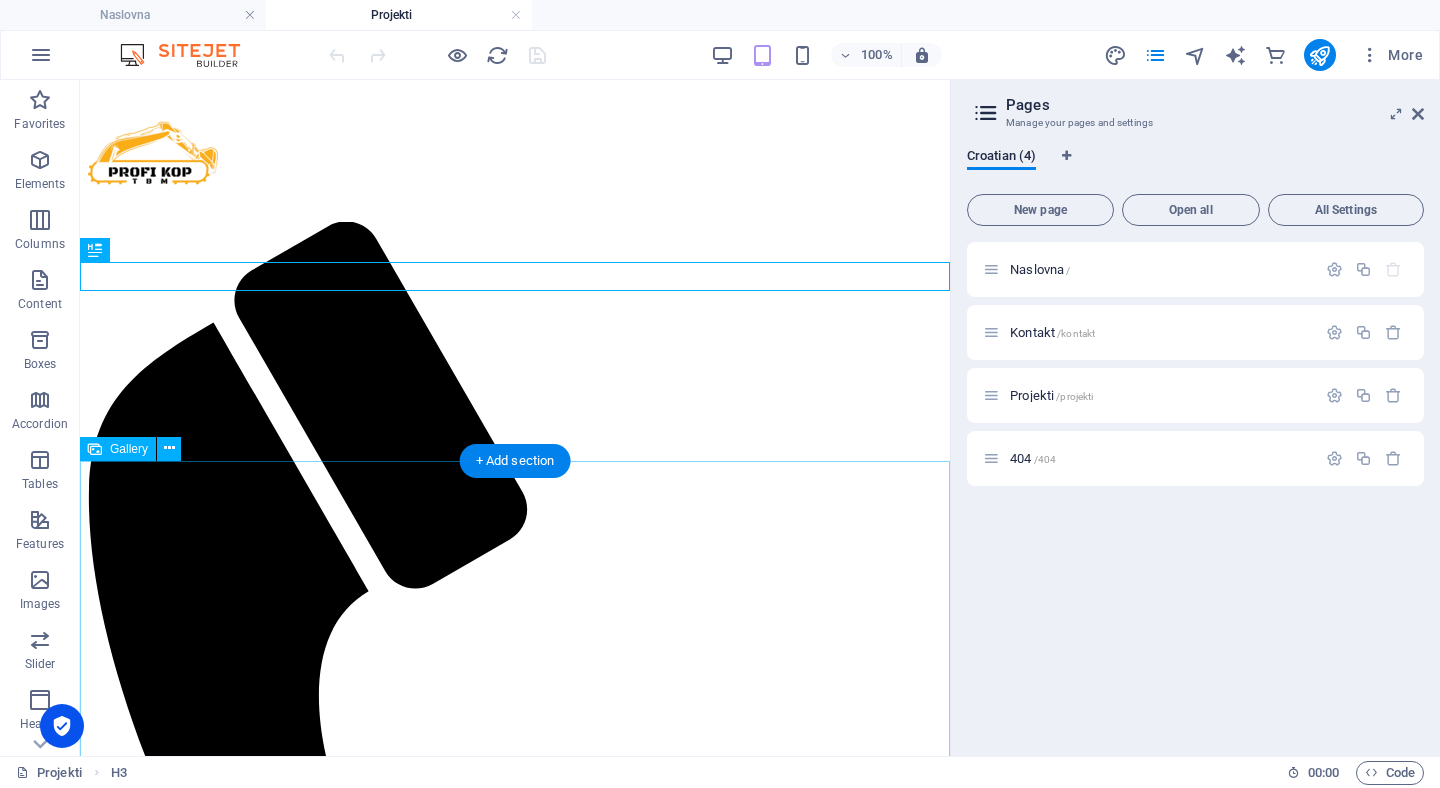 scroll, scrollTop: 0, scrollLeft: 0, axis: both 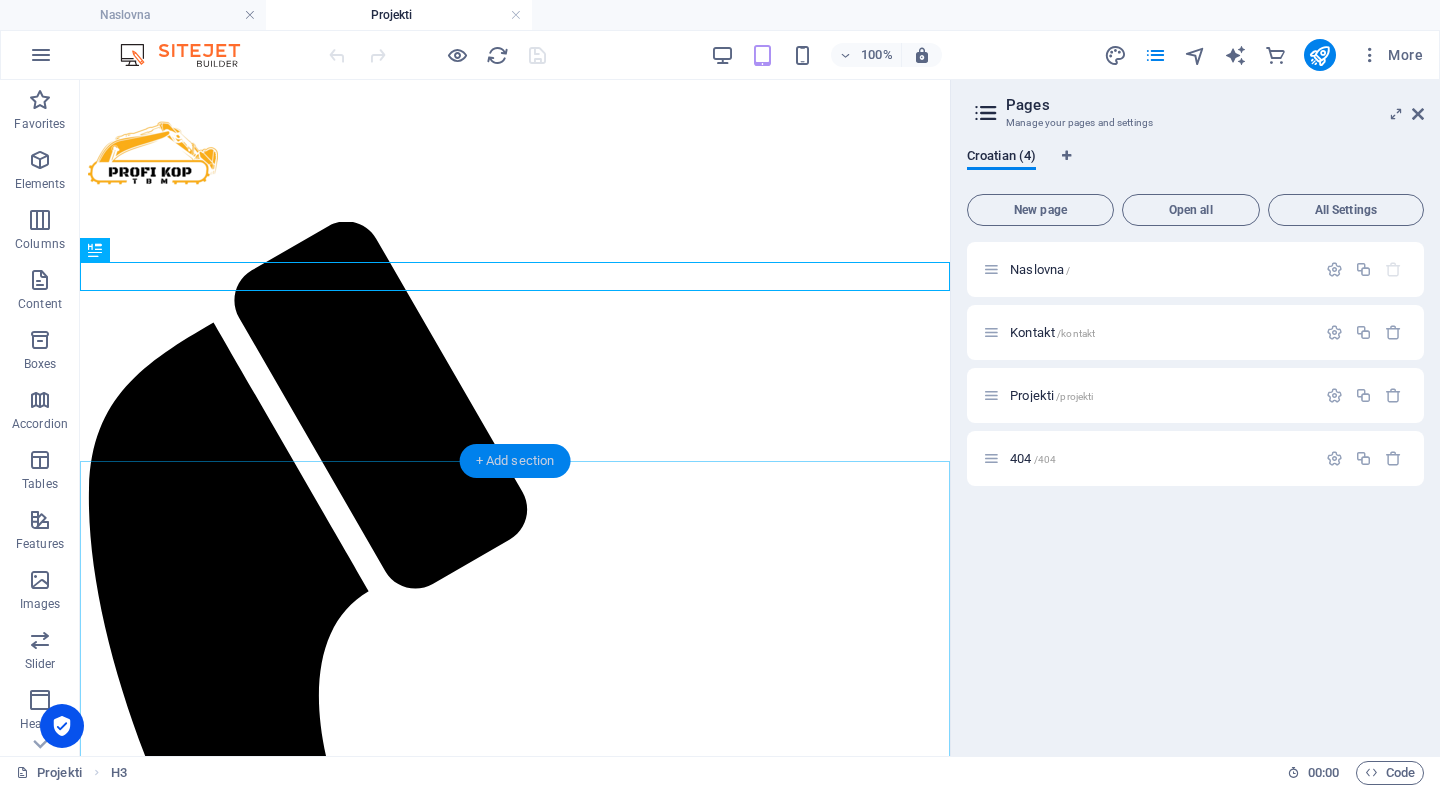 click on "+ Add section" at bounding box center [515, 461] 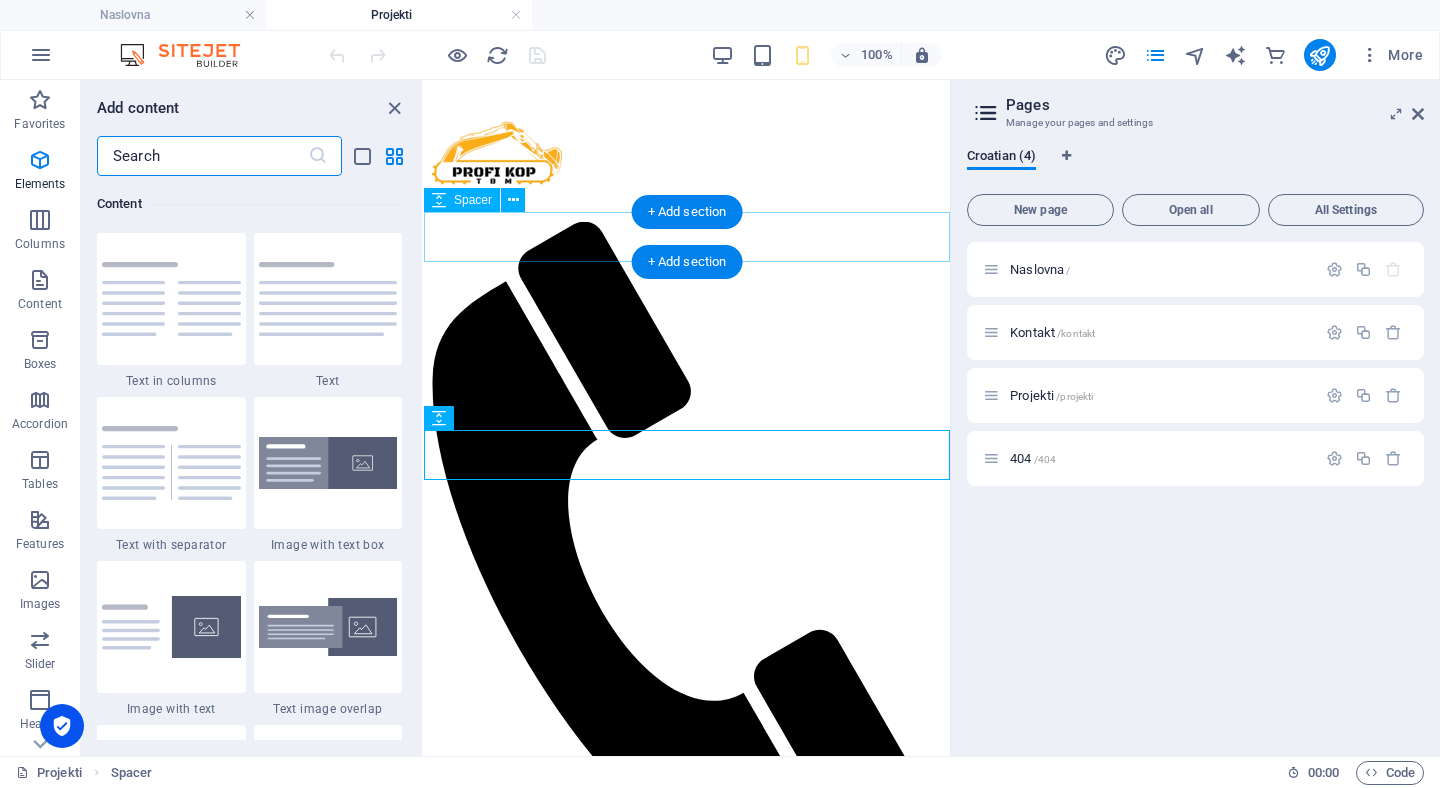scroll, scrollTop: 3499, scrollLeft: 0, axis: vertical 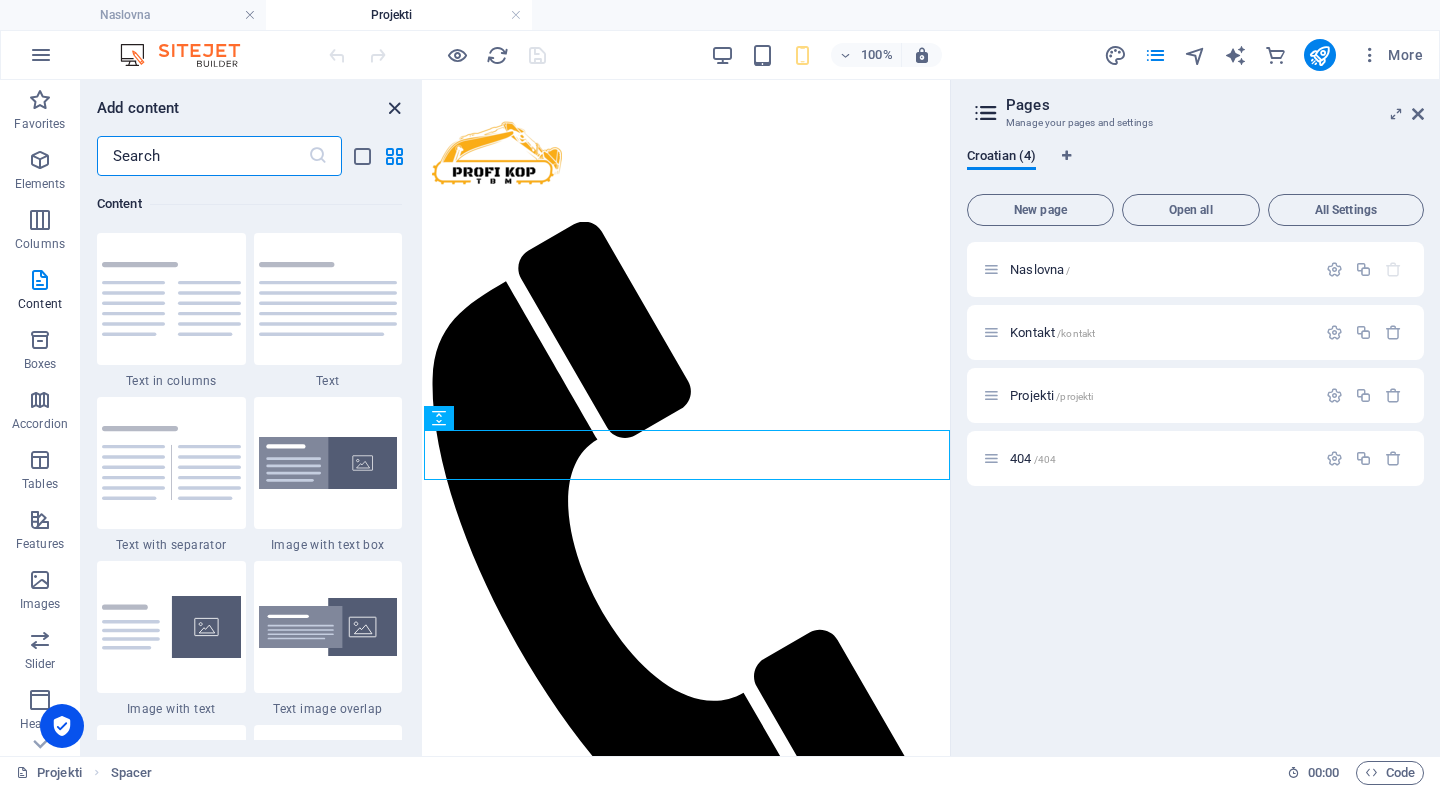 click at bounding box center [394, 108] 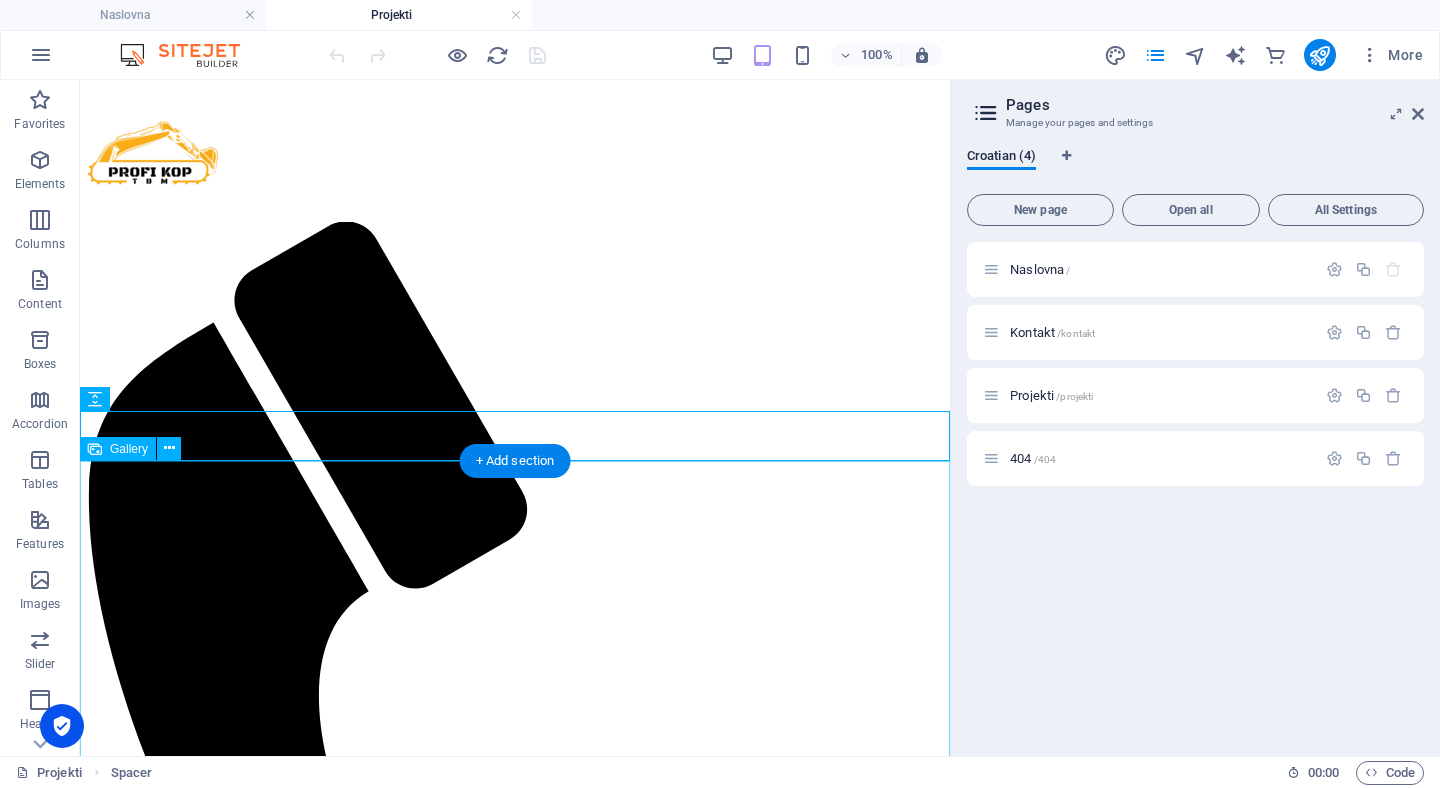 click at bounding box center [230, 2030] 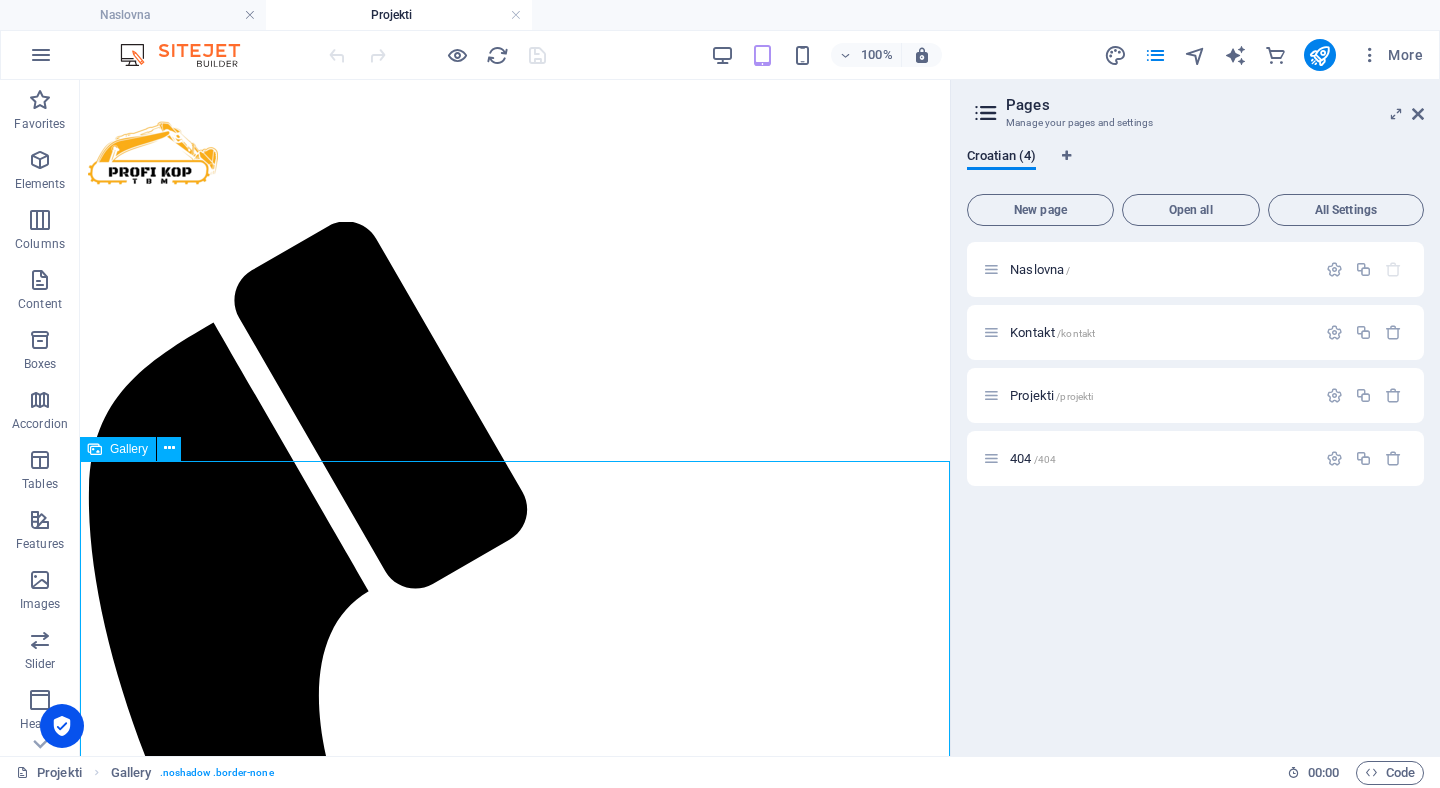 click on "Gallery" at bounding box center (118, 449) 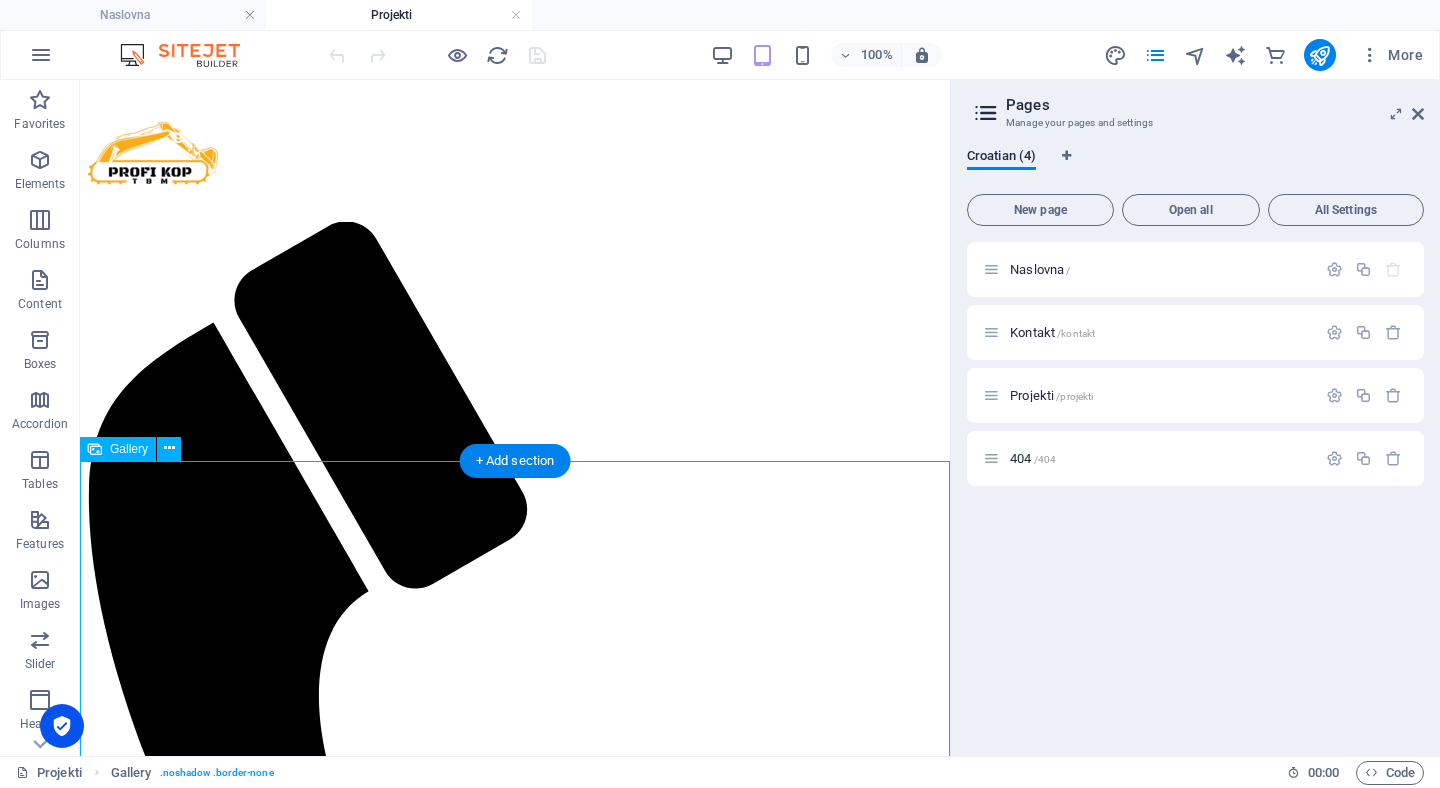 click at bounding box center [230, 2030] 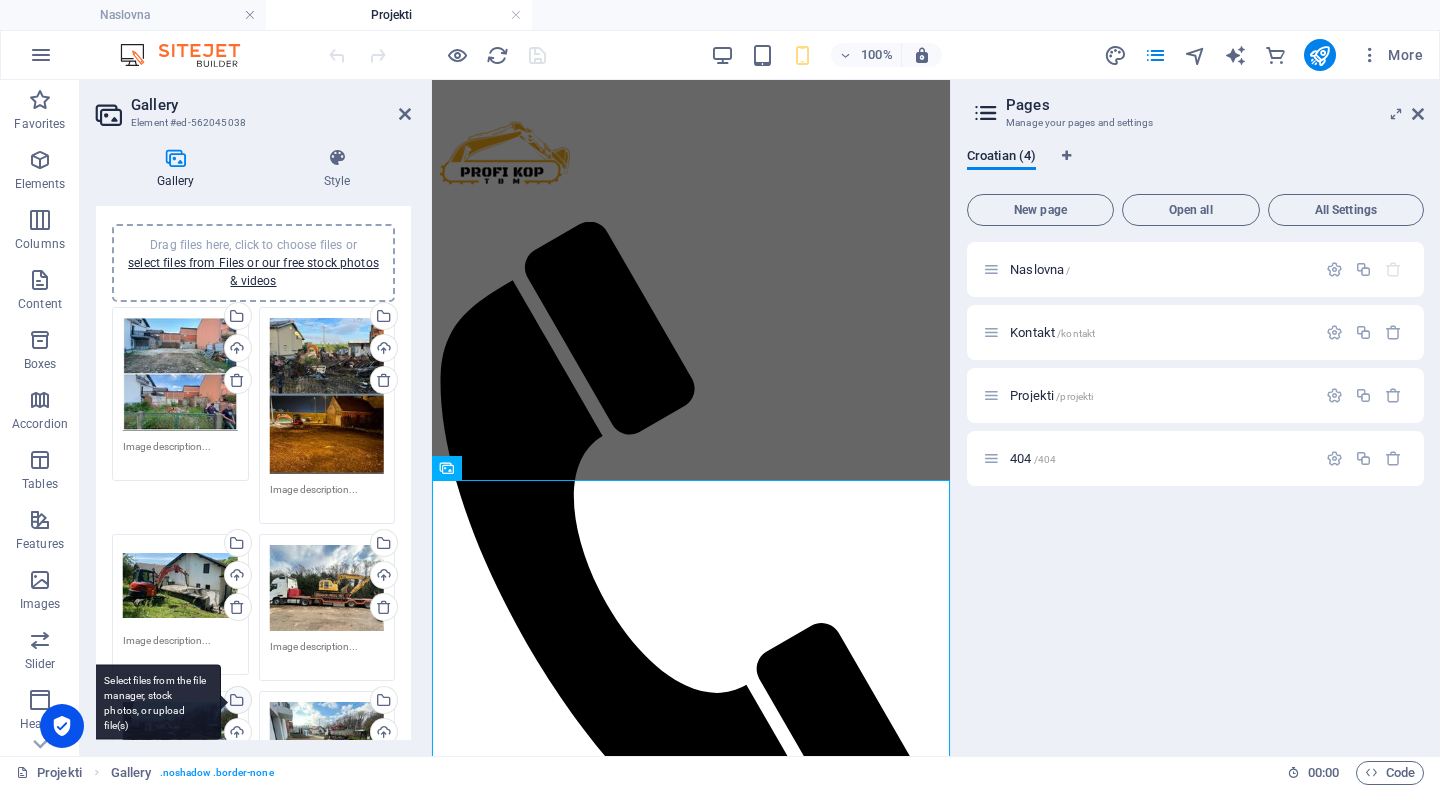 scroll, scrollTop: 0, scrollLeft: 0, axis: both 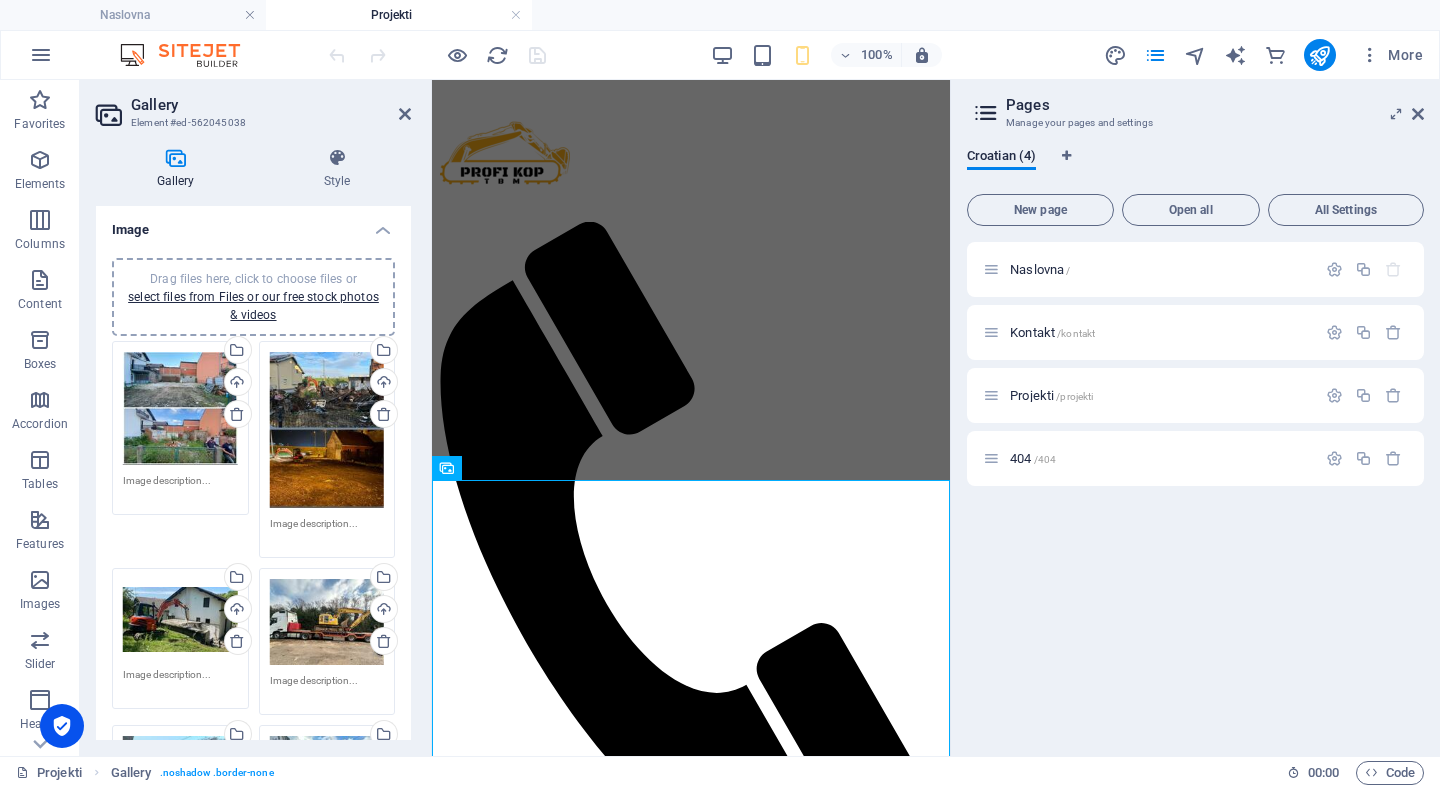 click at bounding box center [175, 158] 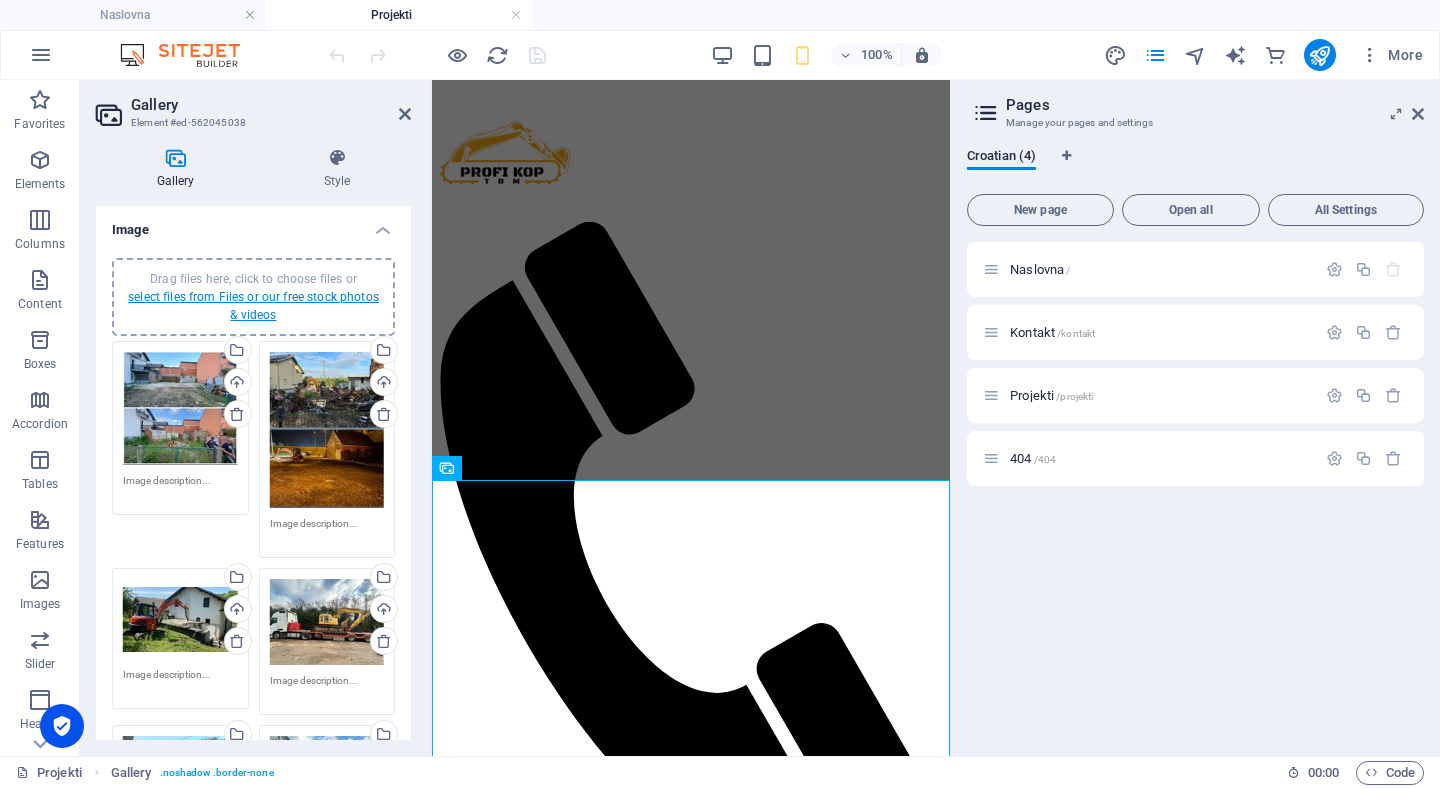 click on "select files from Files or our free stock photos & videos" at bounding box center [253, 306] 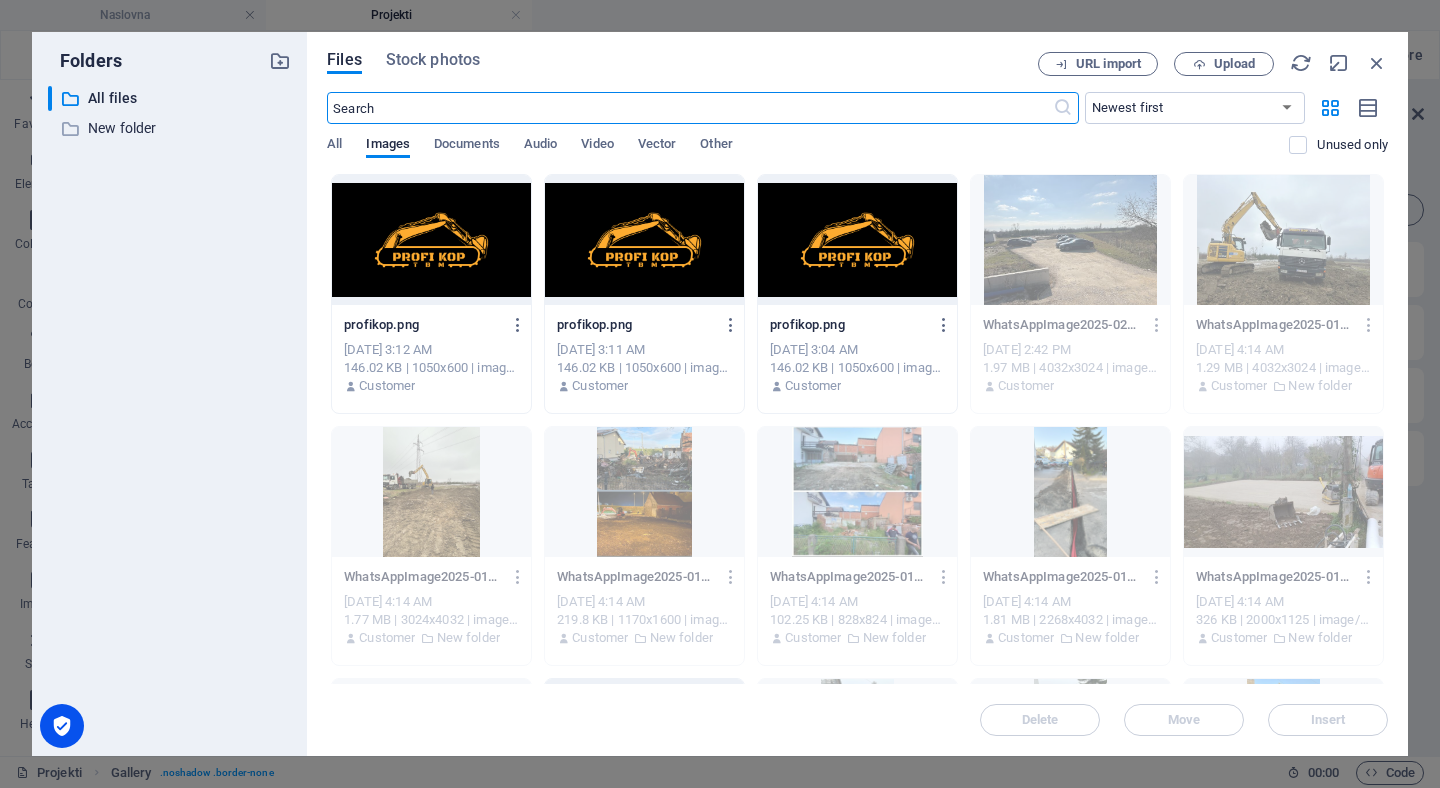 scroll, scrollTop: 996, scrollLeft: 0, axis: vertical 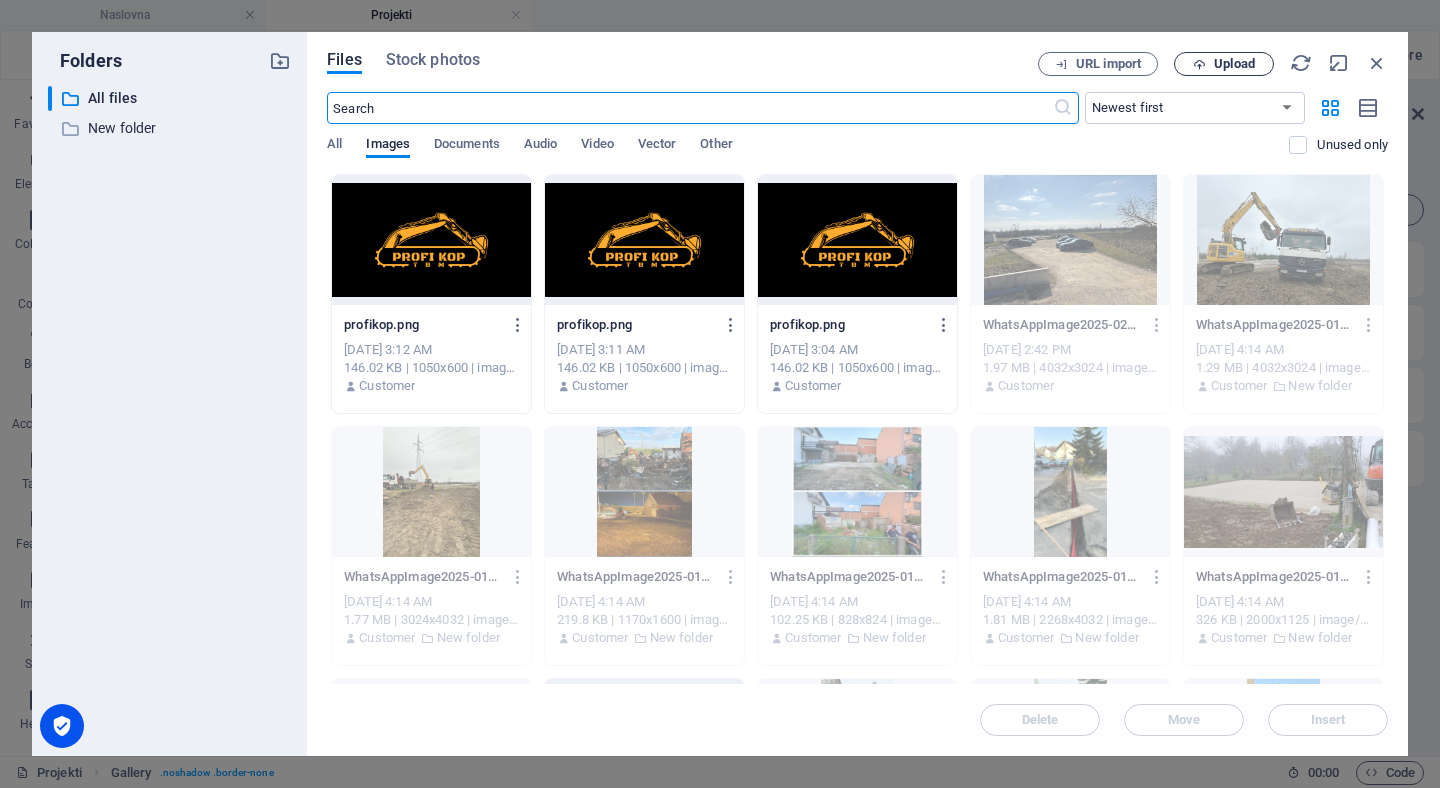 click on "Upload" at bounding box center (1234, 64) 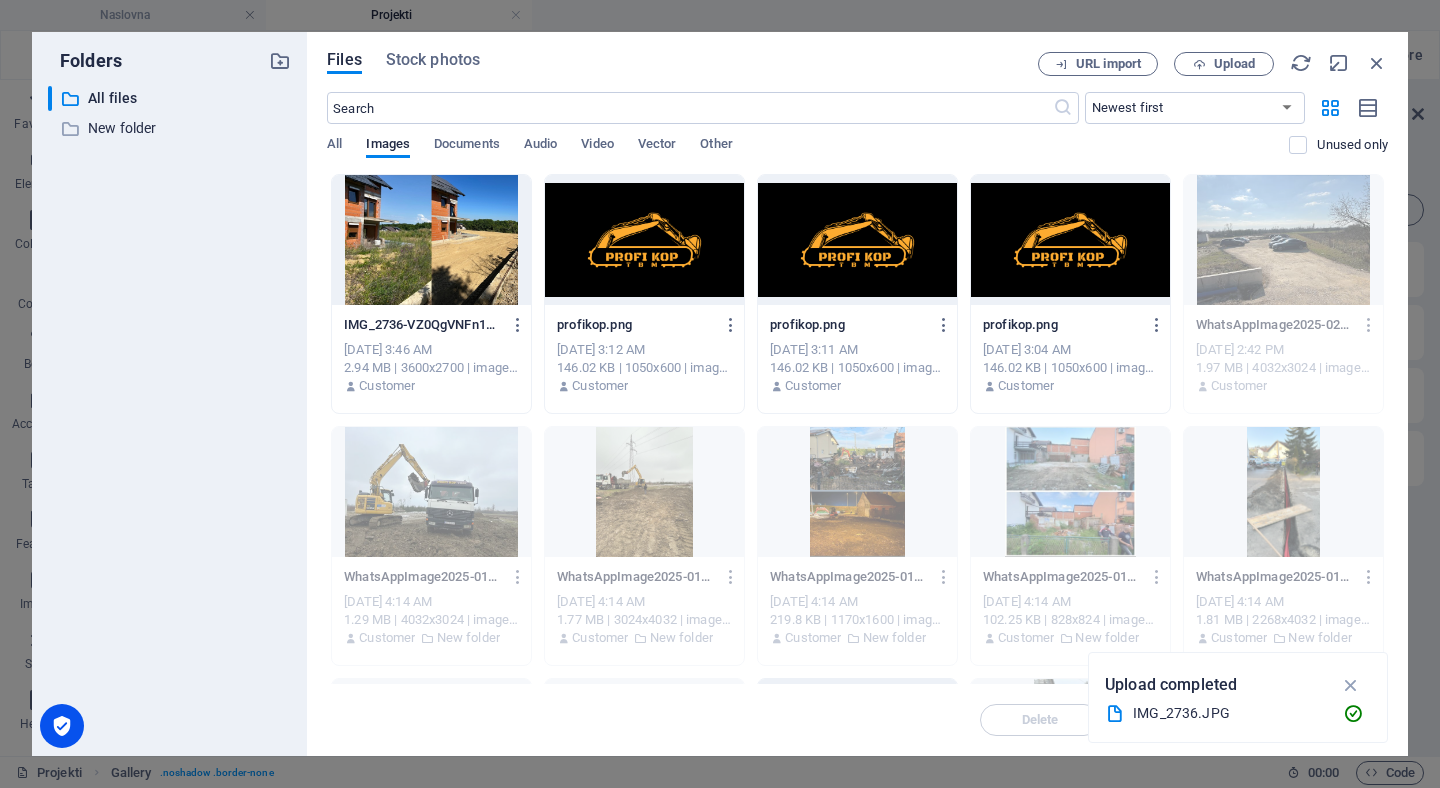 click at bounding box center [431, 240] 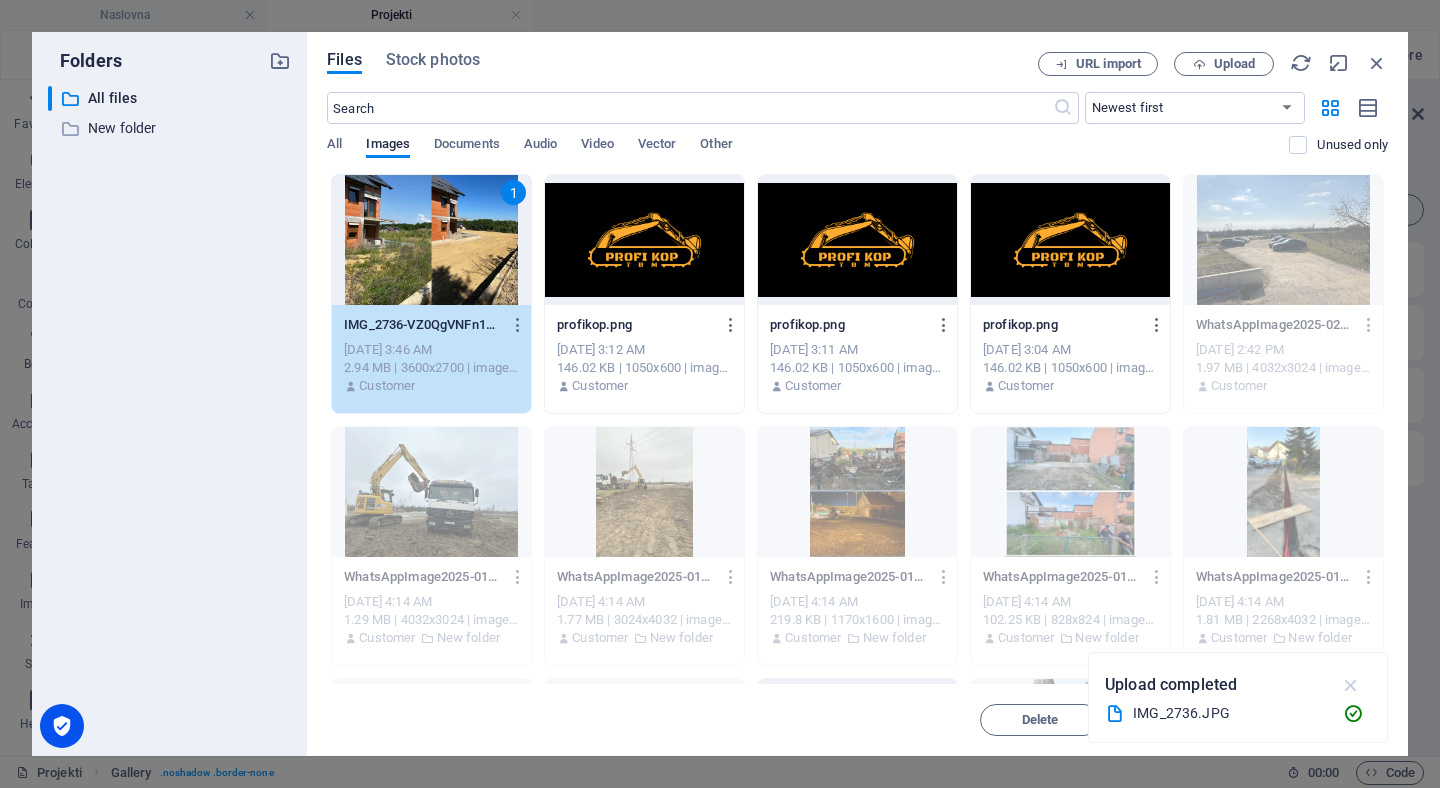 click at bounding box center [1351, 685] 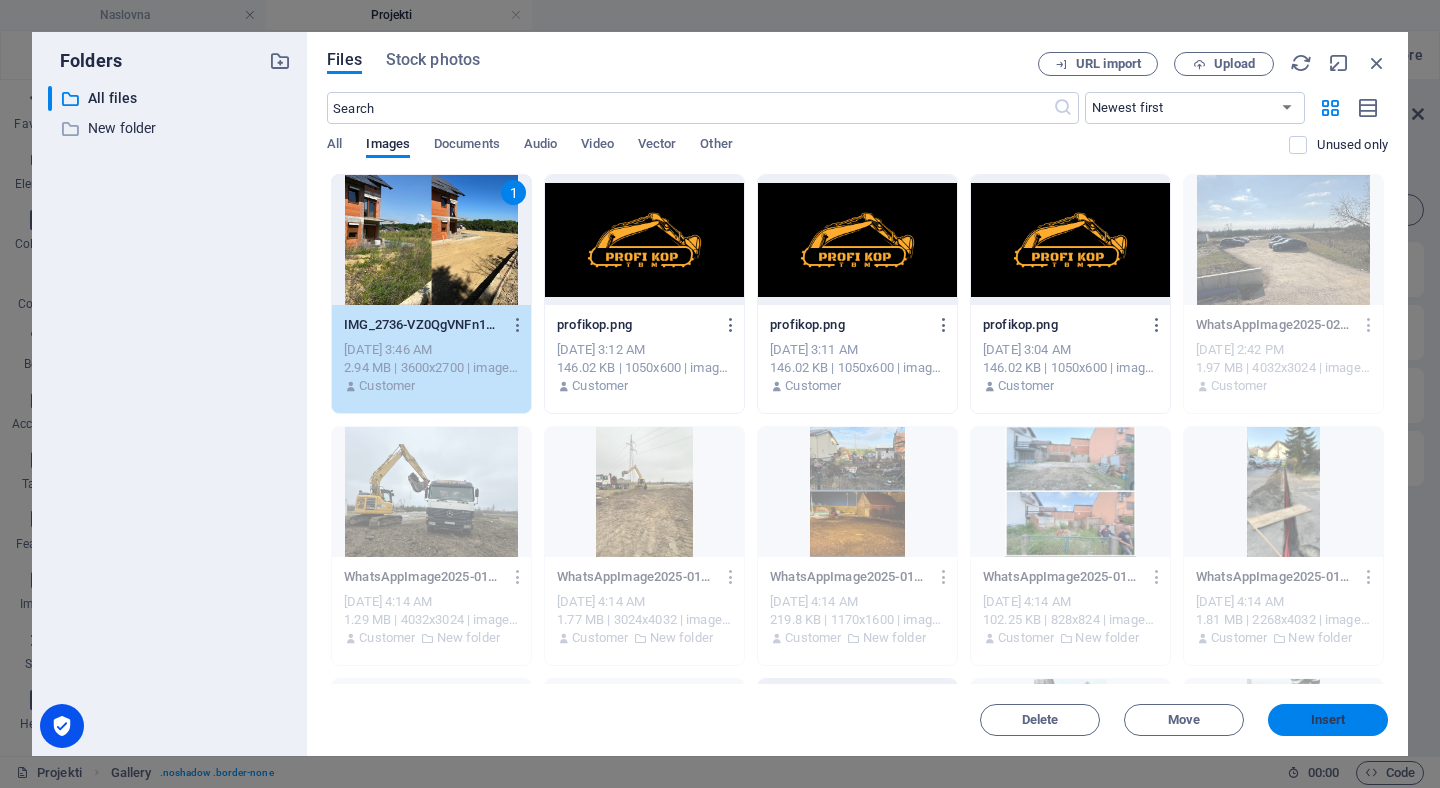click on "Insert" at bounding box center (1328, 720) 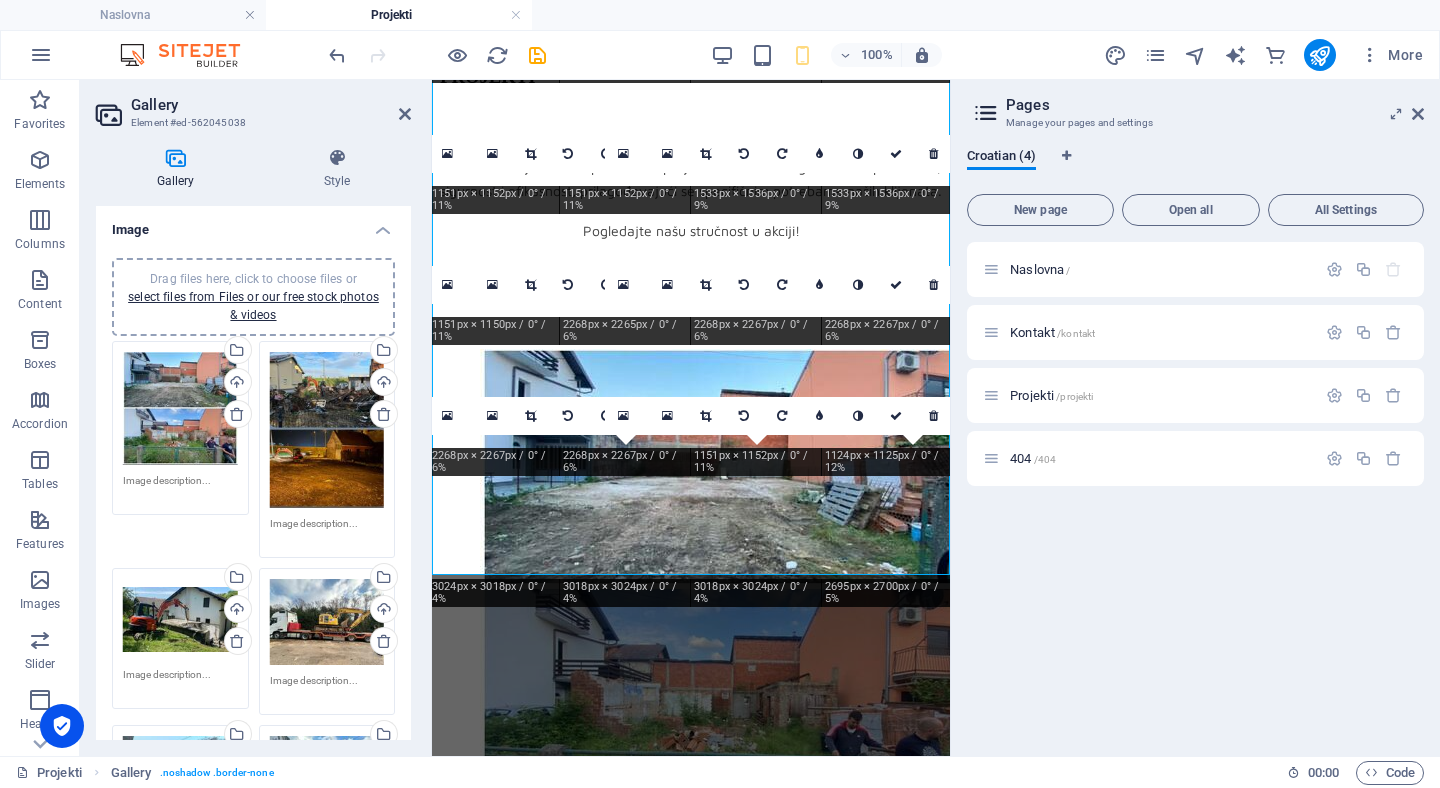 scroll, scrollTop: 946, scrollLeft: 0, axis: vertical 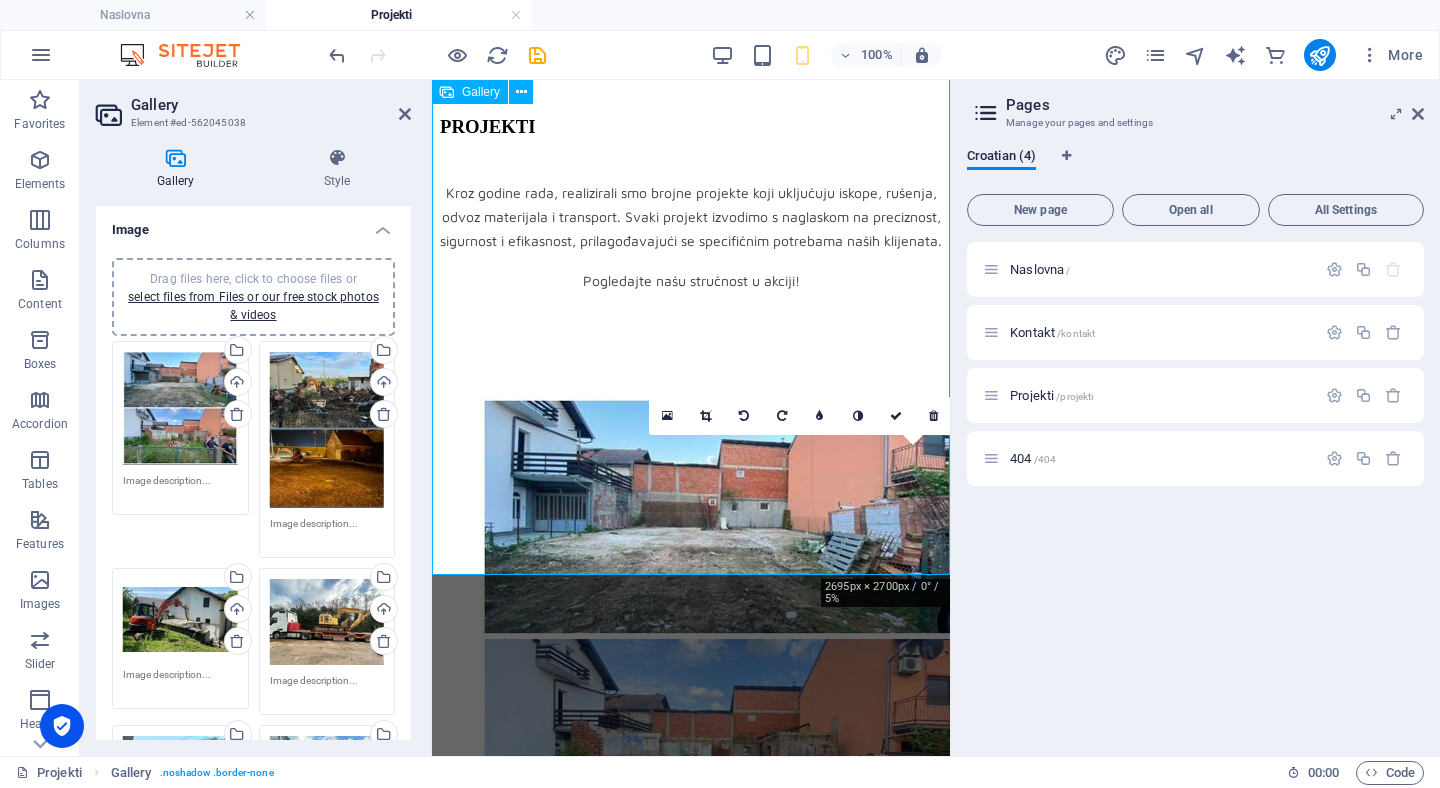 click at bounding box center (538, 15831) 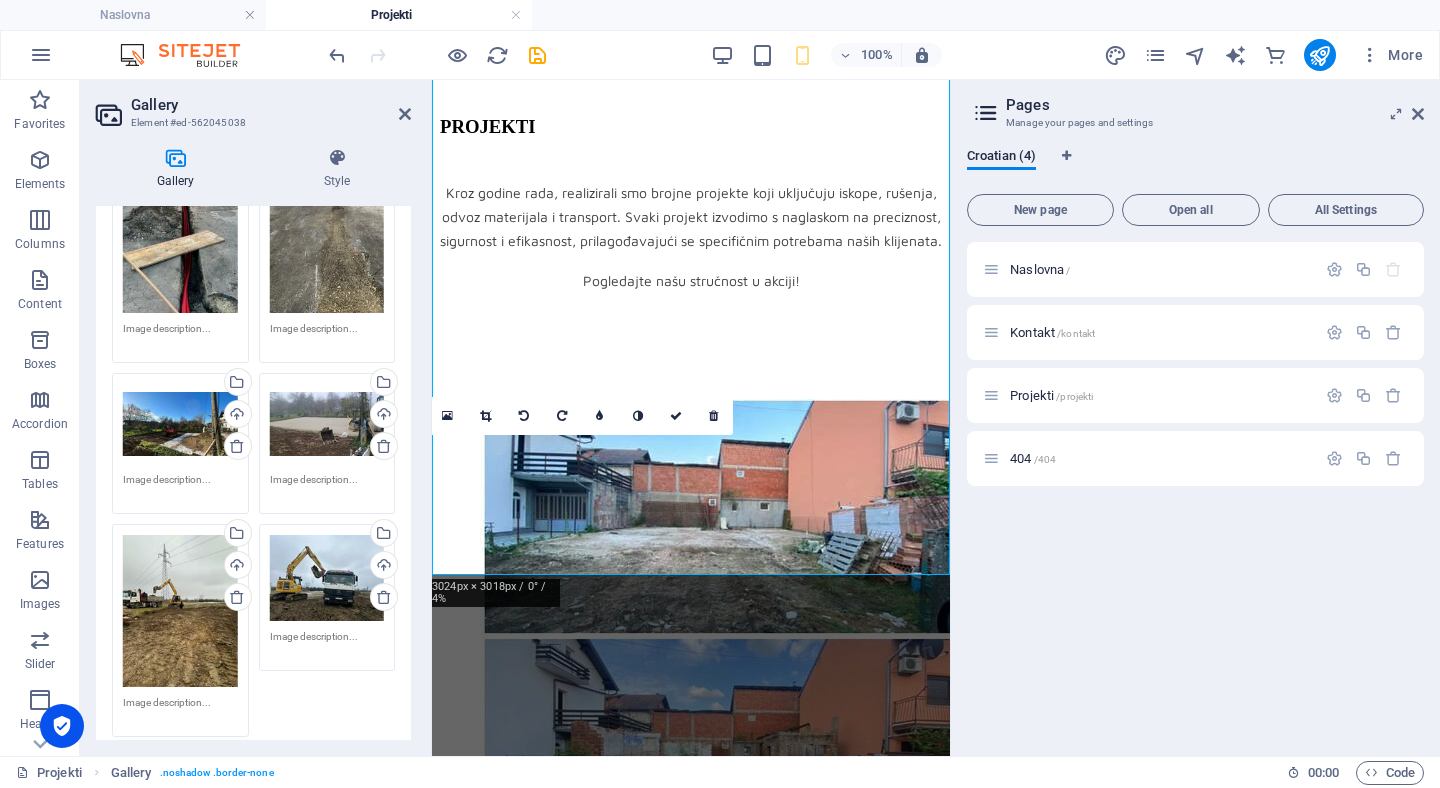 scroll, scrollTop: 2967, scrollLeft: 0, axis: vertical 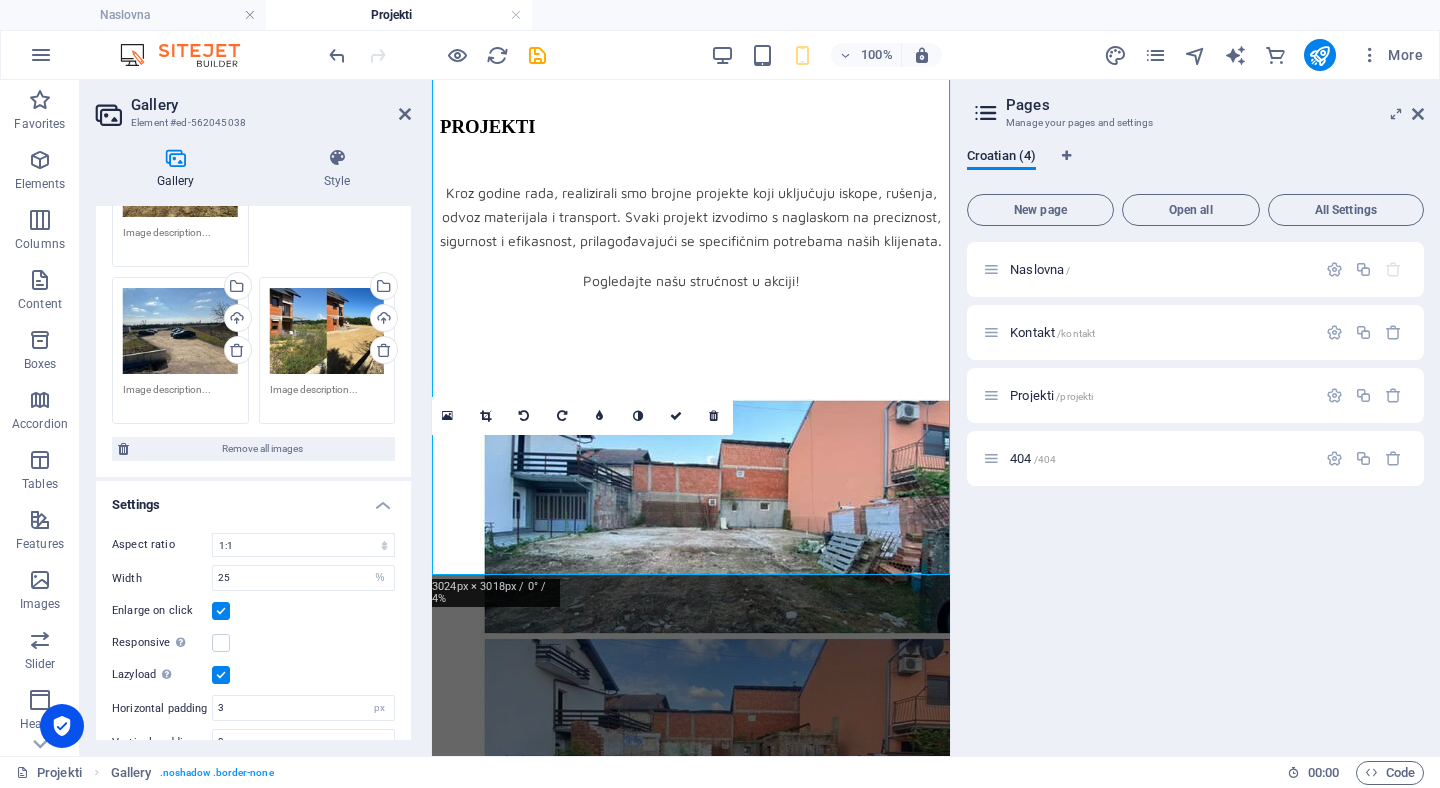 click on "Drag files here, click to choose files or select files from Files or our free stock photos & videos" at bounding box center [327, 331] 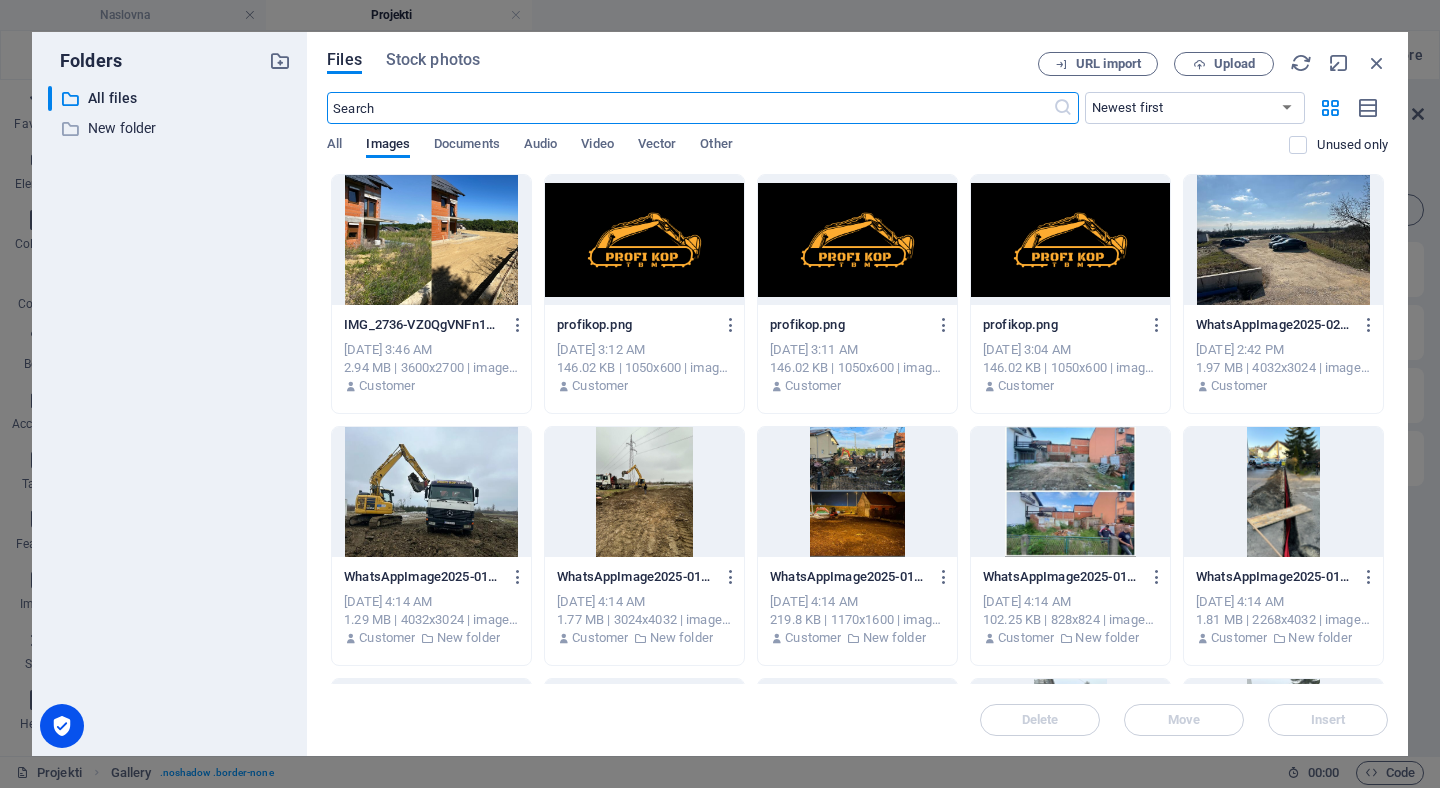 scroll, scrollTop: 996, scrollLeft: 0, axis: vertical 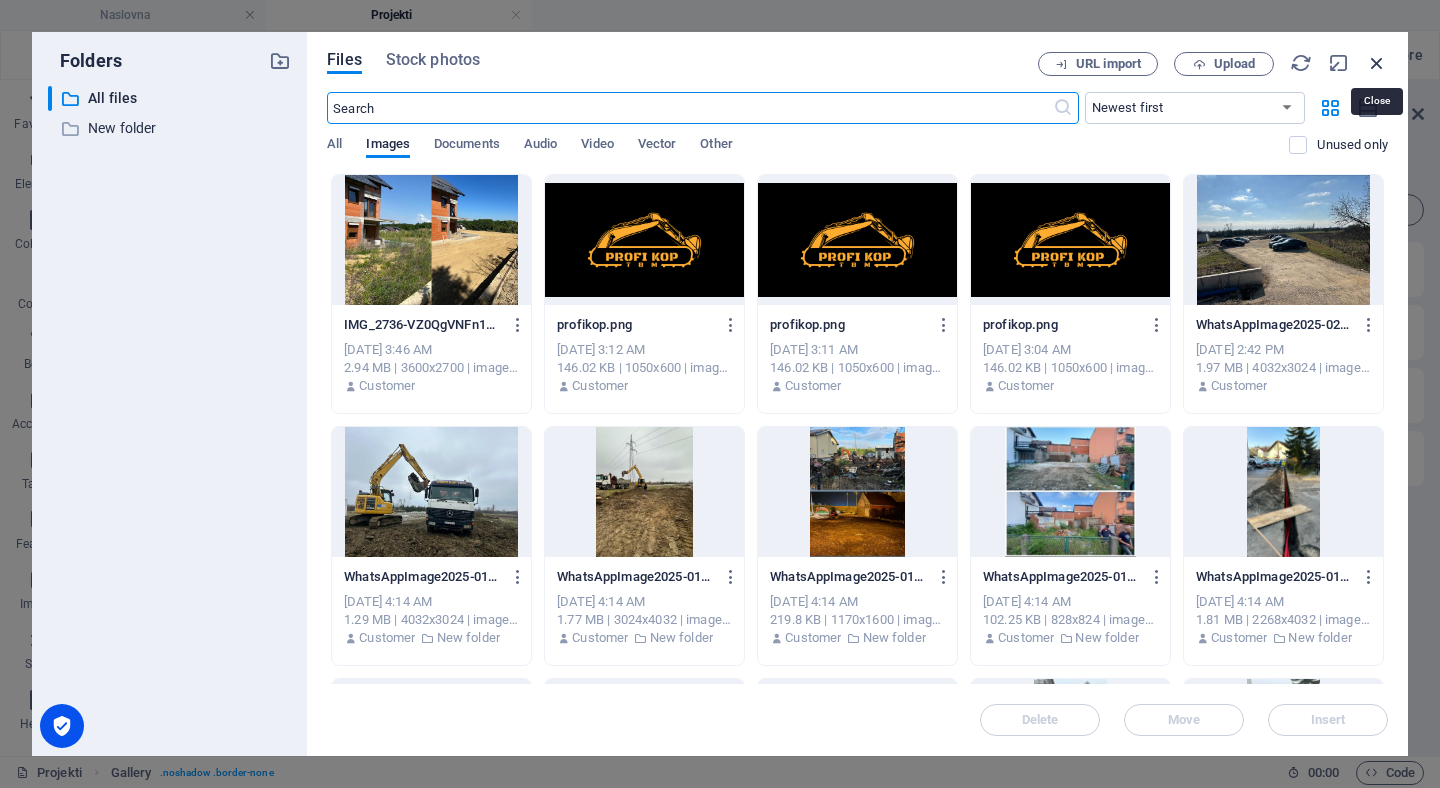 click at bounding box center (1377, 63) 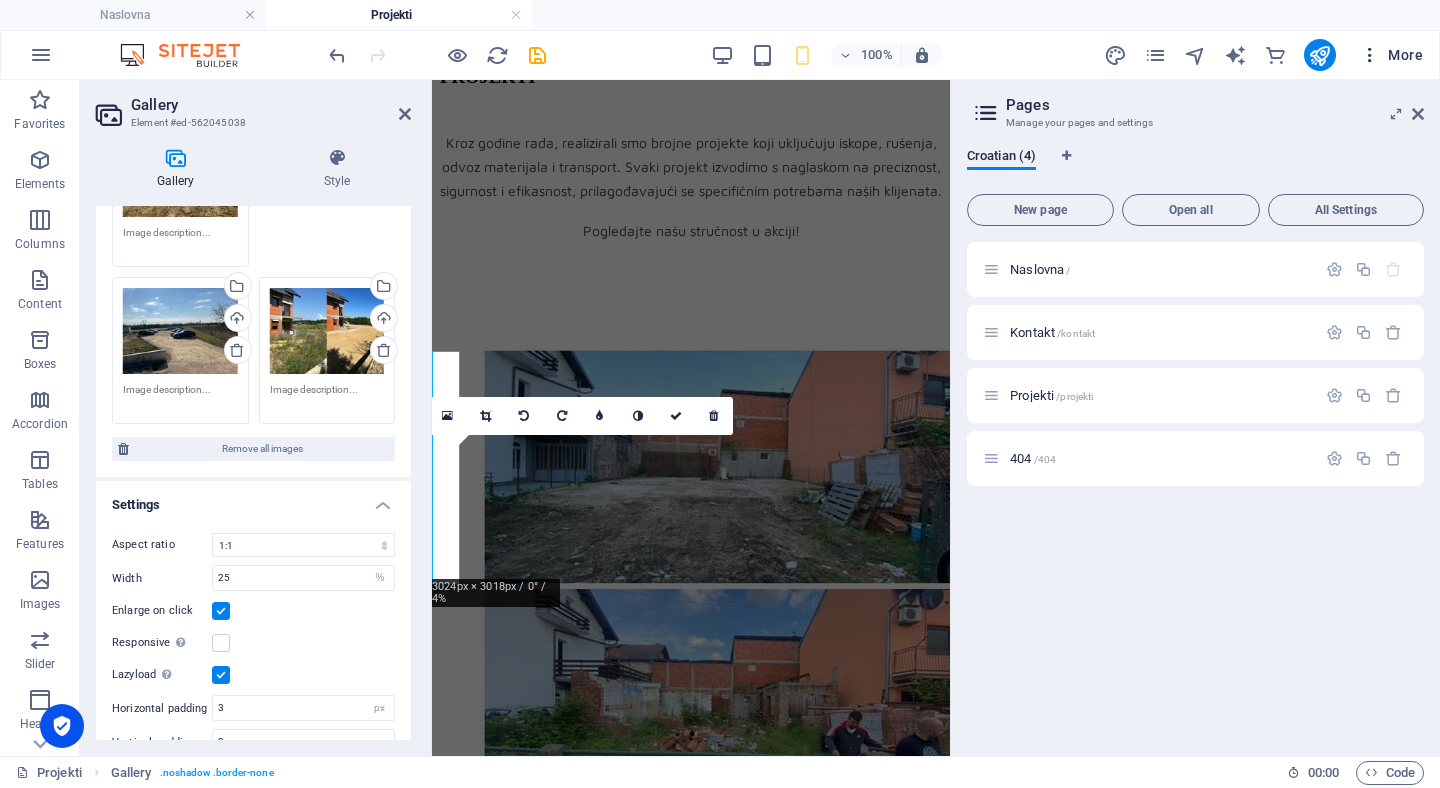 scroll, scrollTop: 946, scrollLeft: 0, axis: vertical 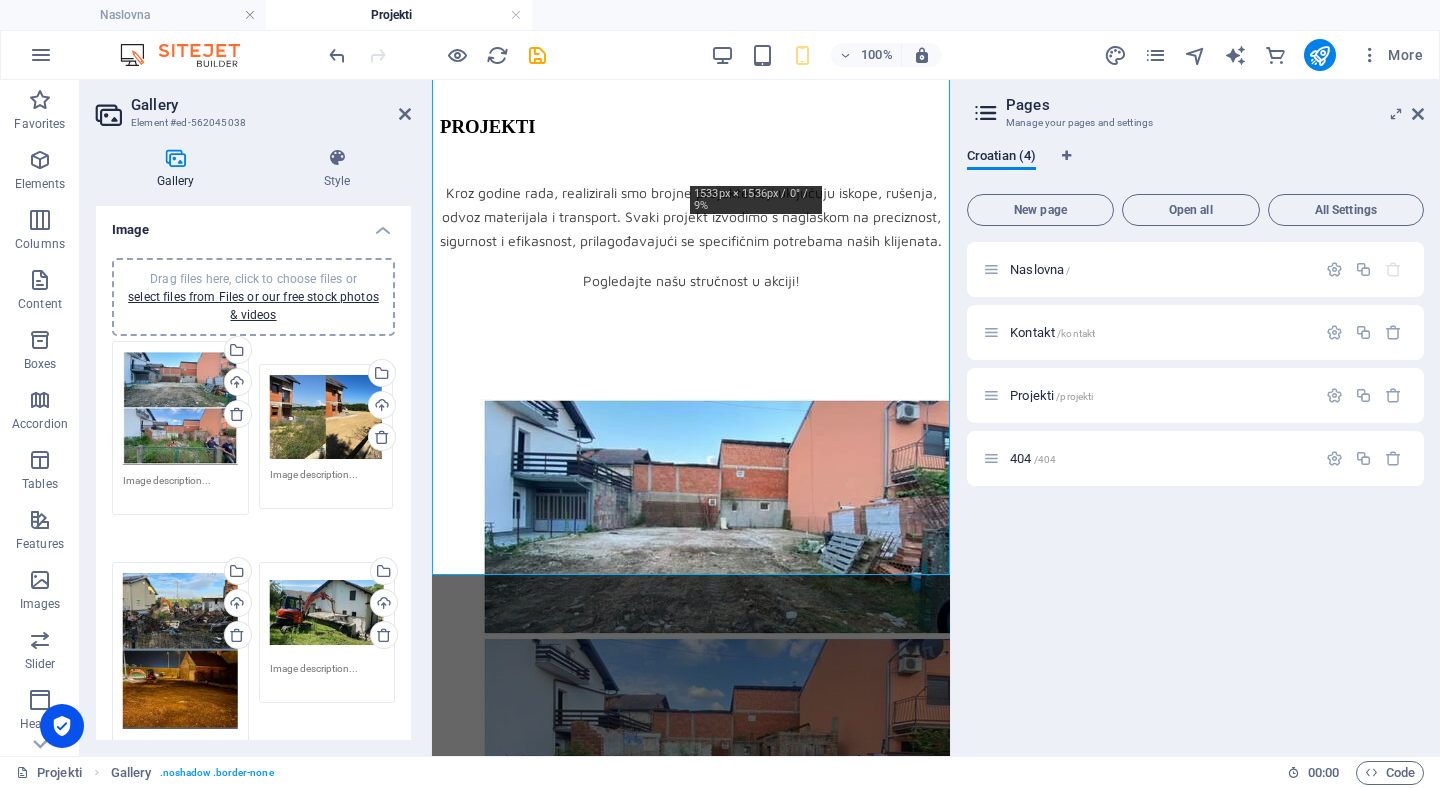 drag, startPoint x: 301, startPoint y: 333, endPoint x: 303, endPoint y: 449, distance: 116.01724 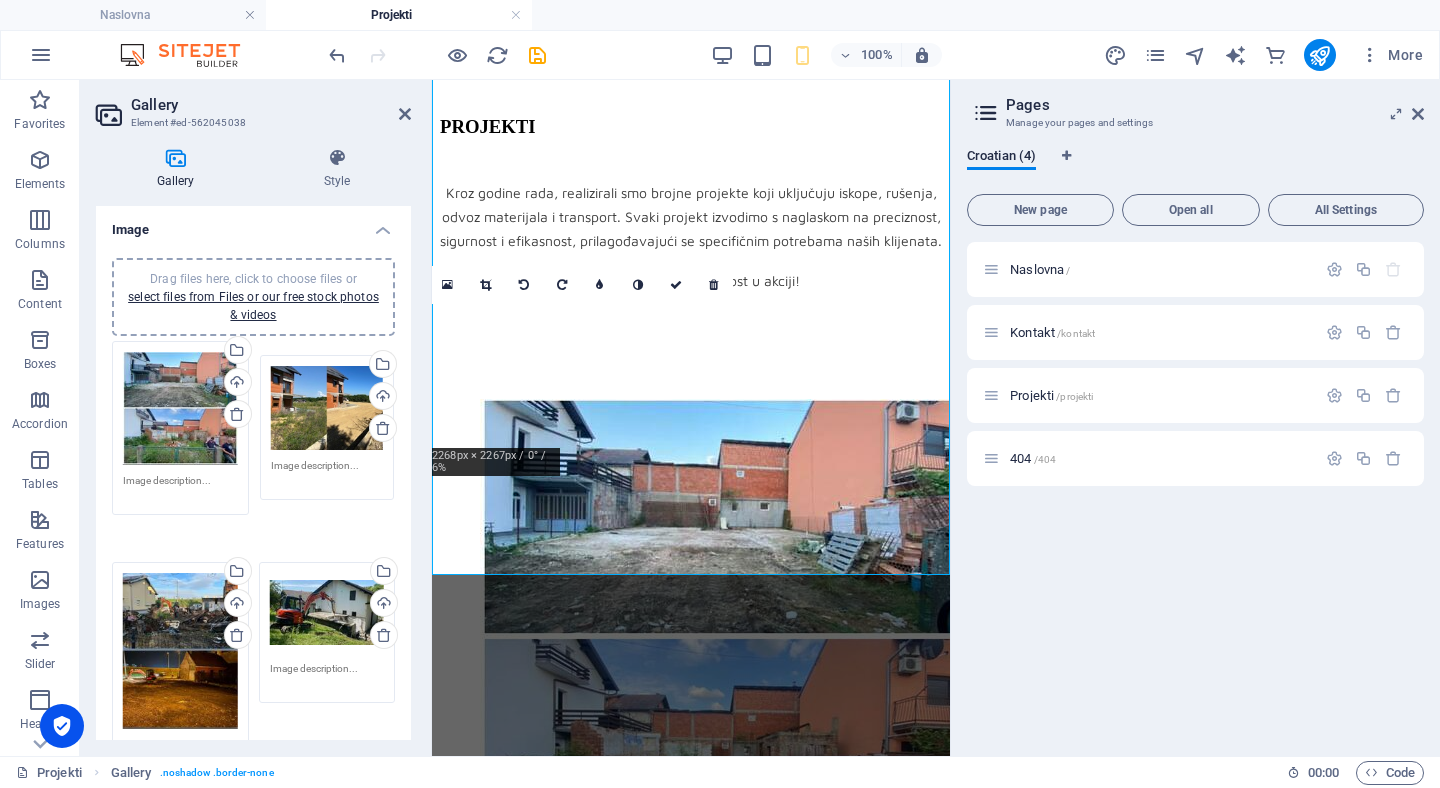 drag, startPoint x: 296, startPoint y: 424, endPoint x: 299, endPoint y: 438, distance: 14.3178215 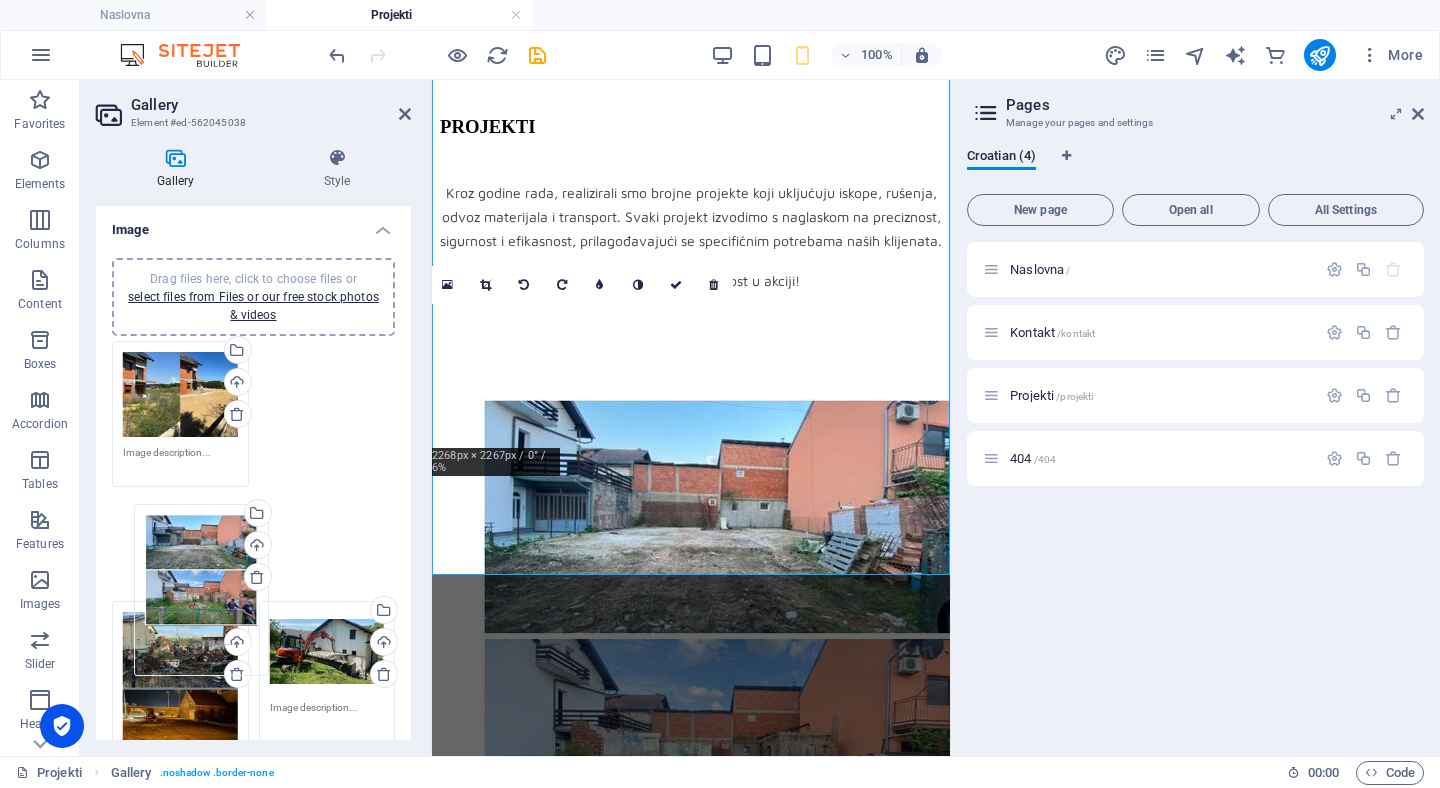 drag, startPoint x: 162, startPoint y: 418, endPoint x: 184, endPoint y: 580, distance: 163.487 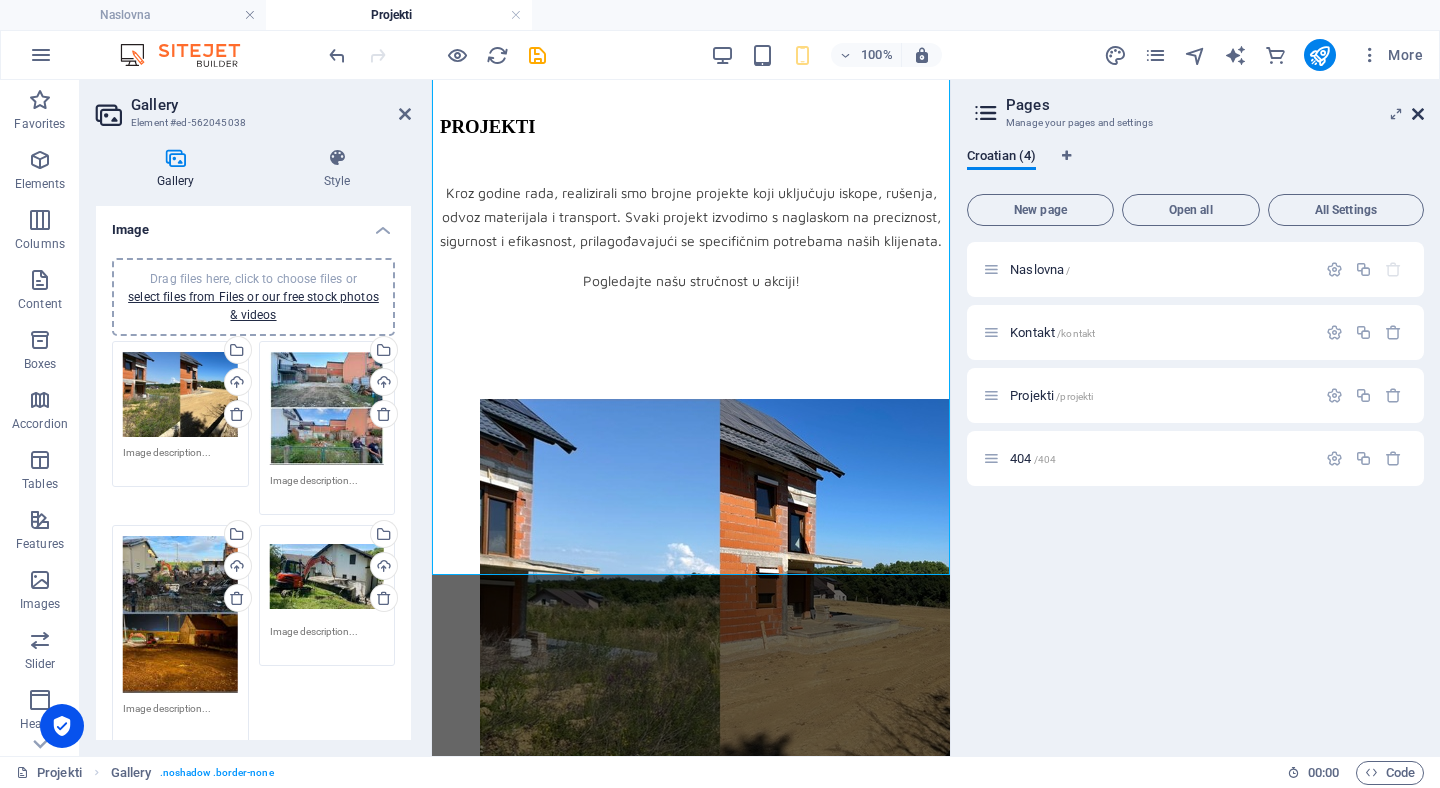 drag, startPoint x: 1420, startPoint y: 116, endPoint x: 988, endPoint y: 36, distance: 439.34497 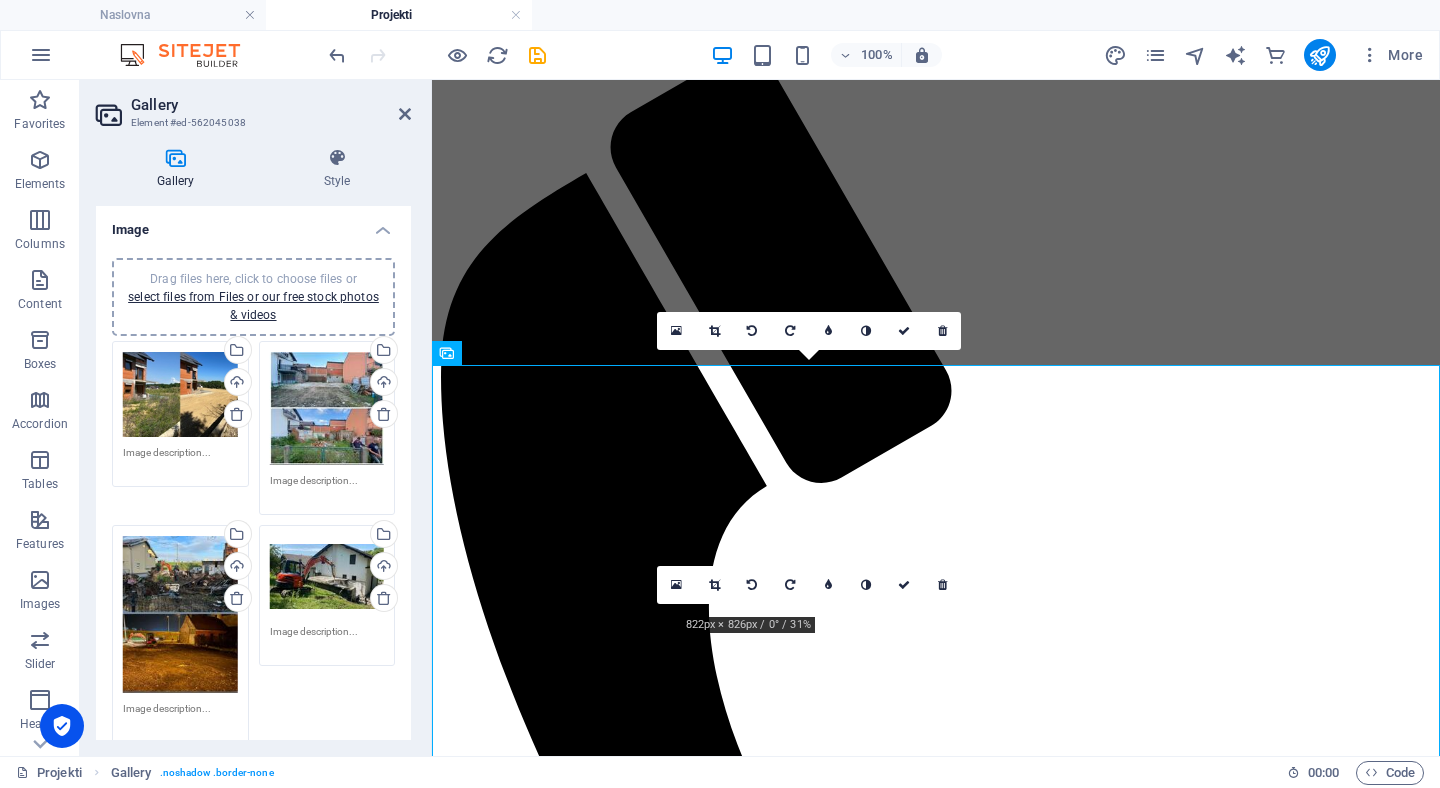 scroll, scrollTop: 93, scrollLeft: 0, axis: vertical 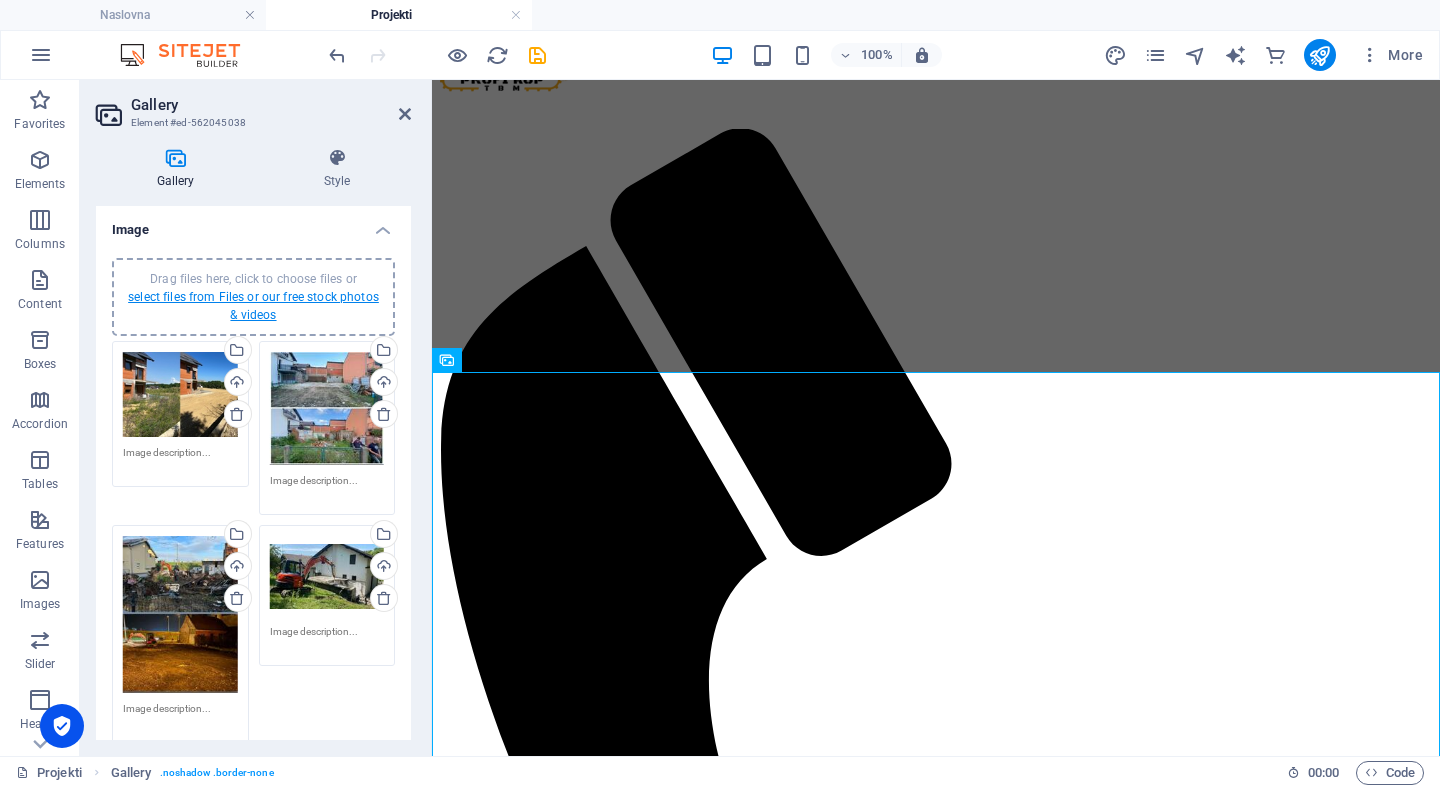 click on "select files from Files or our free stock photos & videos" at bounding box center [253, 306] 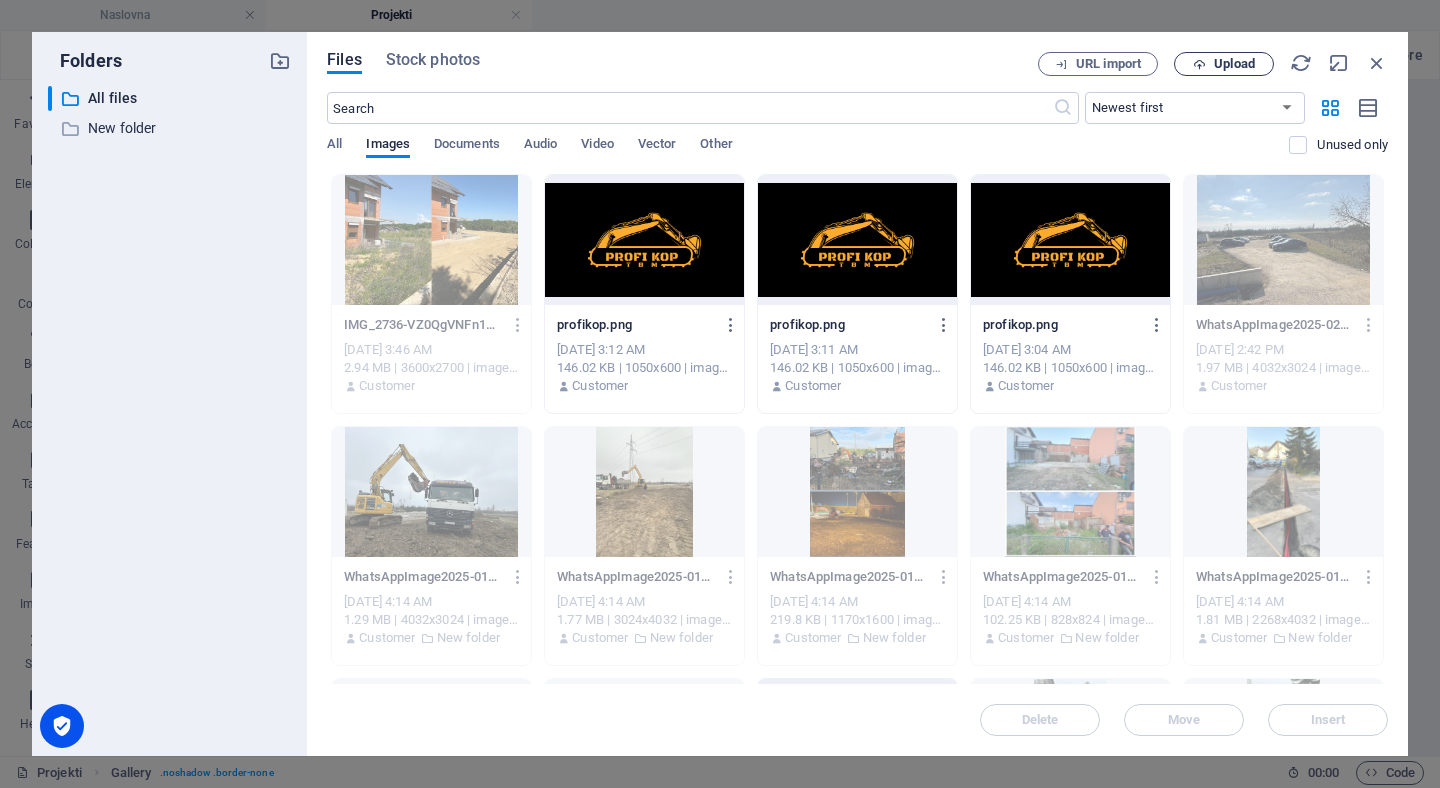 click on "Upload" at bounding box center (1234, 64) 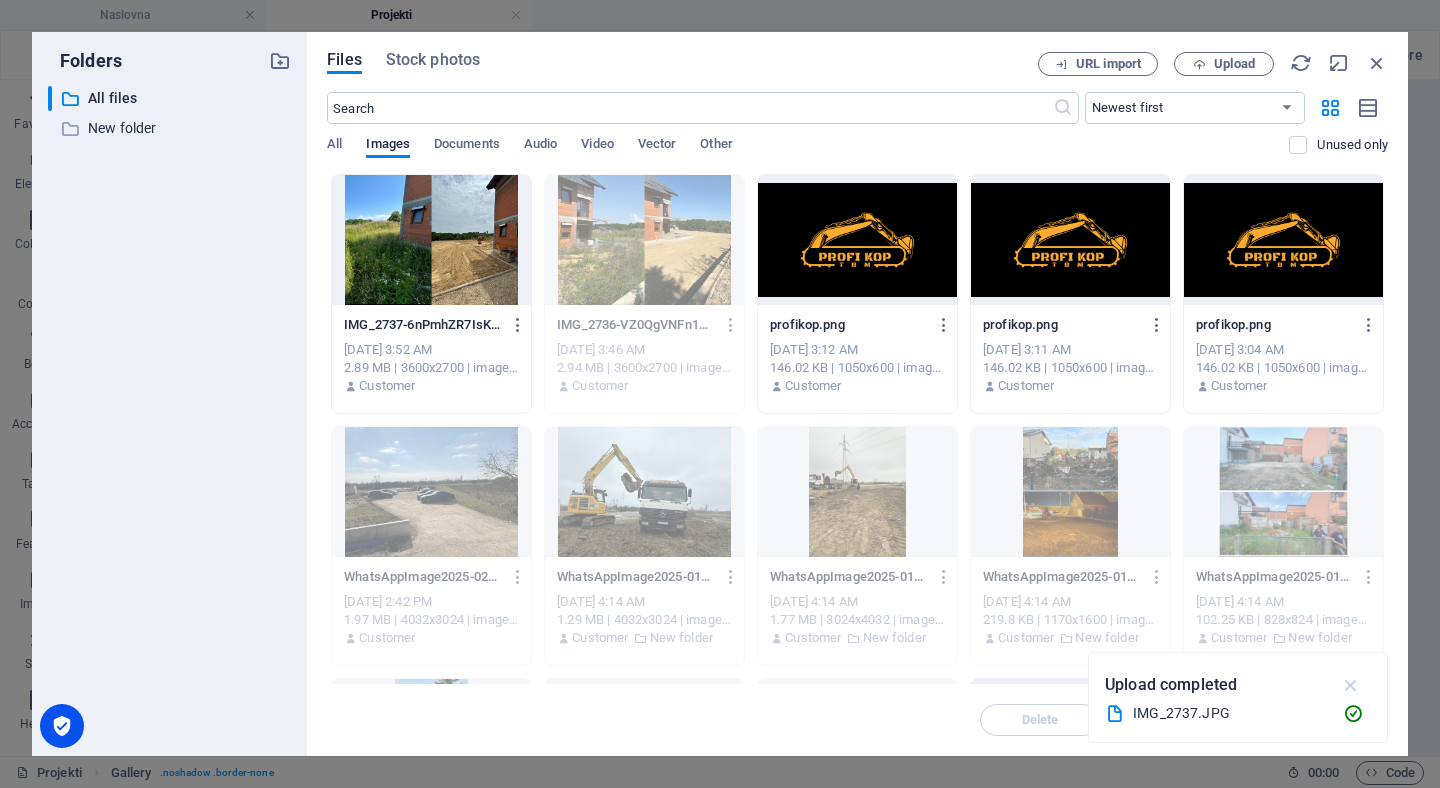 click at bounding box center [1351, 685] 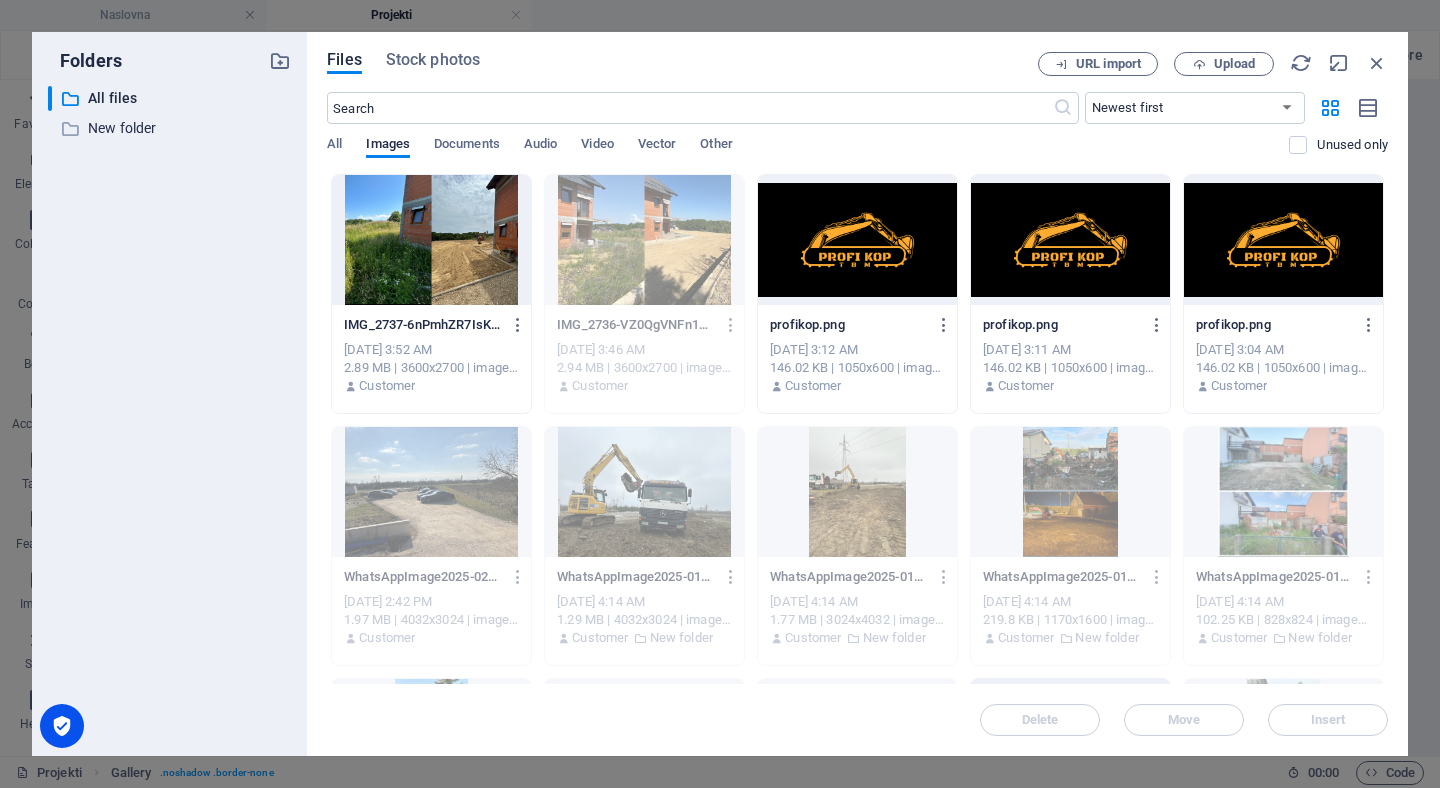 click at bounding box center (431, 240) 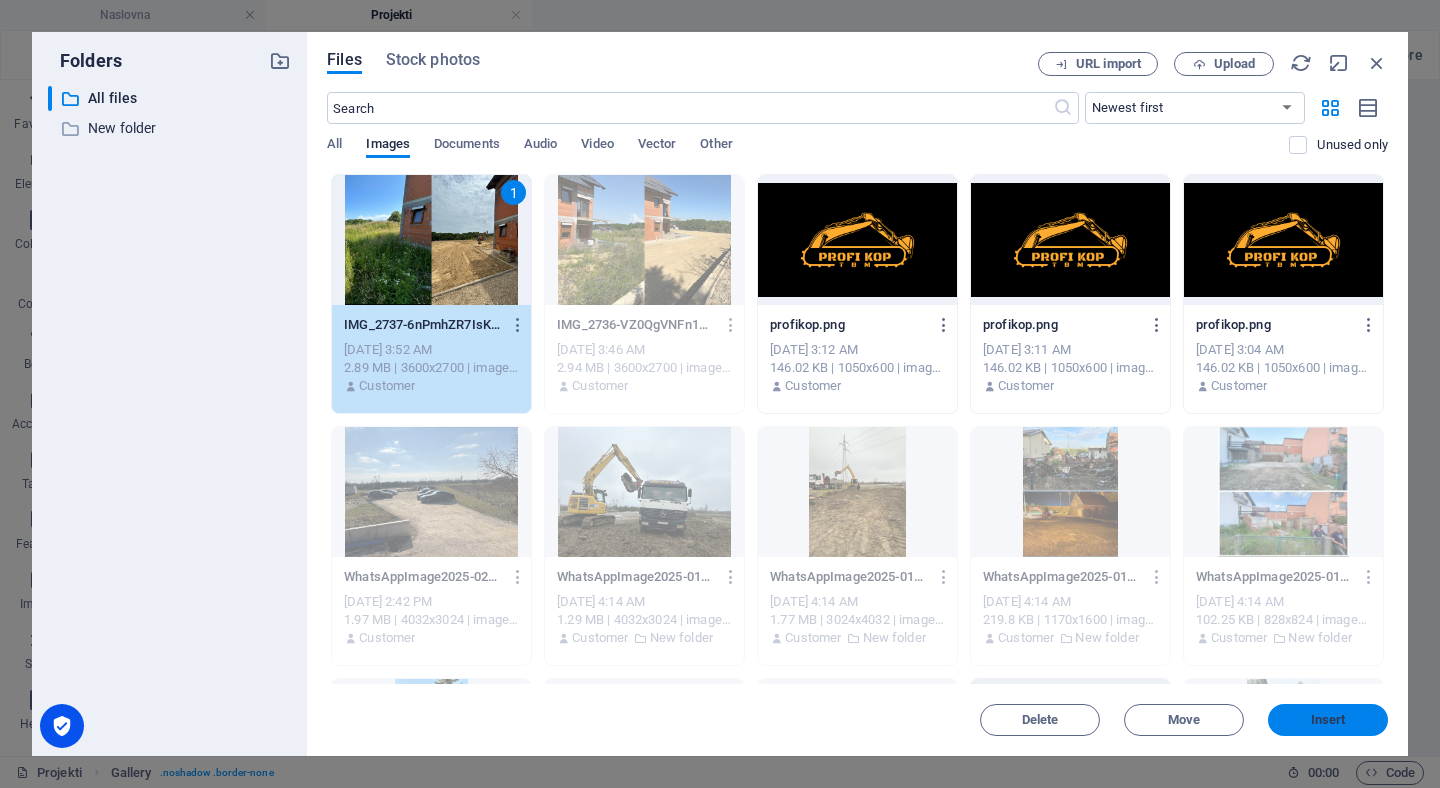 click on "Insert" at bounding box center [1328, 720] 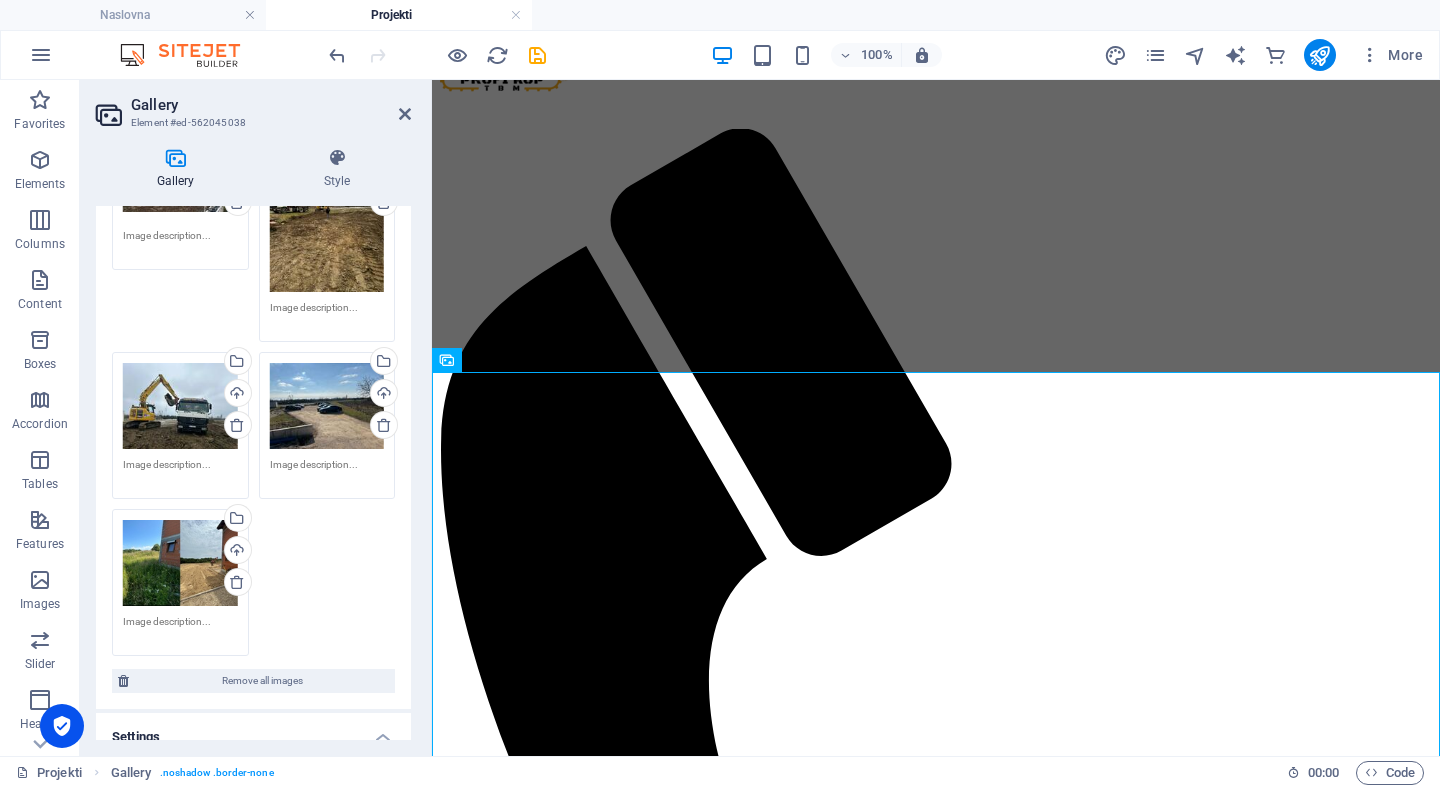 scroll, scrollTop: 3101, scrollLeft: 0, axis: vertical 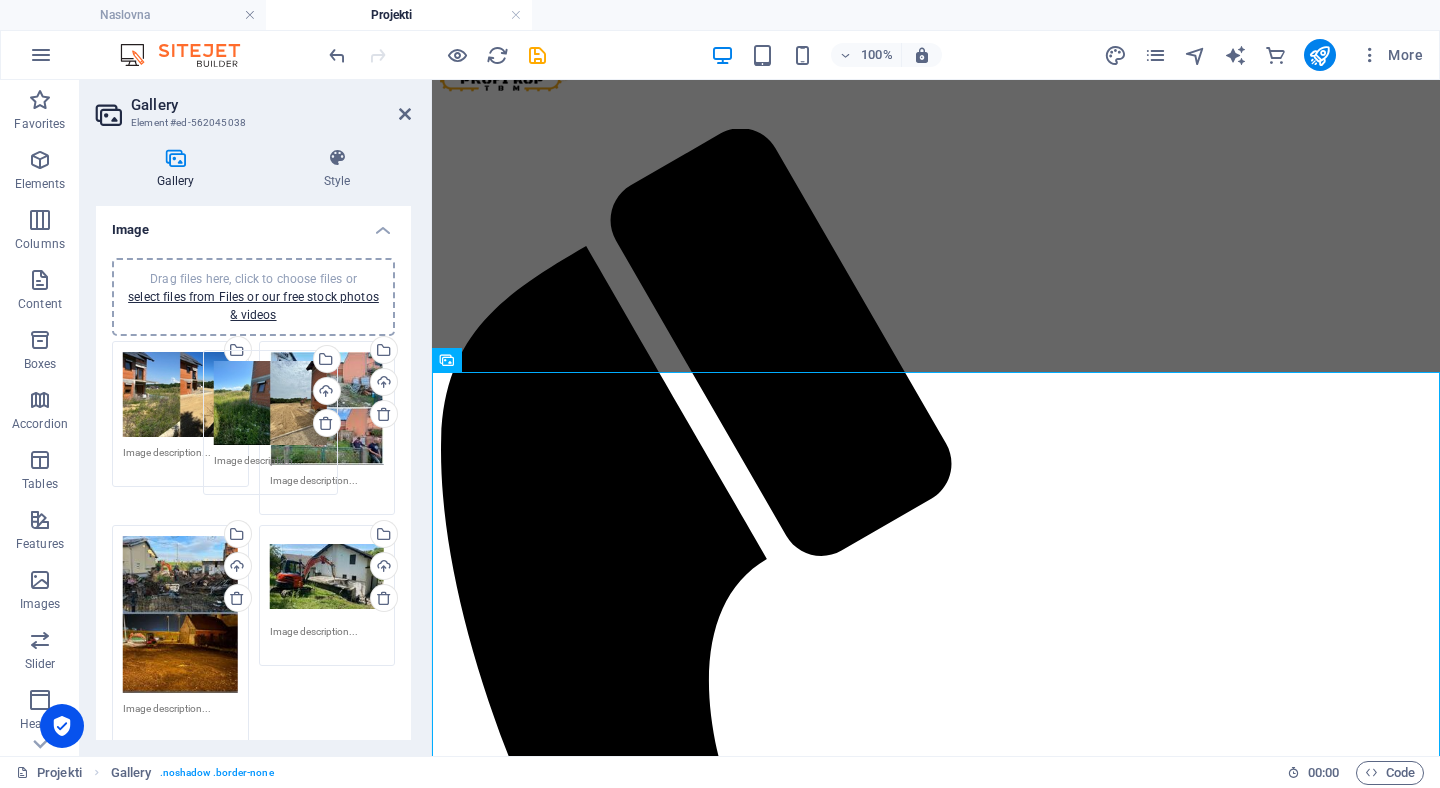 drag, startPoint x: 178, startPoint y: 451, endPoint x: 269, endPoint y: 436, distance: 92.22798 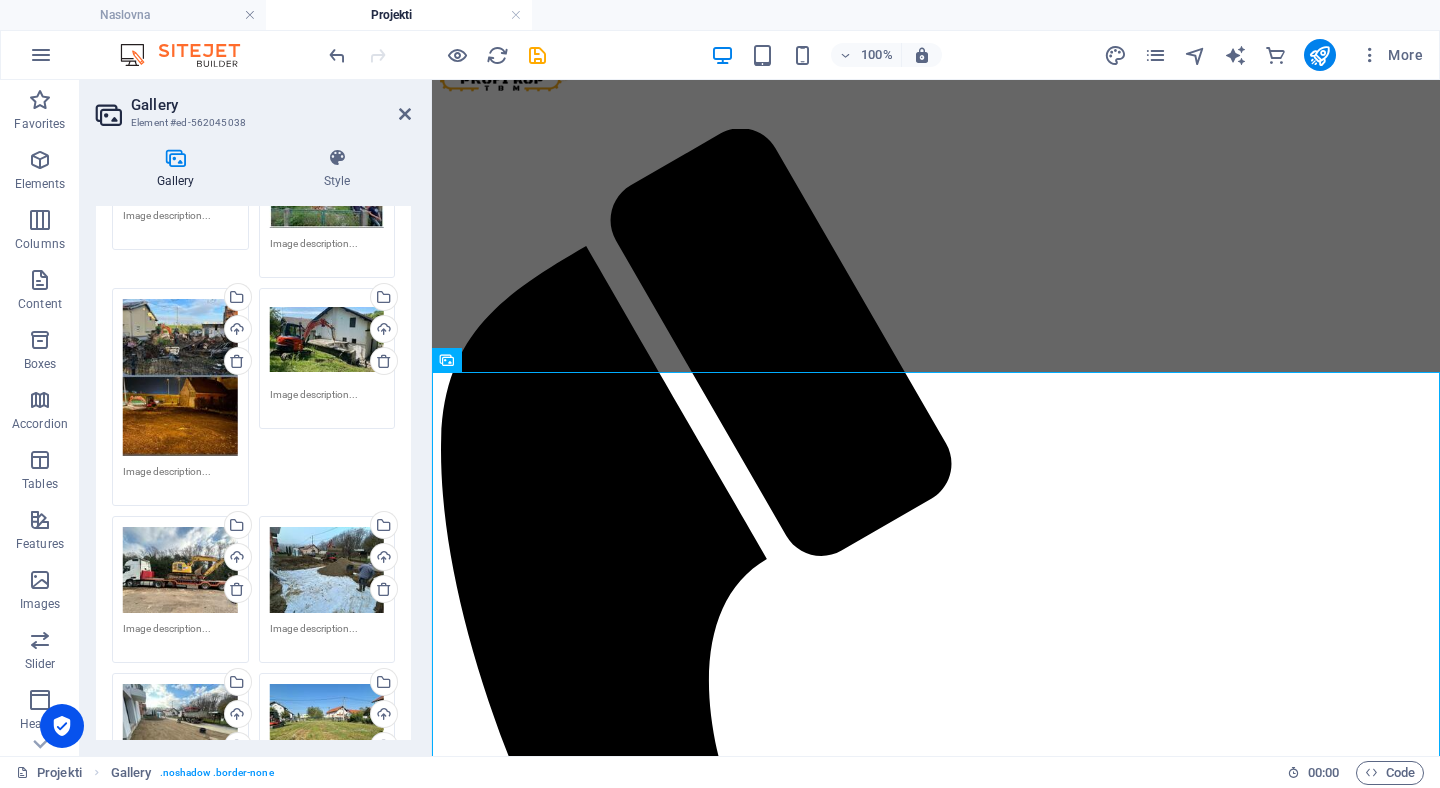 scroll, scrollTop: 0, scrollLeft: 0, axis: both 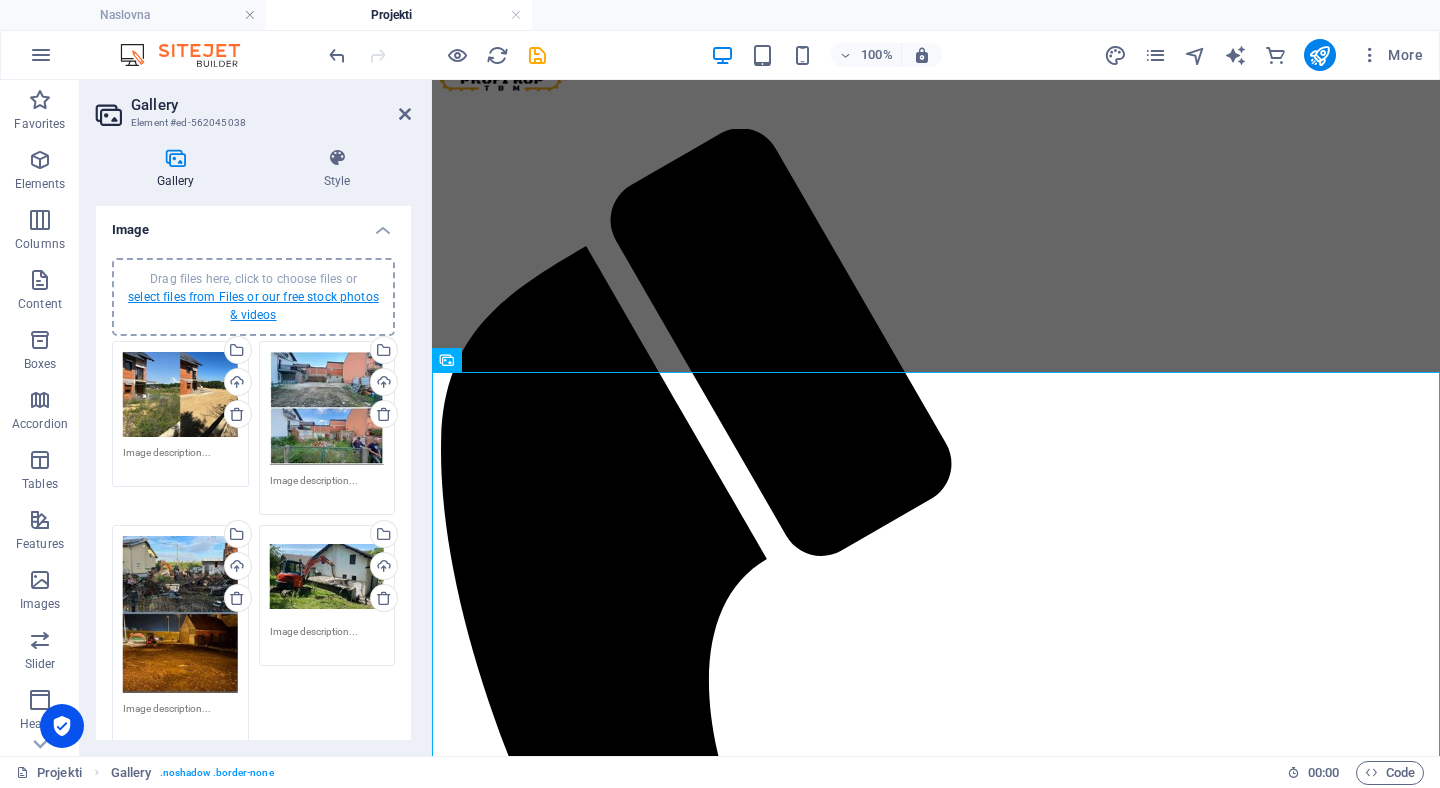 click on "select files from Files or our free stock photos & videos" at bounding box center (253, 306) 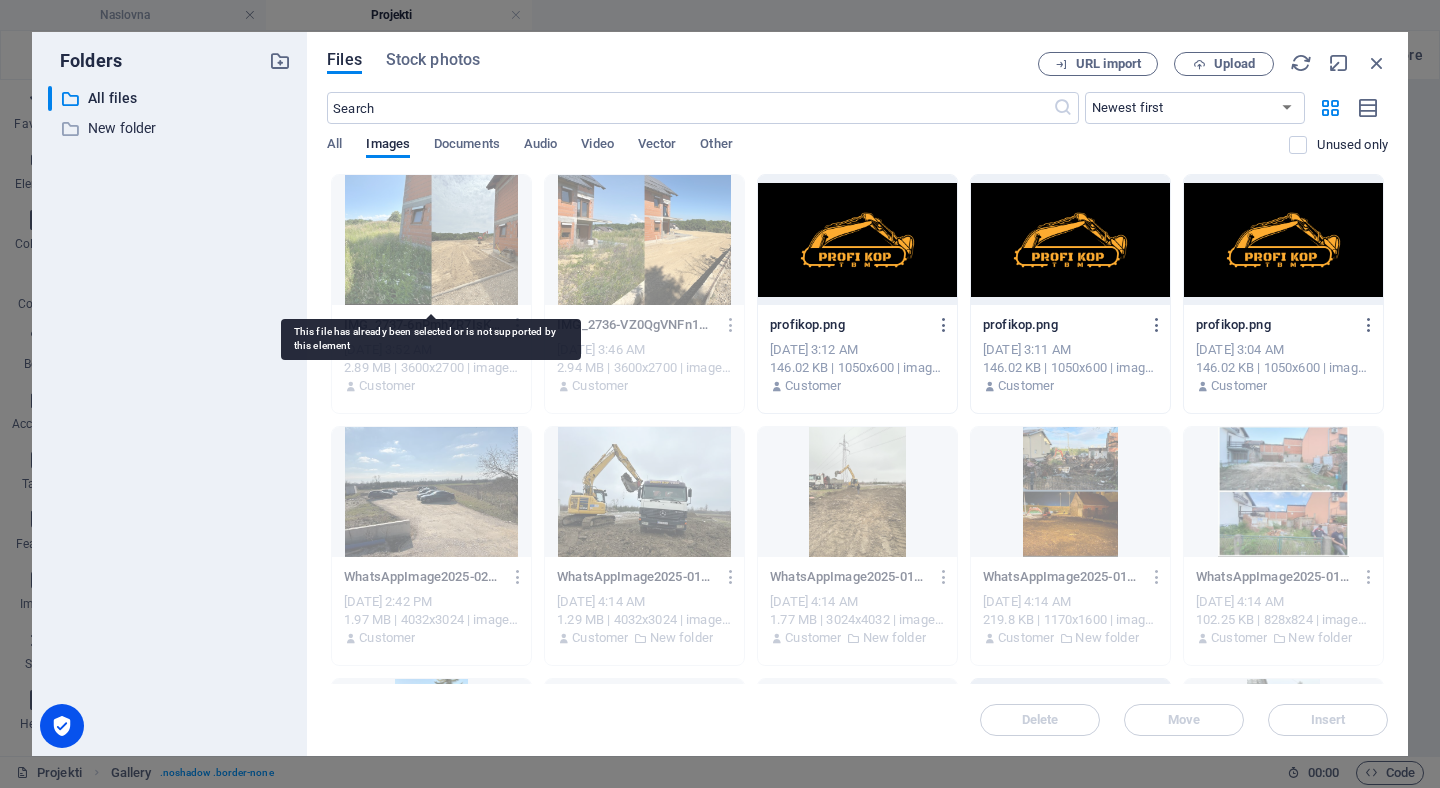 click at bounding box center (431, 240) 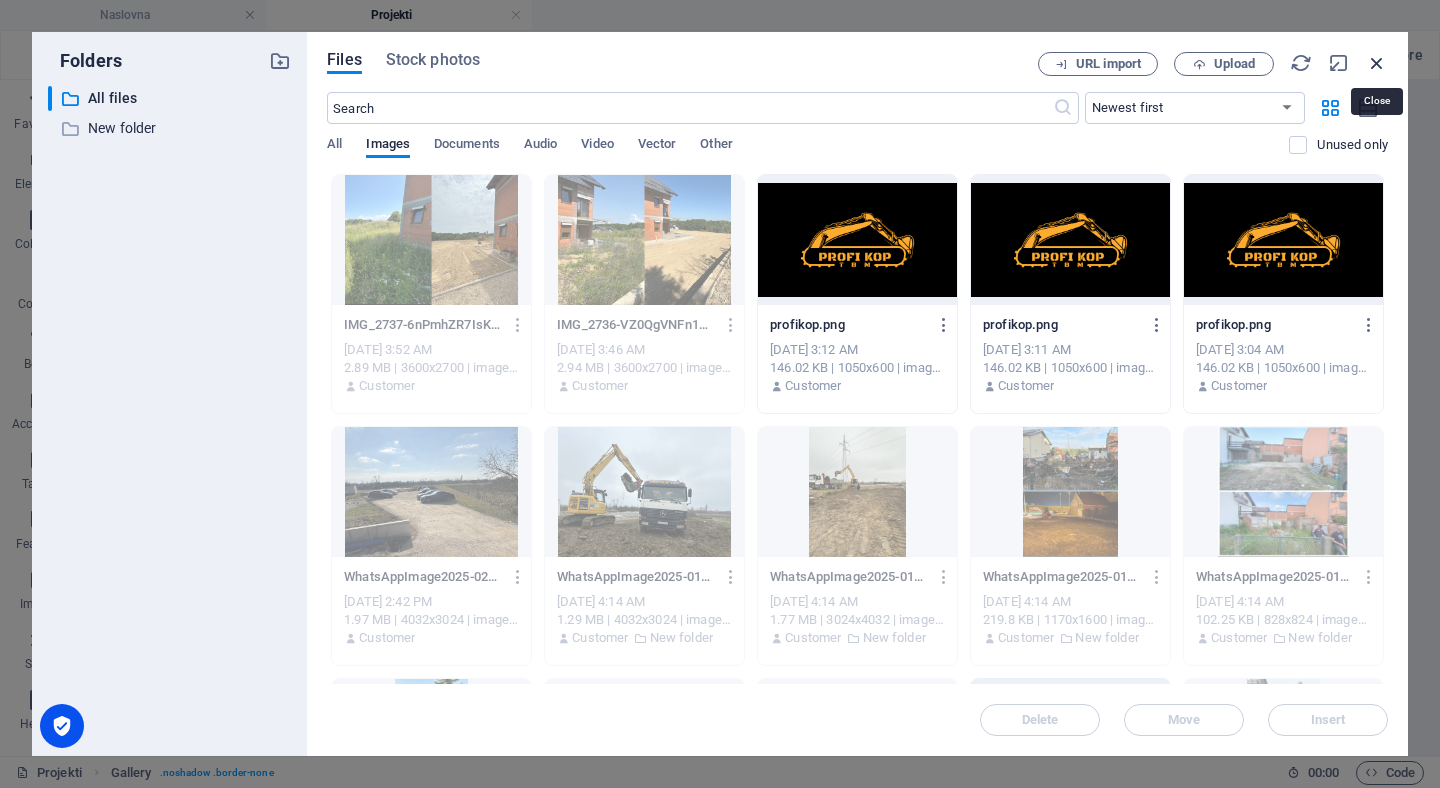 click at bounding box center (1377, 63) 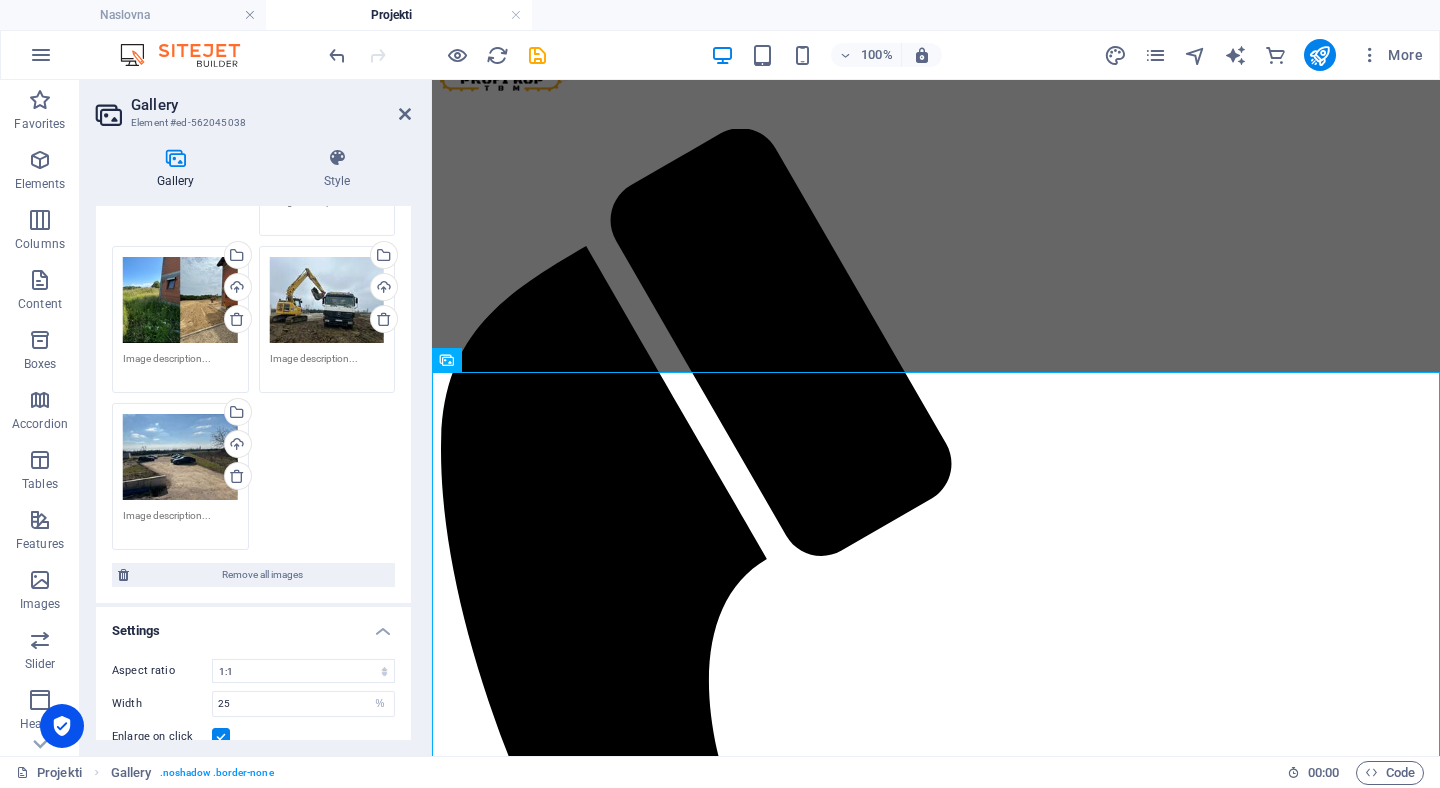 scroll, scrollTop: 3102, scrollLeft: 0, axis: vertical 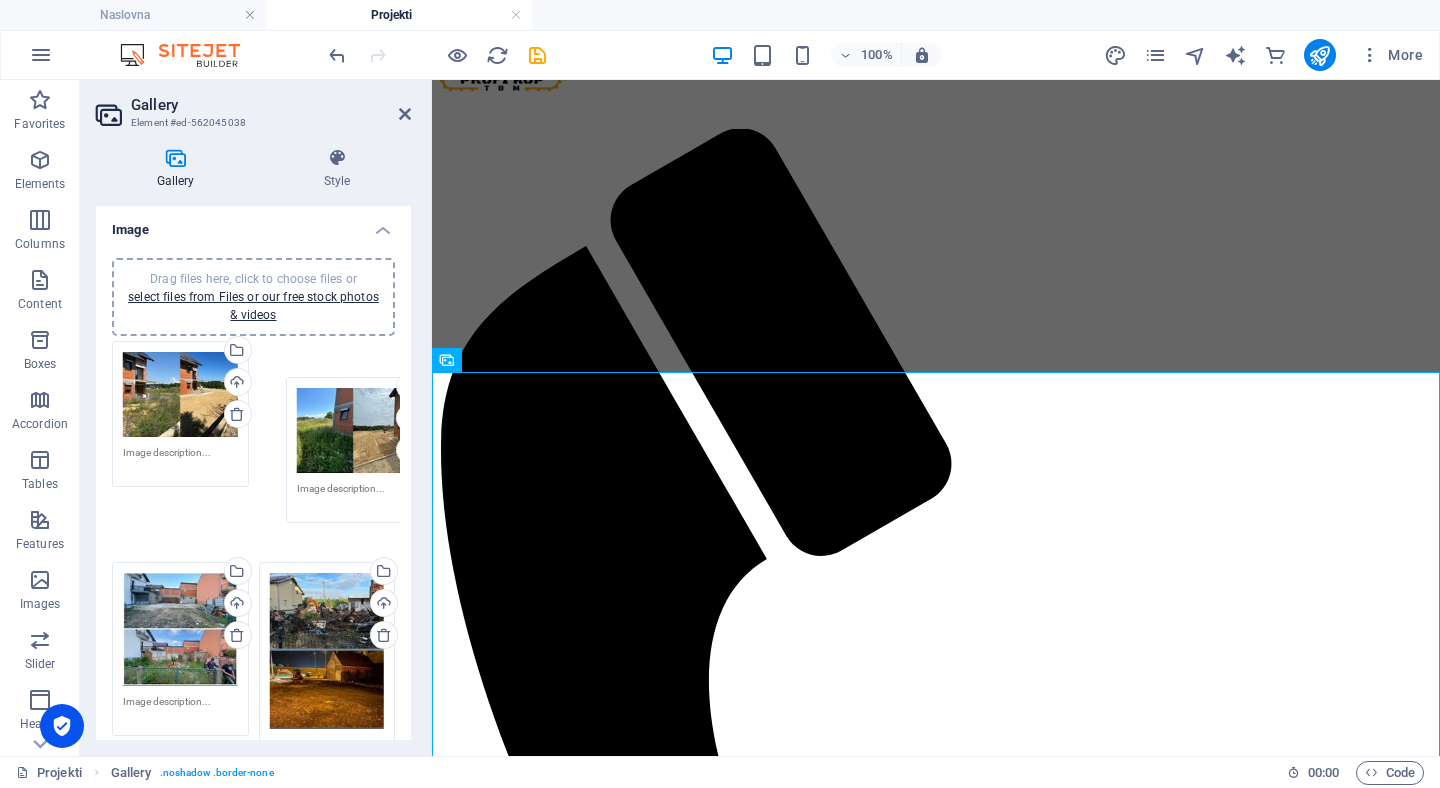 drag, startPoint x: 142, startPoint y: 252, endPoint x: 316, endPoint y: 421, distance: 242.5634 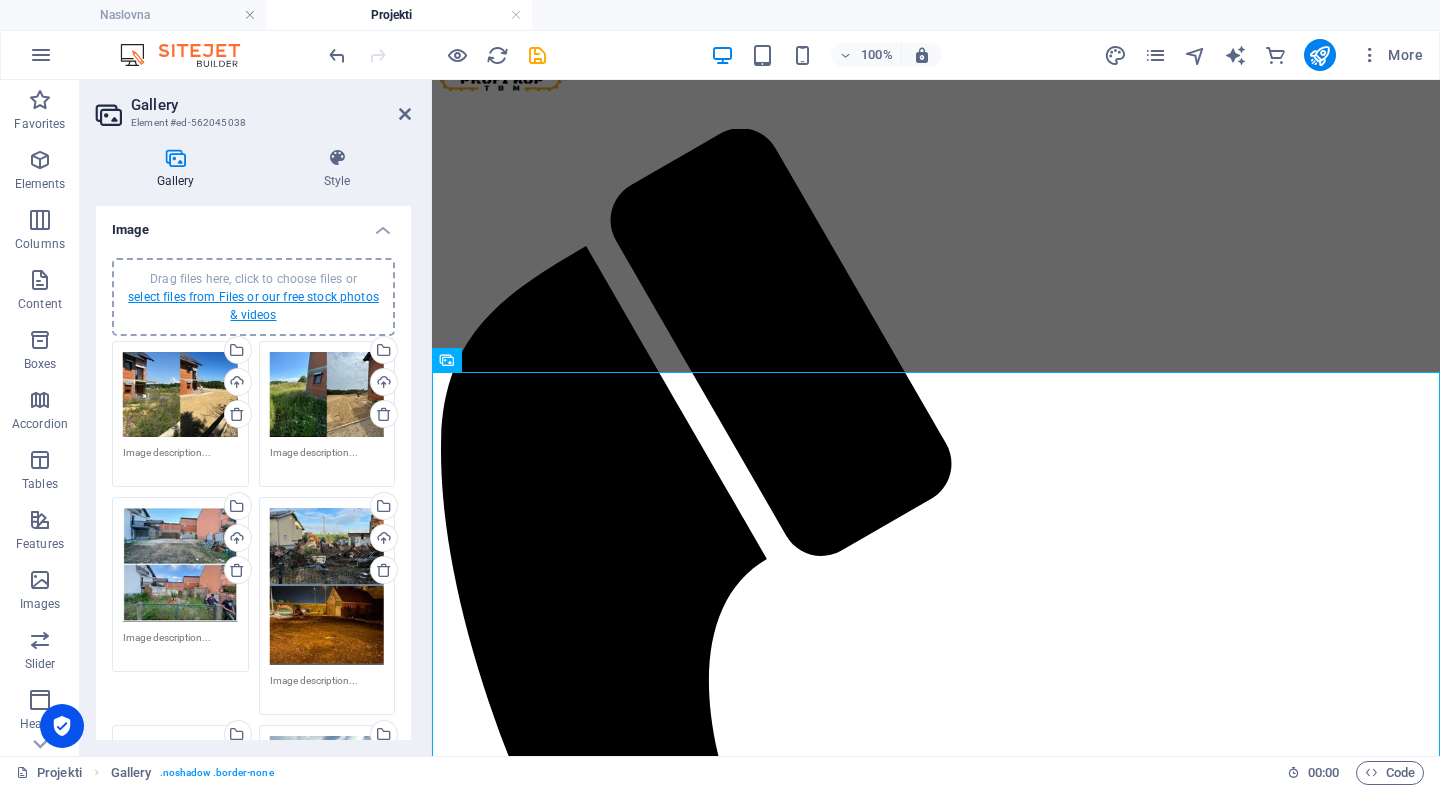 click on "select files from Files or our free stock photos & videos" at bounding box center [253, 306] 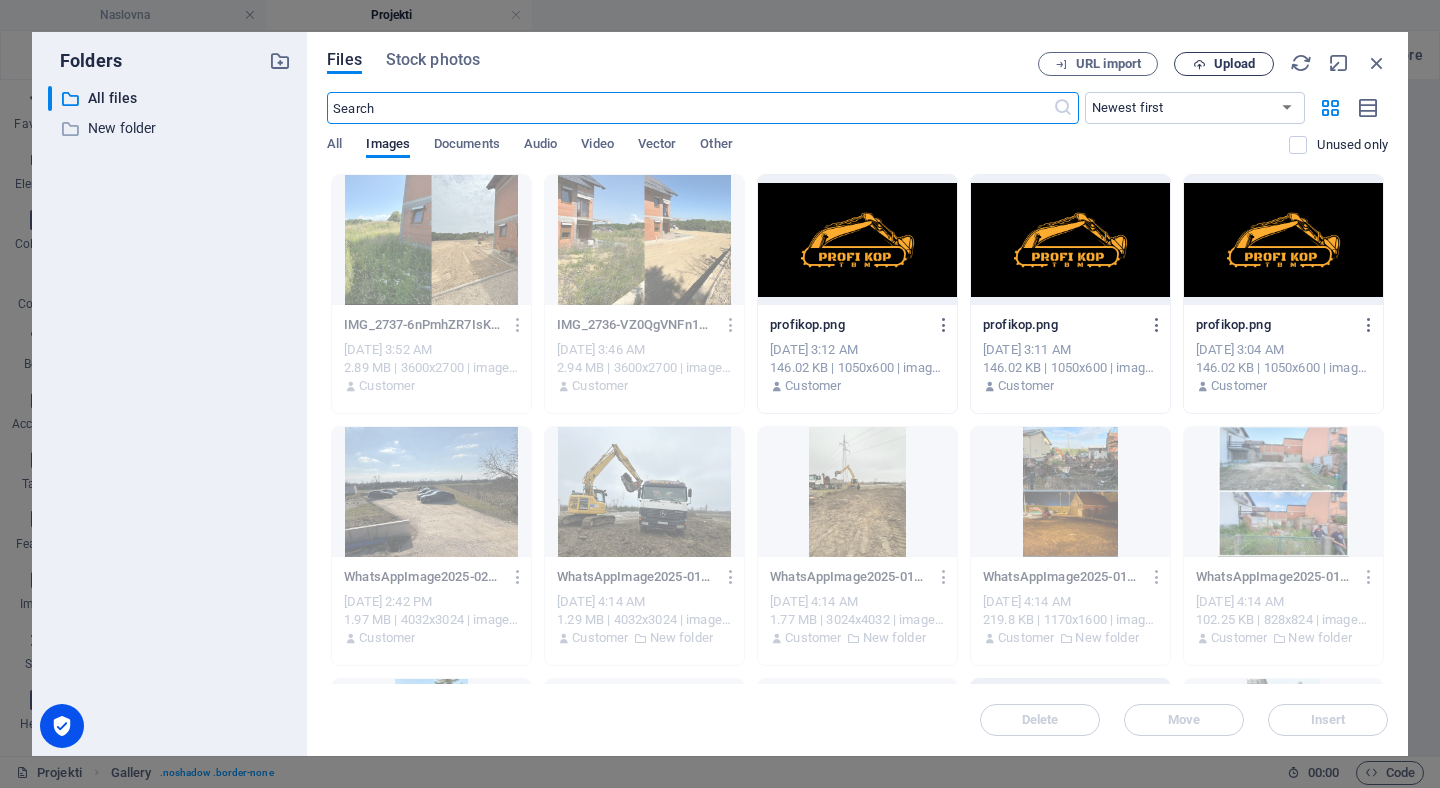 click on "Upload" at bounding box center (1234, 64) 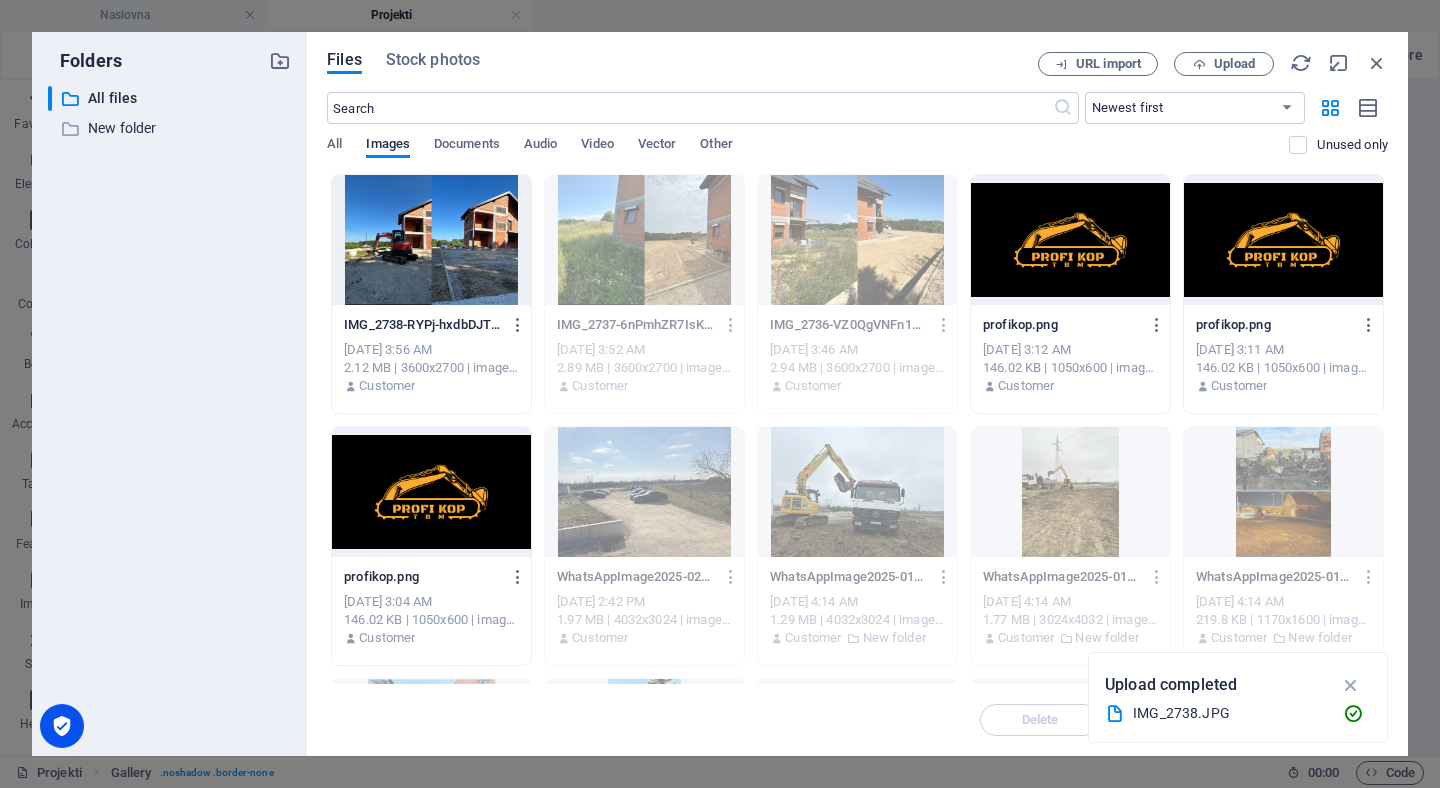 click at bounding box center (431, 240) 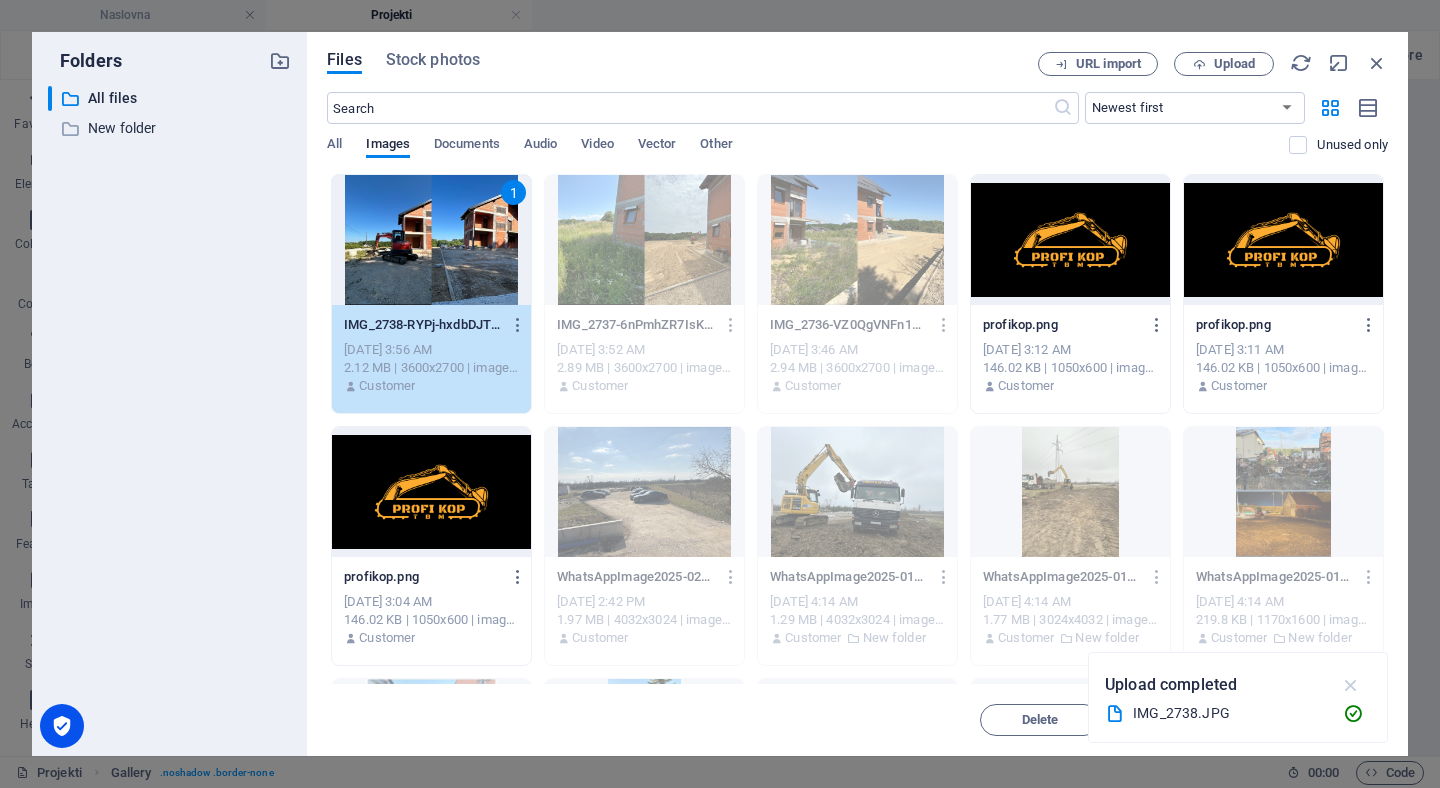 click at bounding box center (1351, 685) 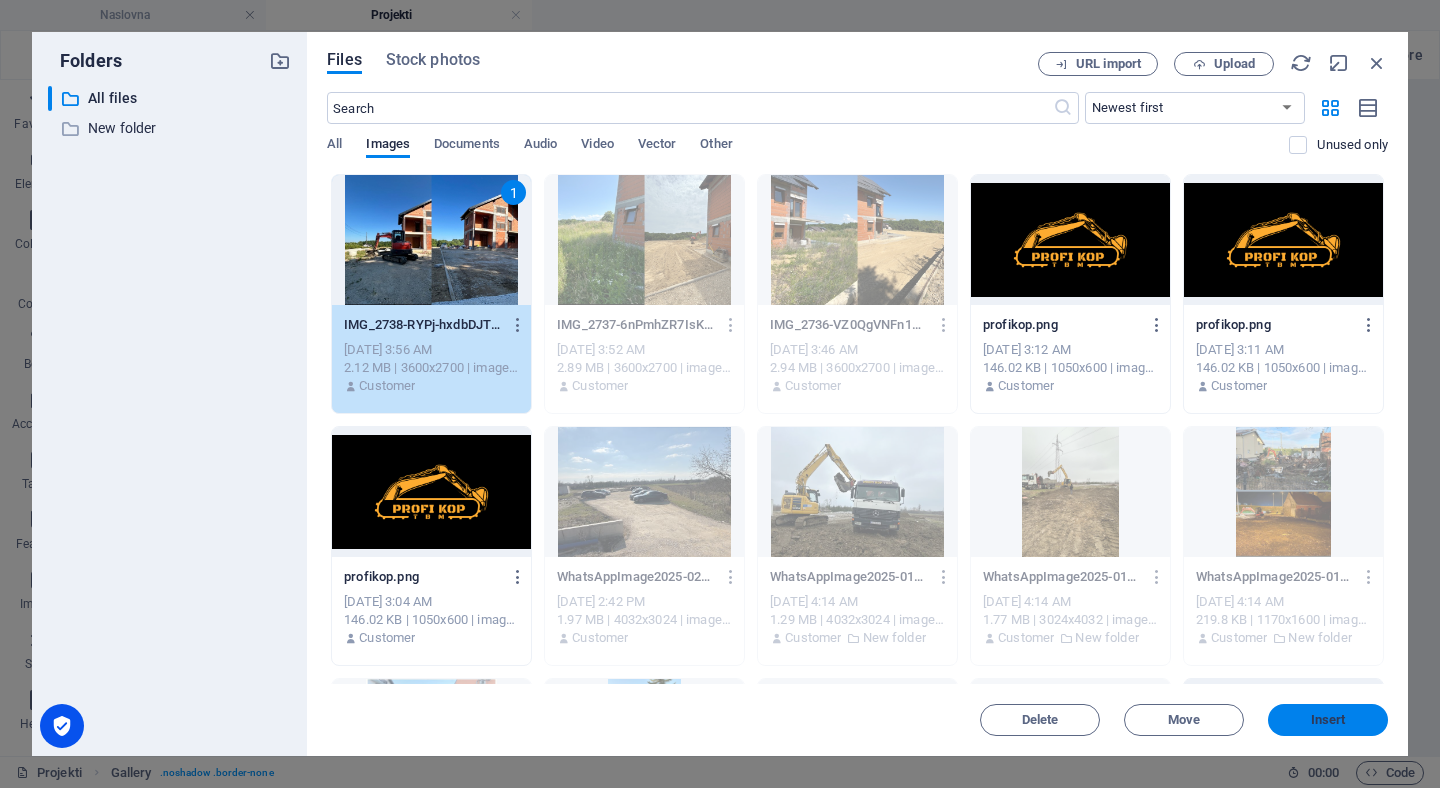 click on "Insert" at bounding box center (1328, 720) 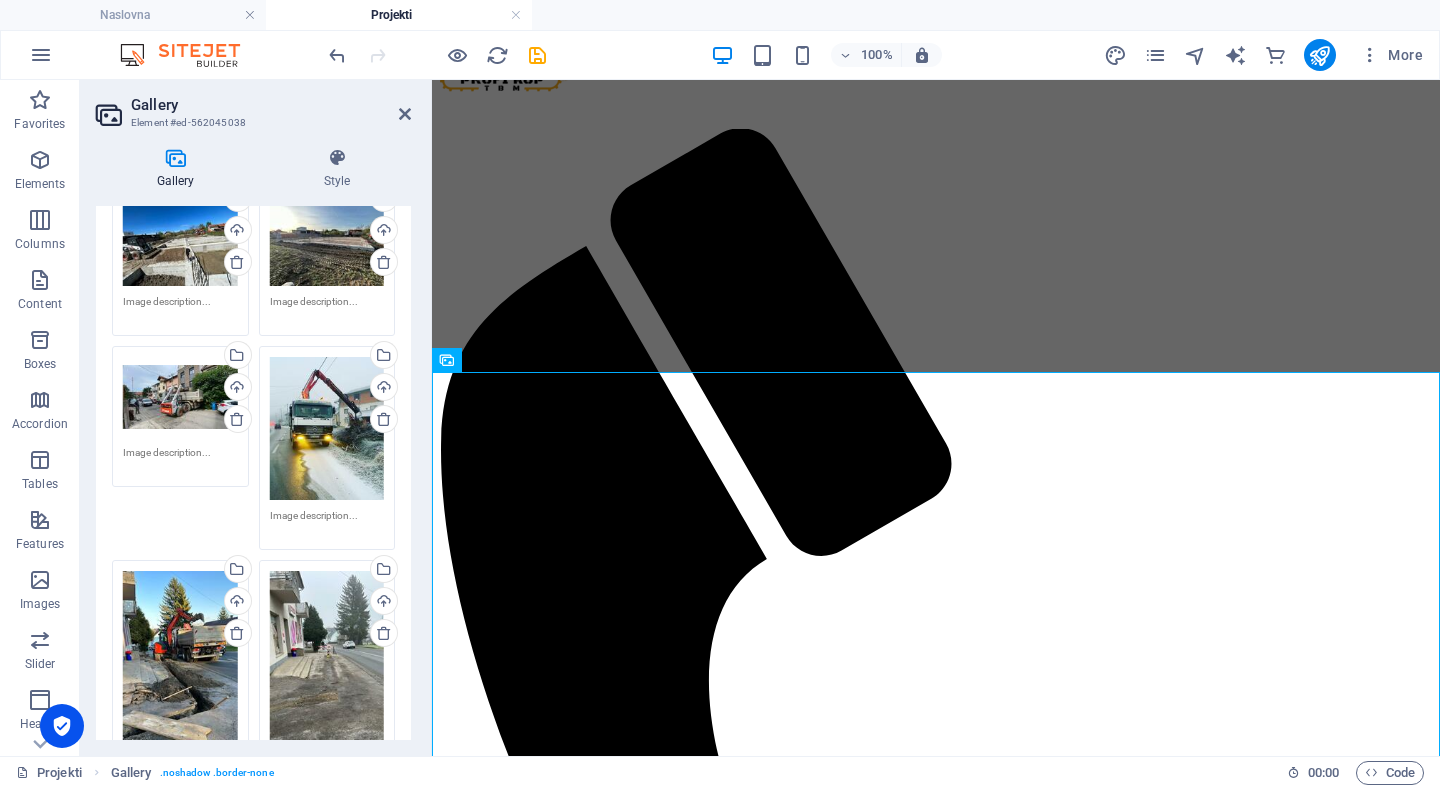 scroll, scrollTop: 3123, scrollLeft: 0, axis: vertical 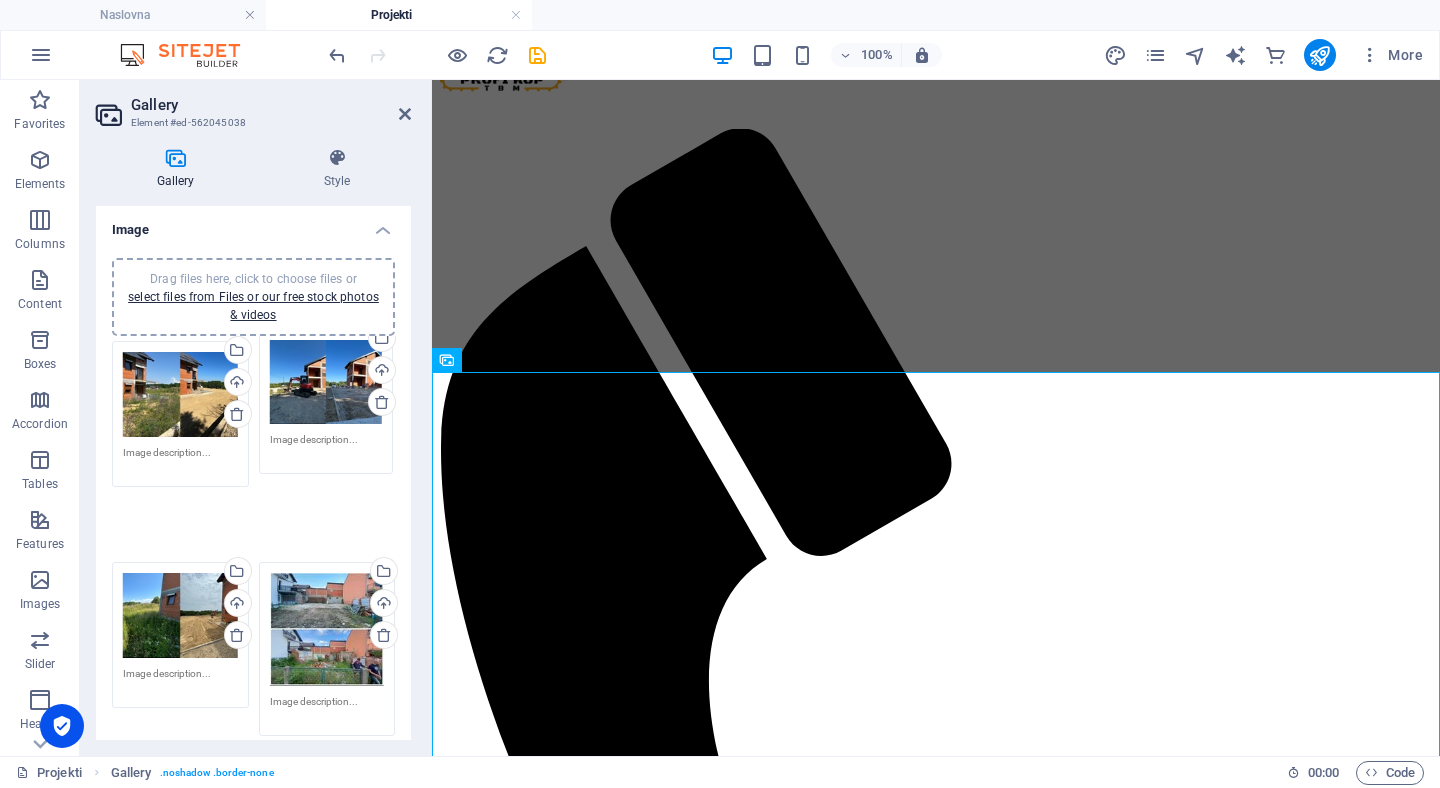 drag, startPoint x: 313, startPoint y: 343, endPoint x: 314, endPoint y: 421, distance: 78.00641 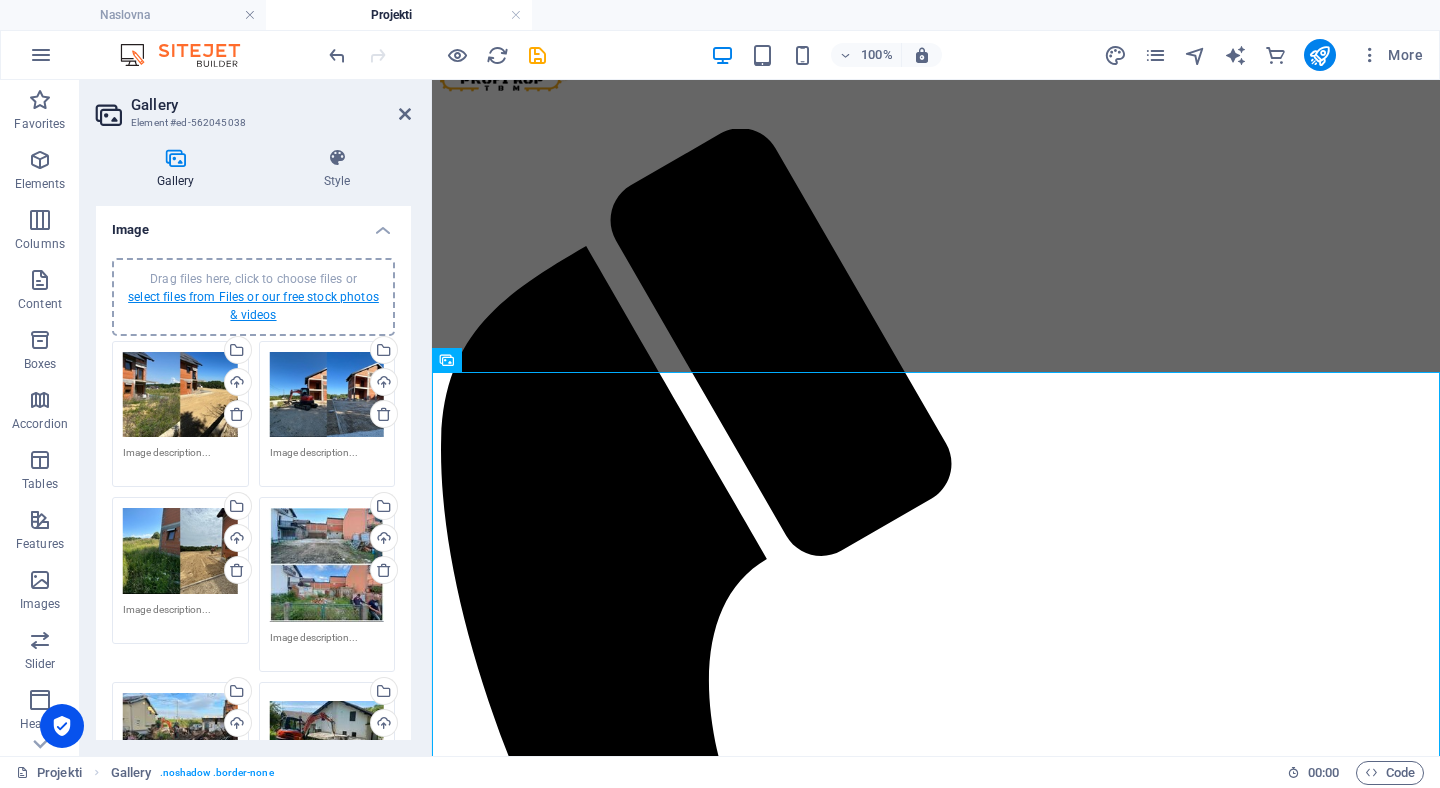 click on "select files from Files or our free stock photos & videos" at bounding box center [253, 306] 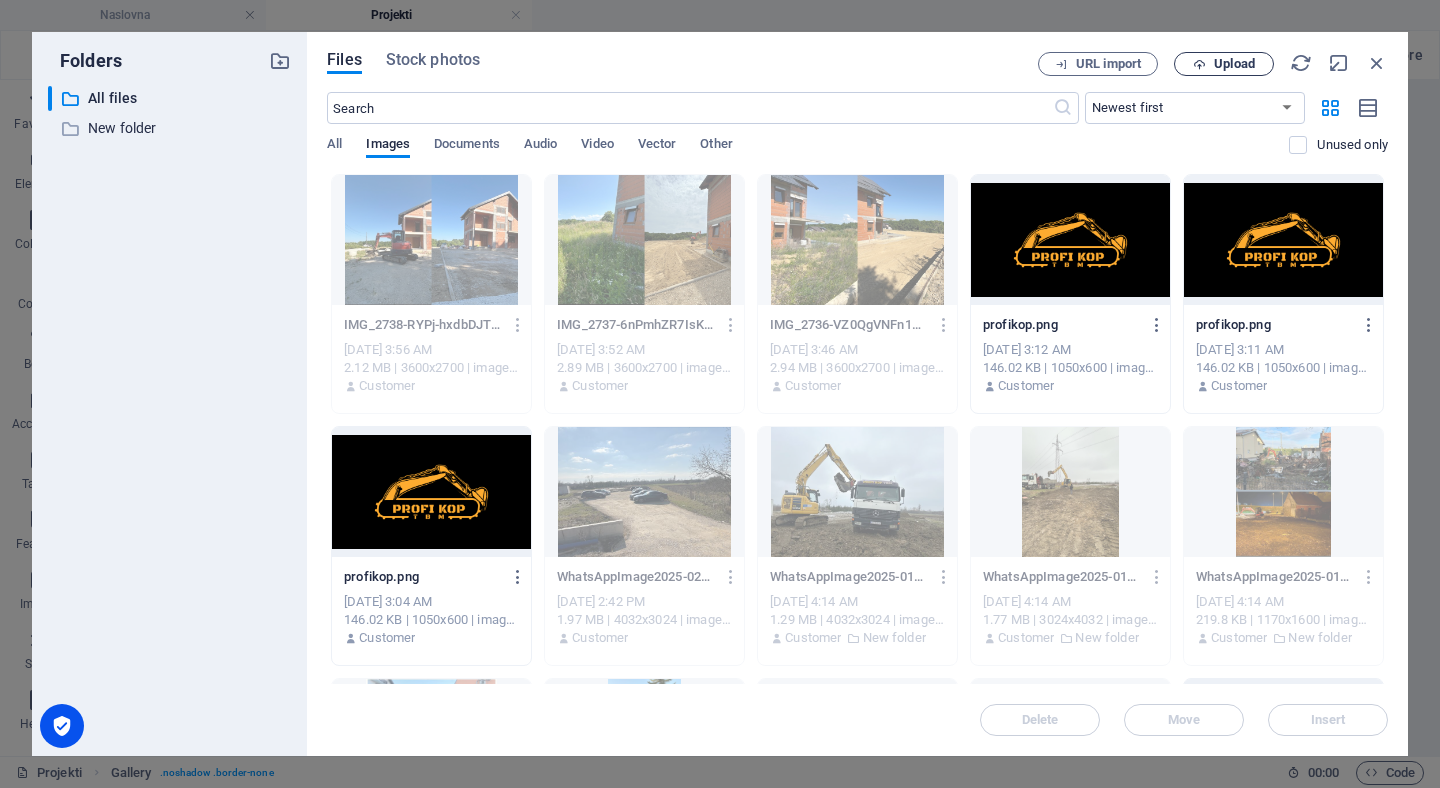 click on "Upload" at bounding box center [1234, 64] 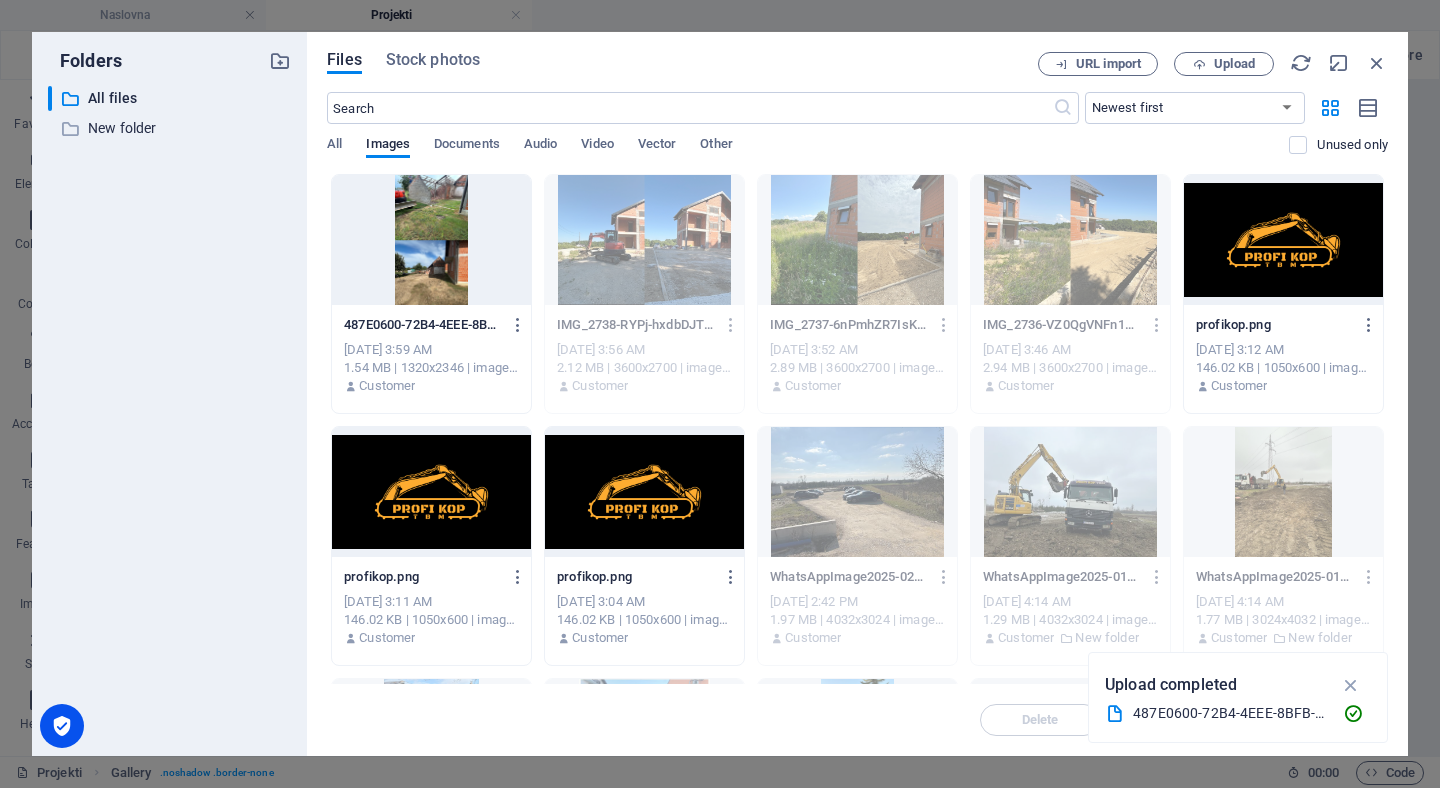 click at bounding box center (431, 240) 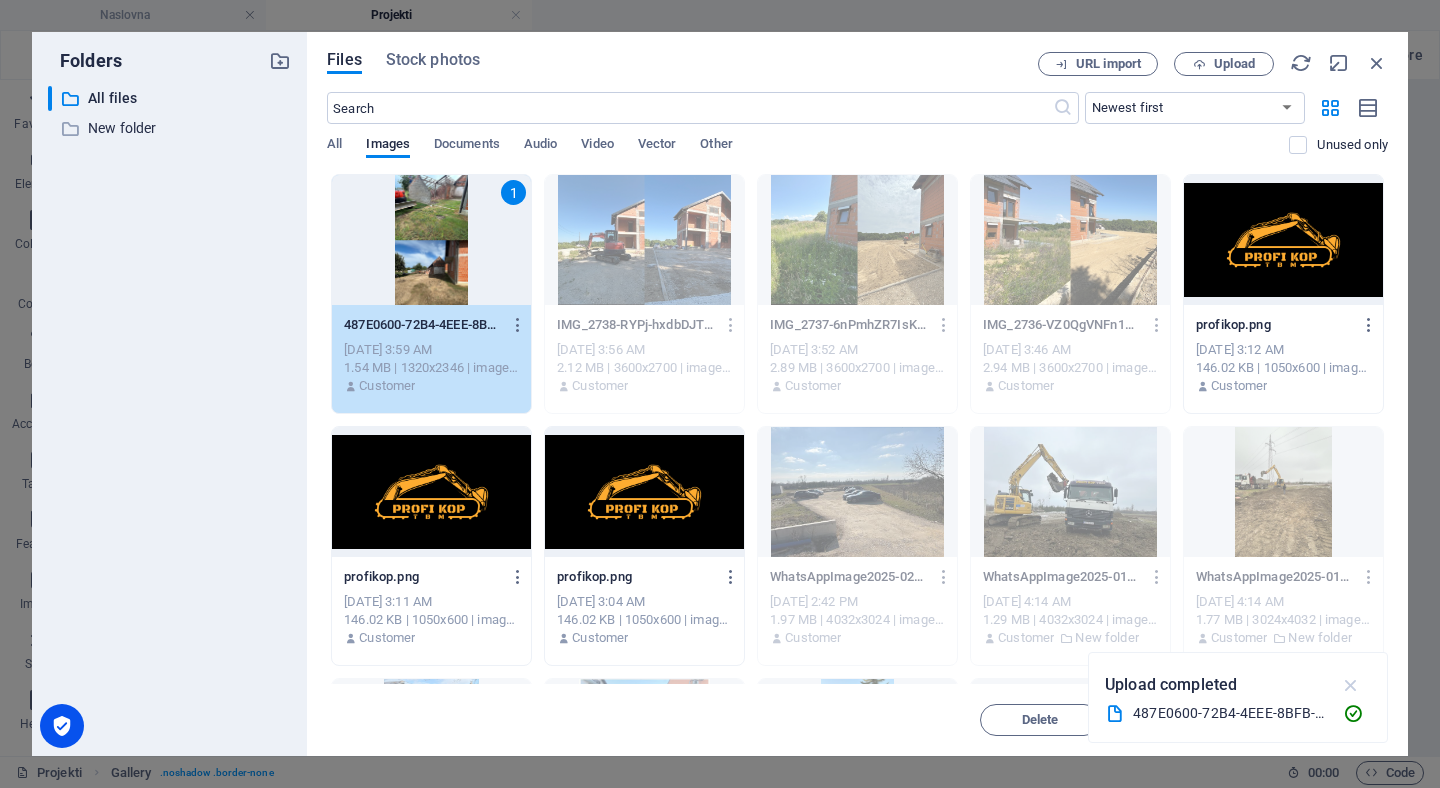 click at bounding box center (1351, 685) 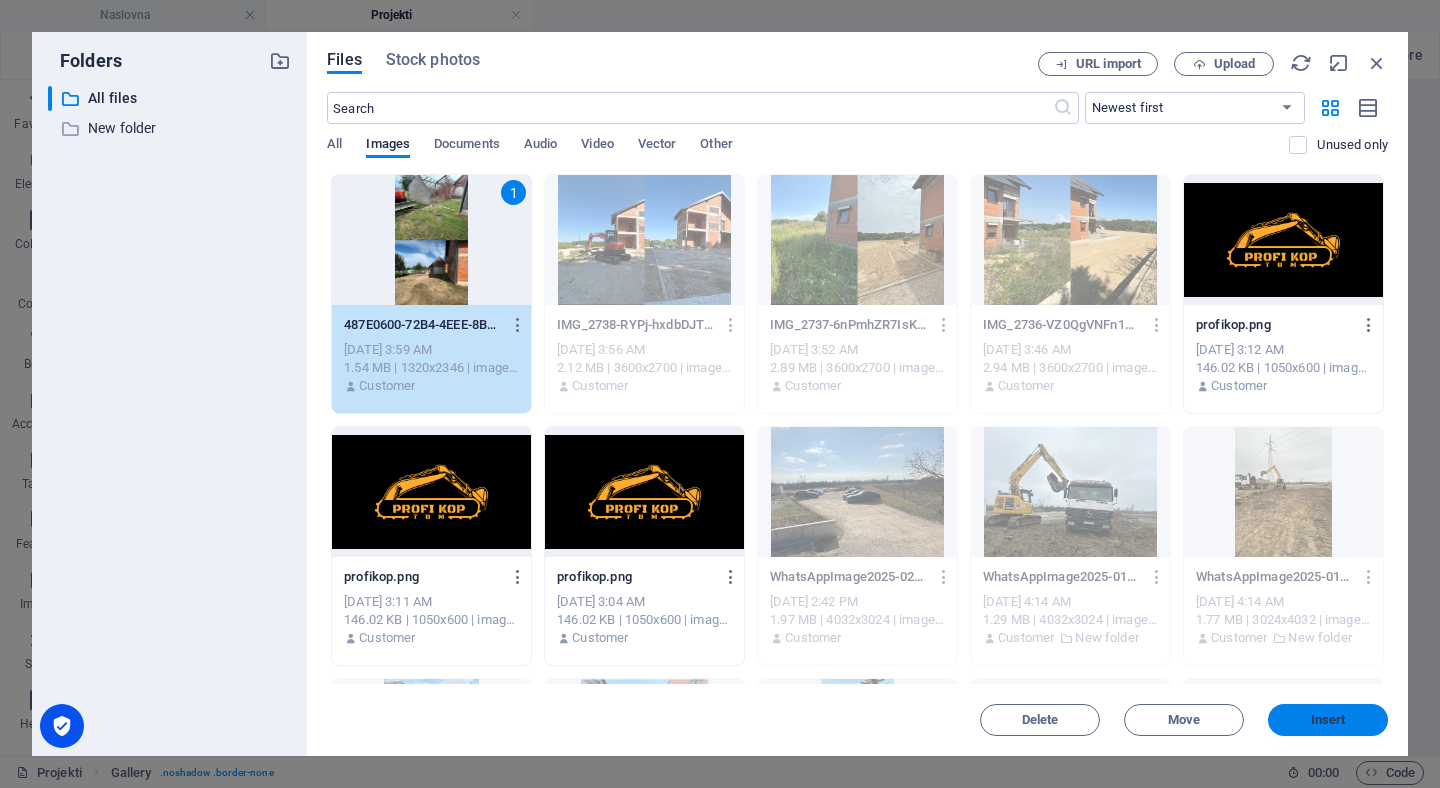 click on "Insert" at bounding box center [1328, 720] 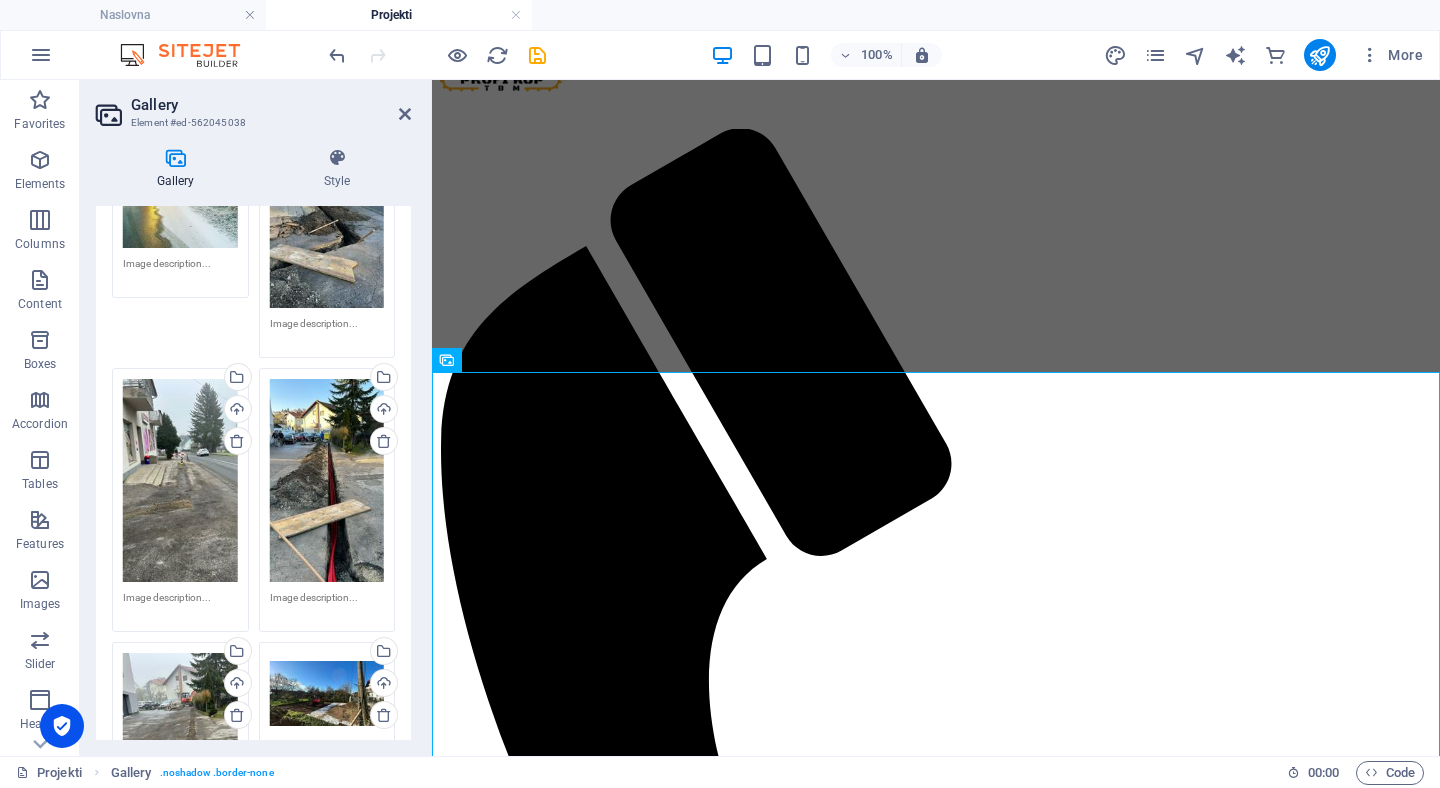 scroll, scrollTop: 3488, scrollLeft: 0, axis: vertical 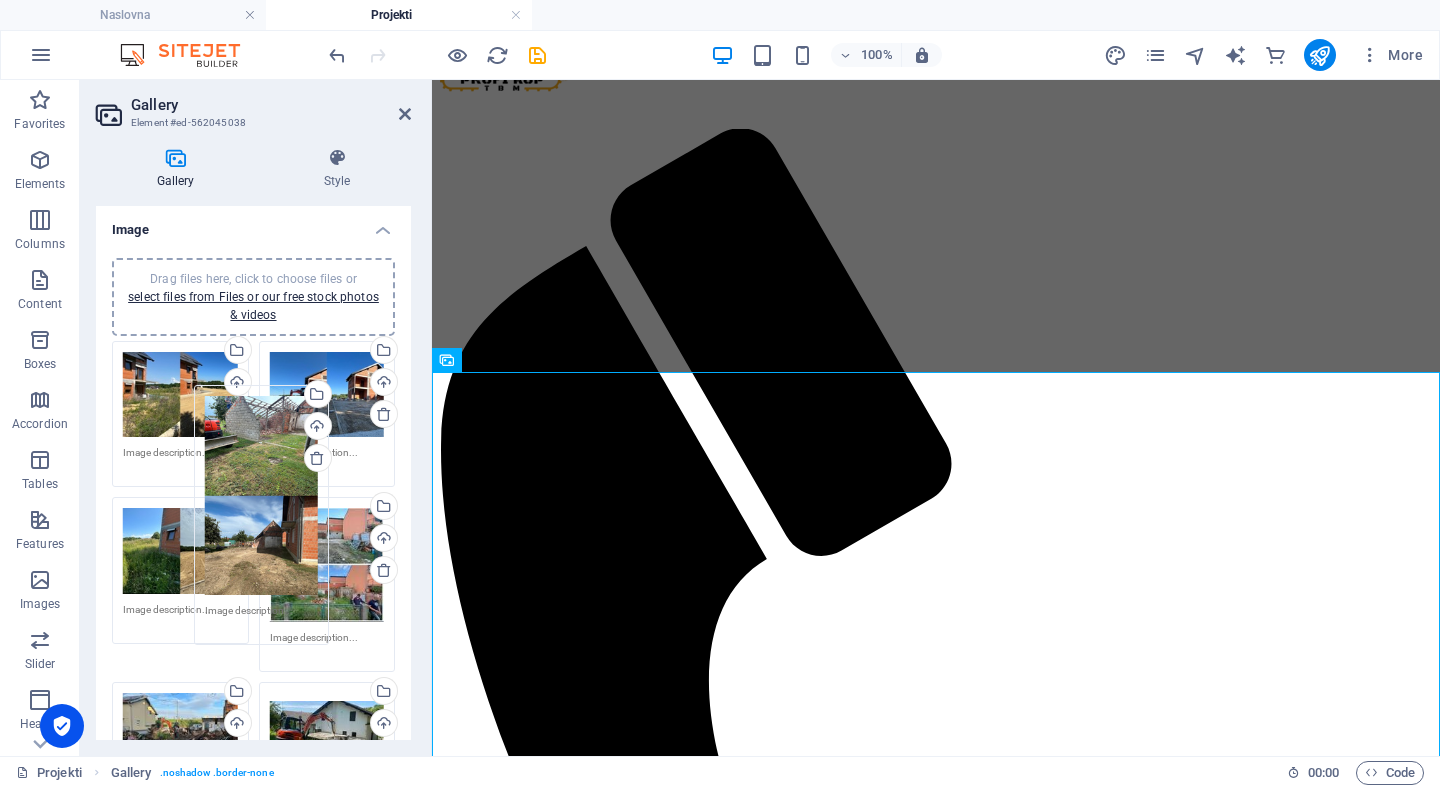 drag, startPoint x: 172, startPoint y: 317, endPoint x: 254, endPoint y: 569, distance: 265.00565 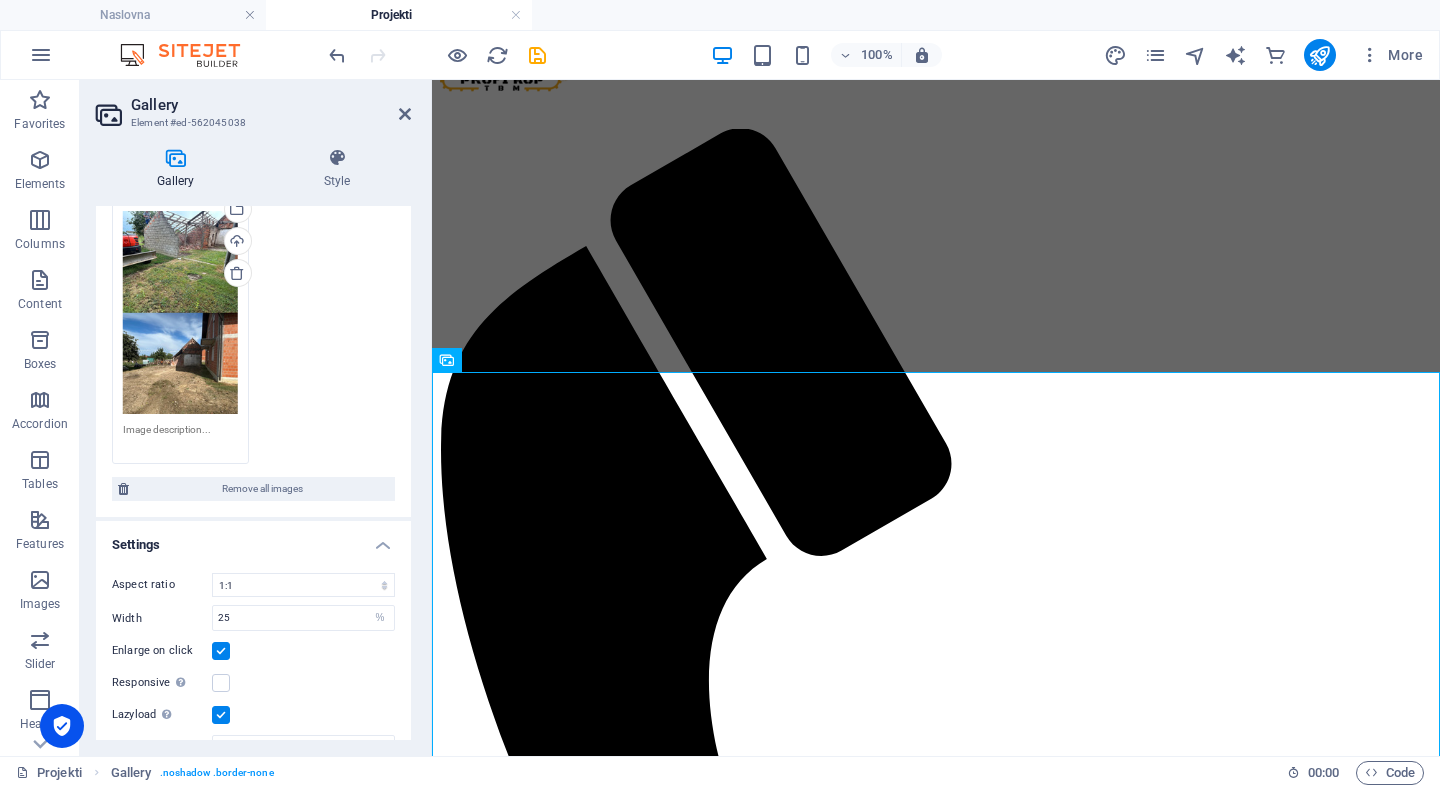 scroll, scrollTop: 3450, scrollLeft: 0, axis: vertical 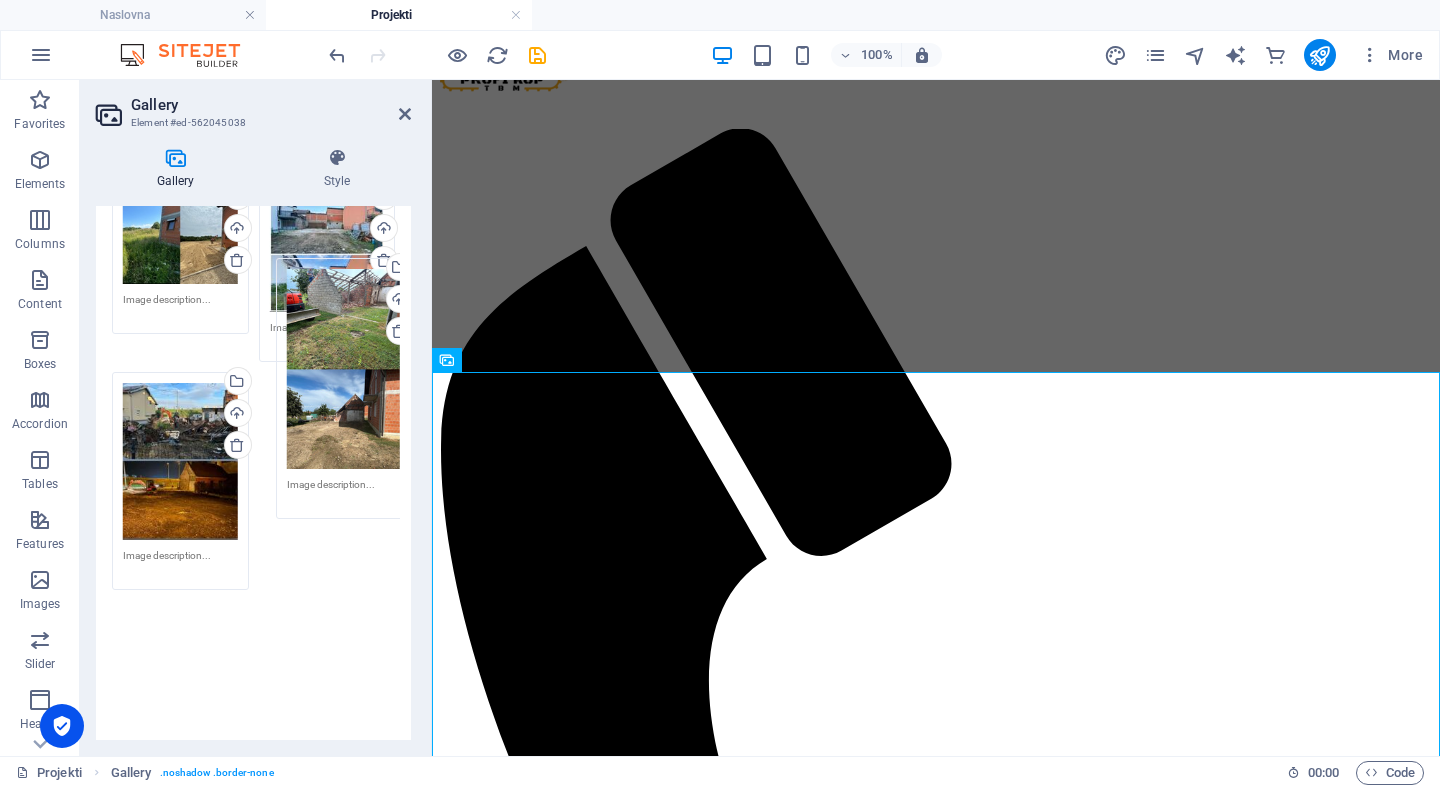 drag, startPoint x: 192, startPoint y: 333, endPoint x: 356, endPoint y: 420, distance: 185.64752 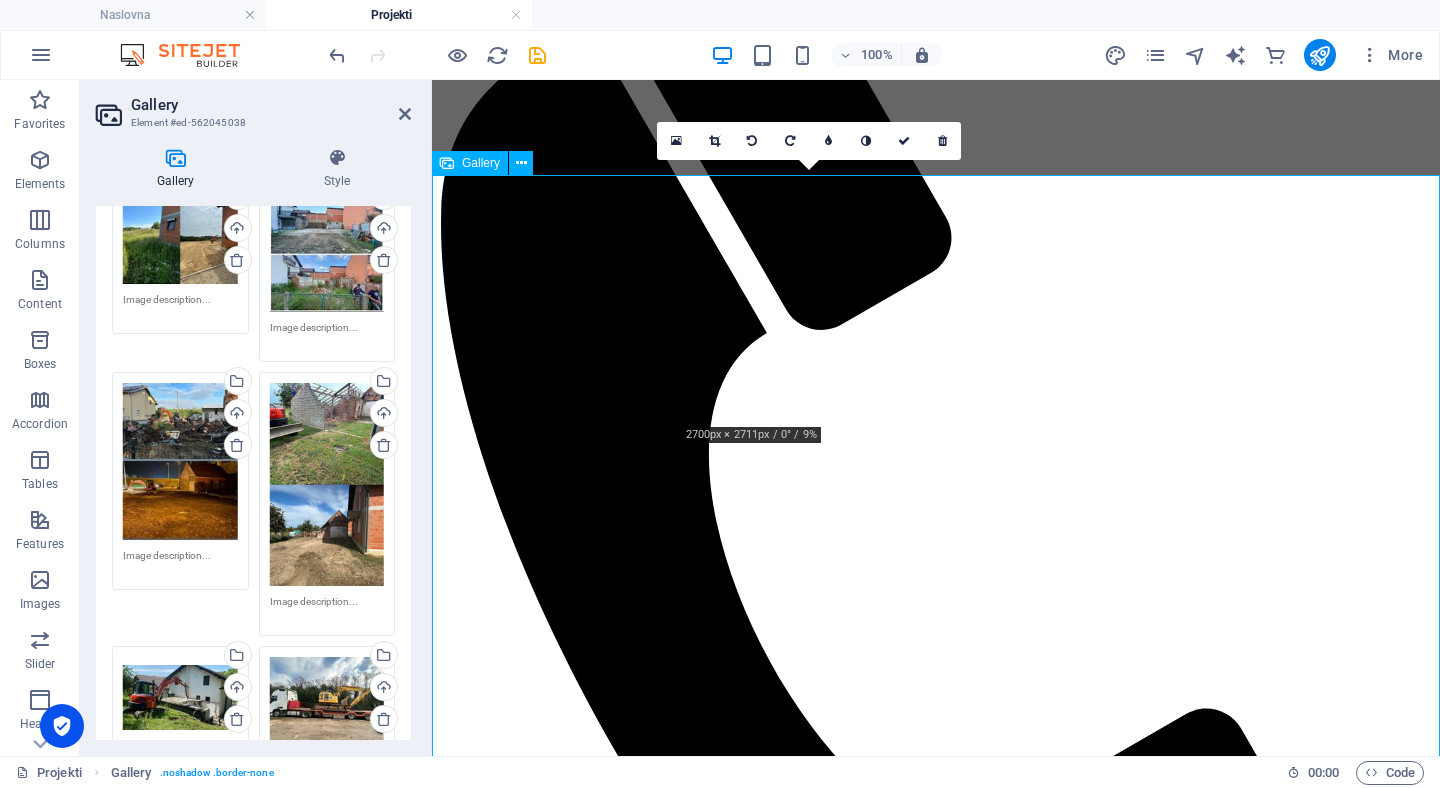 scroll, scrollTop: 320, scrollLeft: 0, axis: vertical 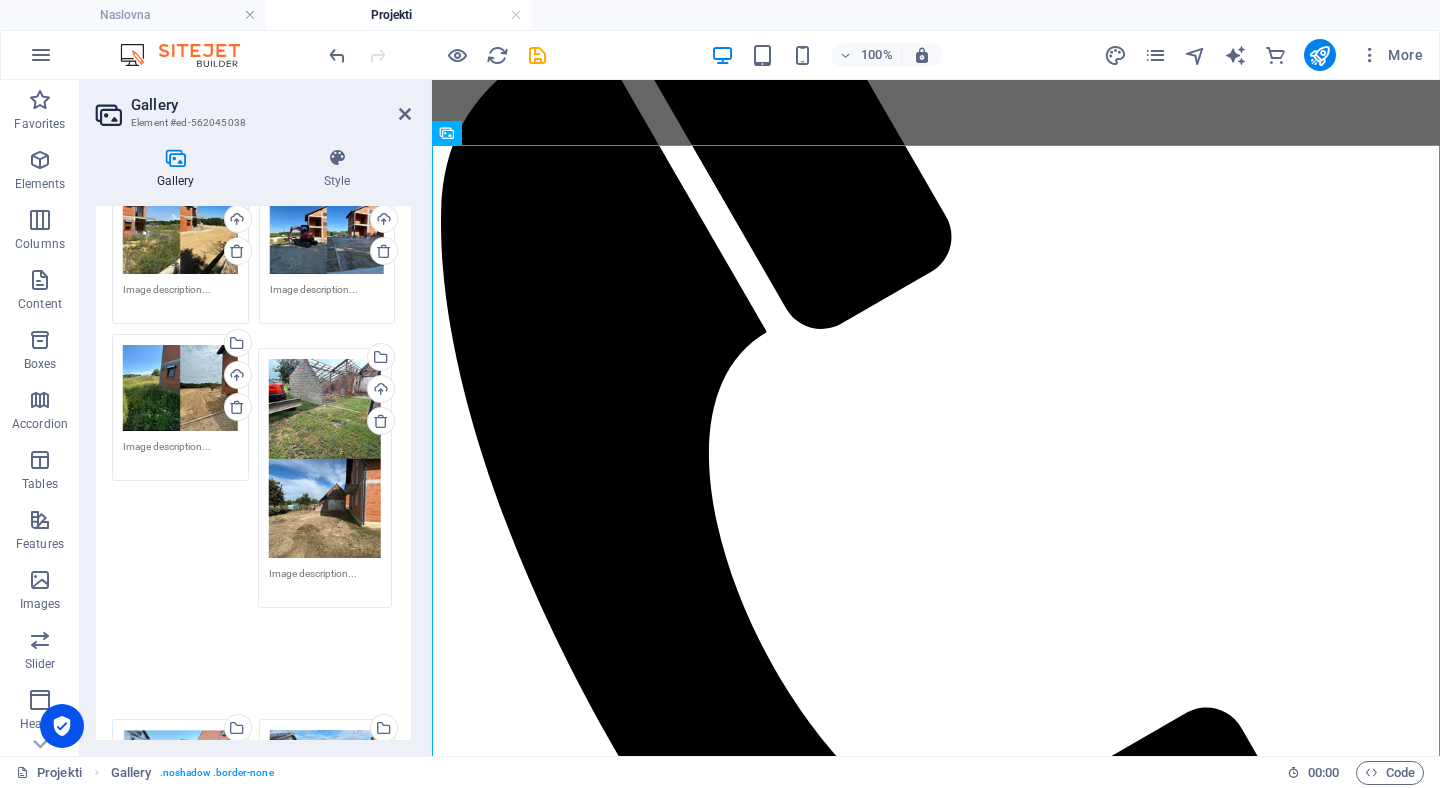 drag, startPoint x: 332, startPoint y: 677, endPoint x: 334, endPoint y: 508, distance: 169.01184 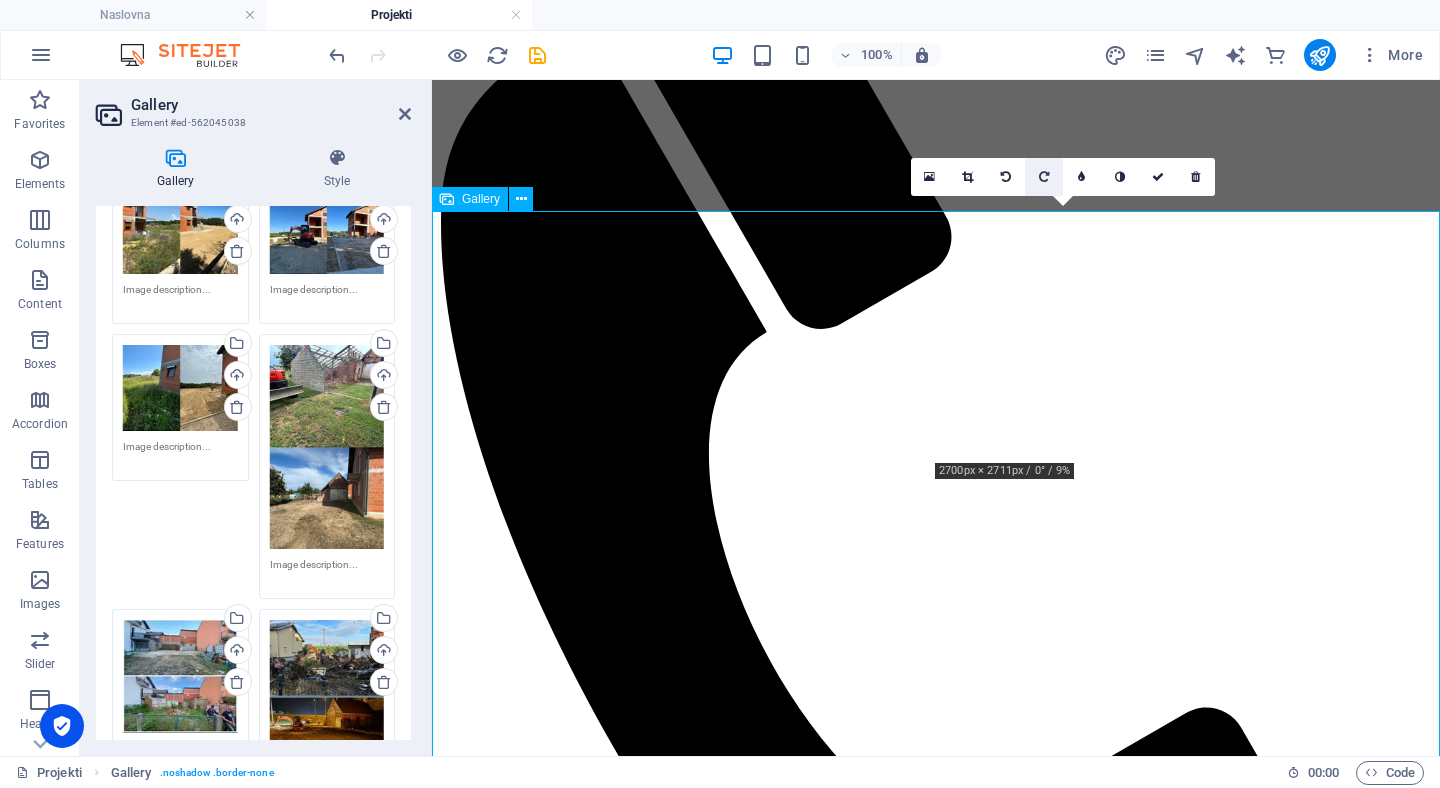 scroll, scrollTop: 240, scrollLeft: 0, axis: vertical 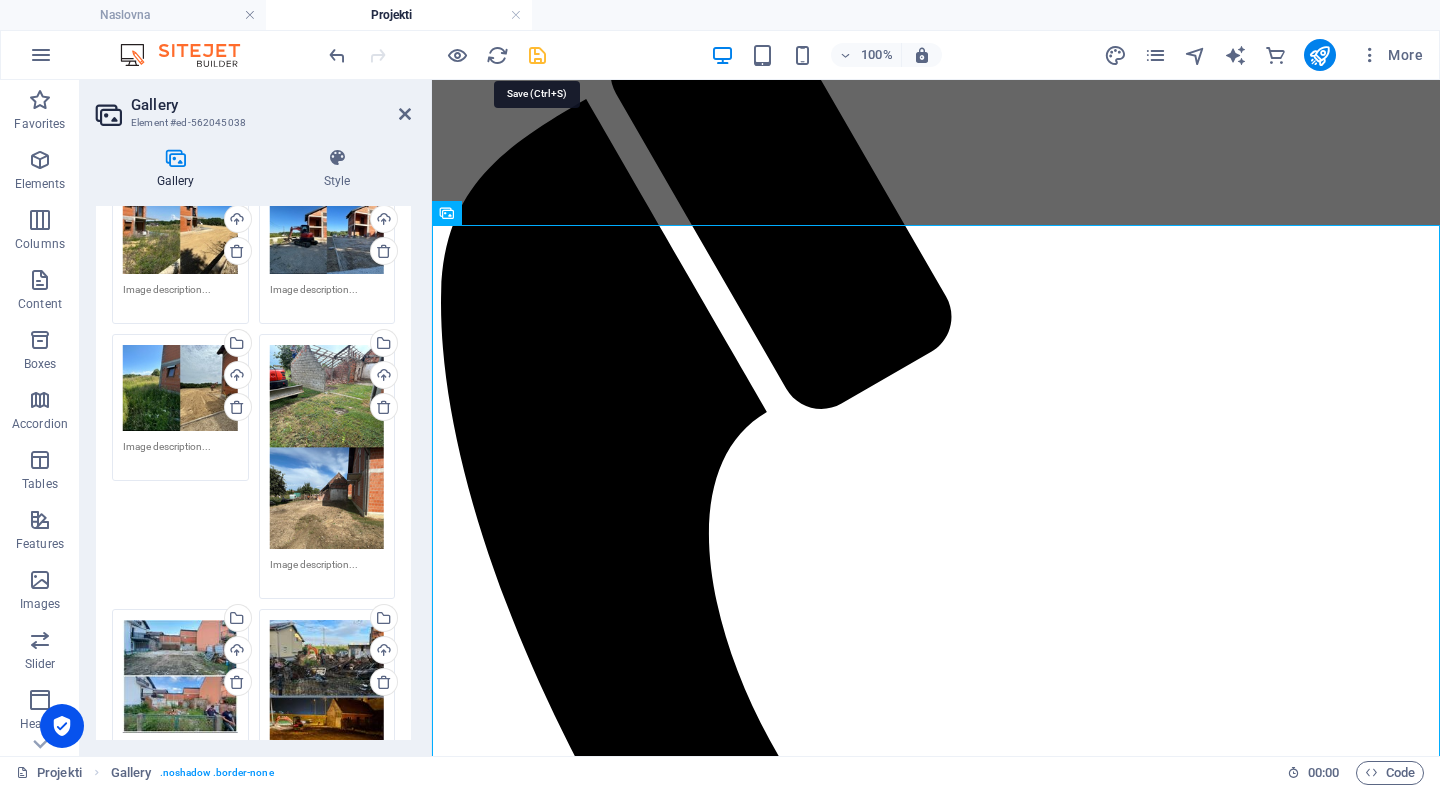 click at bounding box center (537, 55) 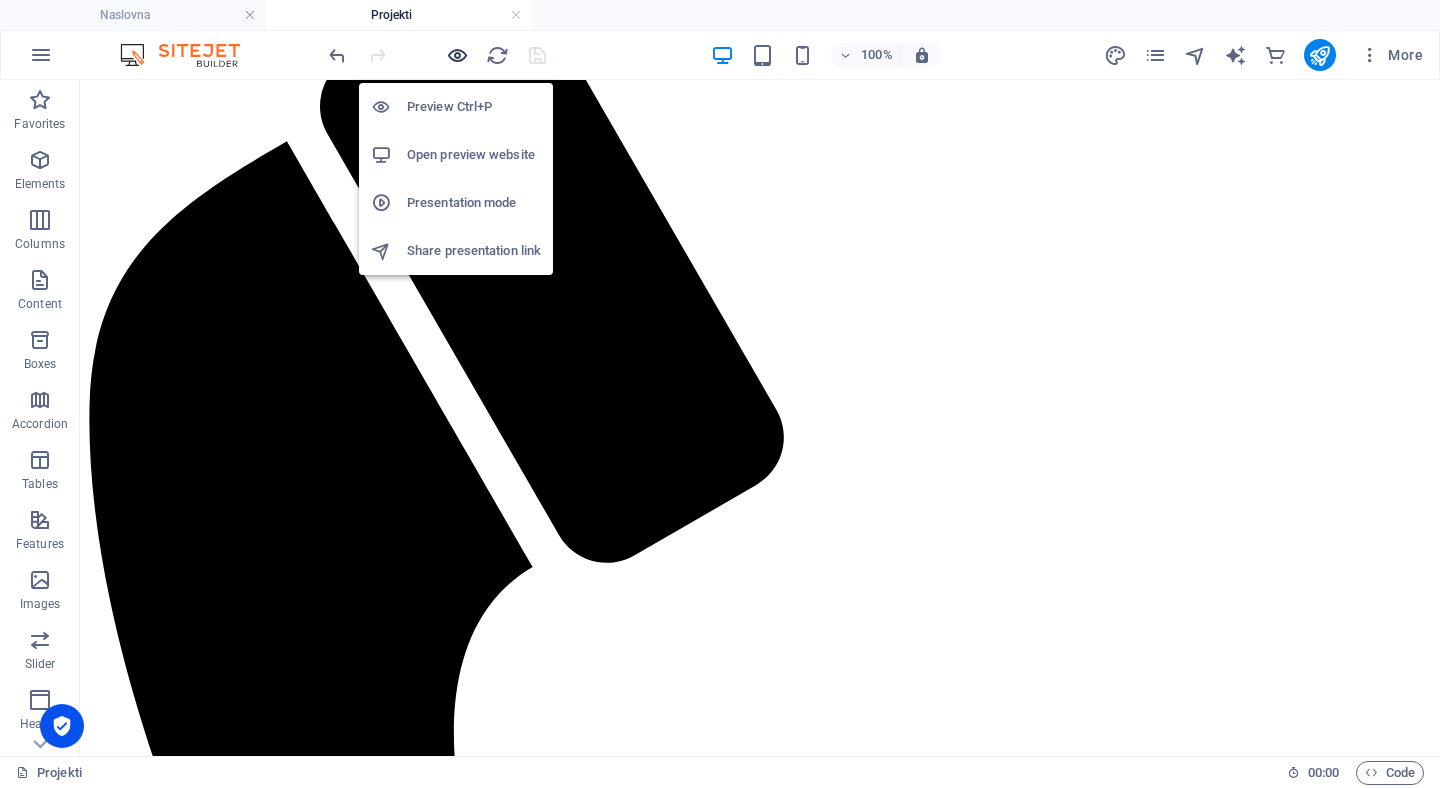 click at bounding box center [457, 55] 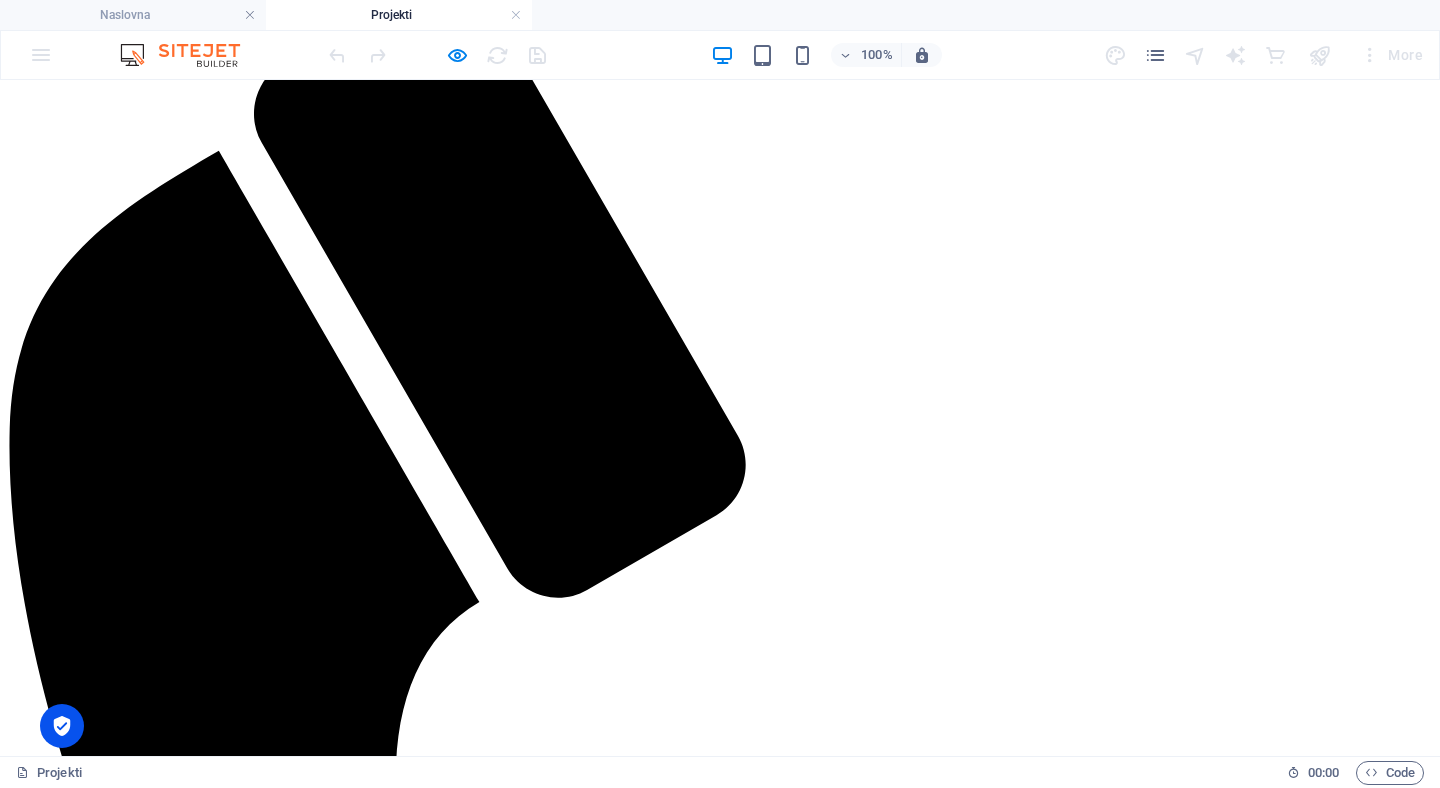 click at bounding box center [288, 2545] 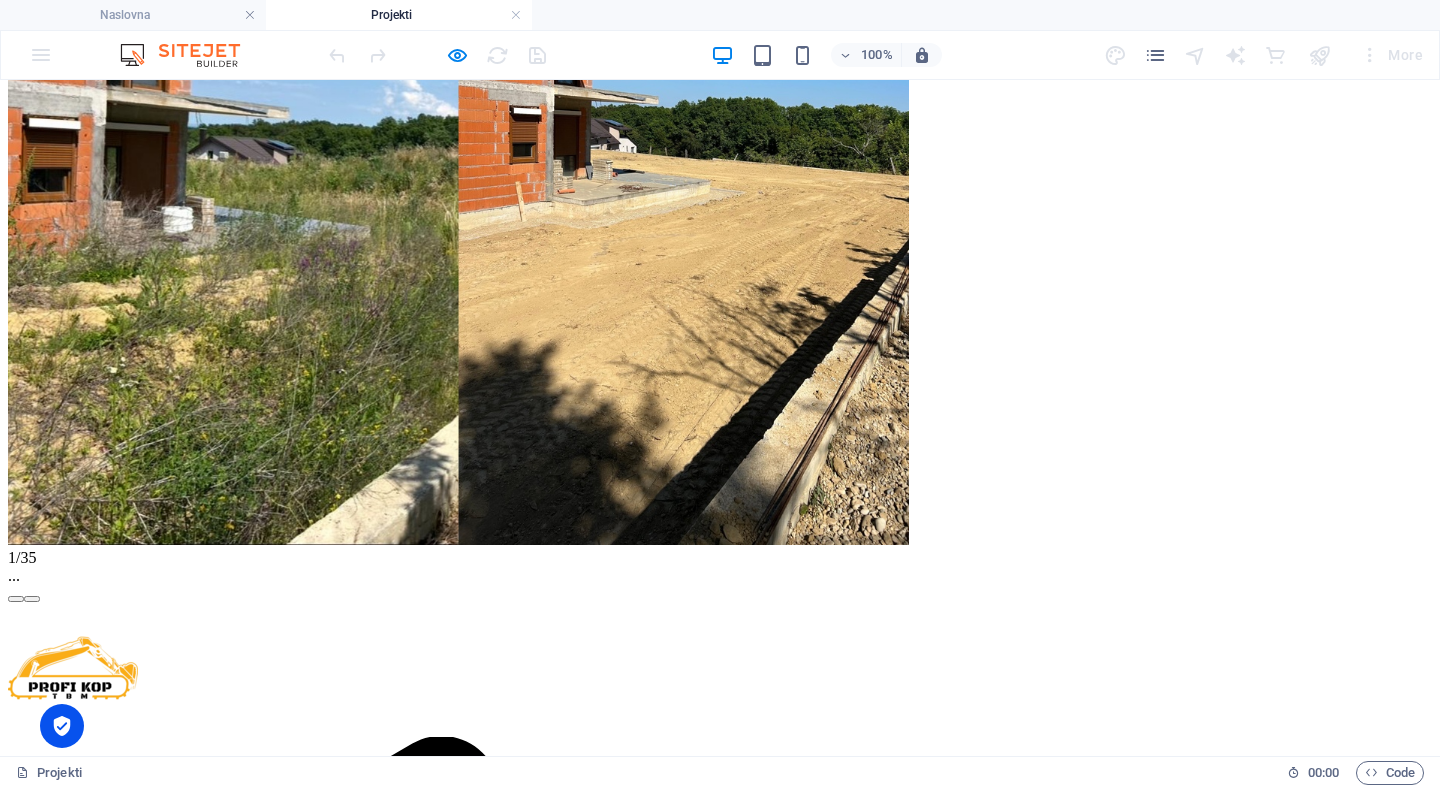 click on "×" at bounding box center [20, -142] 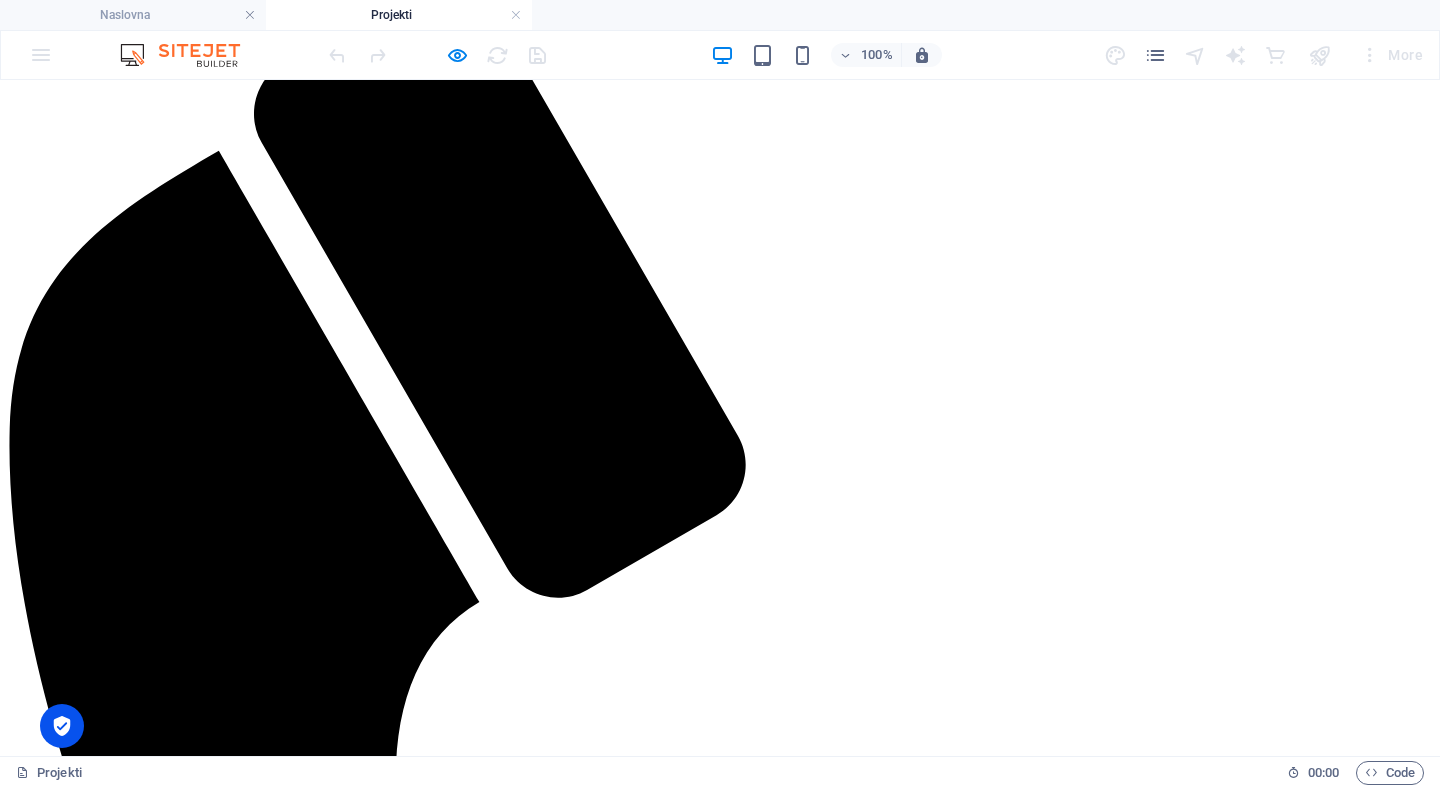scroll, scrollTop: 0, scrollLeft: 0, axis: both 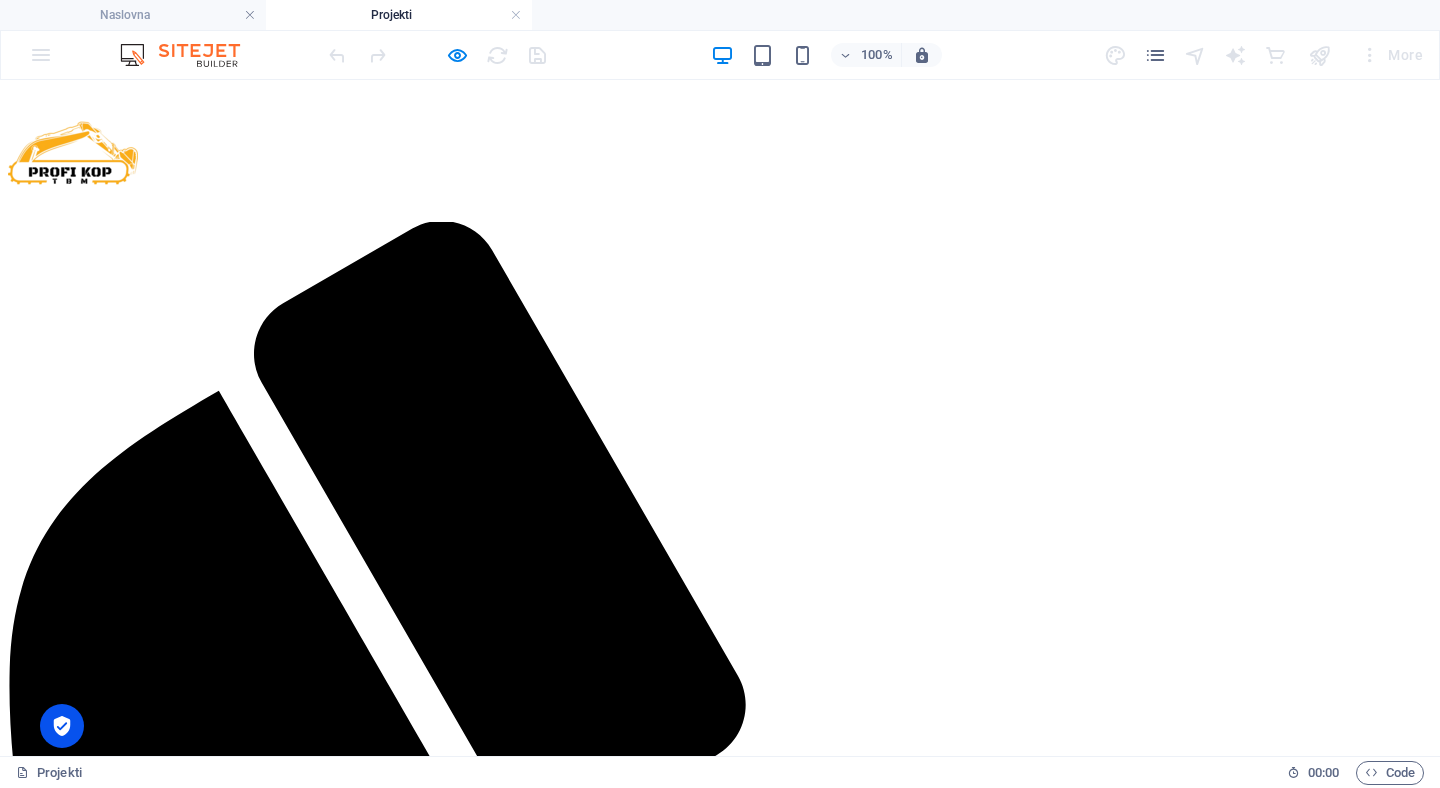 click on "NASLOVNA" at bounding box center [92, 2119] 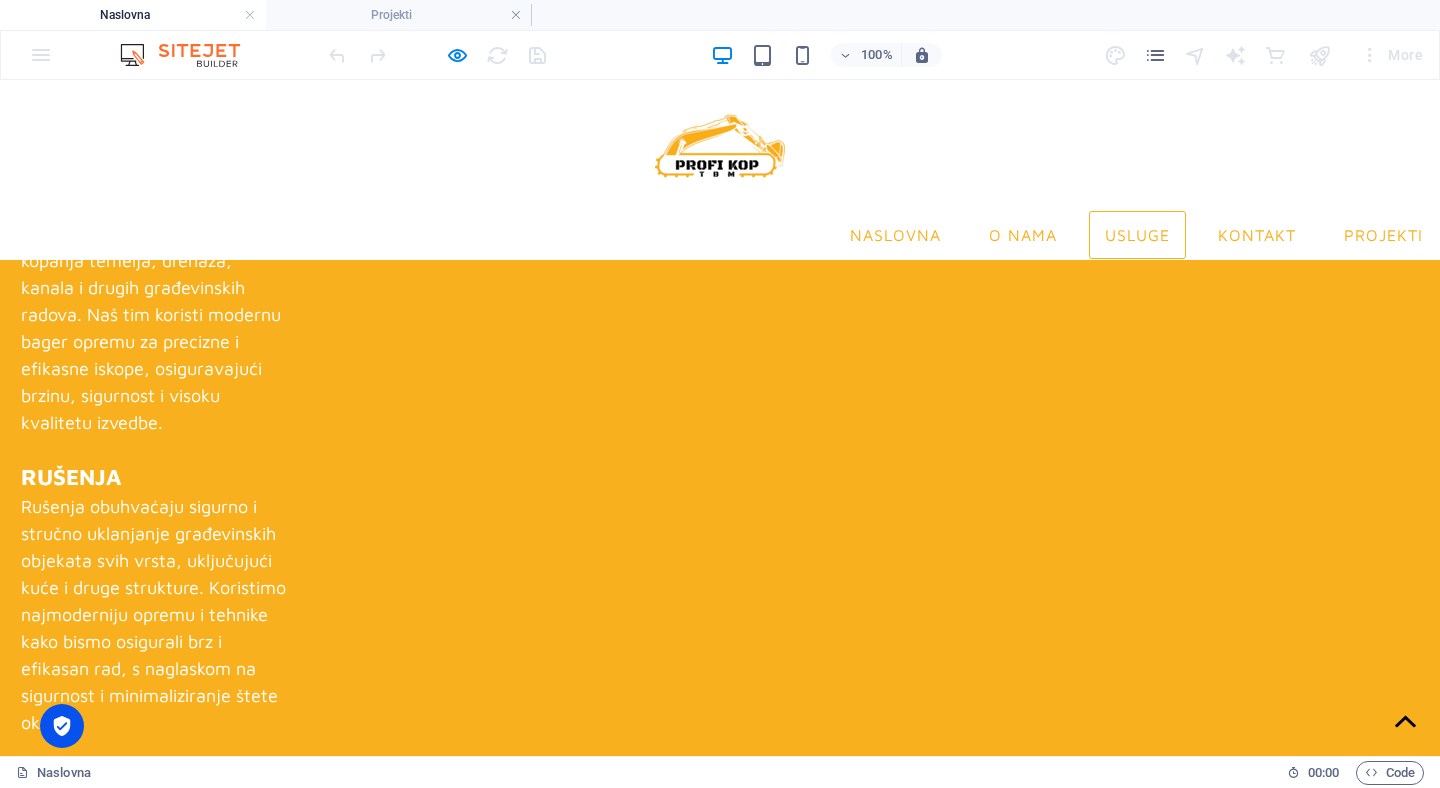 scroll, scrollTop: 0, scrollLeft: 0, axis: both 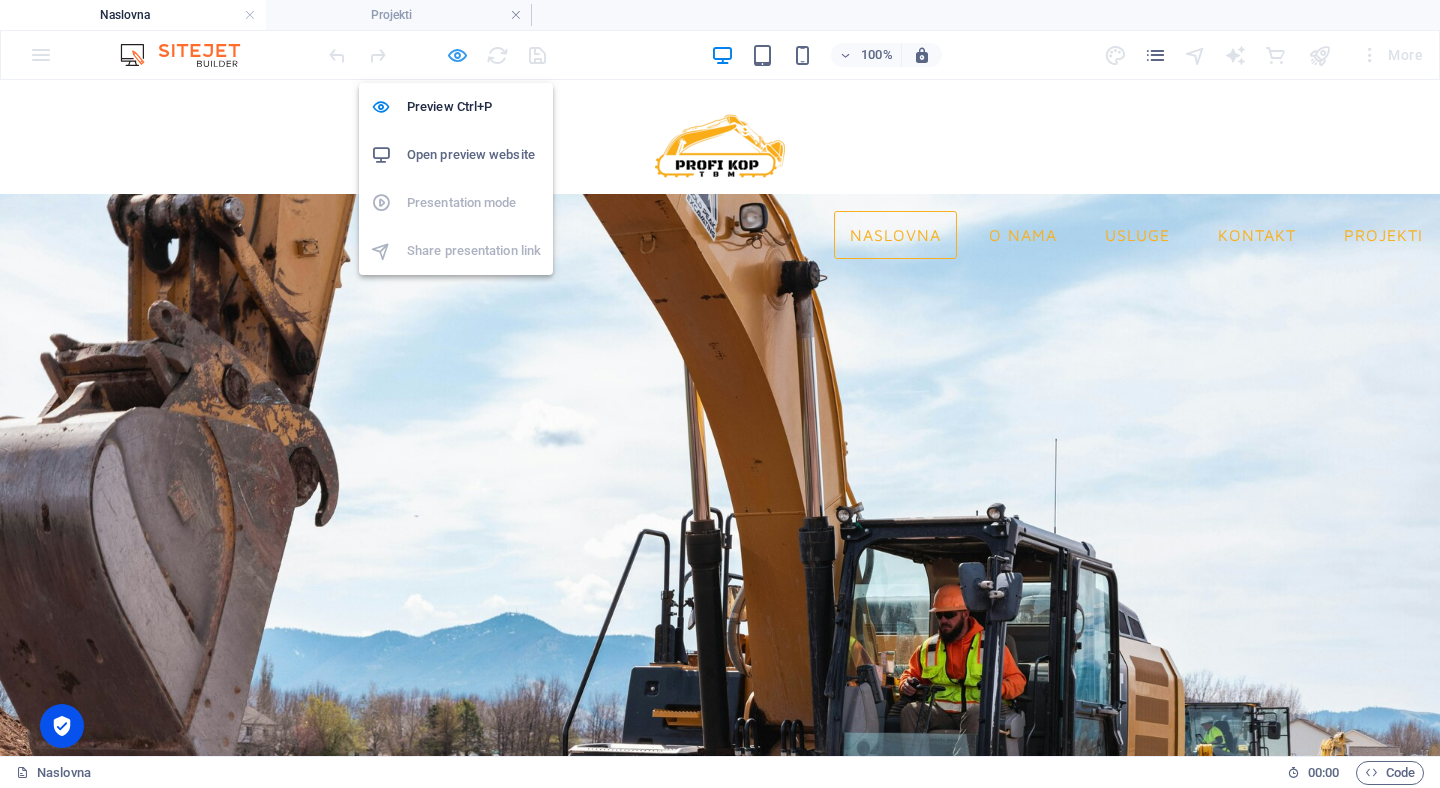click at bounding box center [457, 55] 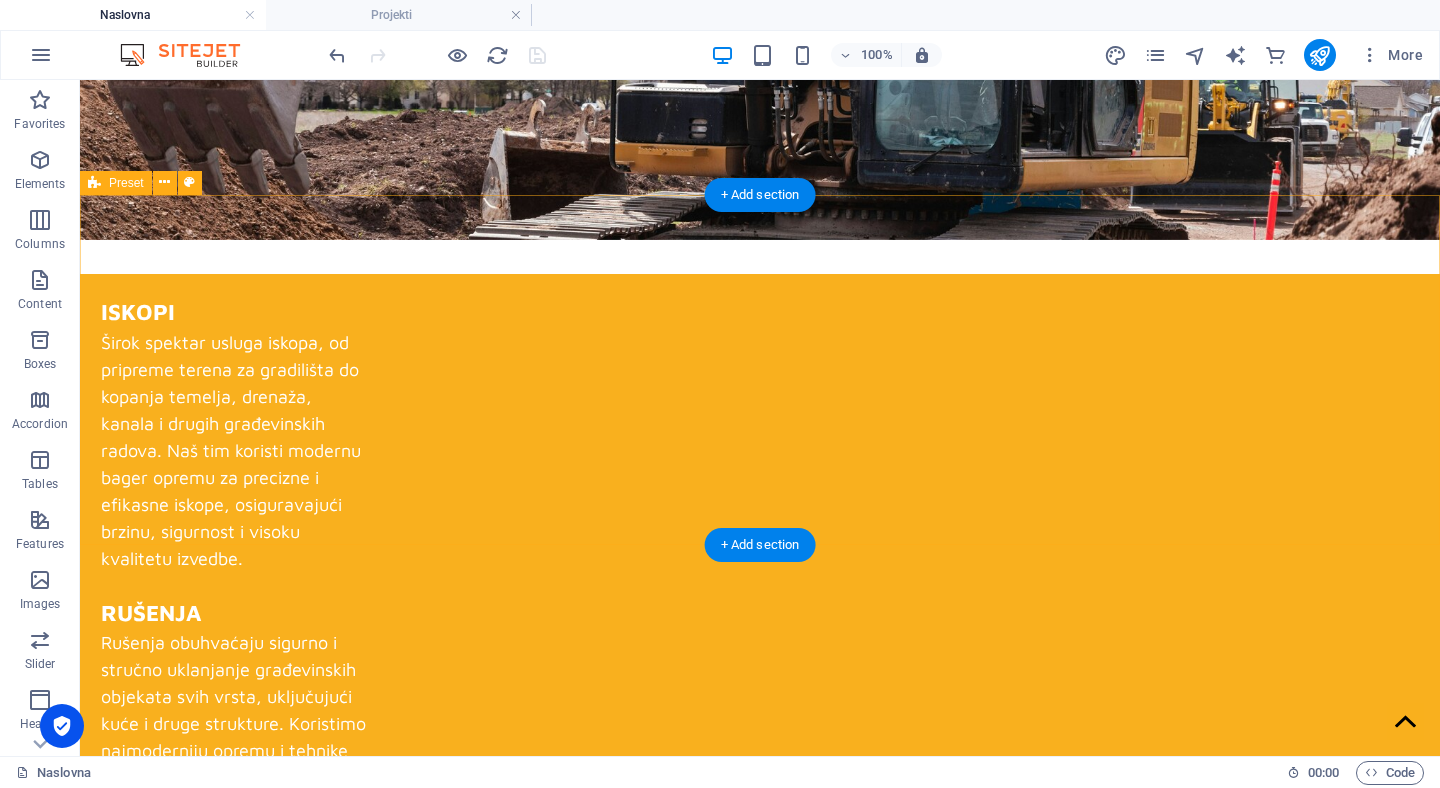 scroll, scrollTop: 1042, scrollLeft: 0, axis: vertical 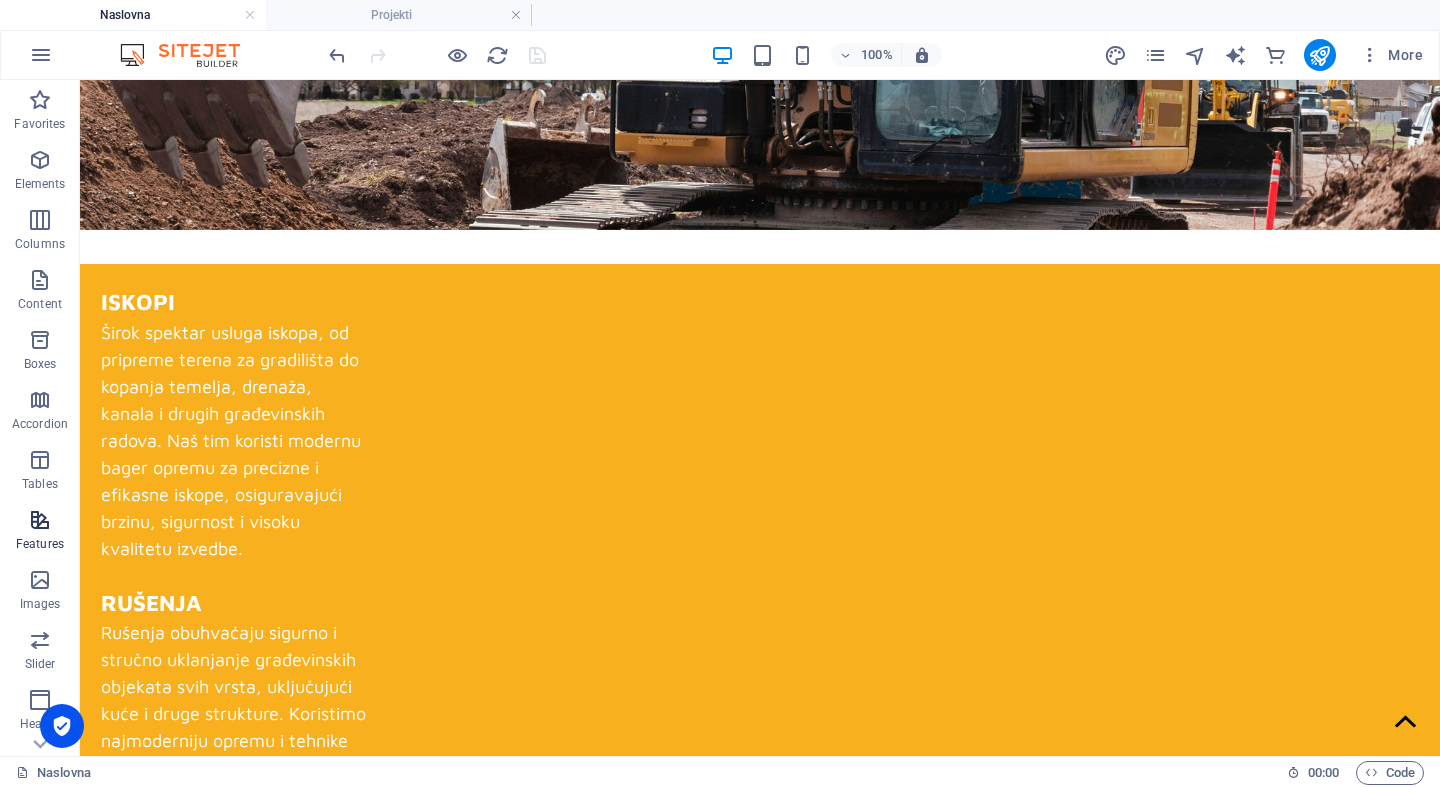 click at bounding box center (40, 520) 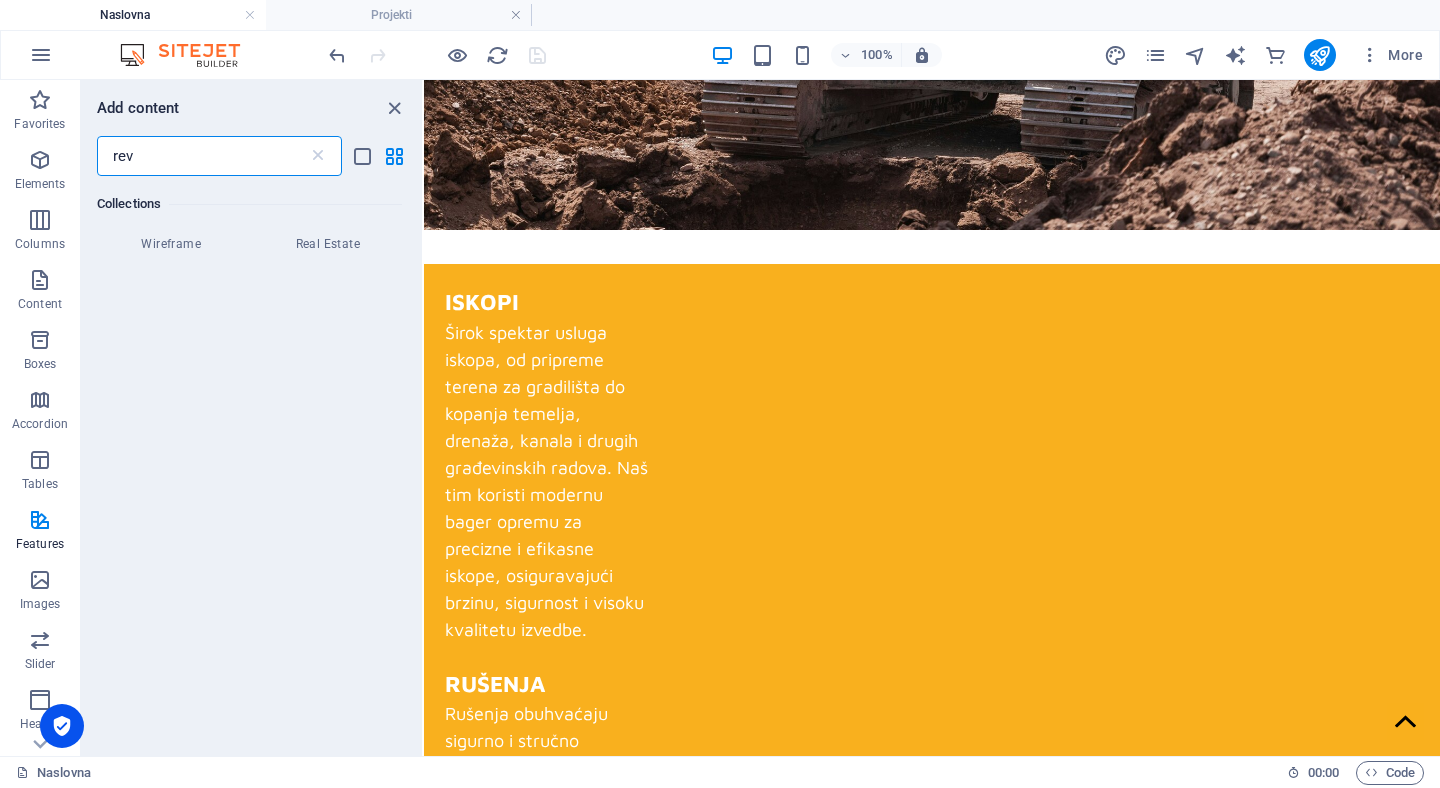 scroll, scrollTop: 0, scrollLeft: 0, axis: both 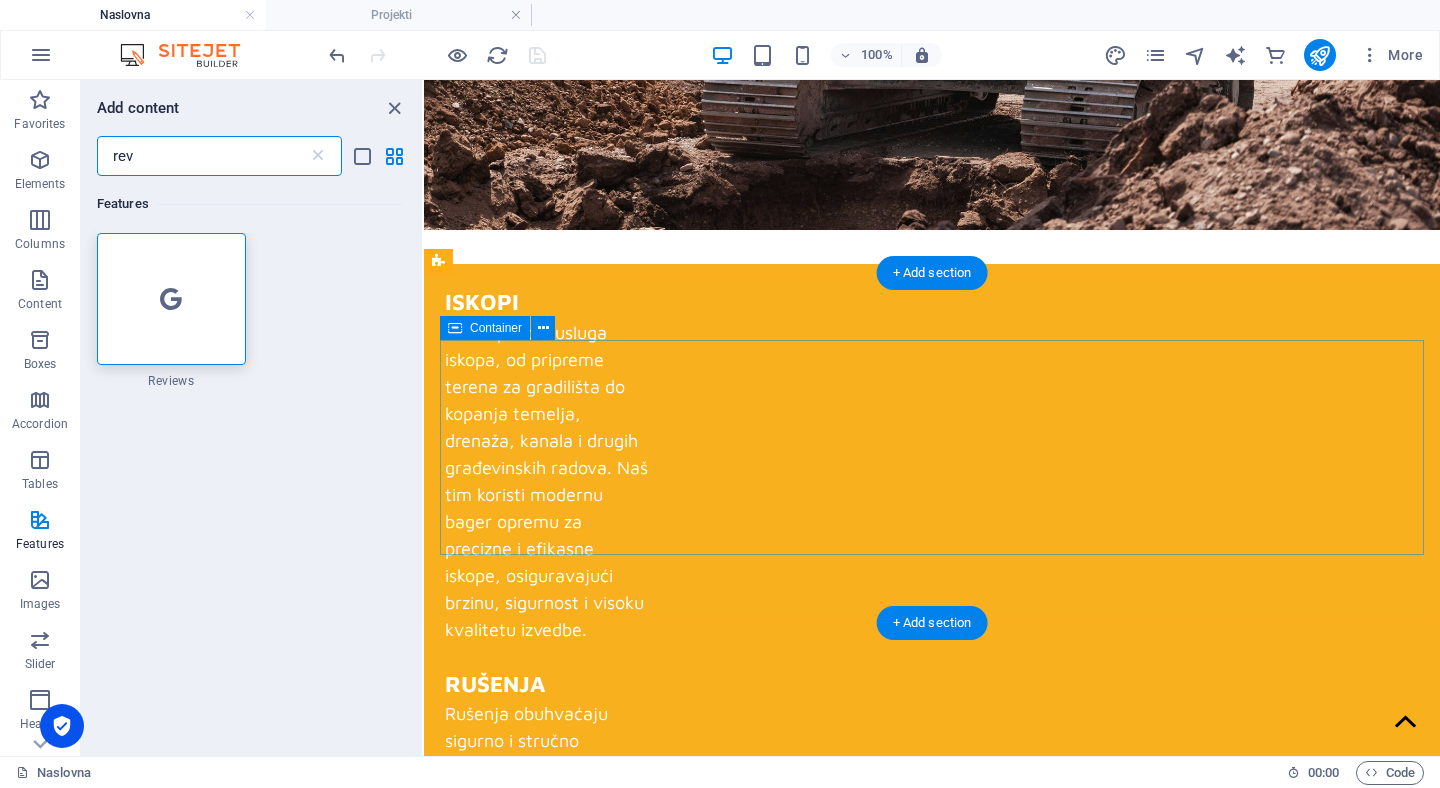 type on "rev" 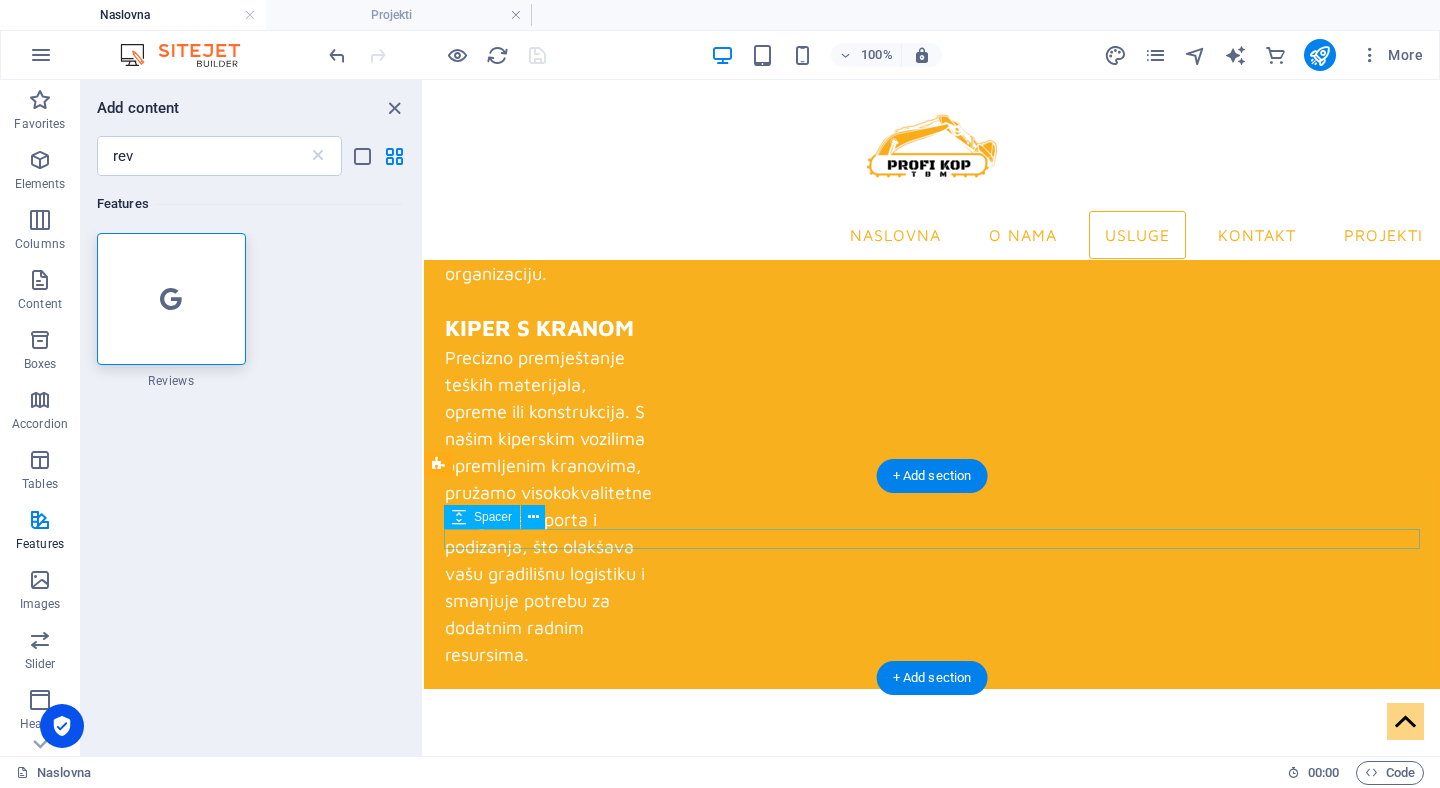 scroll, scrollTop: 2085, scrollLeft: 0, axis: vertical 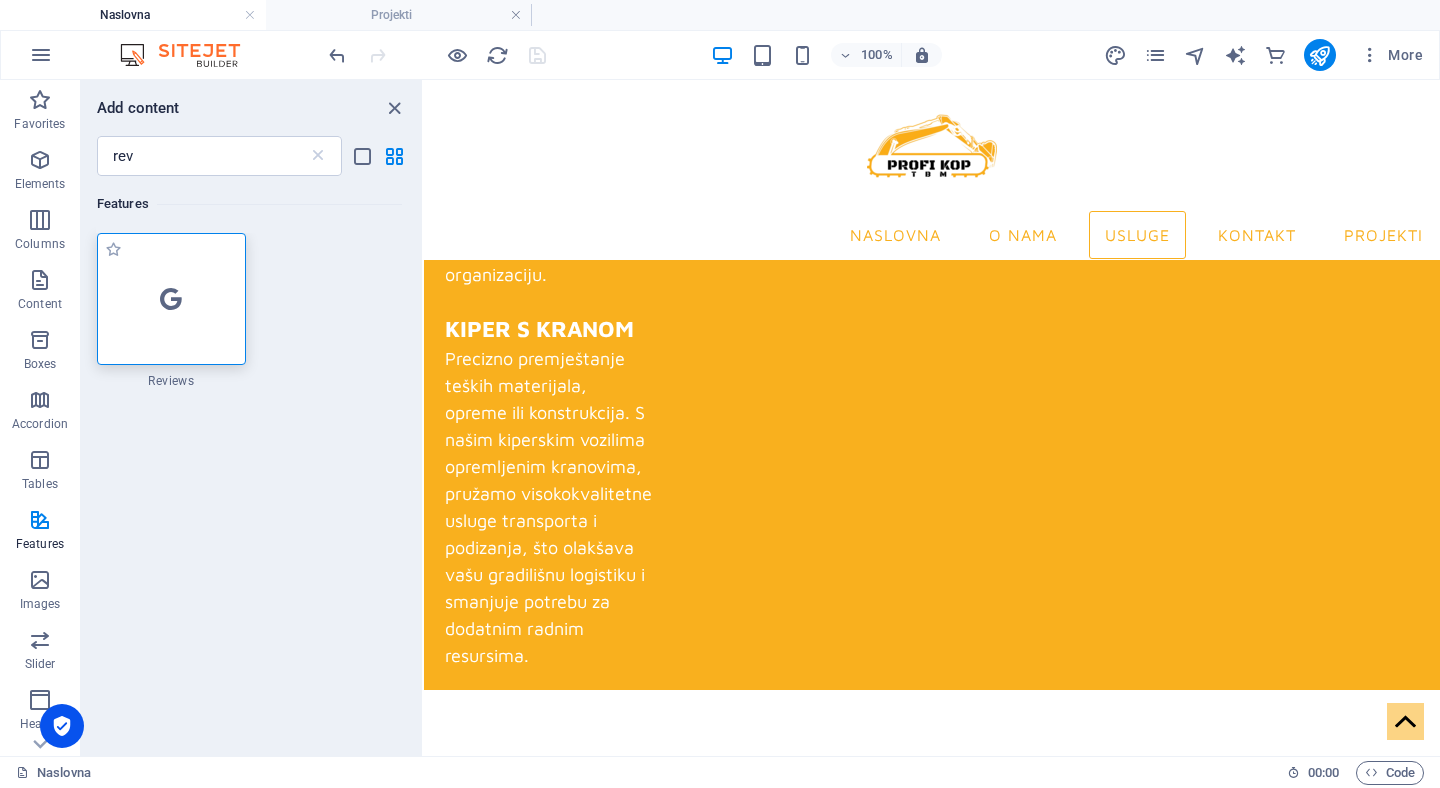 click at bounding box center (171, 299) 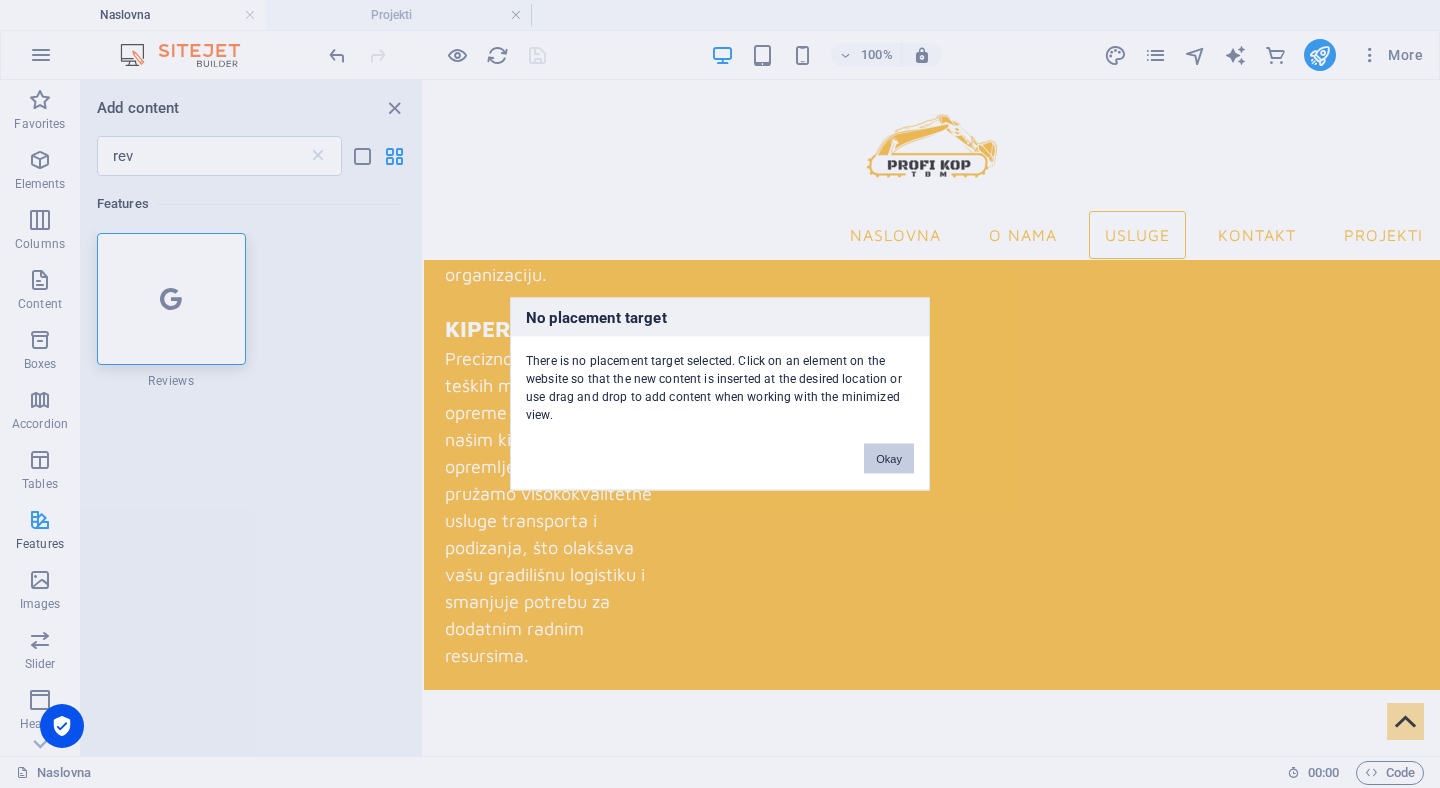 click on "Okay" at bounding box center (889, 459) 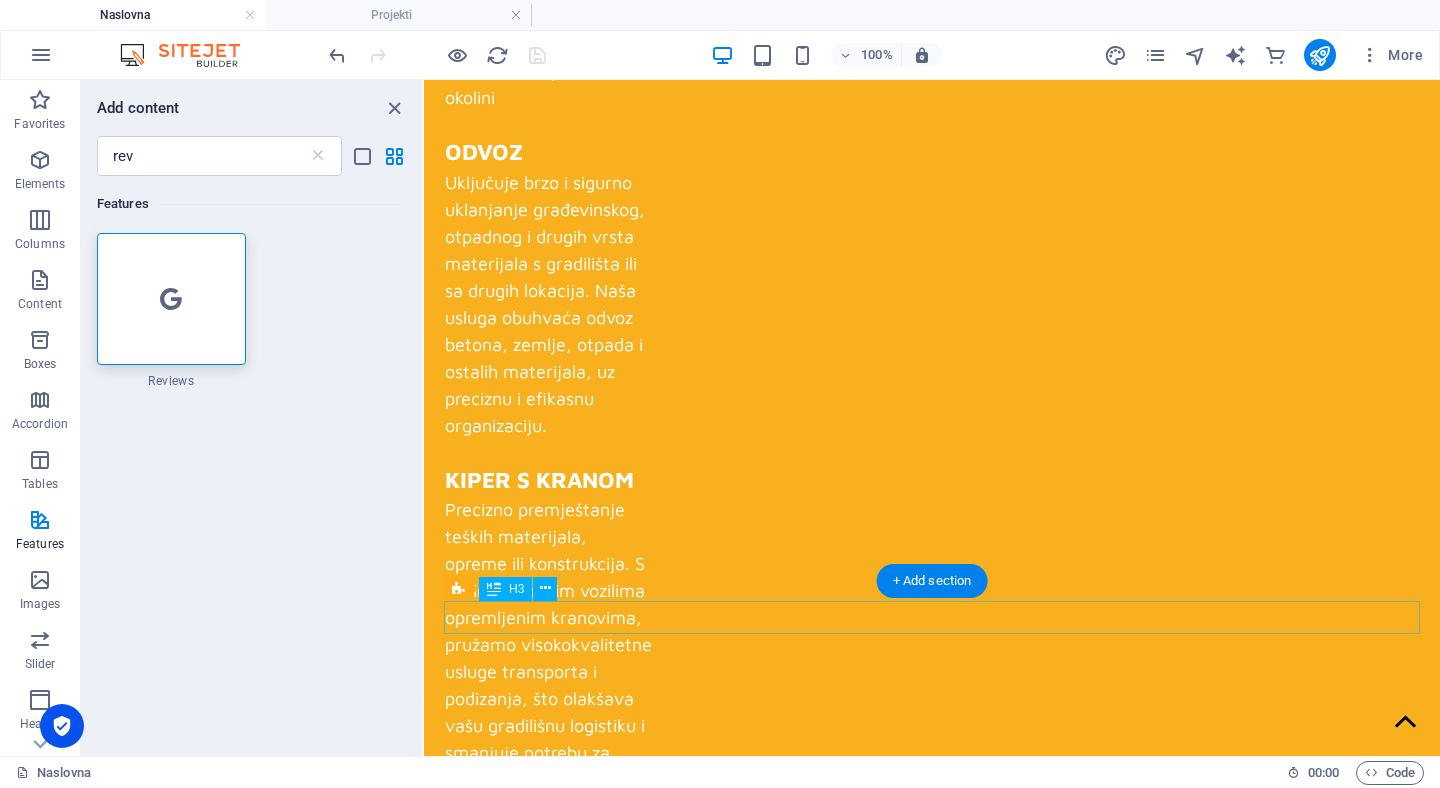 scroll, scrollTop: 1990, scrollLeft: 0, axis: vertical 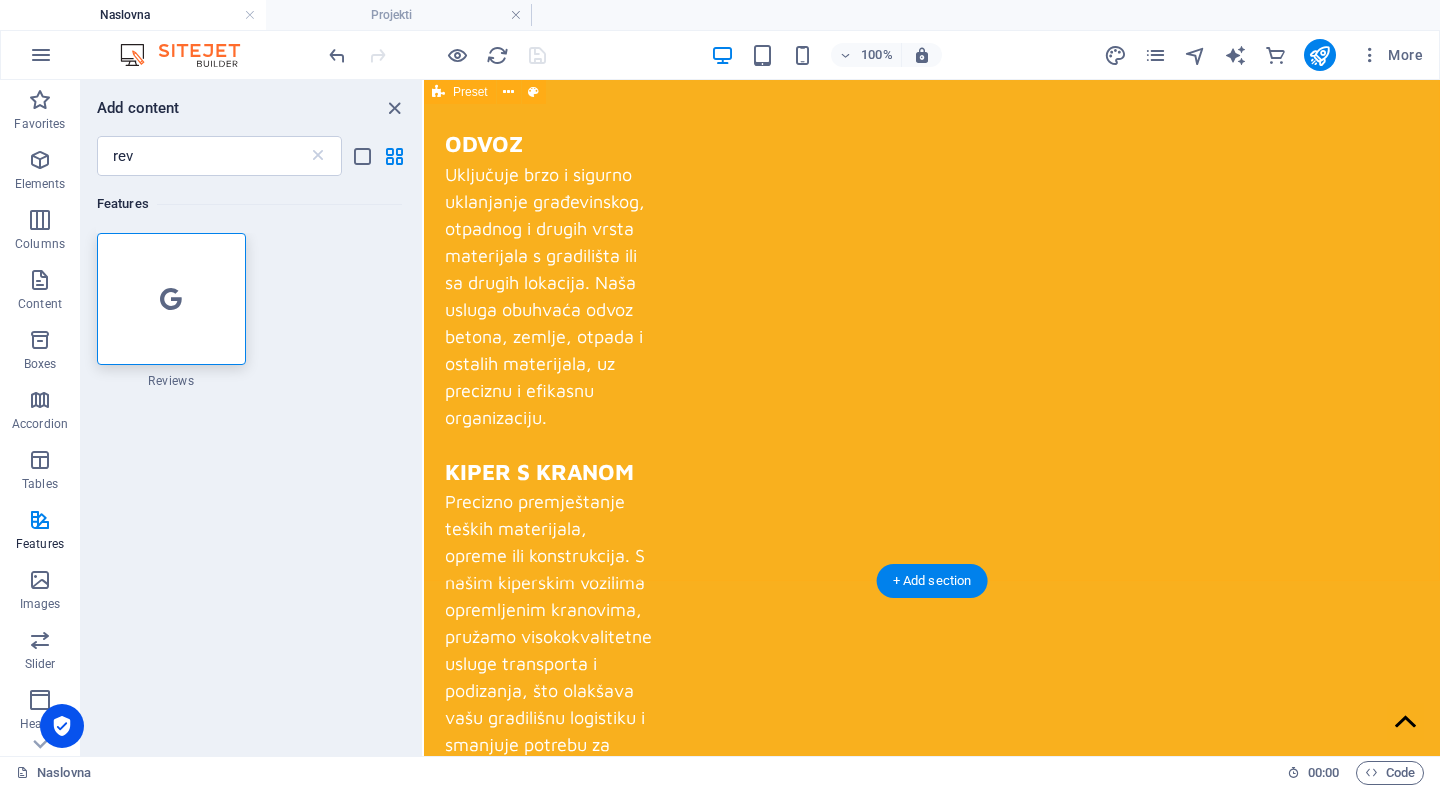 click on "O nama Profikop TBM  nudi kompletnu uslugu iskopa, rušenja, odvoza materijala i transporta teških tereta. S dugogodišnjim iskustvom i najmodernijom opremom, naš [PERSON_NAME] jamči preciznost, efikasnost i sigurnost u svim vrstama građevinskih radova. Bilo da se radi o pripremi [PERSON_NAME], kopanju temelja, siguranom uklanjanju objekata ili organizaciji odvoza otpada – mi smo vaš pouzdani partner.
Kroz visok standard kvalitete i profesionalan pristup, osiguravamo da vaši projekti teku bez zastoja, u rokovima i uz minimalan utjecaj na okolinu. Naš [PERSON_NAME] je fleksibilan i prilagodljiv, spreman da odgovori na sve vaše zahtjeve, bilo da ste u fazi planiranja ili implementacije.
Uvjerite se u našu stručnost i kontaktirajte nas danas za besplatnu ponudu i saznajte kako možemo unaprijediti vaš projekt. ZATRAŽI PONUDU" at bounding box center [932, 1866] 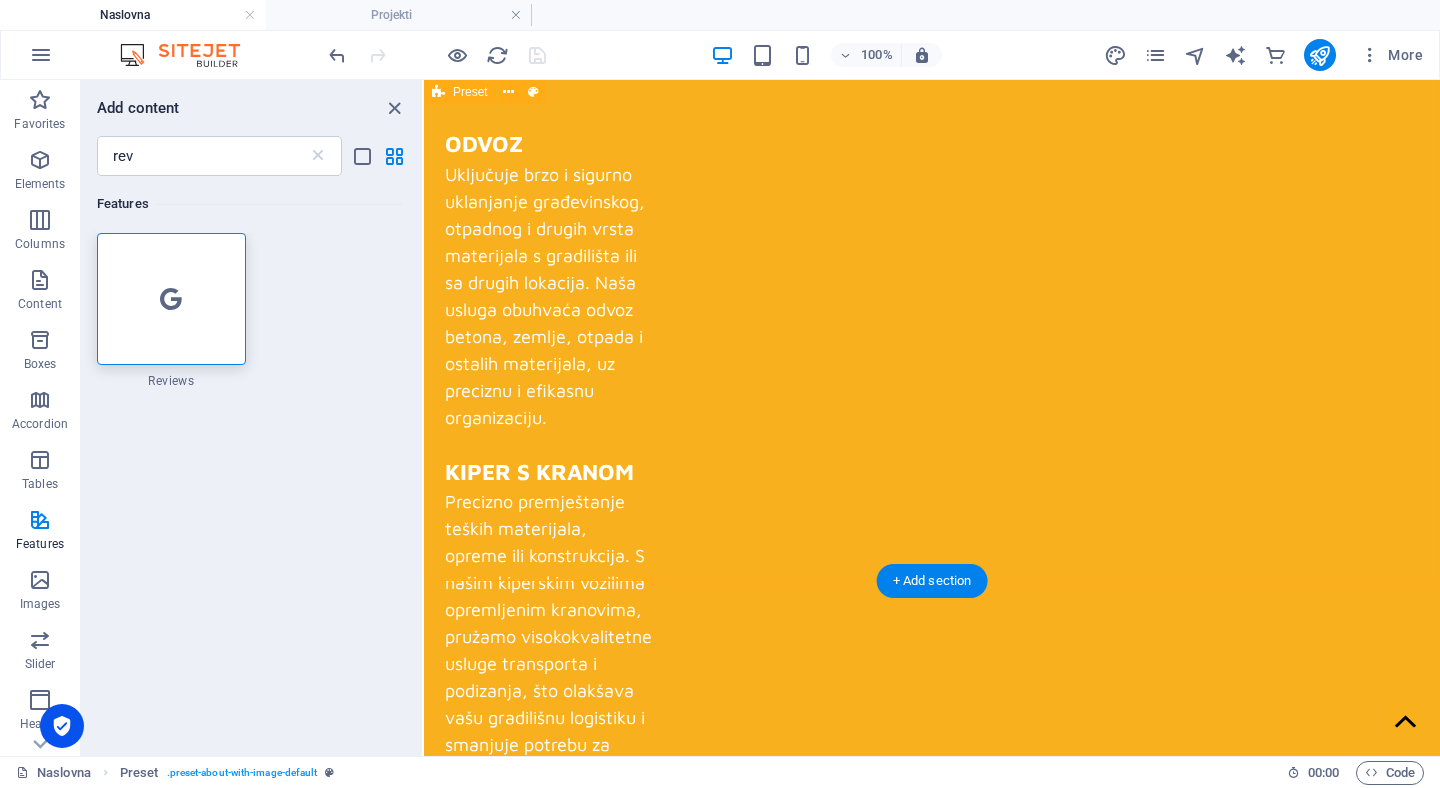 click on "O nama Profikop TBM  nudi kompletnu uslugu iskopa, rušenja, odvoza materijala i transporta teških tereta. S dugogodišnjim iskustvom i najmodernijom opremom, naš [PERSON_NAME] jamči preciznost, efikasnost i sigurnost u svim vrstama građevinskih radova. Bilo da se radi o pripremi [PERSON_NAME], kopanju temelja, siguranom uklanjanju objekata ili organizaciji odvoza otpada – mi smo vaš pouzdani partner.
Kroz visok standard kvalitete i profesionalan pristup, osiguravamo da vaši projekti teku bez zastoja, u rokovima i uz minimalan utjecaj na okolinu. Naš [PERSON_NAME] je fleksibilan i prilagodljiv, spreman da odgovori na sve vaše zahtjeve, bilo da ste u fazi planiranja ili implementacije.
Uvjerite se u našu stručnost i kontaktirajte nas danas za besplatnu ponudu i saznajte kako možemo unaprijediti vaš projekt. ZATRAŽI PONUDU" at bounding box center (932, 1866) 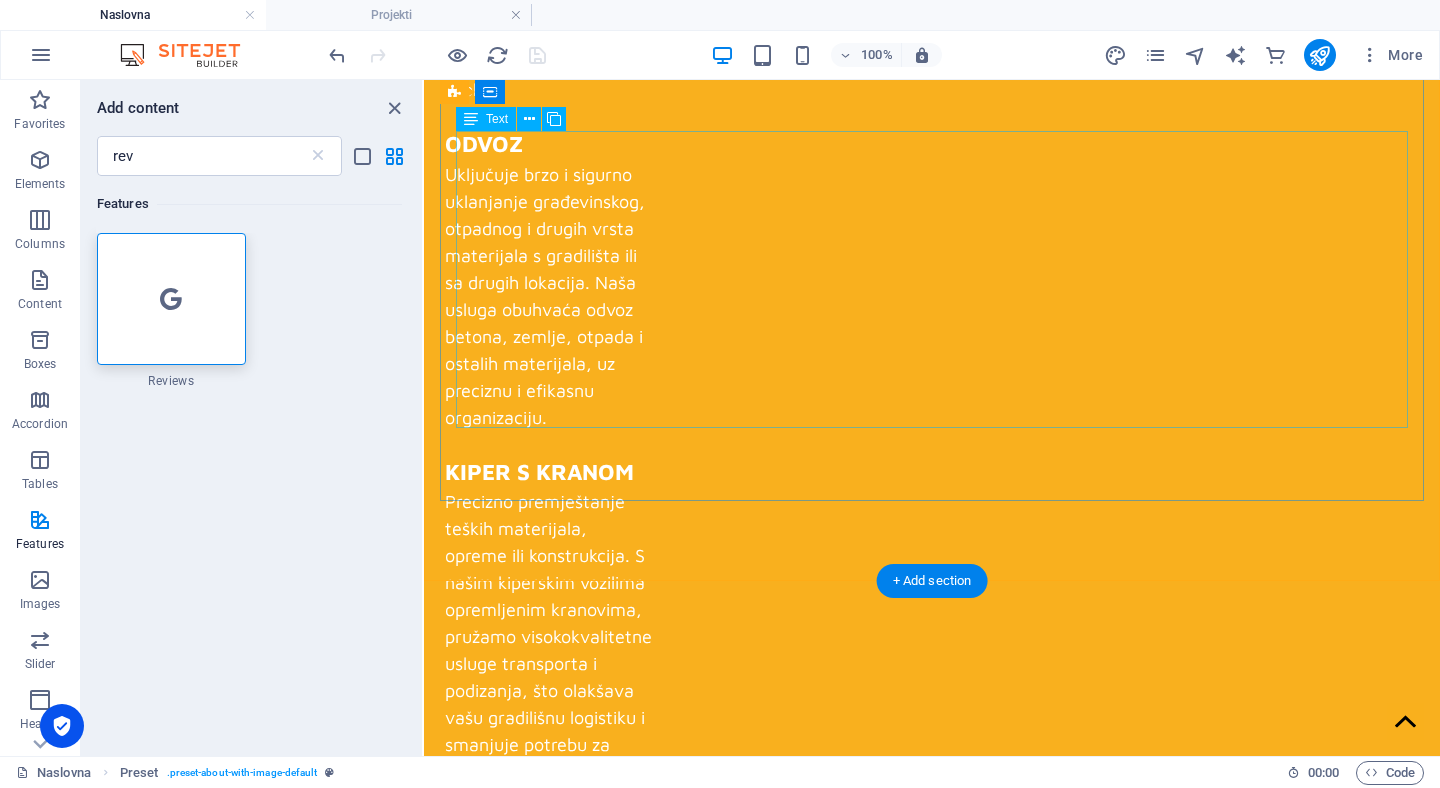 click on "Profikop TBM  nudi kompletnu uslugu iskopa, rušenja, odvoza materijala i transporta teških tereta. S dugogodišnjim iskustvom i najmodernijom opremom, naš [PERSON_NAME] jamči preciznost, efikasnost i sigurnost u svim vrstama građevinskih radova. Bilo da se radi o pripremi [PERSON_NAME], kopanju temelja, siguranom uklanjanju objekata ili organizaciji odvoza otpada – mi smo vaš pouzdani partner.
Kroz visok standard kvalitete i profesionalan pristup, osiguravamo da vaši projekti teku bez zastoja, u rokovima i uz minimalan utjecaj na okolinu. Naš [PERSON_NAME] je fleksibilan i prilagodljiv, spreman da odgovori na sve vaše zahtjeve, bilo da ste u fazi planiranja ili implementacije.
Uvjerite se u našu stručnost i kontaktirajte nas danas za besplatnu ponudu i saznajte kako možemo unaprijediti vaš projekt." at bounding box center (932, 1924) 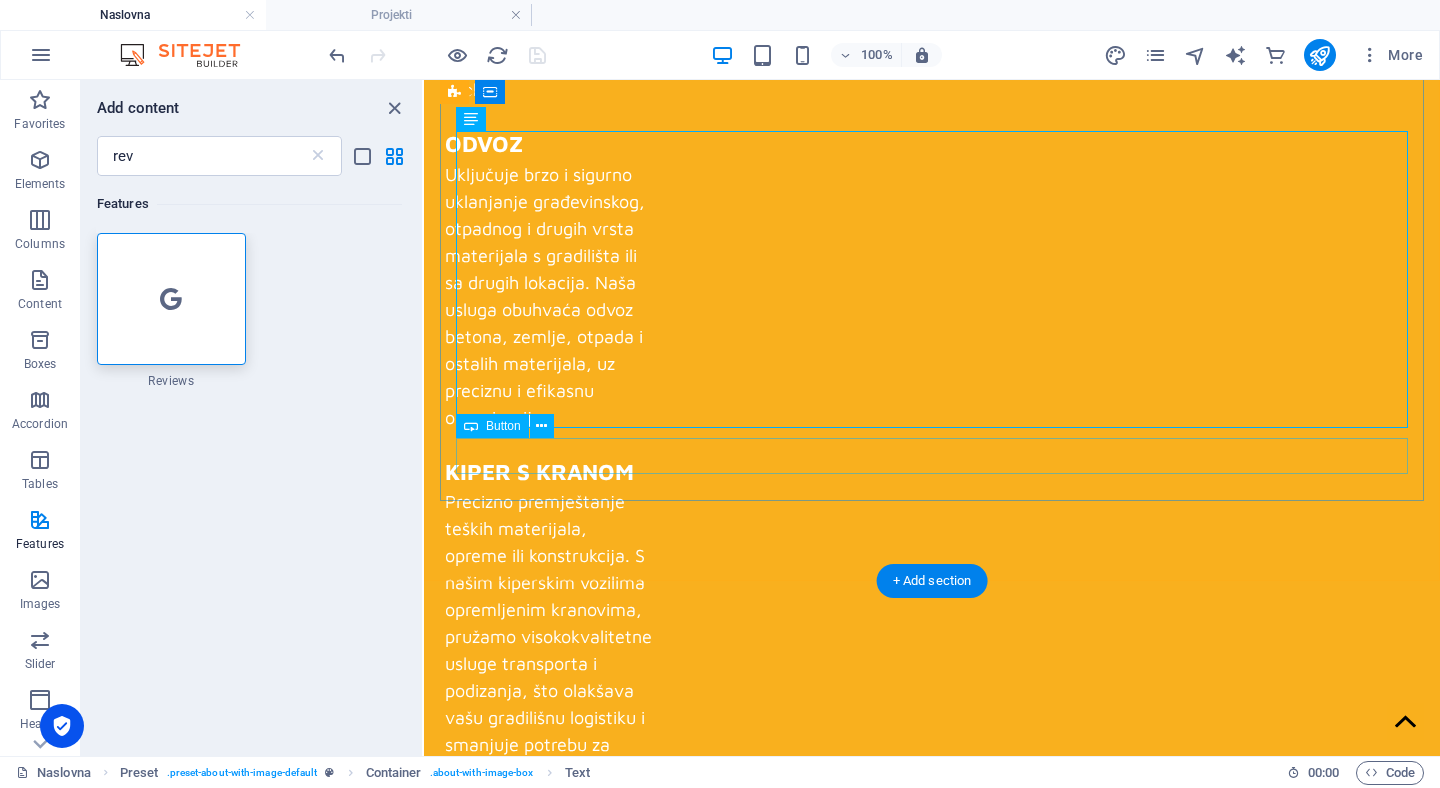 click on "ZATRAŽI PONUDU" at bounding box center (932, 2101) 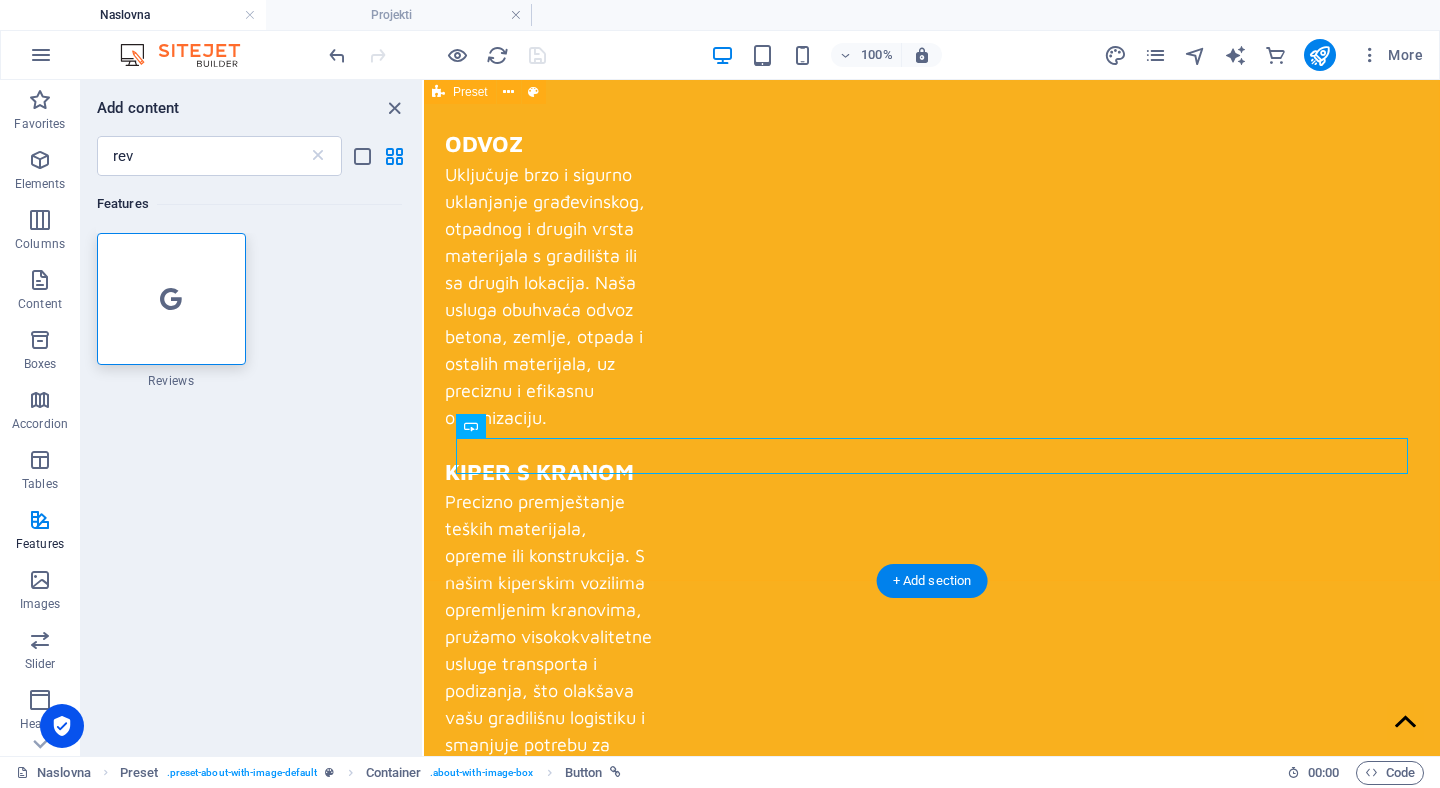 click on "O nama Profikop TBM  nudi kompletnu uslugu iskopa, rušenja, odvoza materijala i transporta teških tereta. S dugogodišnjim iskustvom i najmodernijom opremom, naš [PERSON_NAME] jamči preciznost, efikasnost i sigurnost u svim vrstama građevinskih radova. Bilo da se radi o pripremi [PERSON_NAME], kopanju temelja, siguranom uklanjanju objekata ili organizaciji odvoza otpada – mi smo vaš pouzdani partner.
Kroz visok standard kvalitete i profesionalan pristup, osiguravamo da vaši projekti teku bez zastoja, u rokovima i uz minimalan utjecaj na okolinu. Naš [PERSON_NAME] je fleksibilan i prilagodljiv, spreman da odgovori na sve vaše zahtjeve, bilo da ste u fazi planiranja ili implementacije.
Uvjerite se u našu stručnost i kontaktirajte nas danas za besplatnu ponudu i saznajte kako možemo unaprijediti vaš projekt. ZATRAŽI PONUDU" at bounding box center [932, 1866] 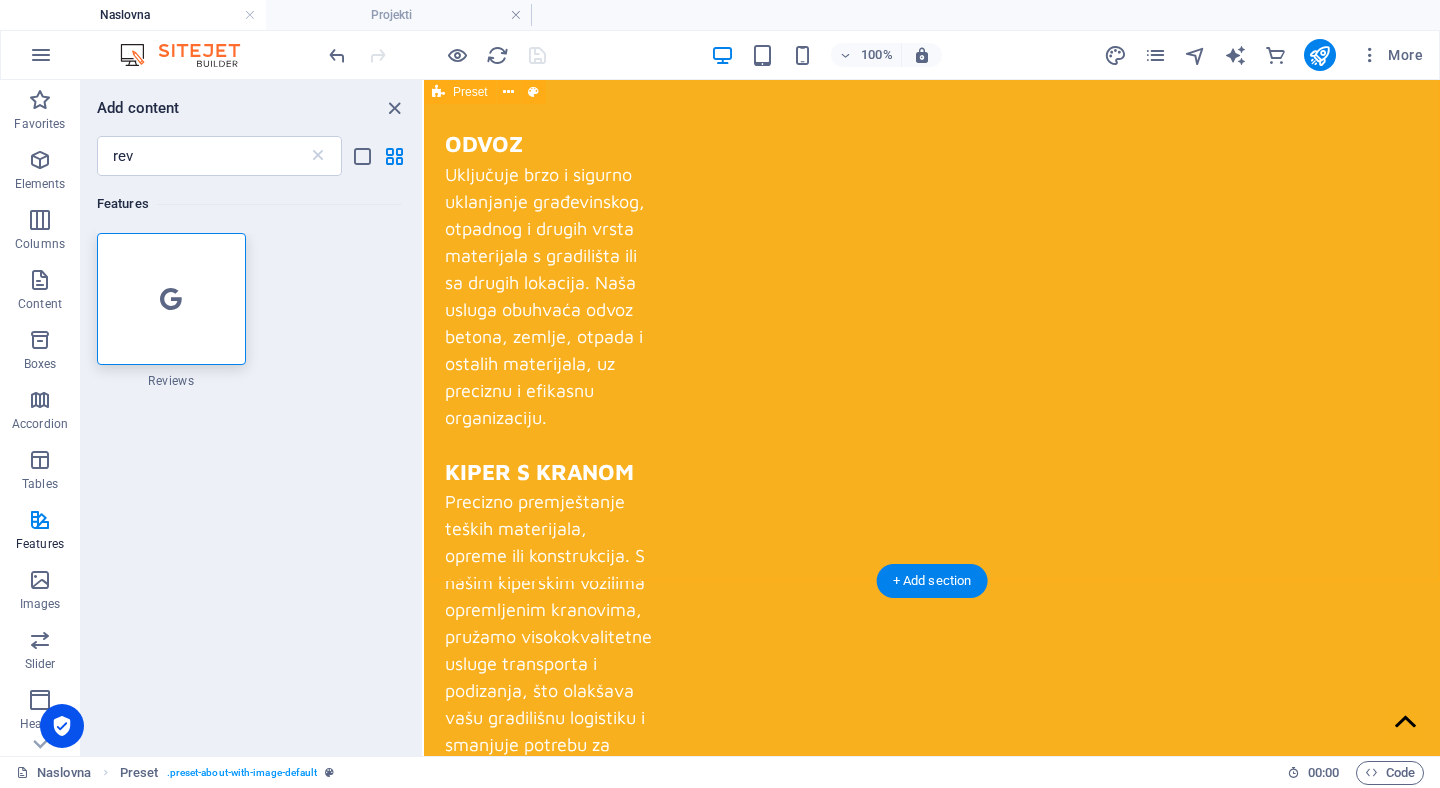 click on "O nama Profikop TBM  nudi kompletnu uslugu iskopa, rušenja, odvoza materijala i transporta teških tereta. S dugogodišnjim iskustvom i najmodernijom opremom, naš [PERSON_NAME] jamči preciznost, efikasnost i sigurnost u svim vrstama građevinskih radova. Bilo da se radi o pripremi [PERSON_NAME], kopanju temelja, siguranom uklanjanju objekata ili organizaciji odvoza otpada – mi smo vaš pouzdani partner.
Kroz visok standard kvalitete i profesionalan pristup, osiguravamo da vaši projekti teku bez zastoja, u rokovima i uz minimalan utjecaj na okolinu. Naš [PERSON_NAME] je fleksibilan i prilagodljiv, spreman da odgovori na sve vaše zahtjeve, bilo da ste u fazi planiranja ili implementacije.
Uvjerite se u našu stručnost i kontaktirajte nas danas za besplatnu ponudu i saznajte kako možemo unaprijediti vaš projekt. ZATRAŽI PONUDU" at bounding box center (932, 1866) 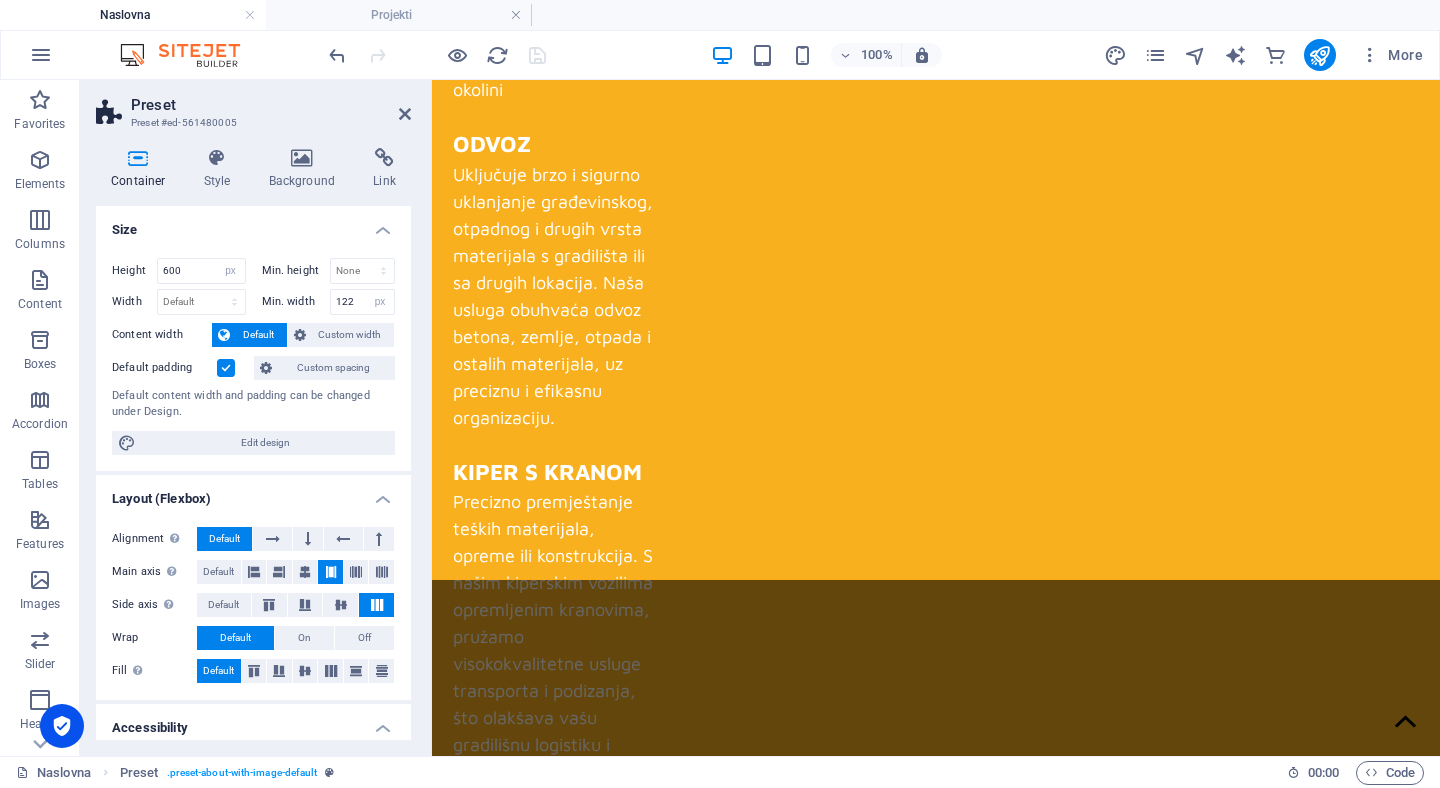 scroll, scrollTop: 1988, scrollLeft: 0, axis: vertical 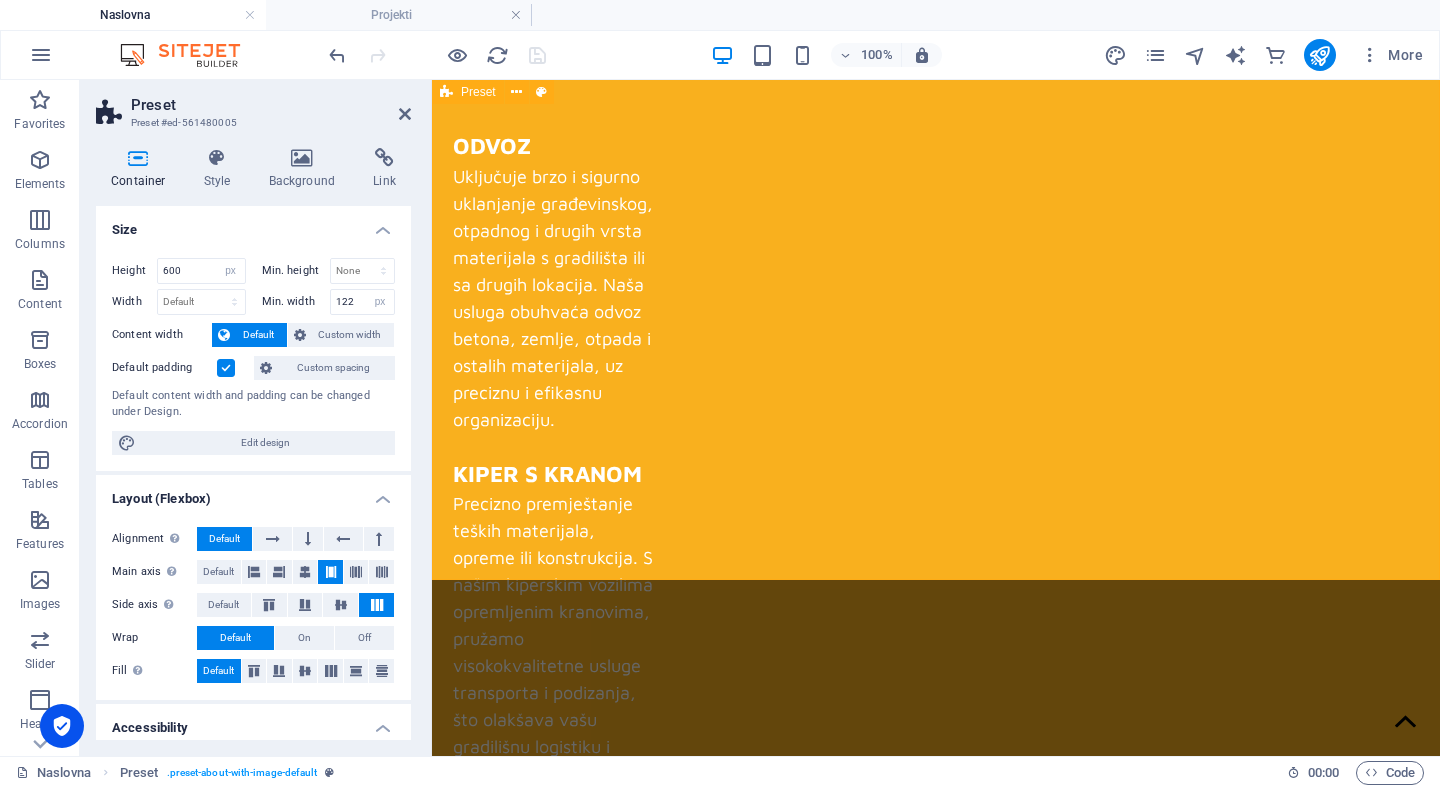click on "O nama Profikop TBM  nudi kompletnu uslugu iskopa, rušenja, odvoza materijala i transporta teških tereta. S dugogodišnjim iskustvom i najmodernijom opremom, naš [PERSON_NAME] jamči preciznost, efikasnost i sigurnost u svim vrstama građevinskih radova. Bilo da se radi o pripremi [PERSON_NAME], kopanju temelja, siguranom uklanjanju objekata ili organizaciji odvoza otpada – mi smo vaš pouzdani partner.
Kroz visok standard kvalitete i profesionalan pristup, osiguravamo da vaši projekti teku bez zastoja, u rokovima i uz minimalan utjecaj na okolinu. Naš [PERSON_NAME] je fleksibilan i prilagodljiv, spreman da odgovori na sve vaše zahtjeve, bilo da ste u fazi planiranja ili implementacije.
Uvjerite se u našu stručnost i kontaktirajte nas danas za besplatnu ponudu i saznajte kako možemo unaprijediti vaš projekt. ZATRAŽI PONUDU" at bounding box center [936, 1892] 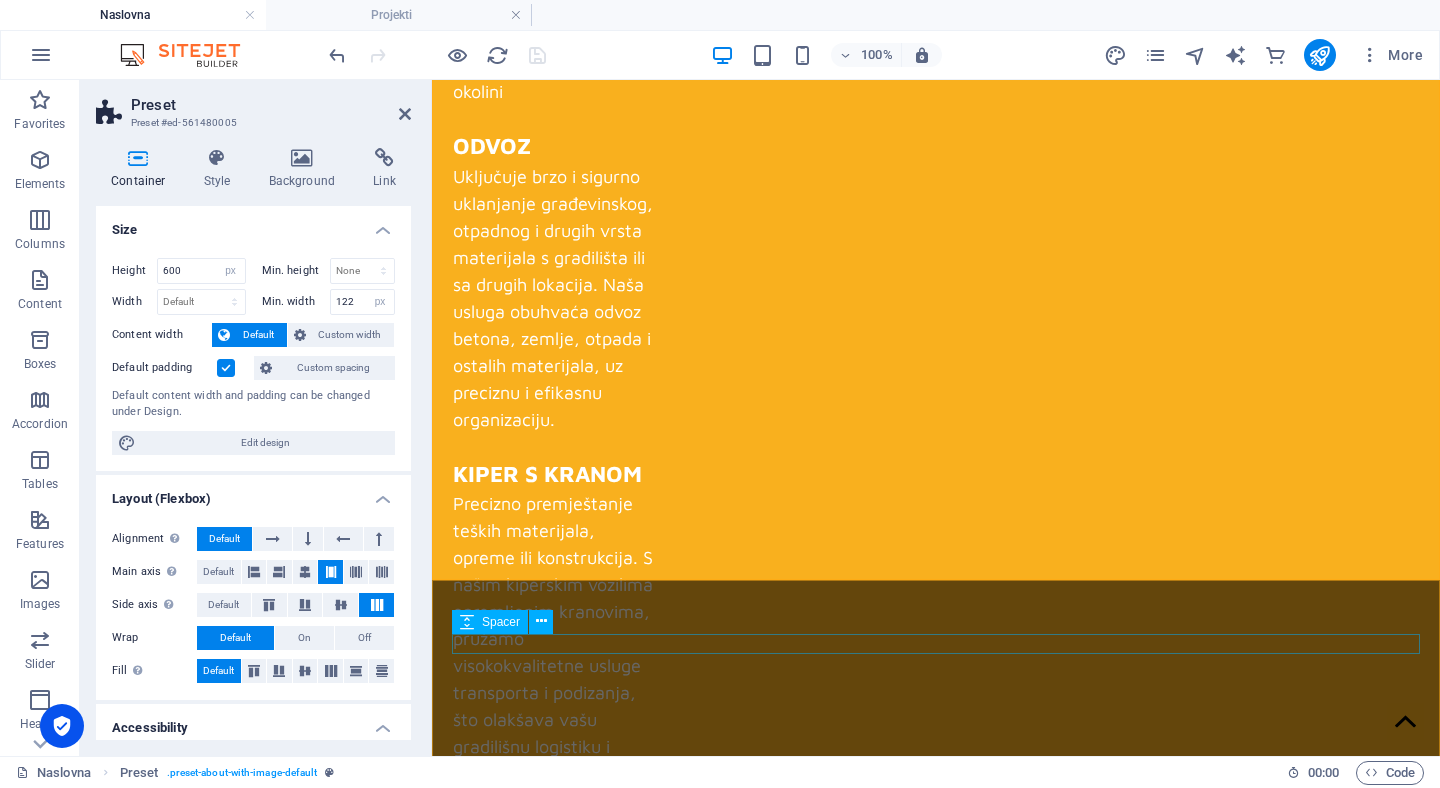 click at bounding box center (936, 2256) 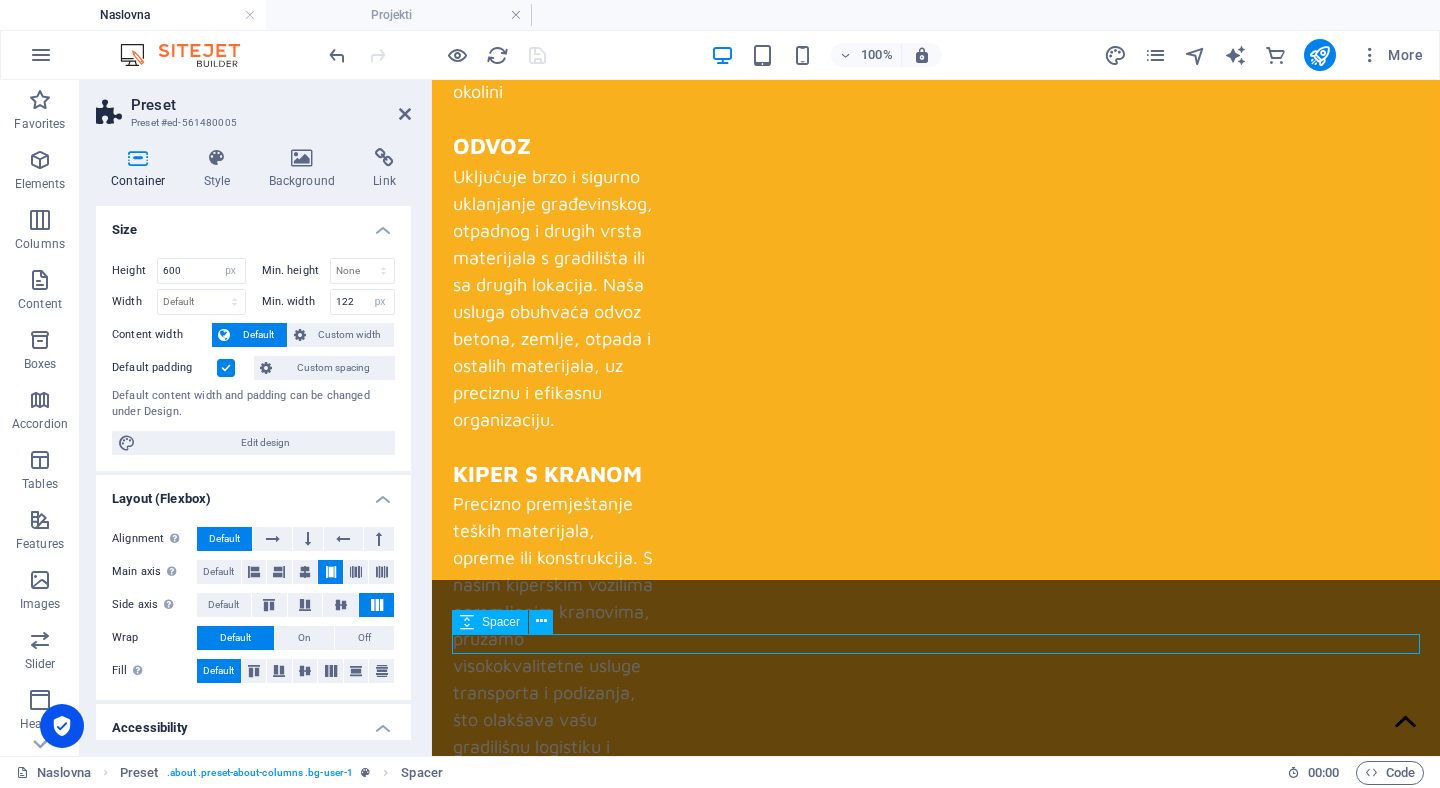 scroll, scrollTop: 1988, scrollLeft: 0, axis: vertical 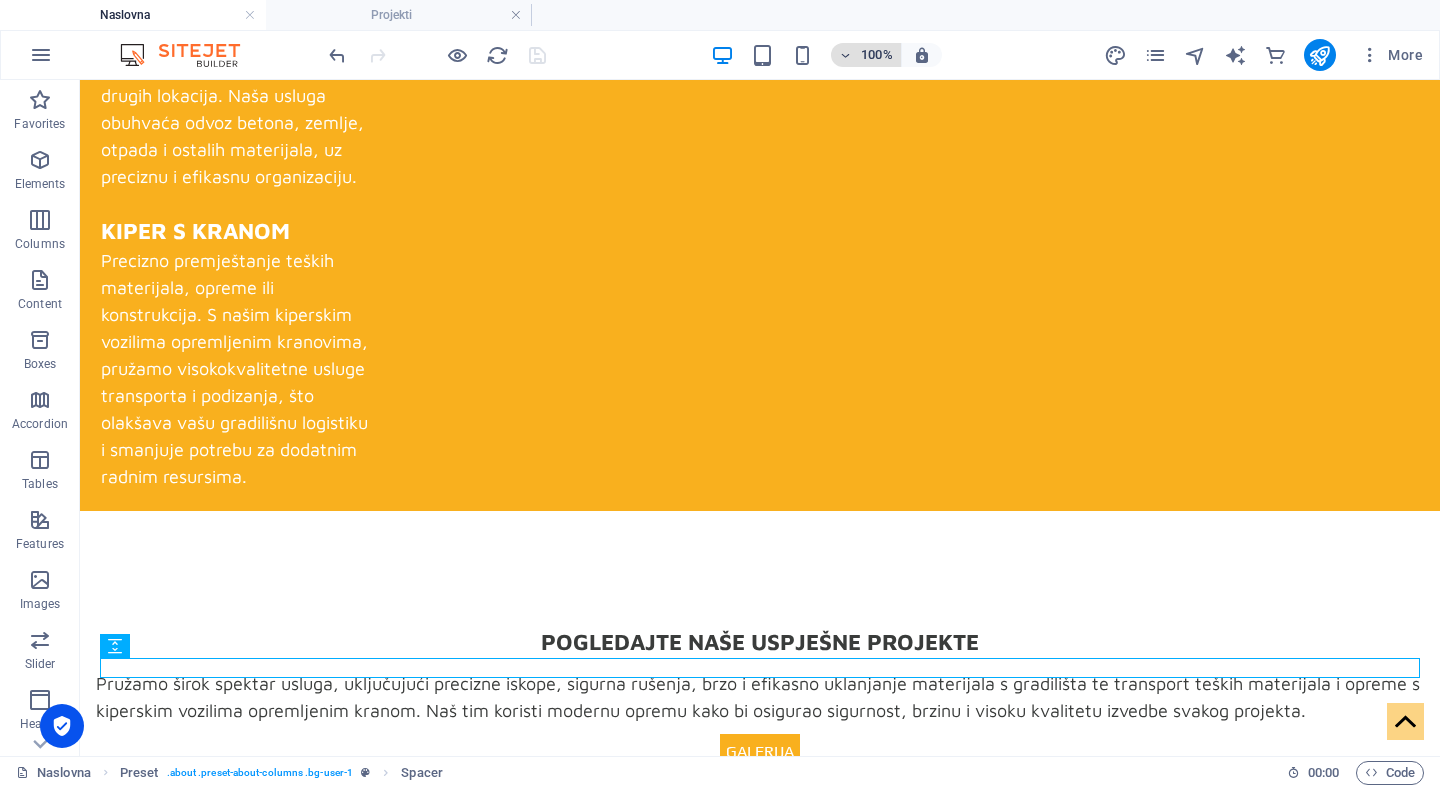 click at bounding box center [846, 55] 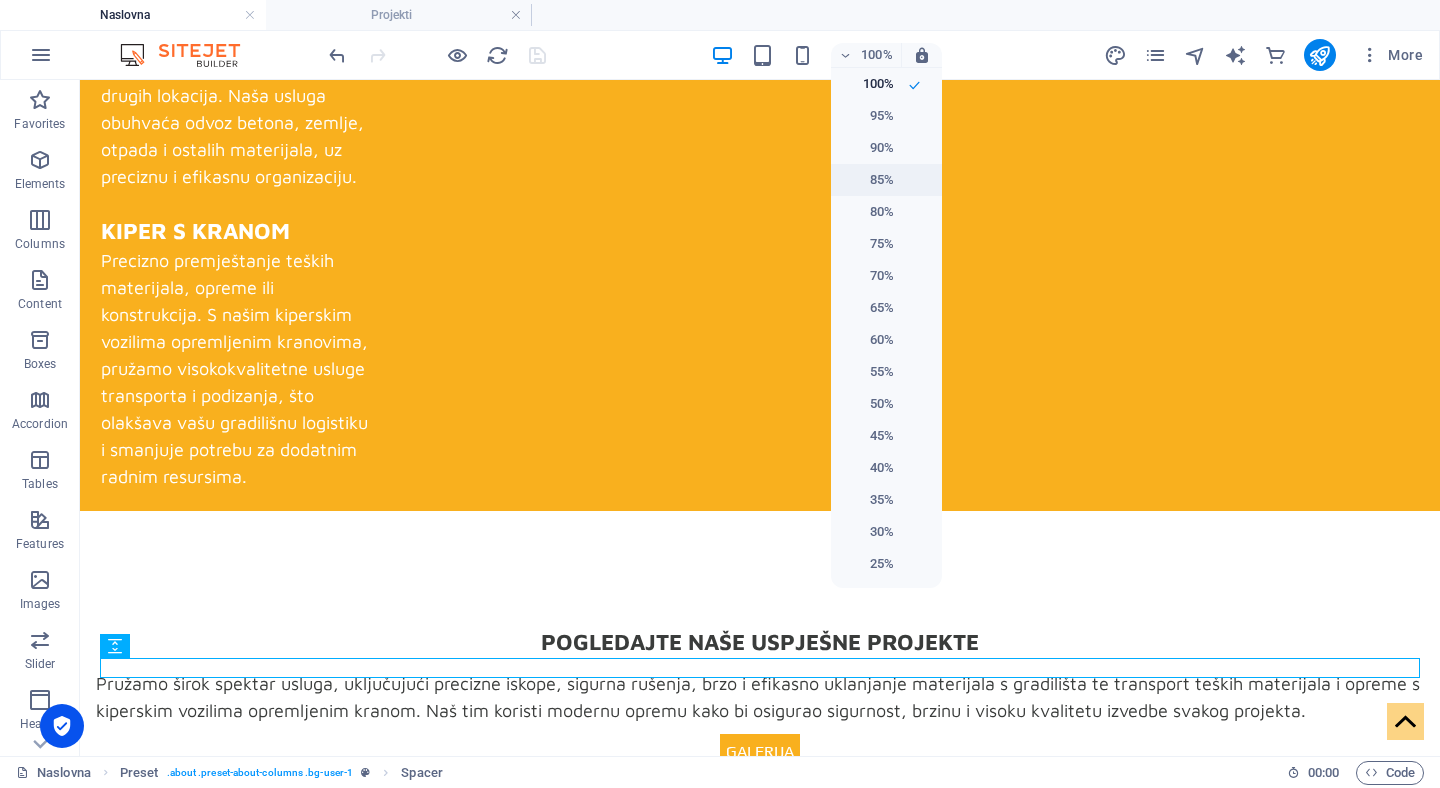 click on "85%" at bounding box center (868, 180) 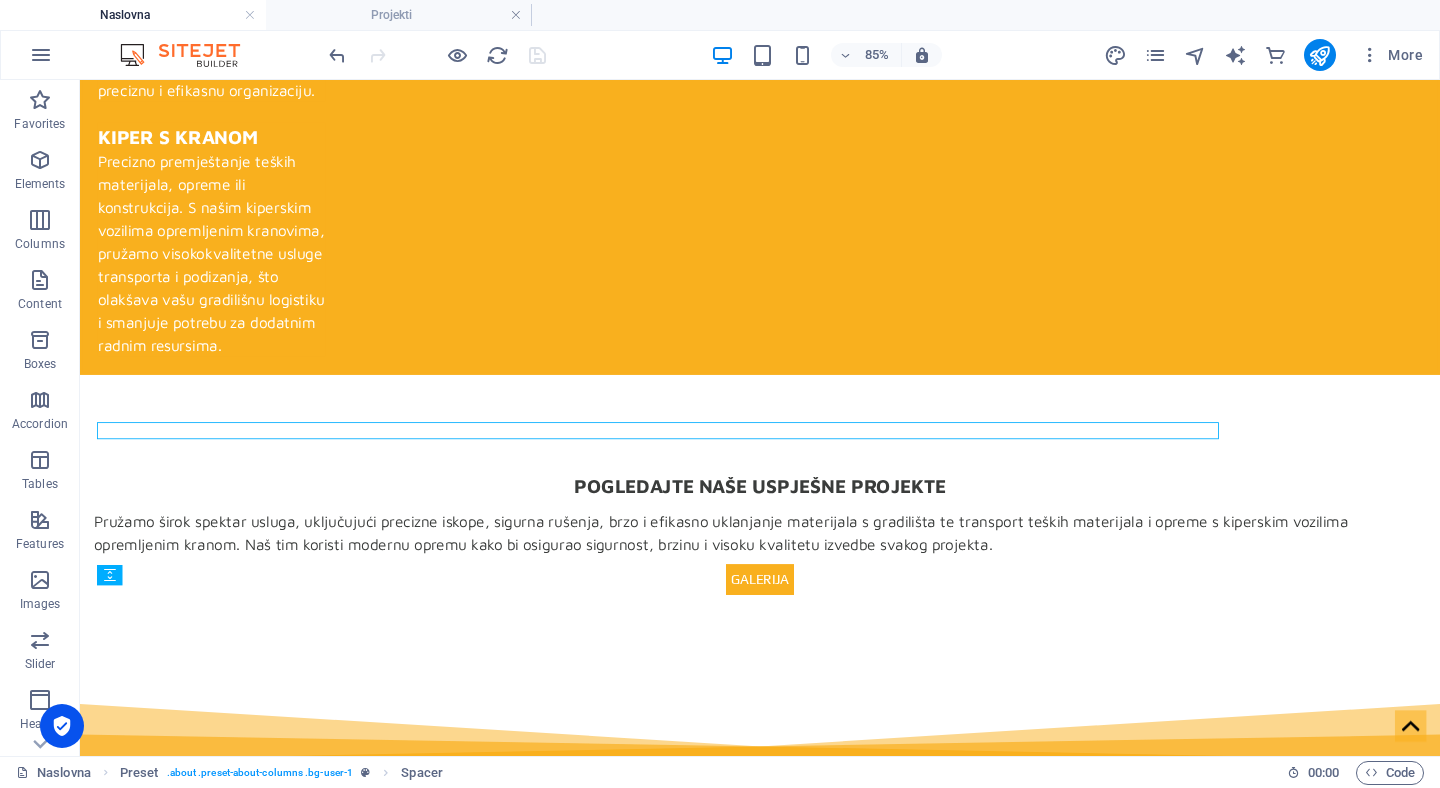 scroll, scrollTop: 2163, scrollLeft: 0, axis: vertical 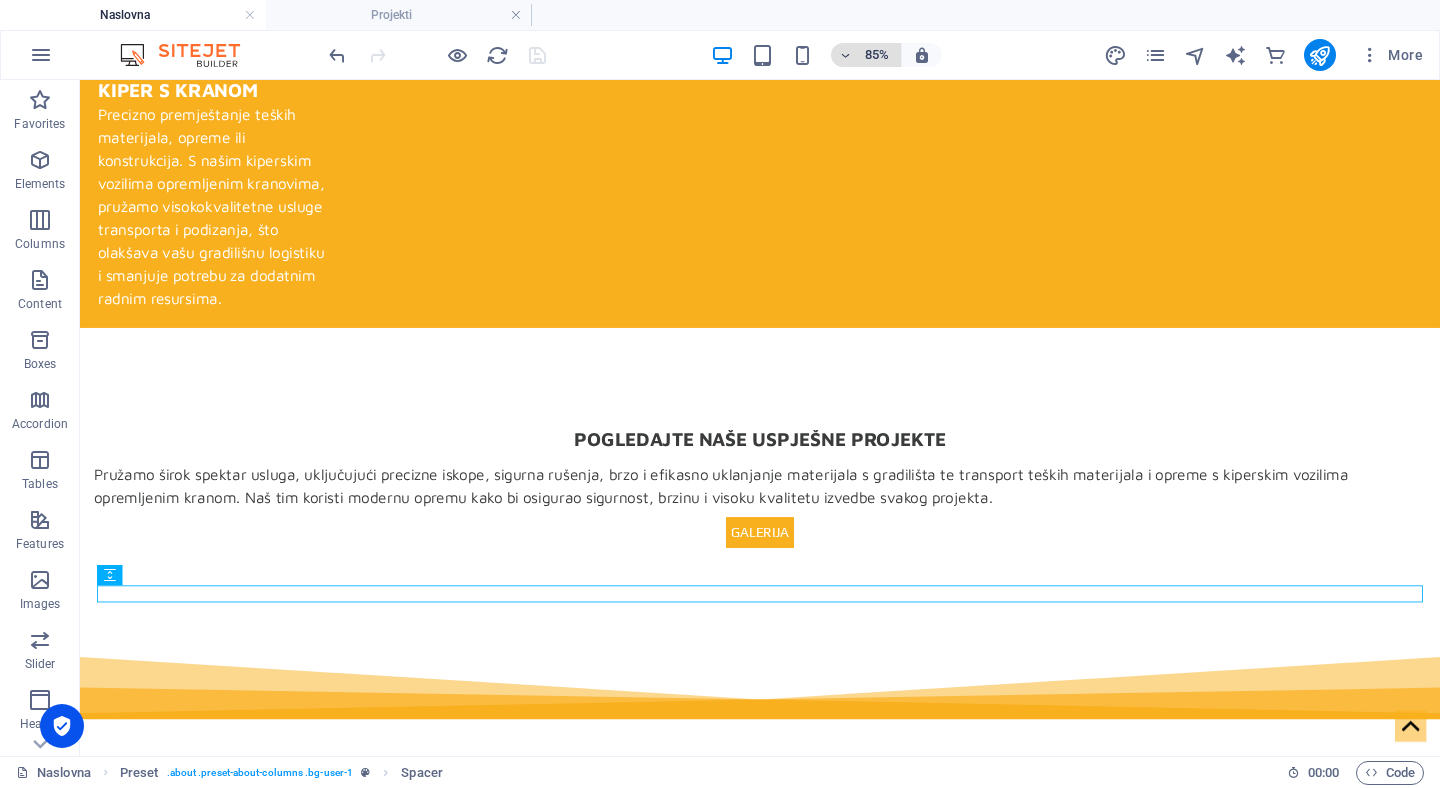 click at bounding box center [846, 55] 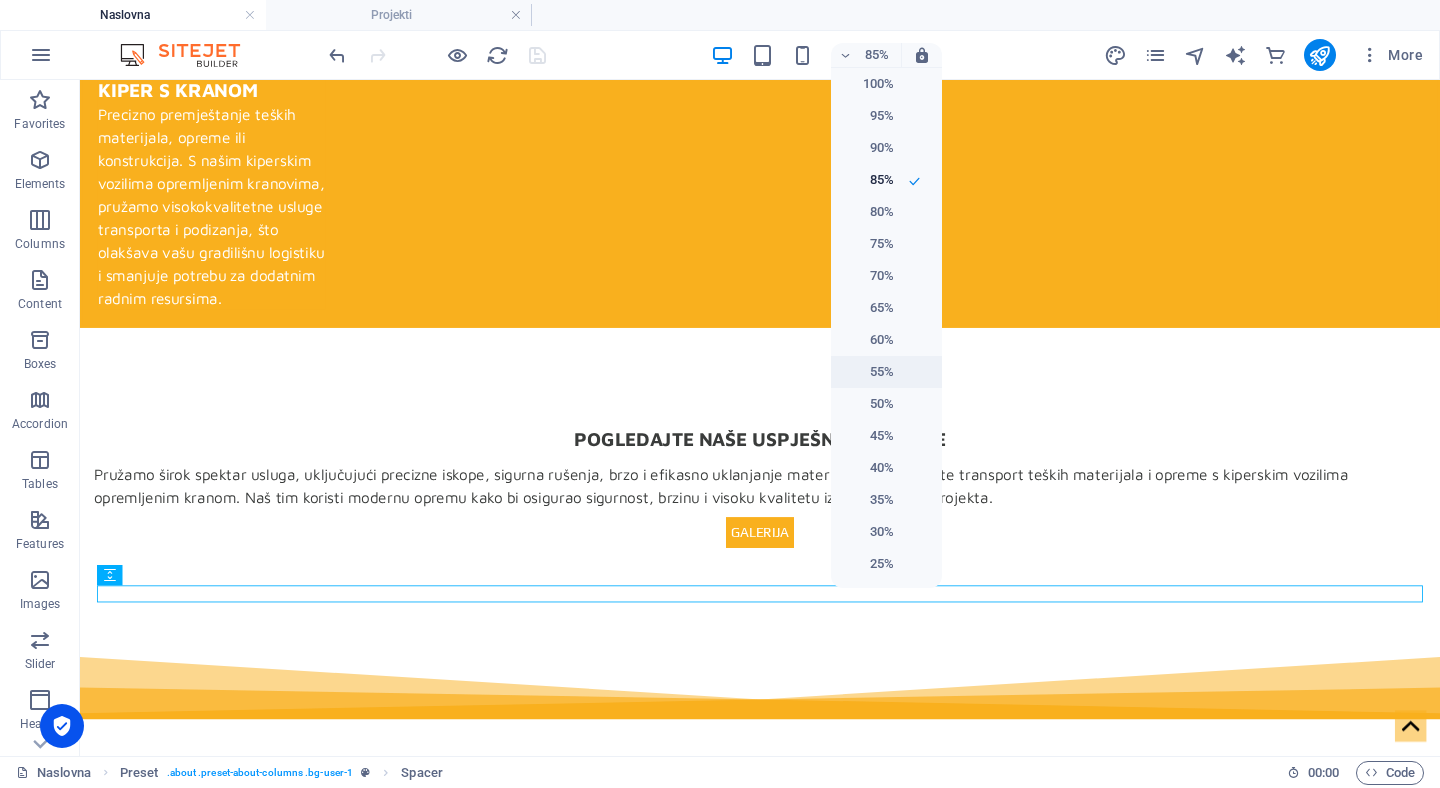 click on "55%" at bounding box center (868, 372) 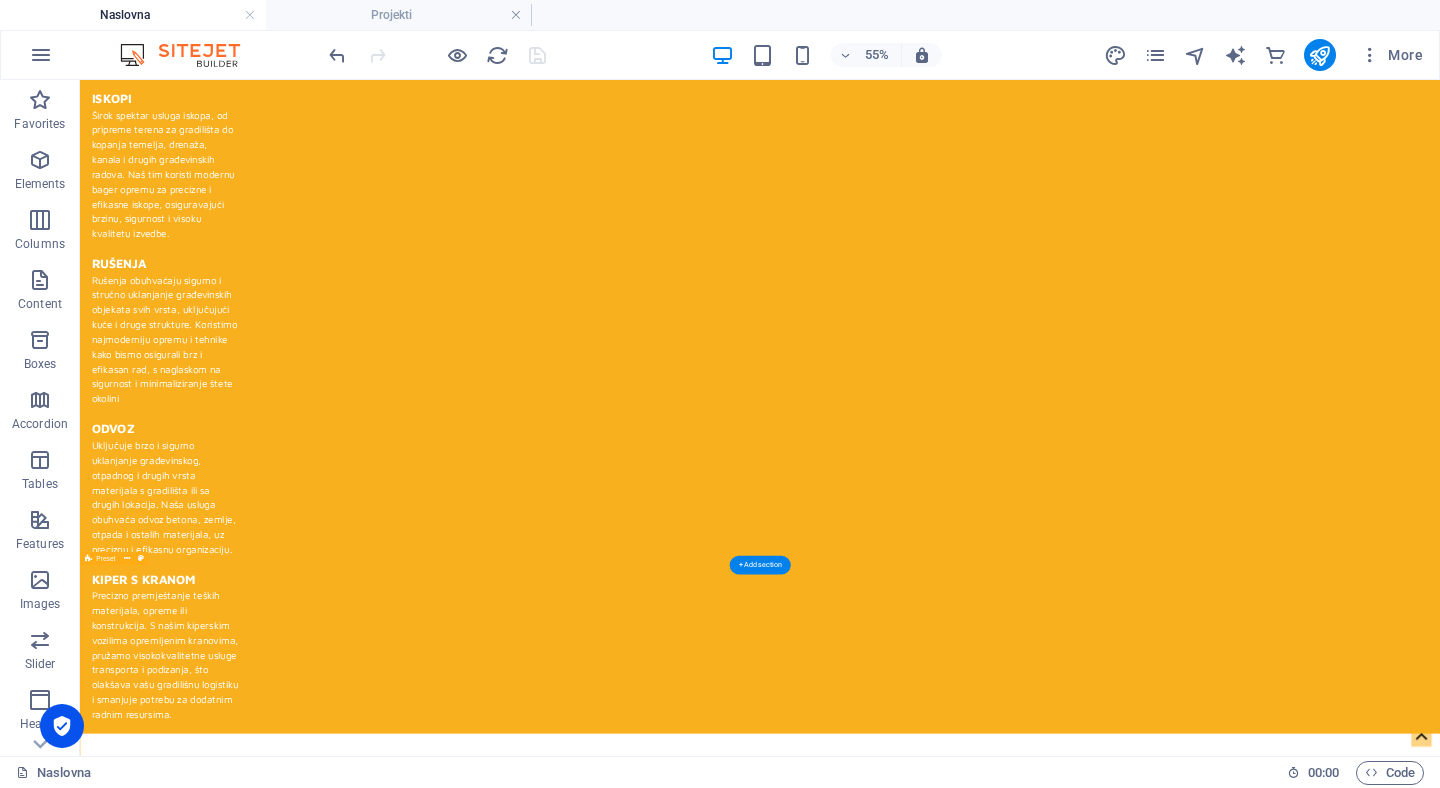 scroll, scrollTop: 1715, scrollLeft: 0, axis: vertical 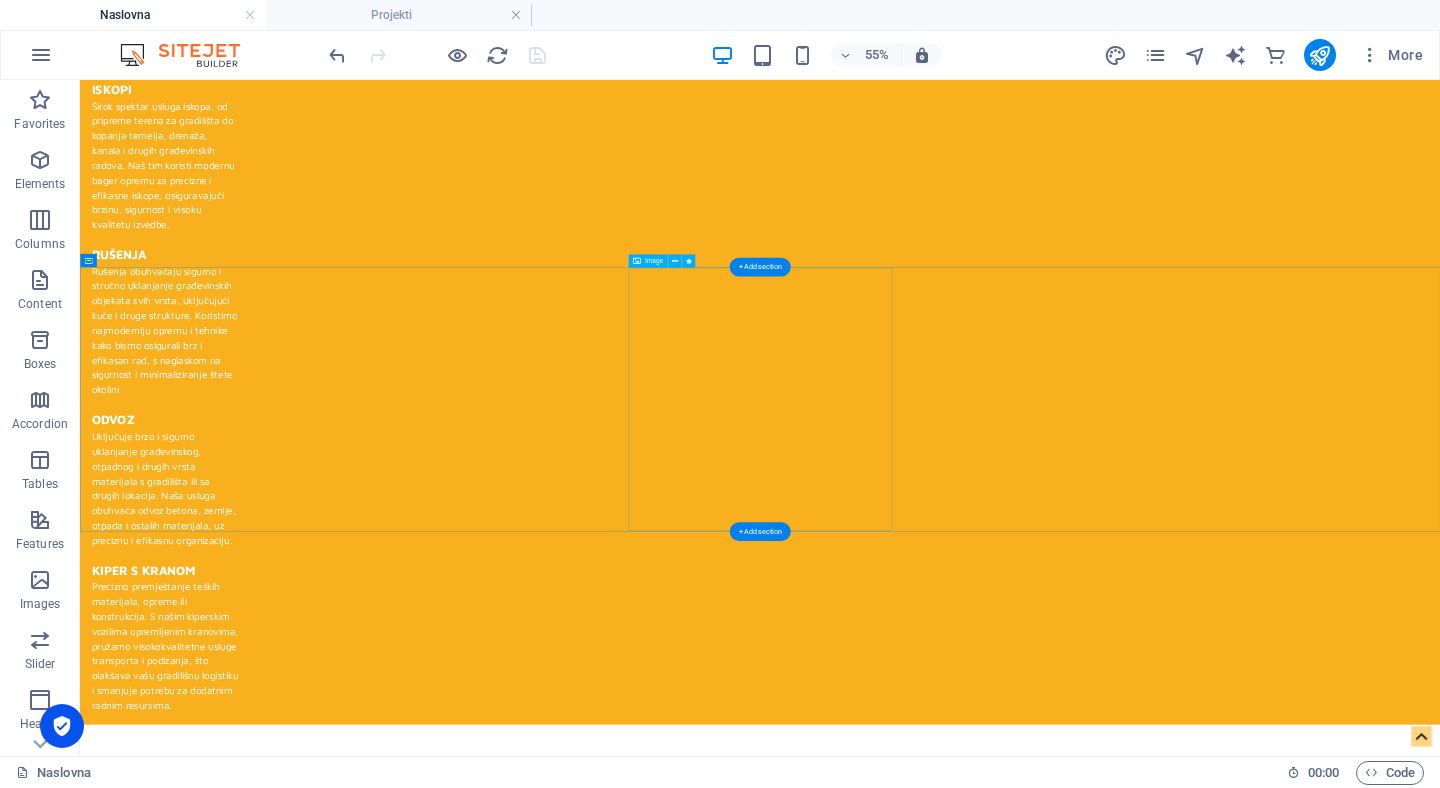 click at bounding box center [757, 2020] 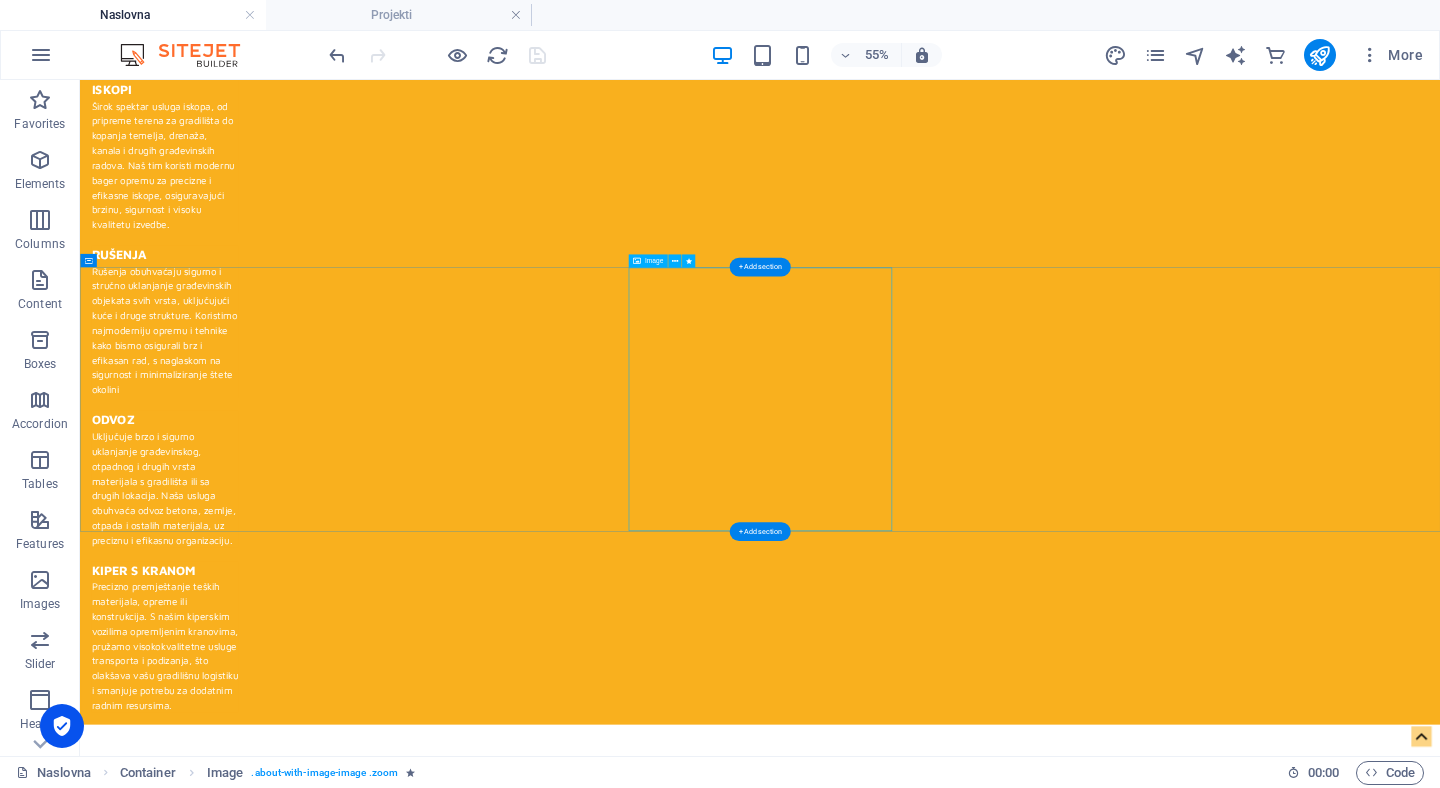 click at bounding box center (757, 2020) 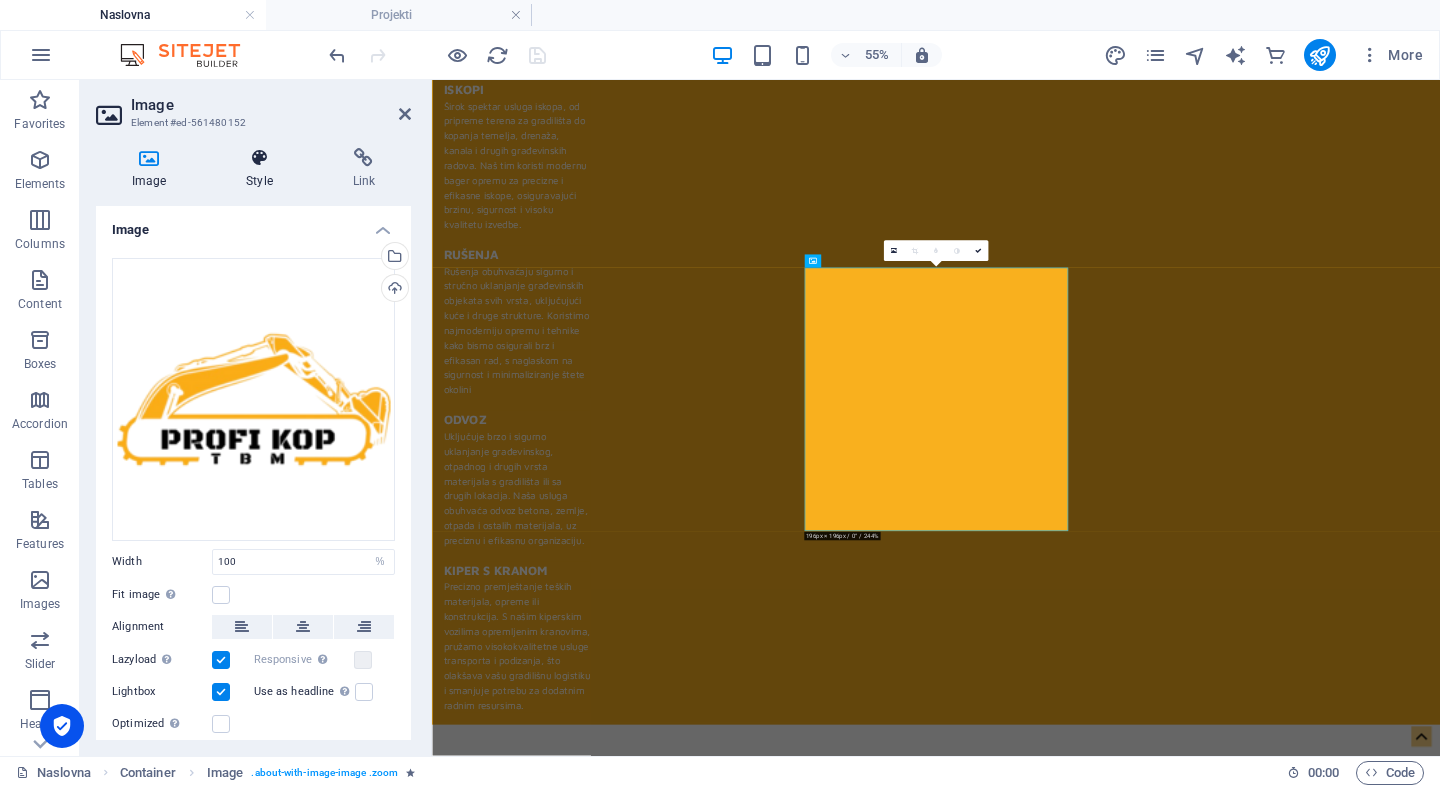 click at bounding box center [259, 158] 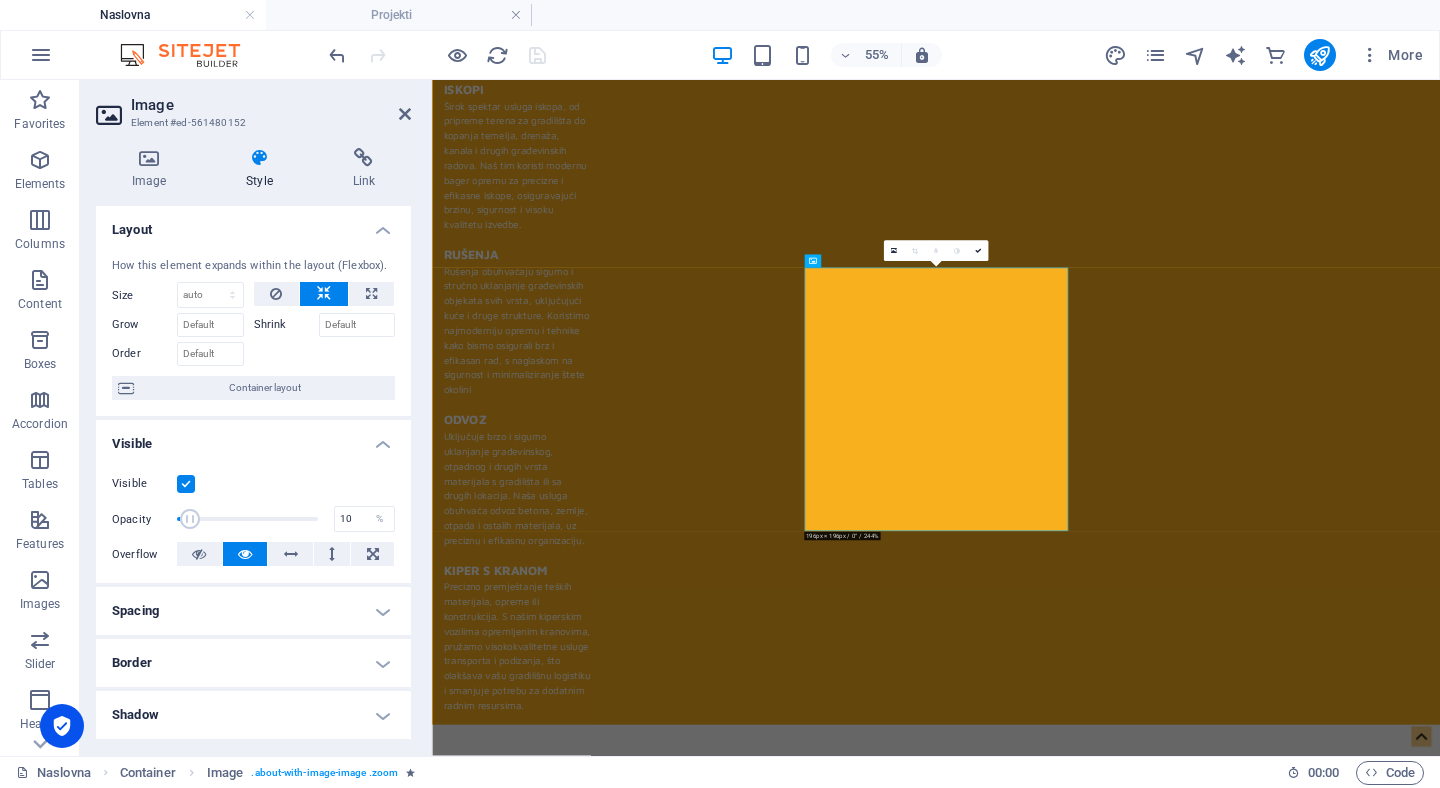 drag, startPoint x: 313, startPoint y: 515, endPoint x: 189, endPoint y: 529, distance: 124.78782 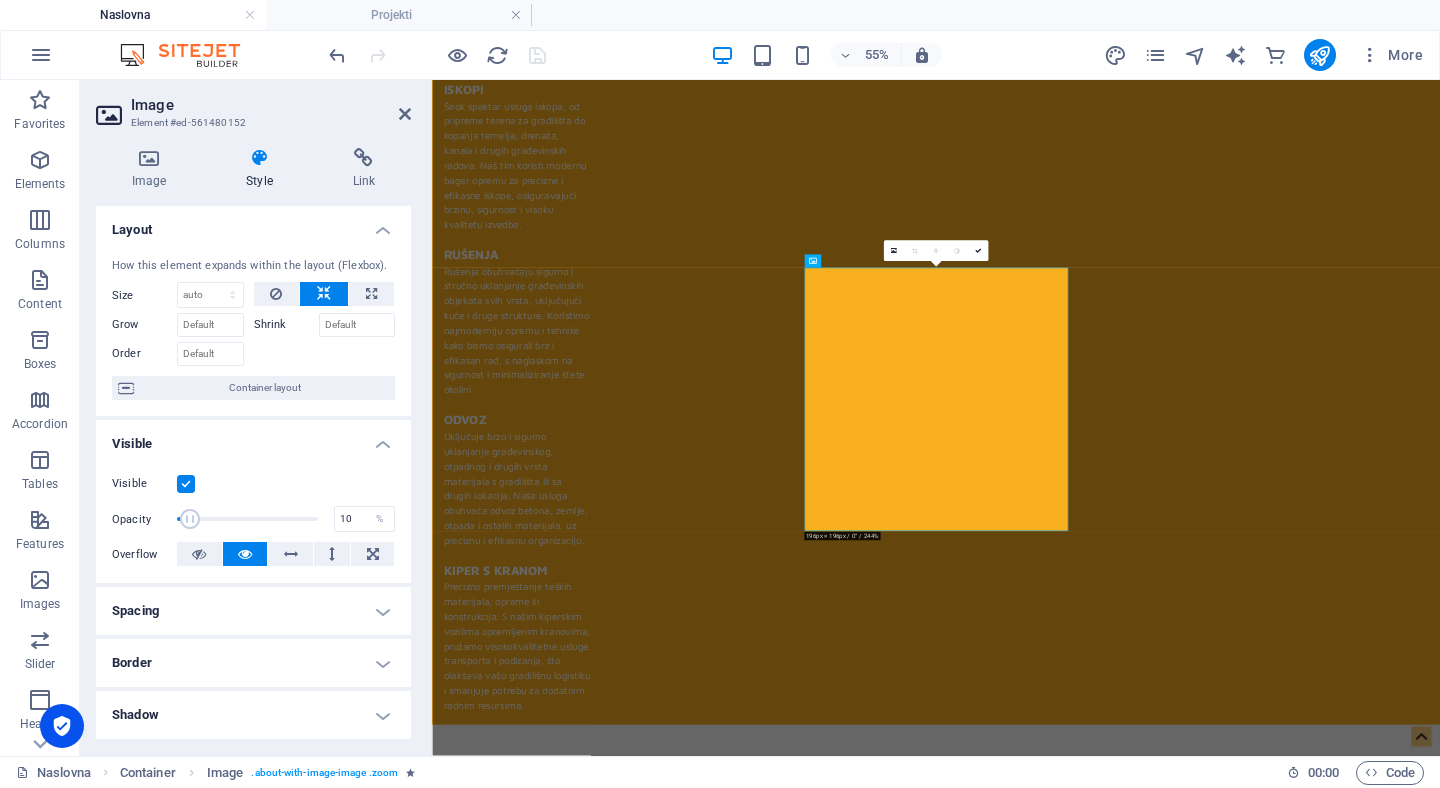 click at bounding box center [190, 519] 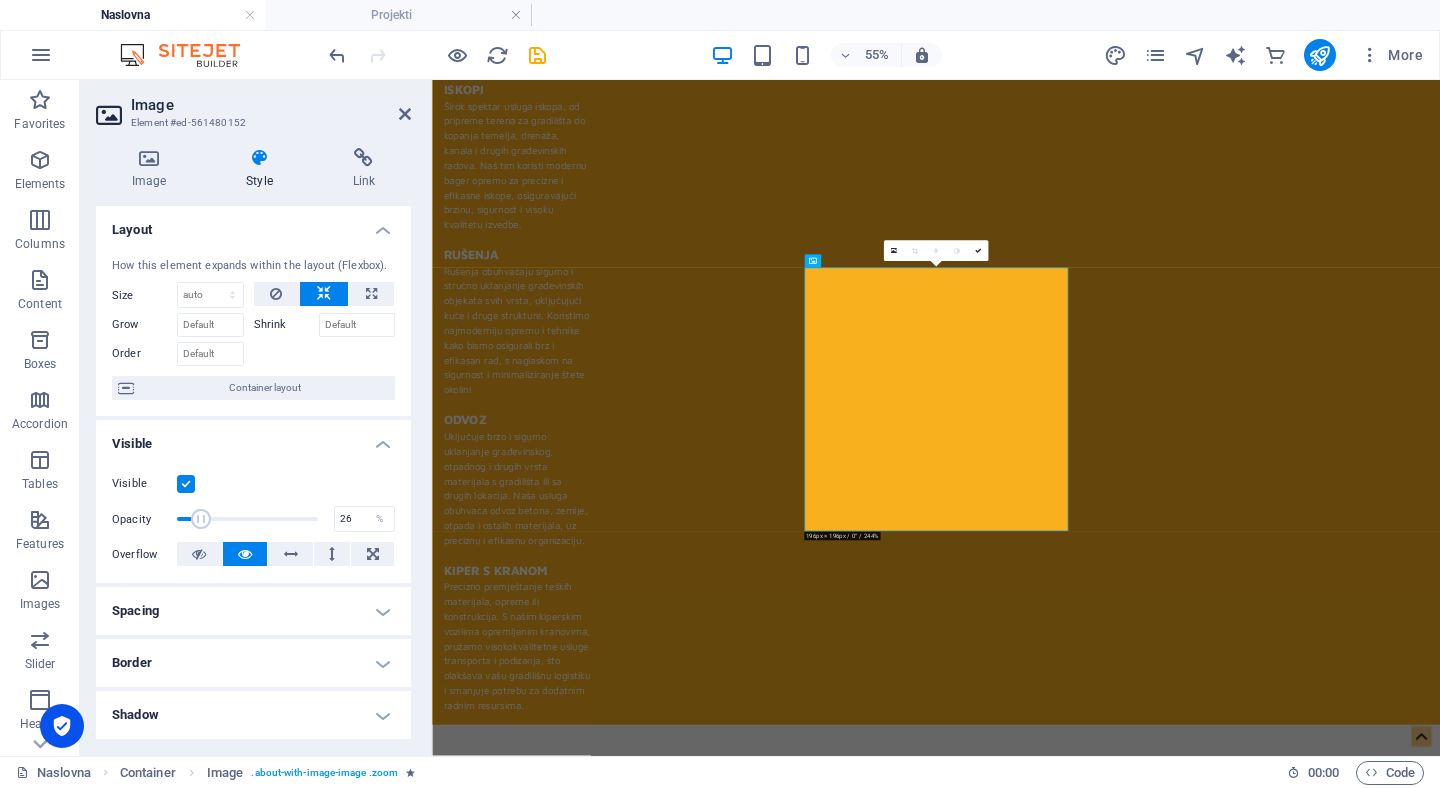 type on "27" 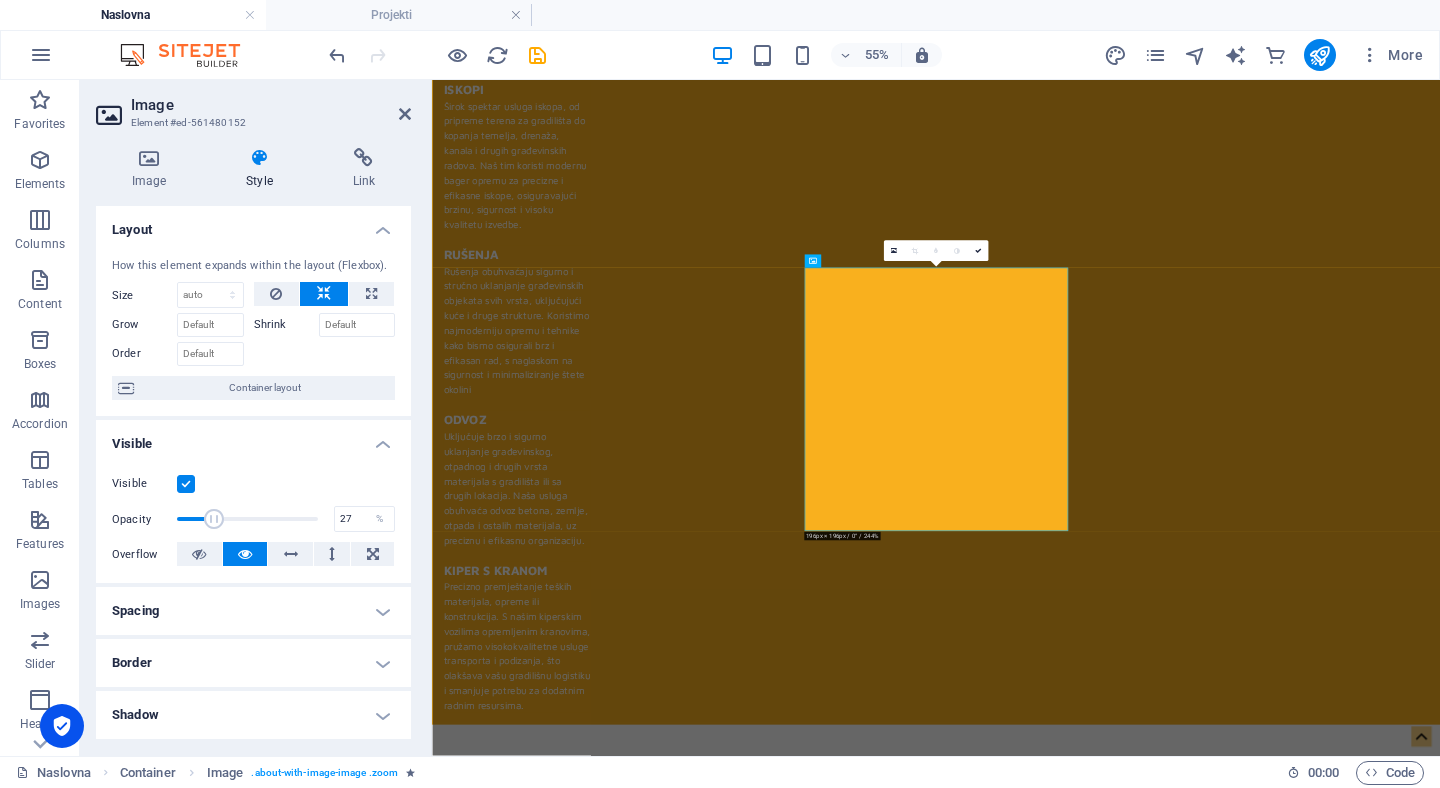 drag, startPoint x: 189, startPoint y: 529, endPoint x: 213, endPoint y: 528, distance: 24.020824 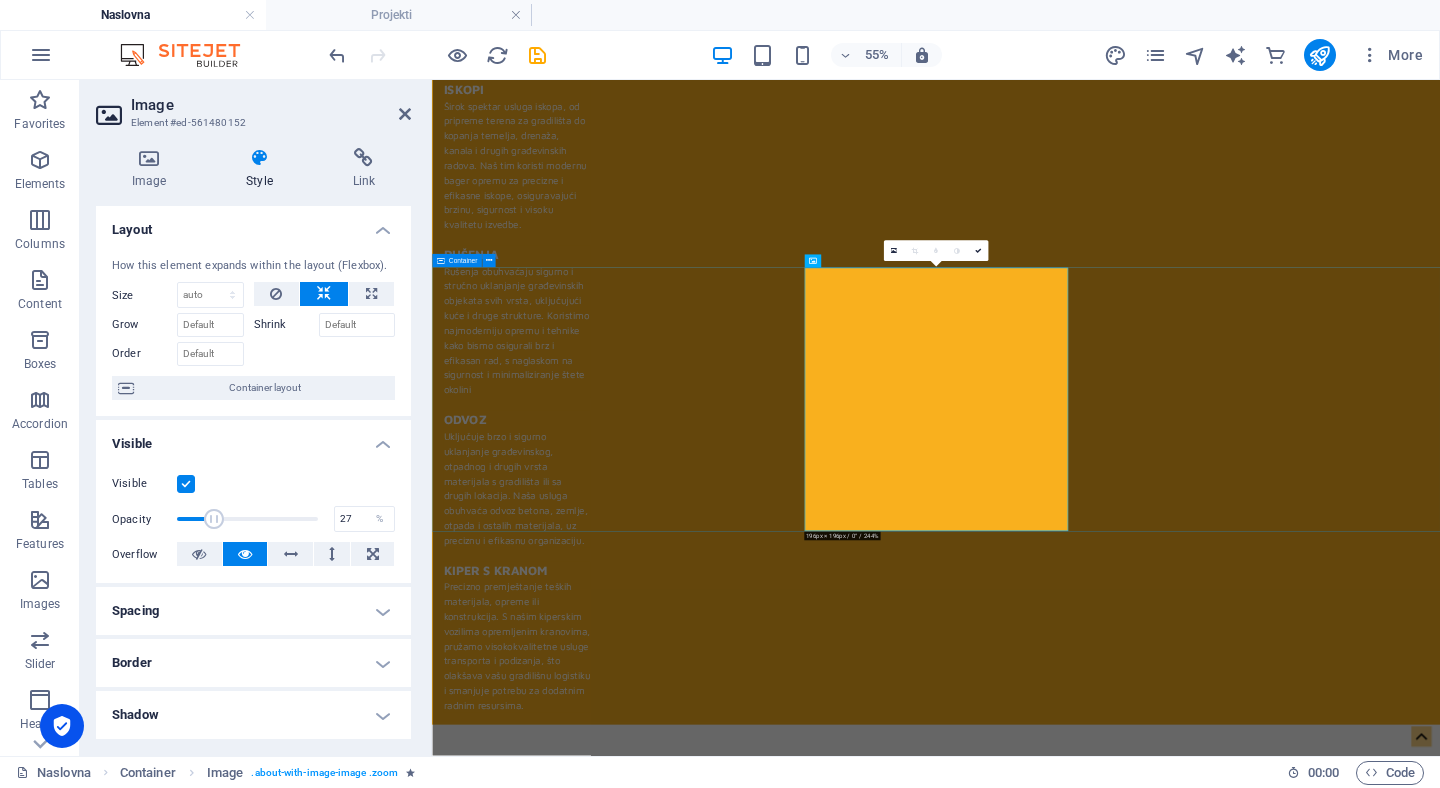 click at bounding box center (1348, 1910) 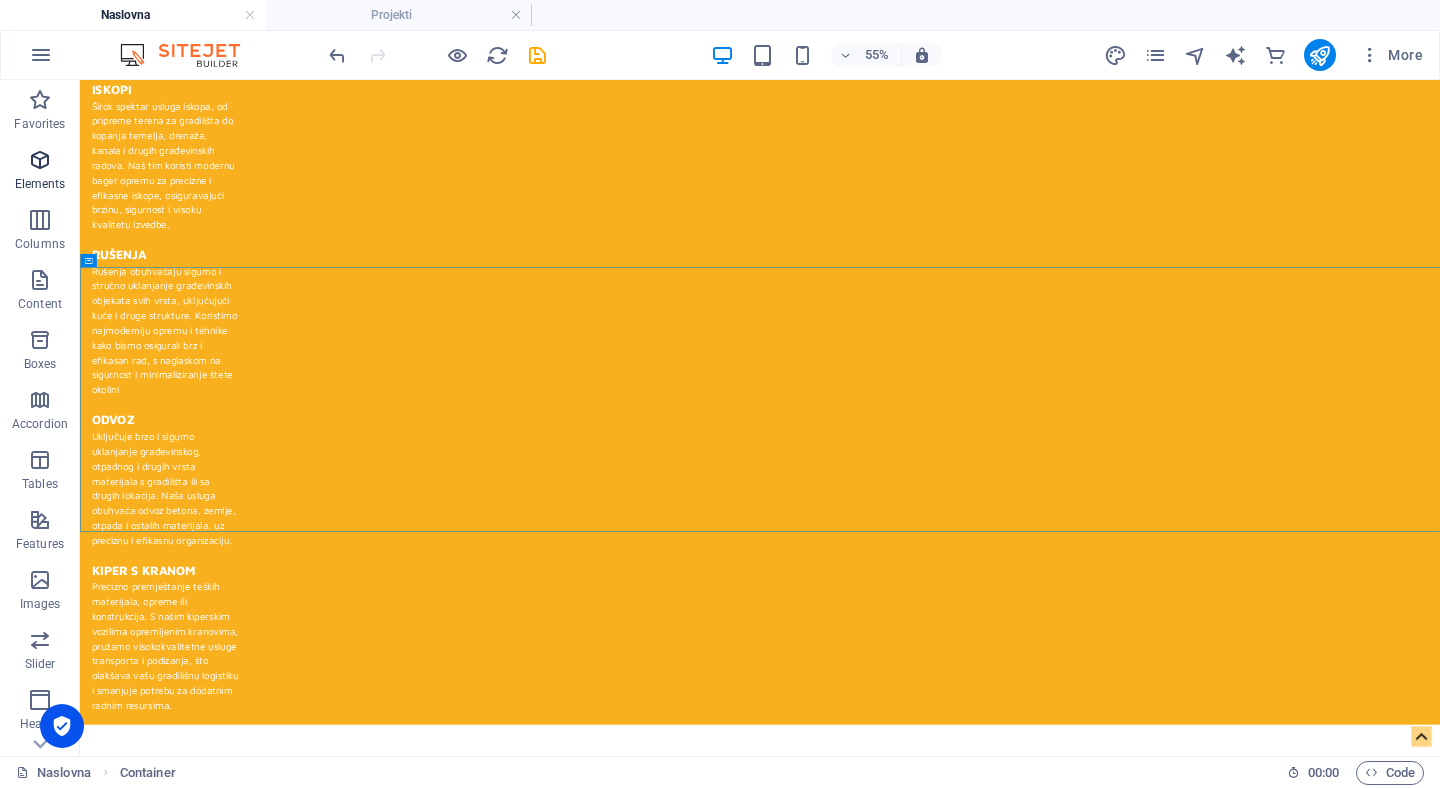 click on "Elements" at bounding box center (40, 170) 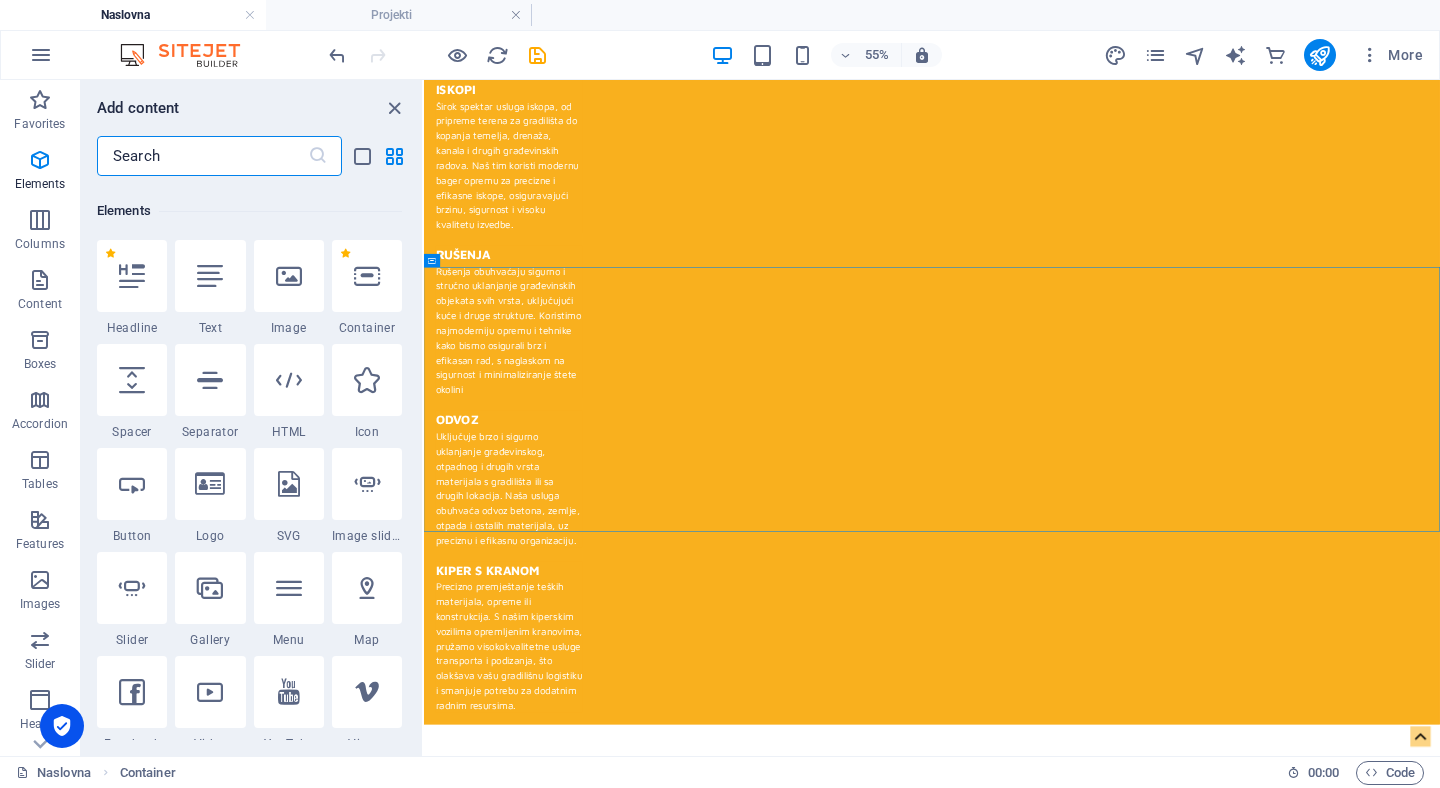 scroll, scrollTop: 213, scrollLeft: 0, axis: vertical 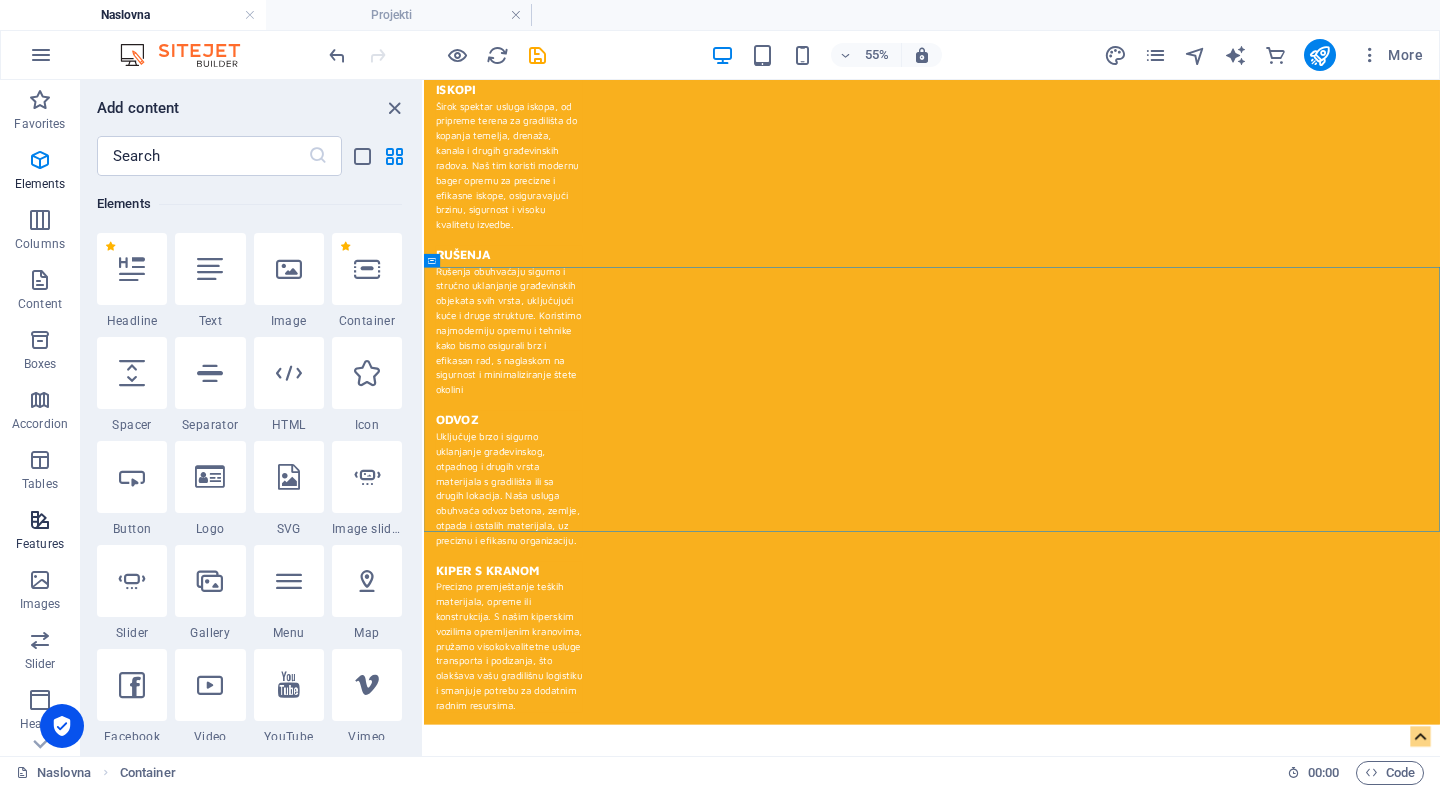 click at bounding box center (40, 520) 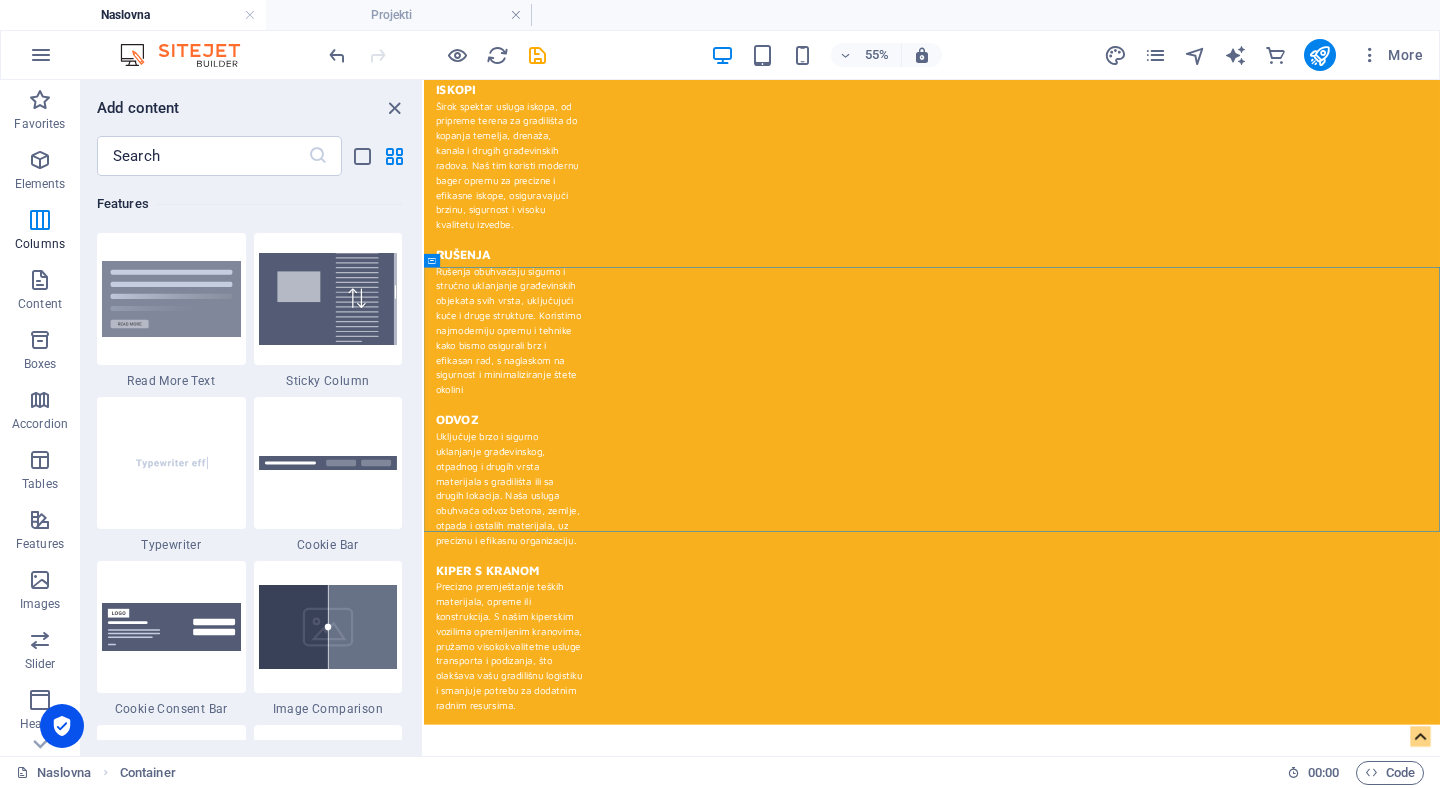 scroll, scrollTop: 7631, scrollLeft: 0, axis: vertical 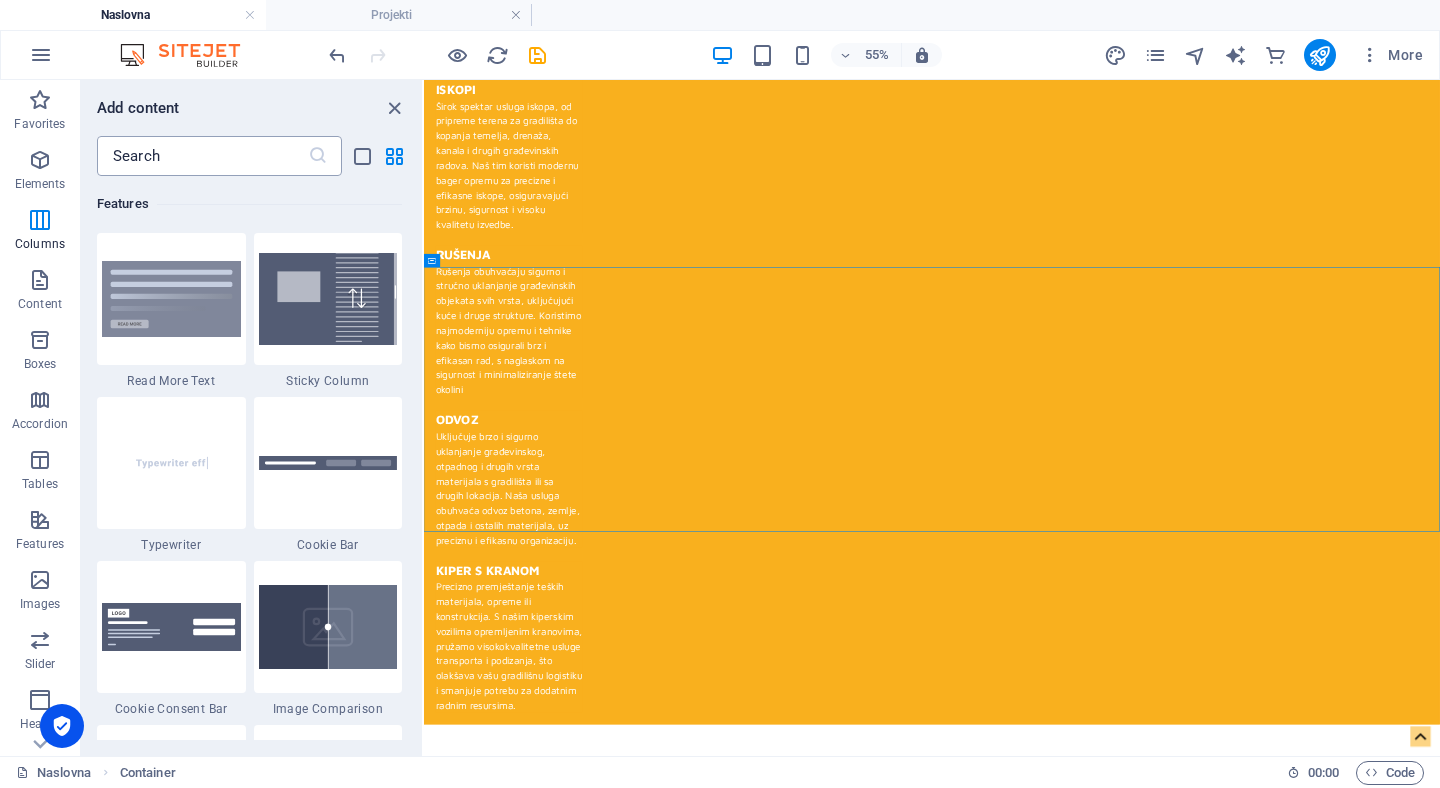 click at bounding box center (202, 156) 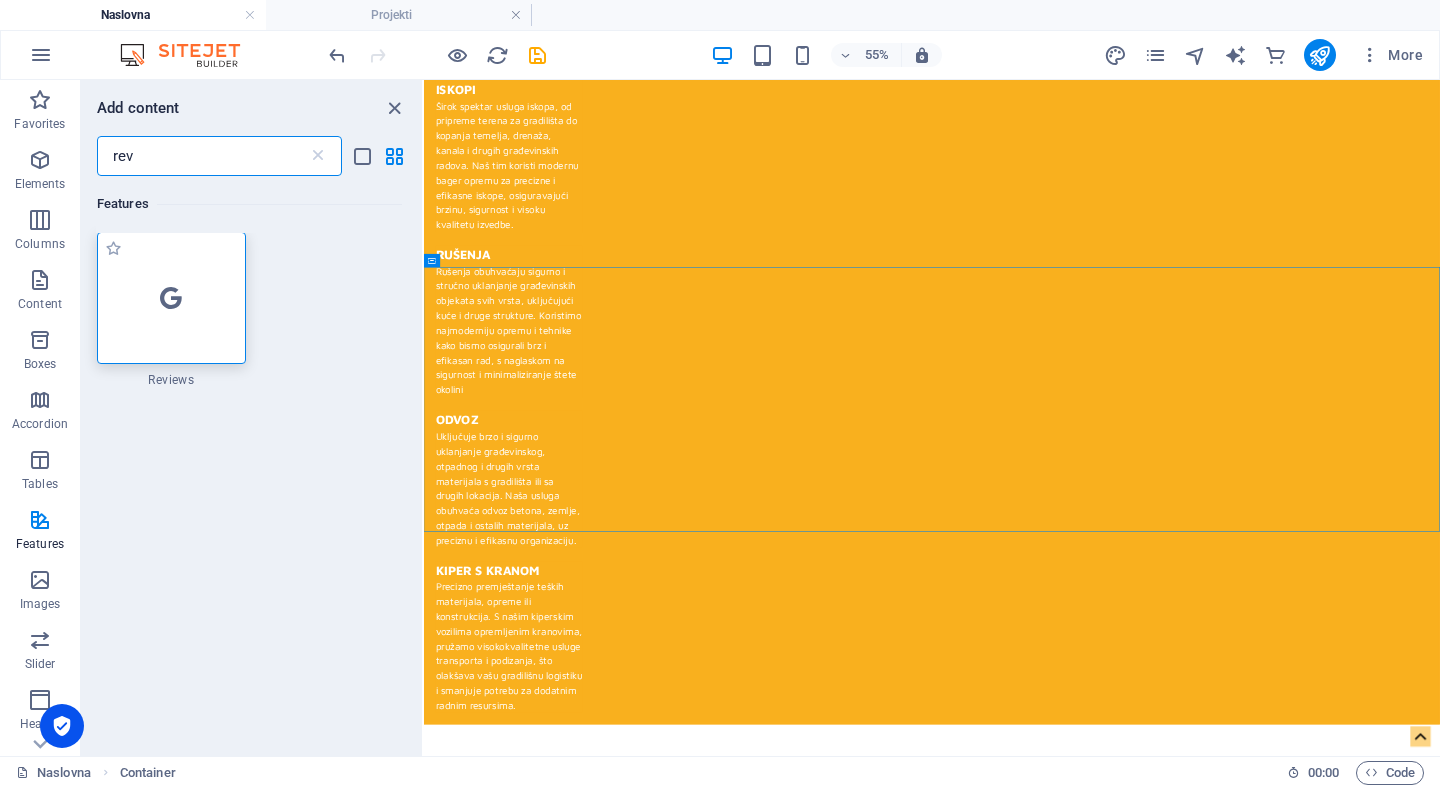 scroll, scrollTop: 0, scrollLeft: 0, axis: both 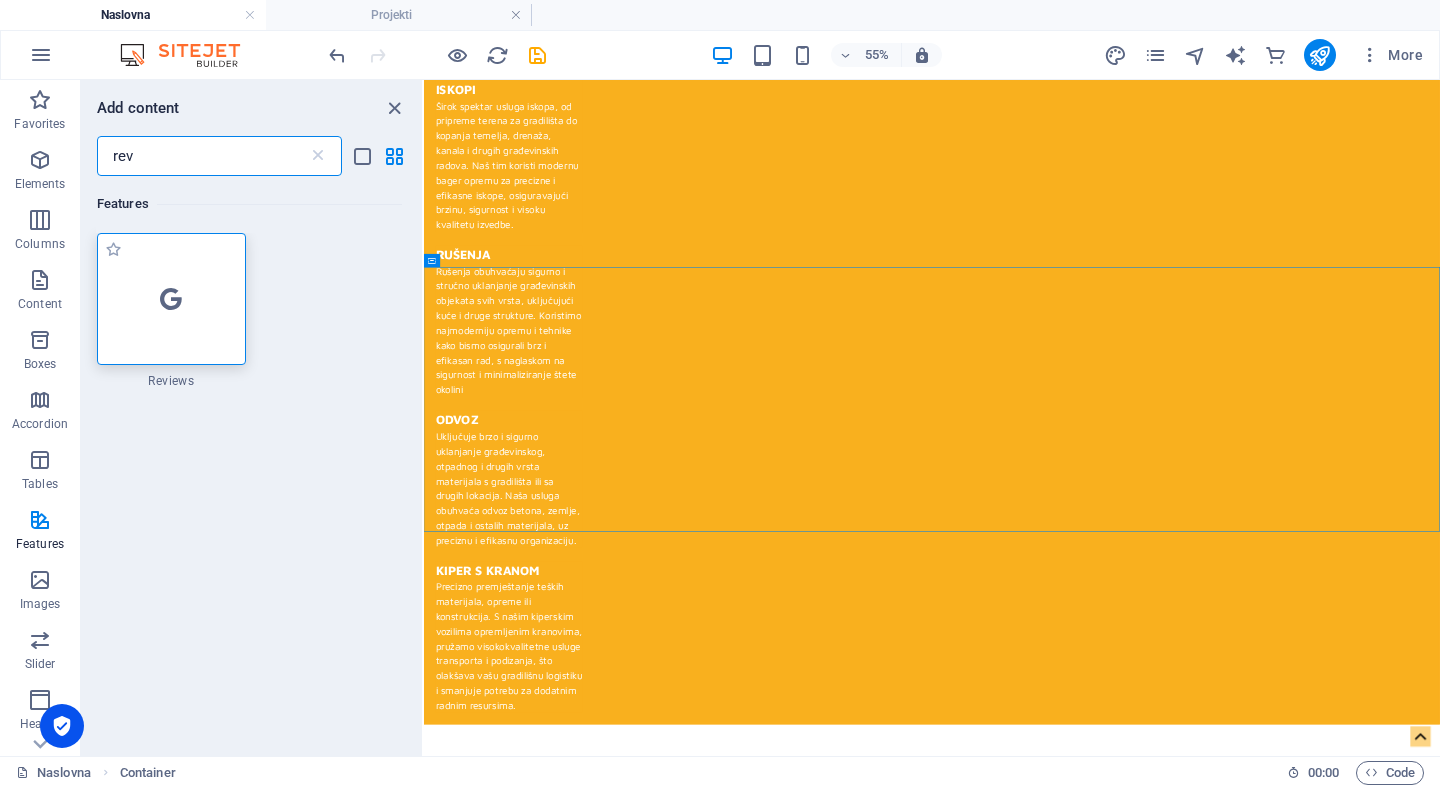type on "rev" 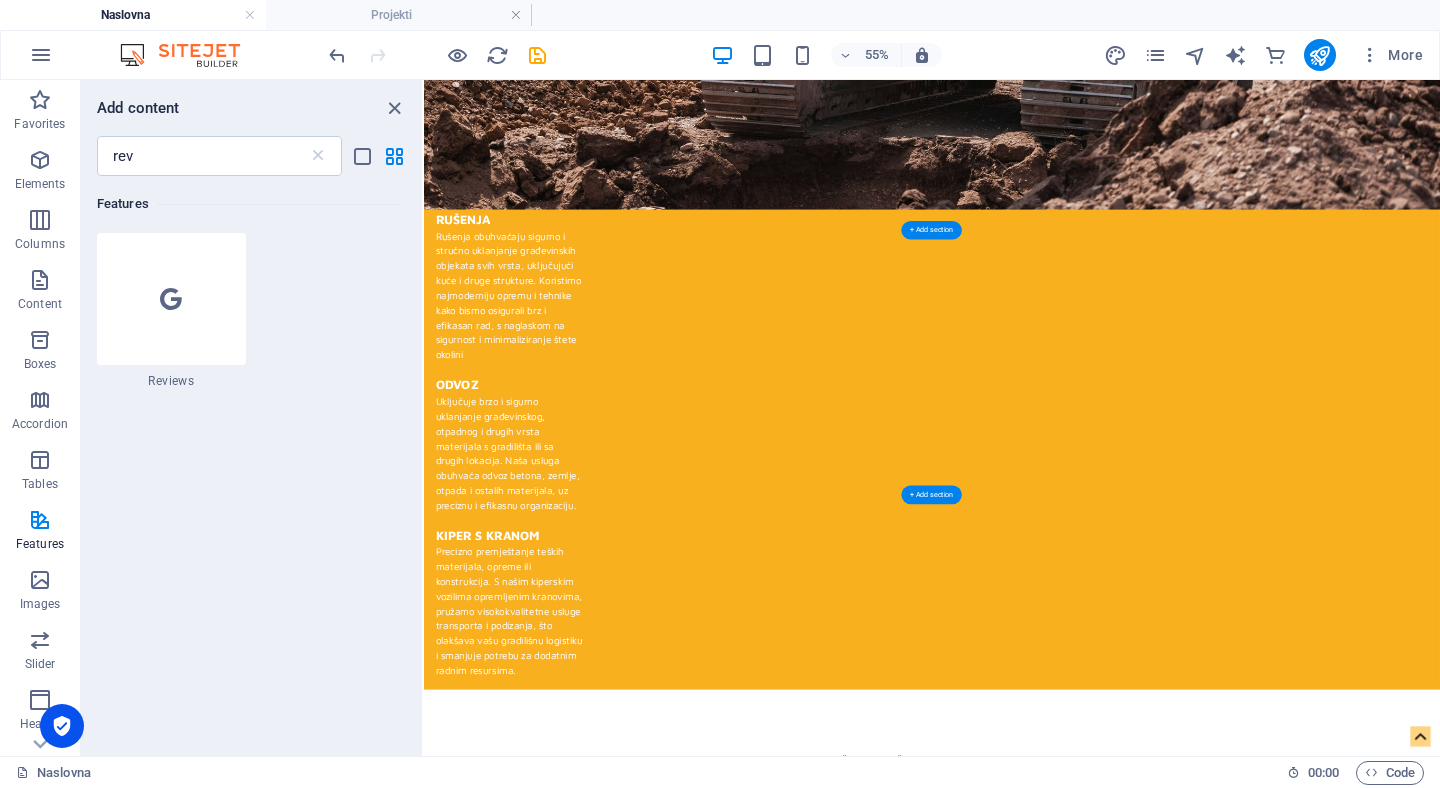 scroll, scrollTop: 1783, scrollLeft: 0, axis: vertical 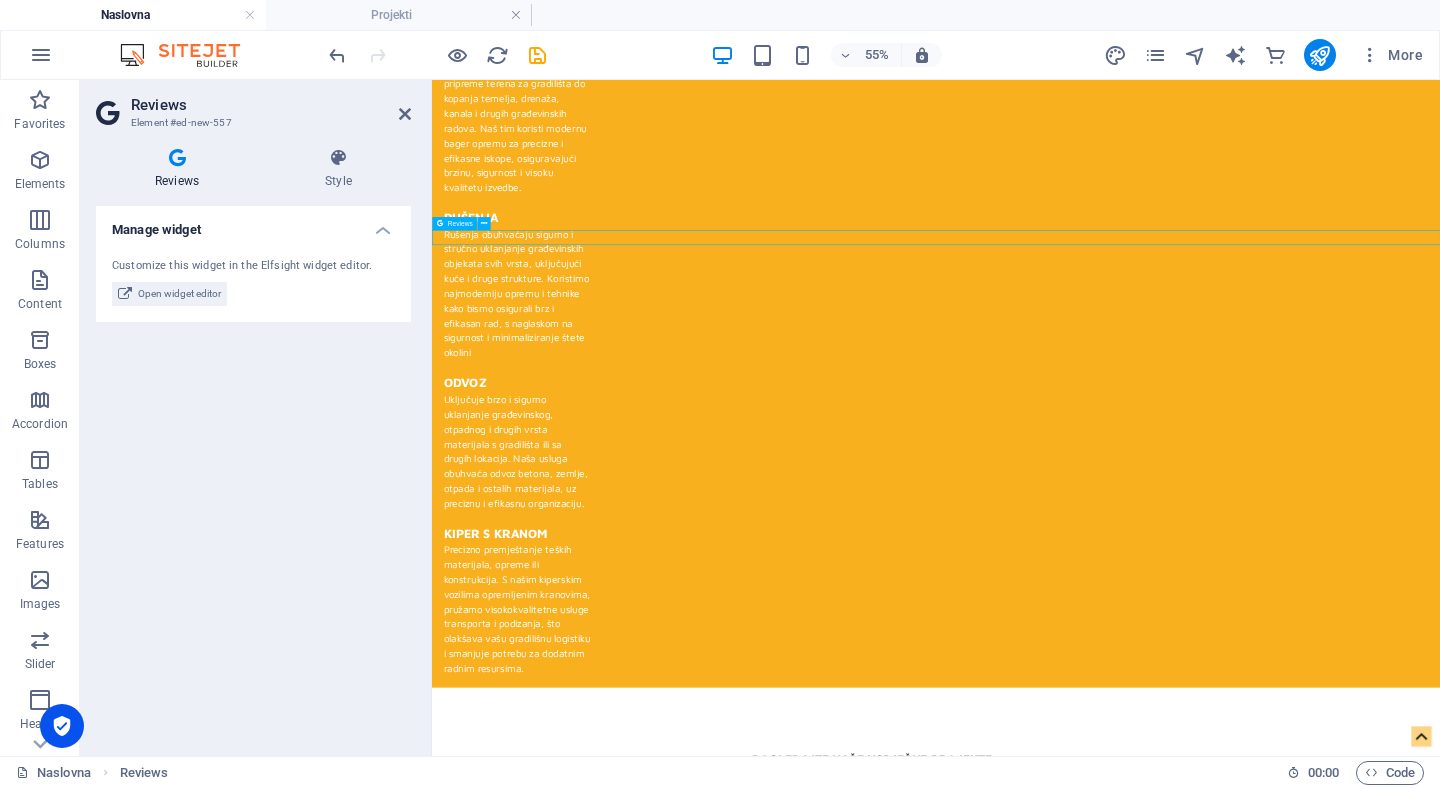 click at bounding box center [1348, 1548] 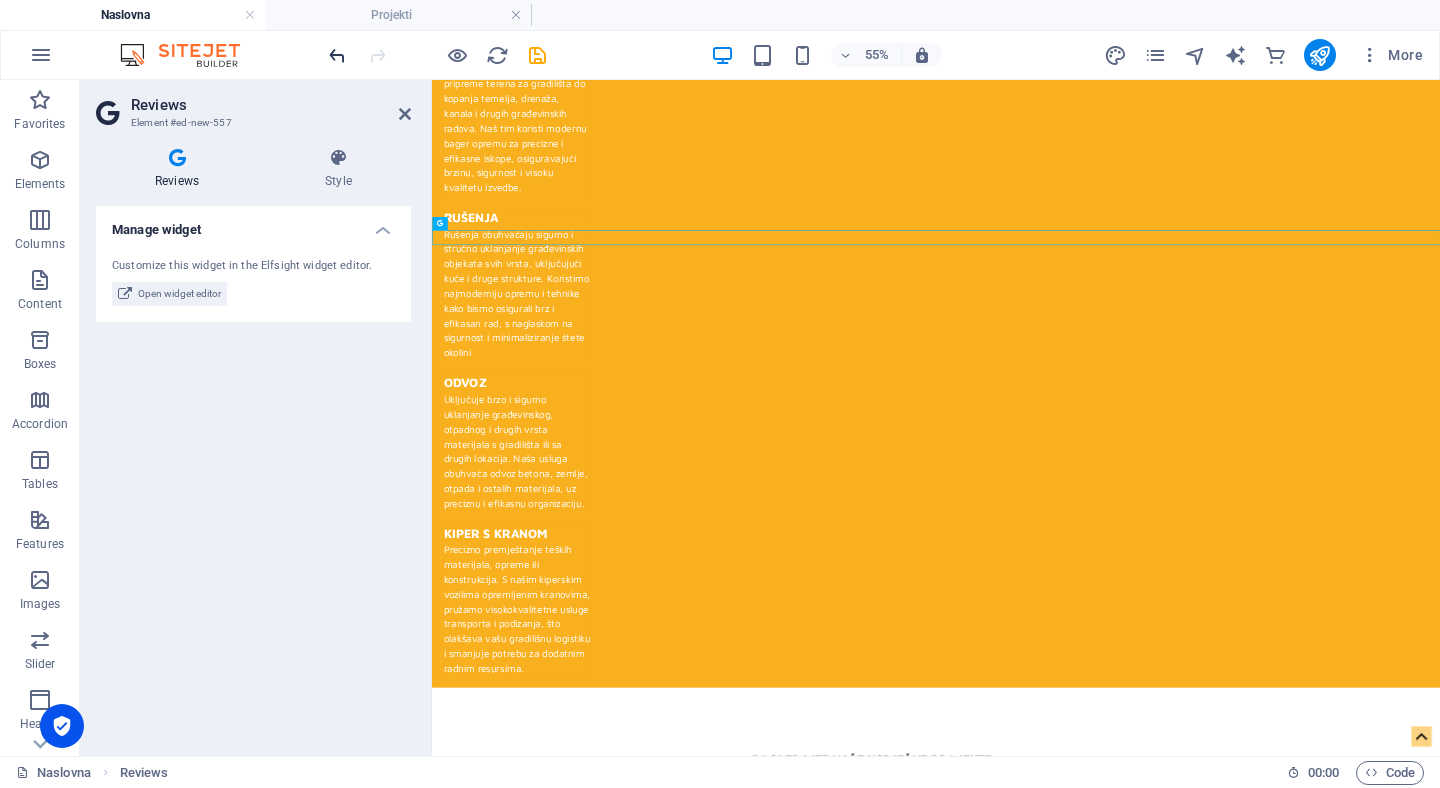 click at bounding box center [337, 55] 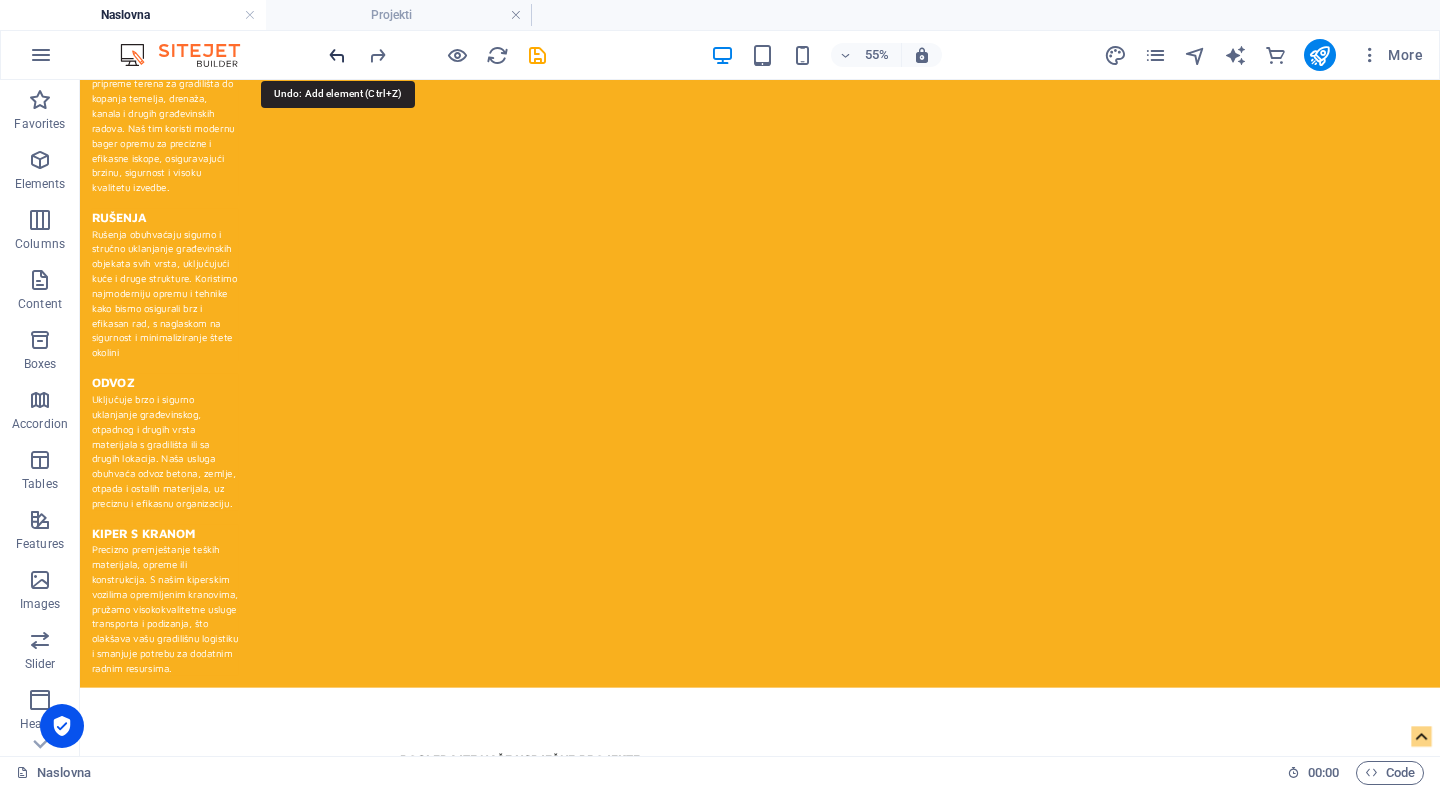 click at bounding box center [337, 55] 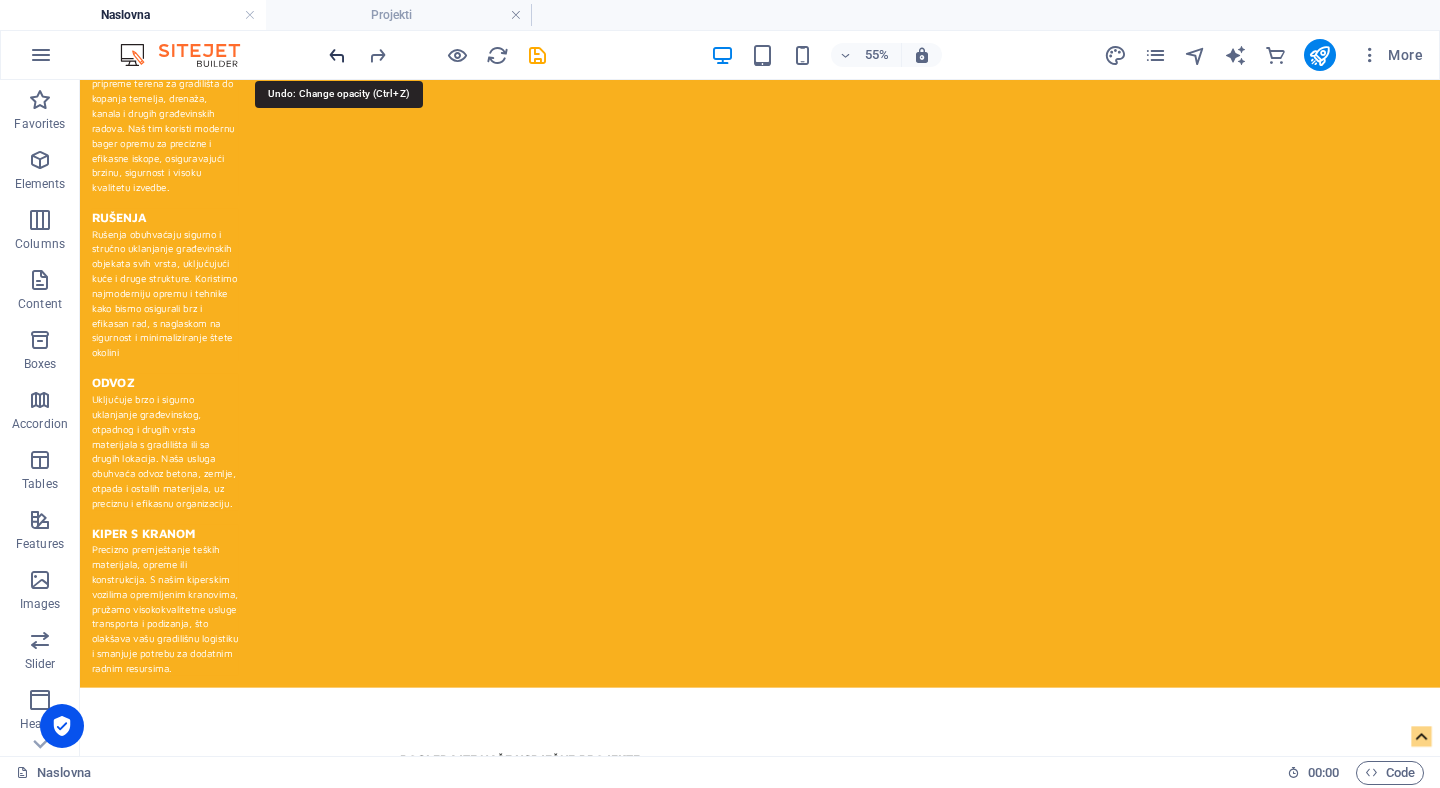 click at bounding box center [337, 55] 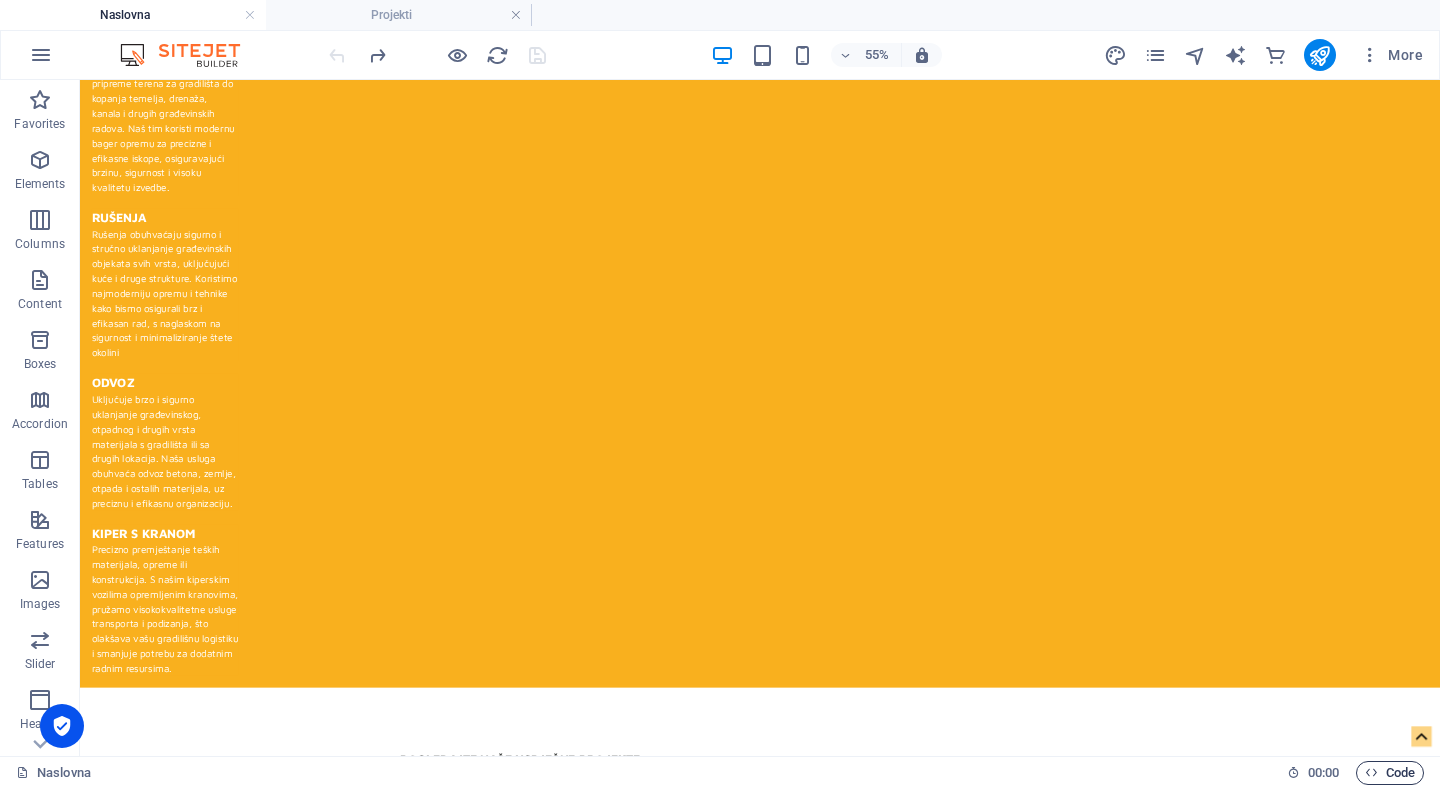 click on "Code" at bounding box center [1390, 773] 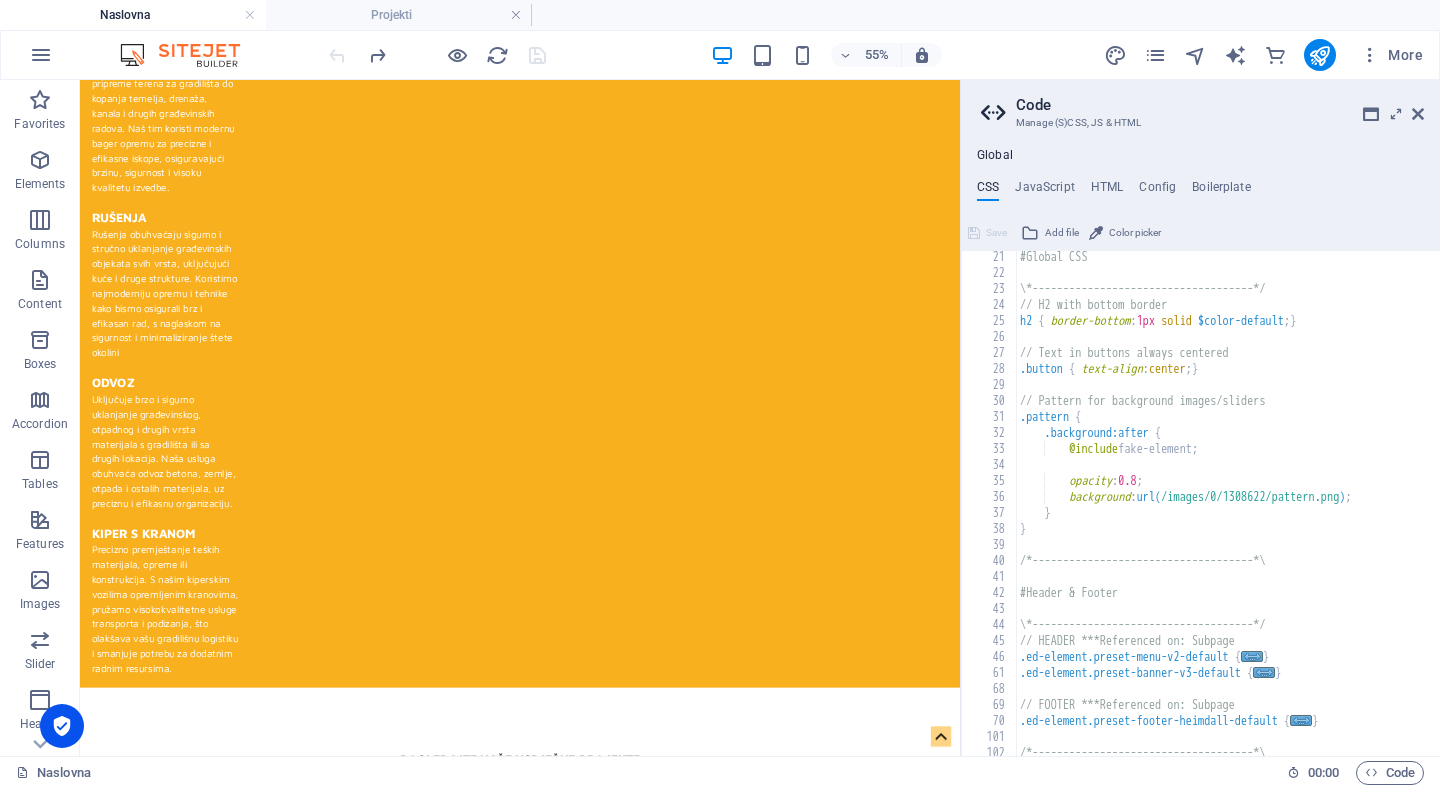 scroll, scrollTop: 322, scrollLeft: 0, axis: vertical 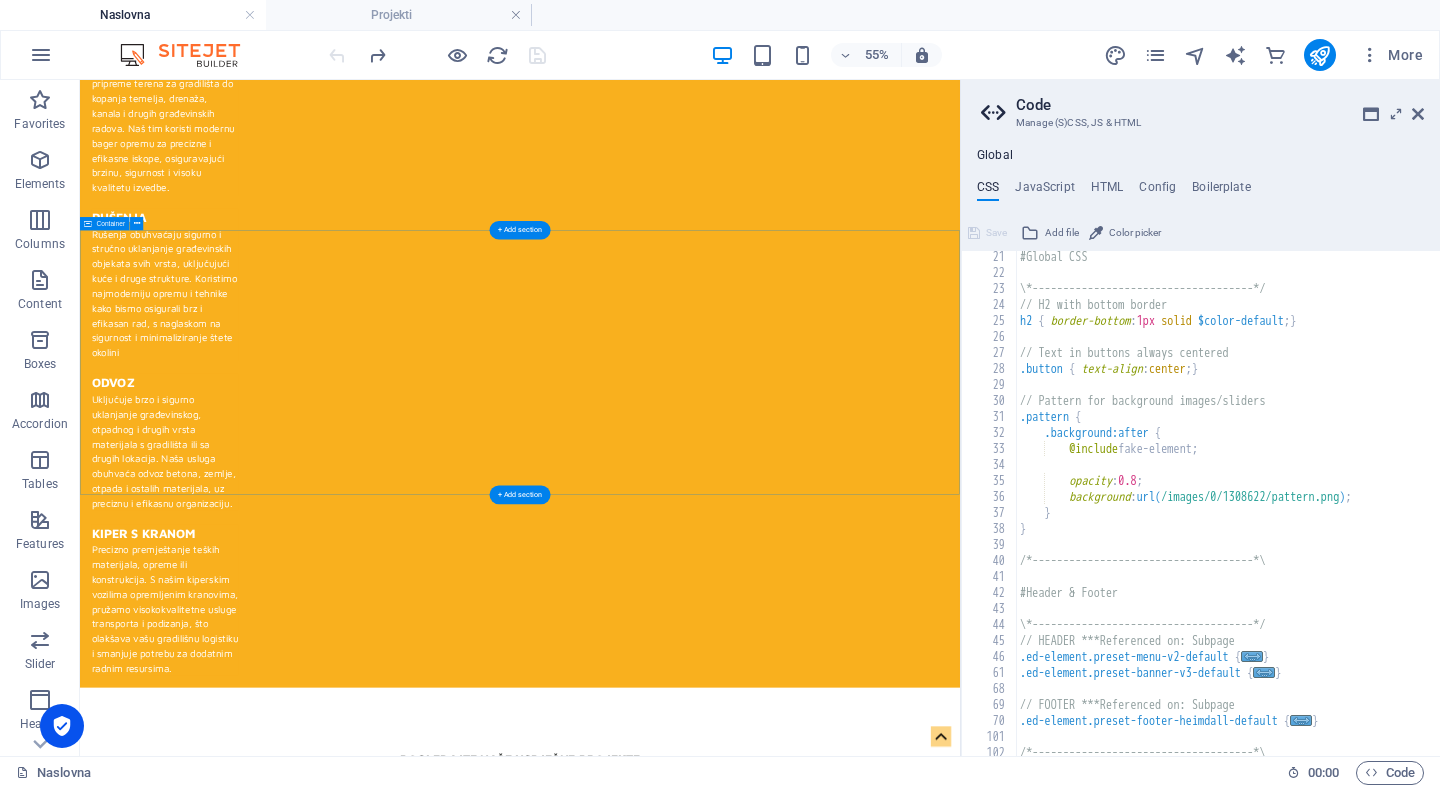 click at bounding box center [880, 1834] 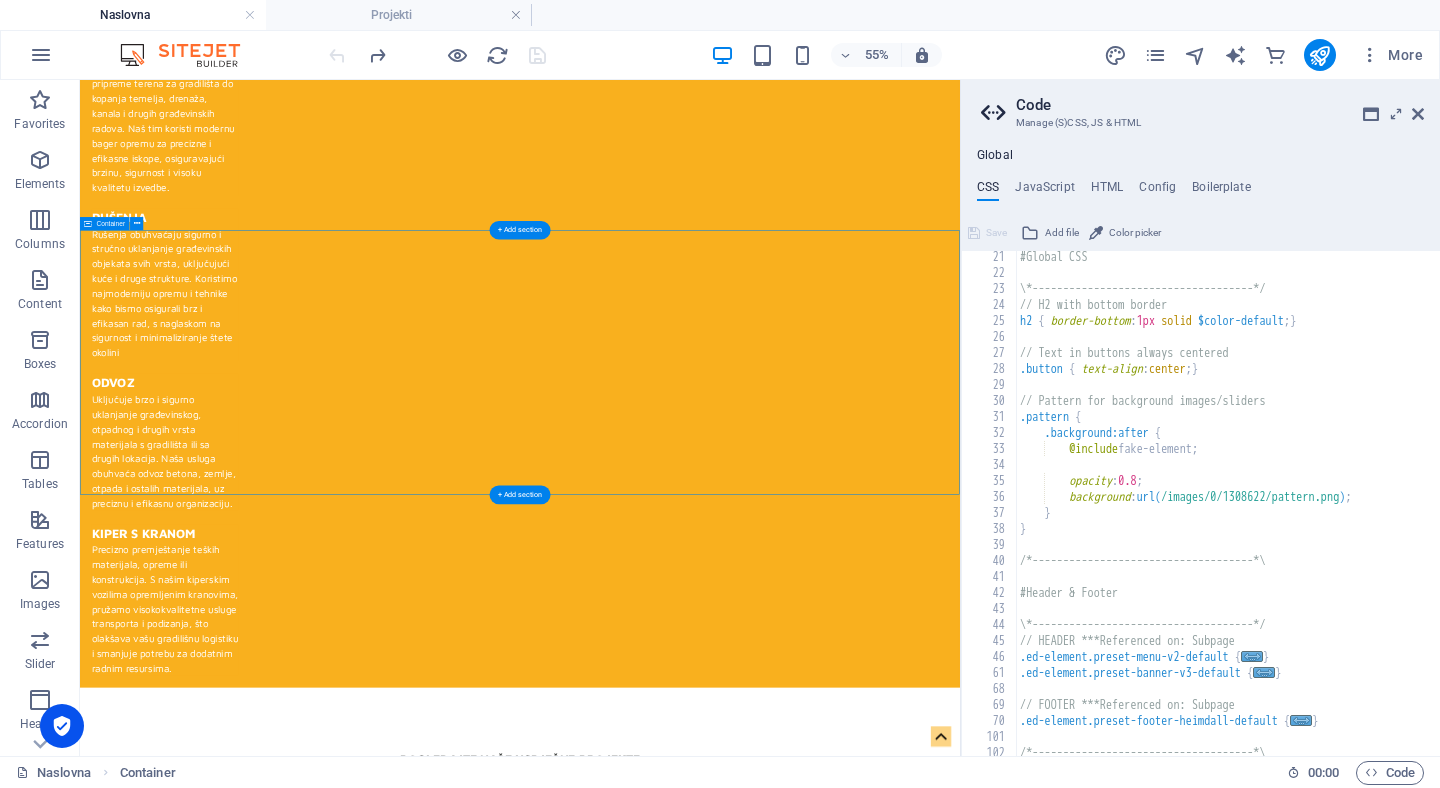 click at bounding box center (880, 1834) 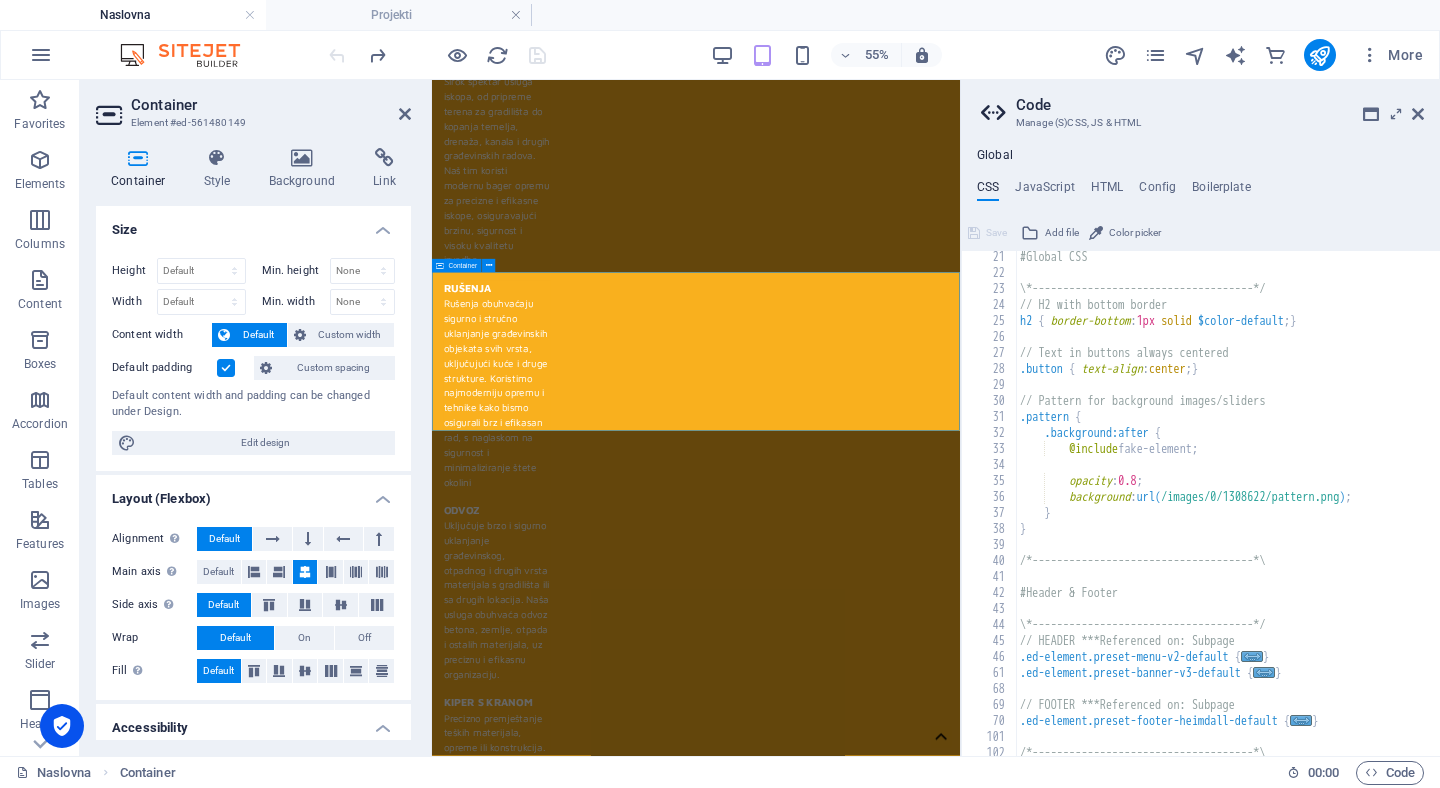 click at bounding box center [912, 2130] 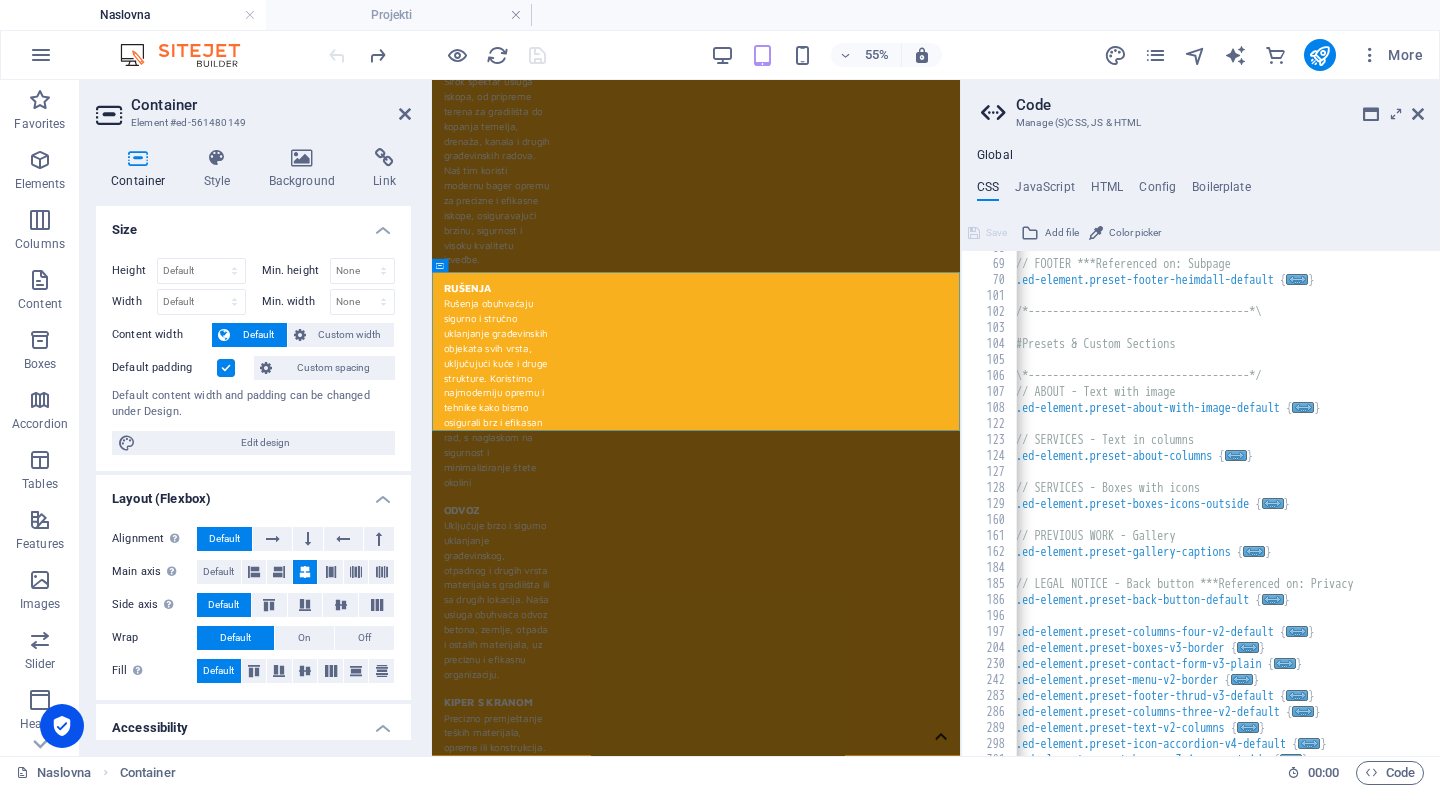 scroll, scrollTop: 0, scrollLeft: 0, axis: both 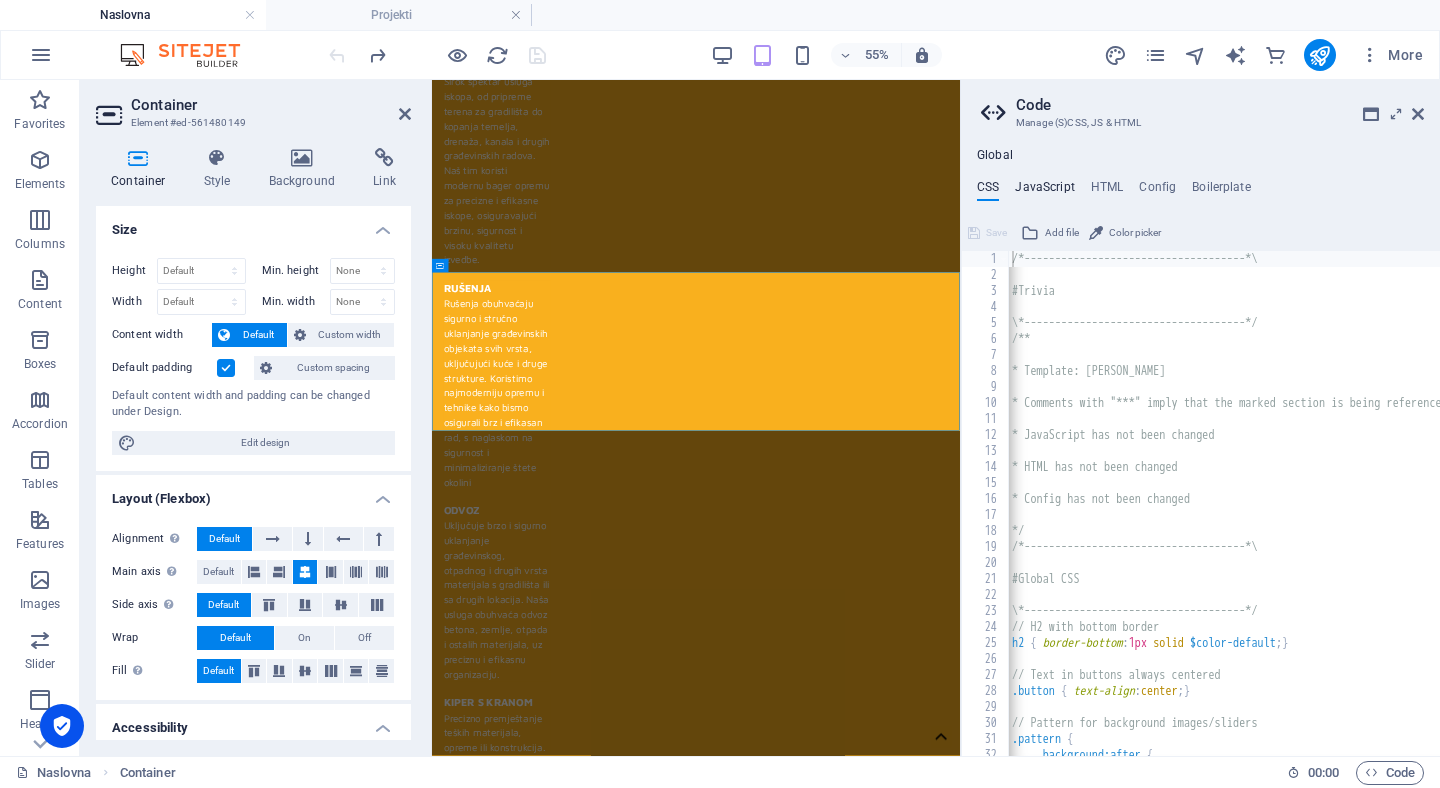 click on "JavaScript" at bounding box center (1044, 191) 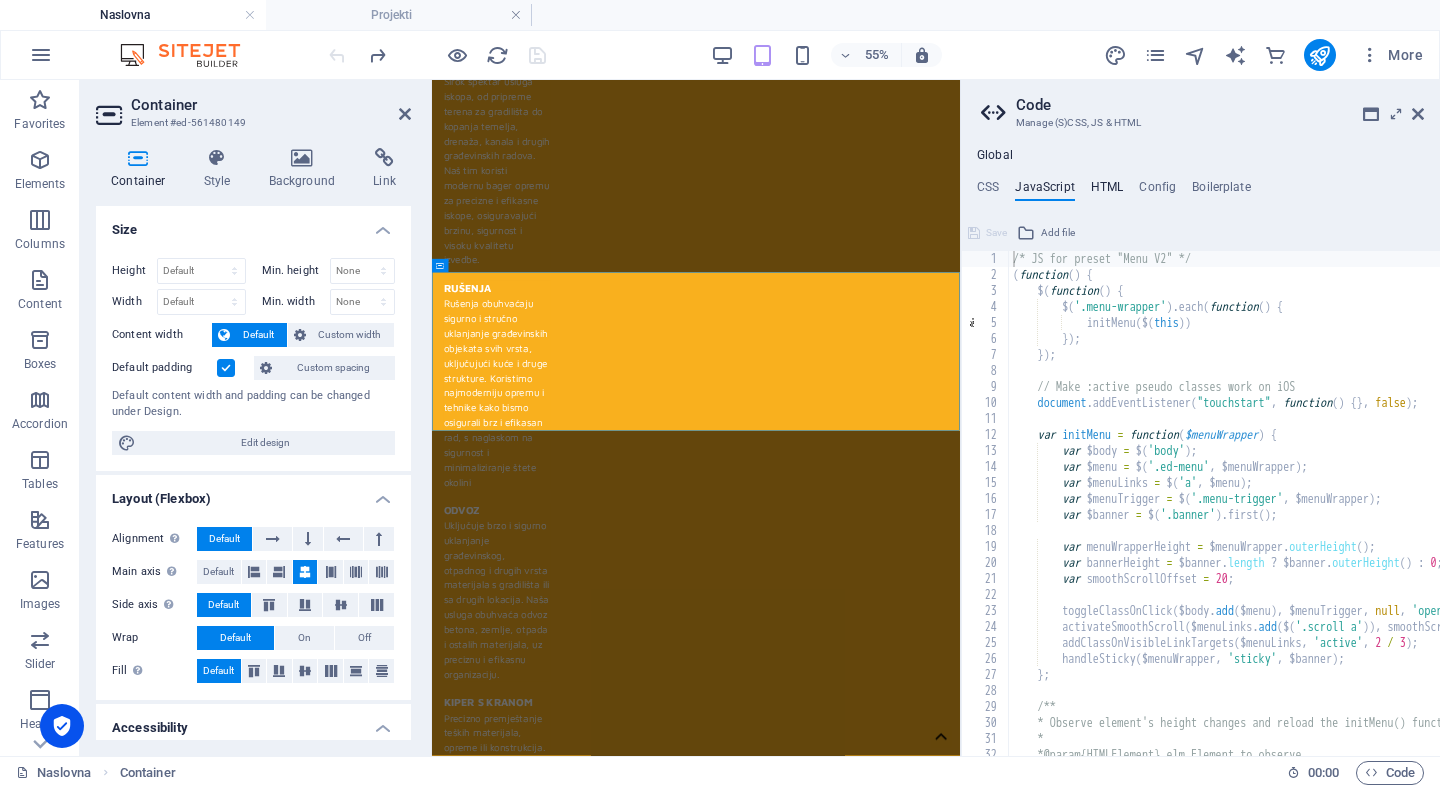 click on "HTML" at bounding box center (1107, 191) 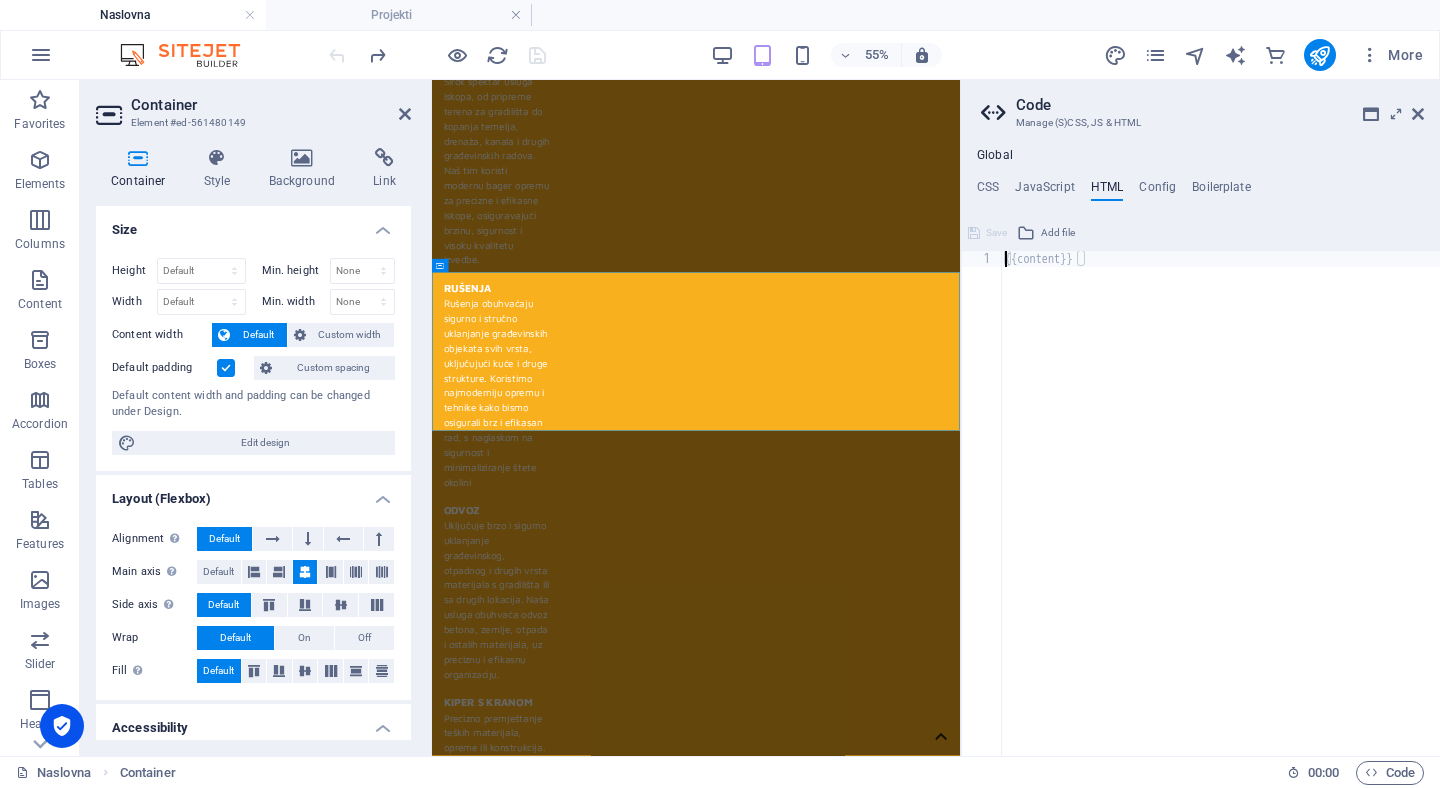 click on "CSS JavaScript HTML Config Boilerplate" at bounding box center (1200, 191) 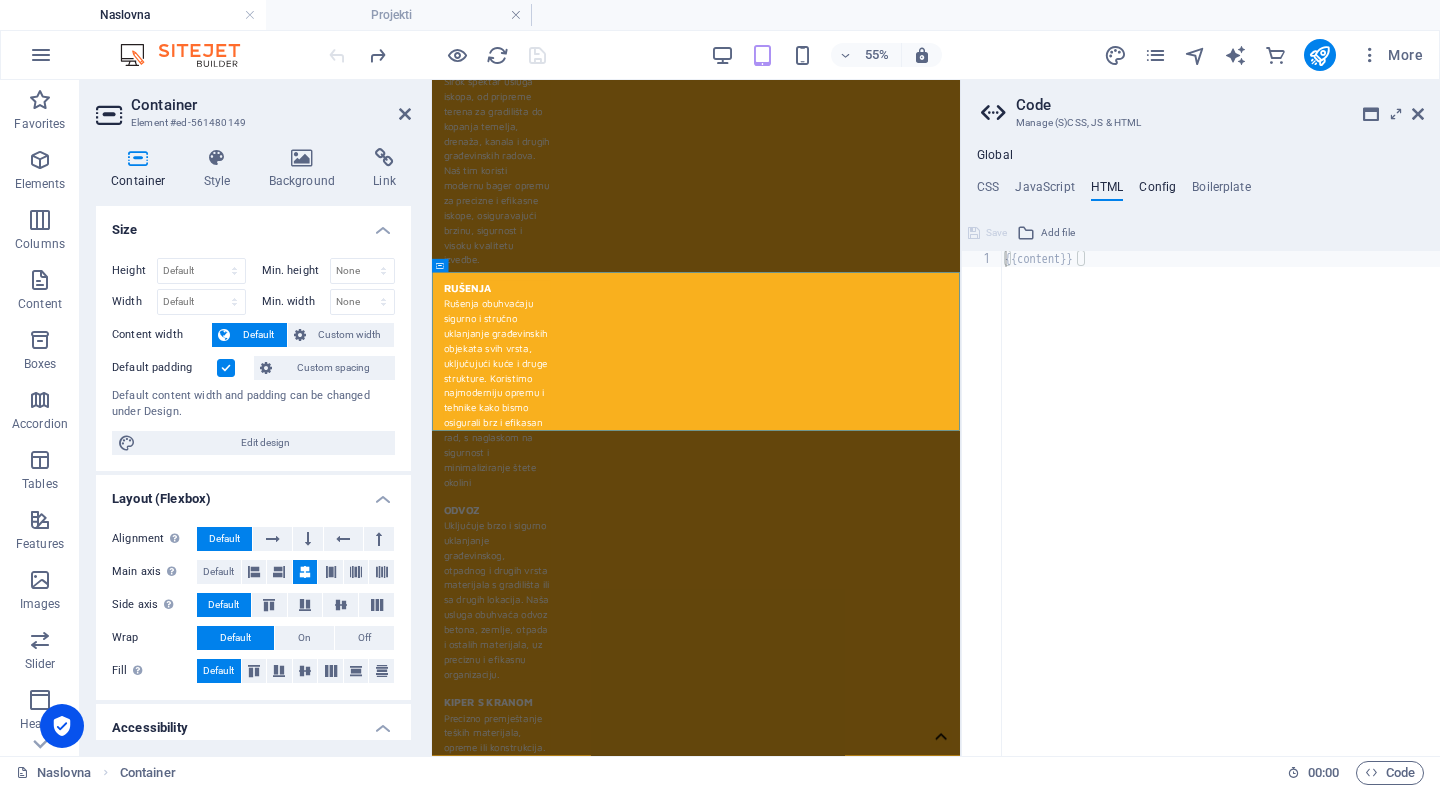 click on "Config" at bounding box center (1157, 191) 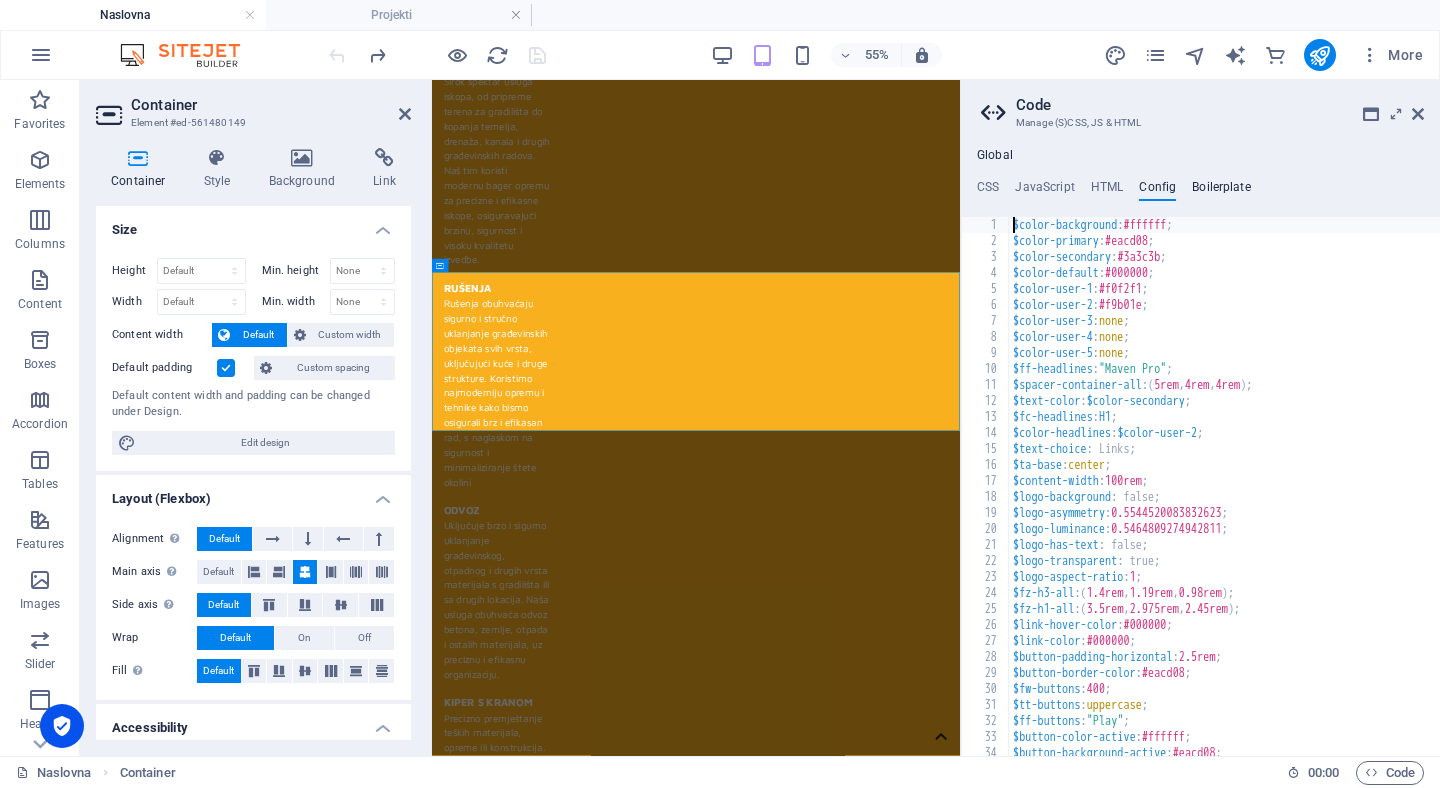 click on "Boilerplate" at bounding box center (1221, 191) 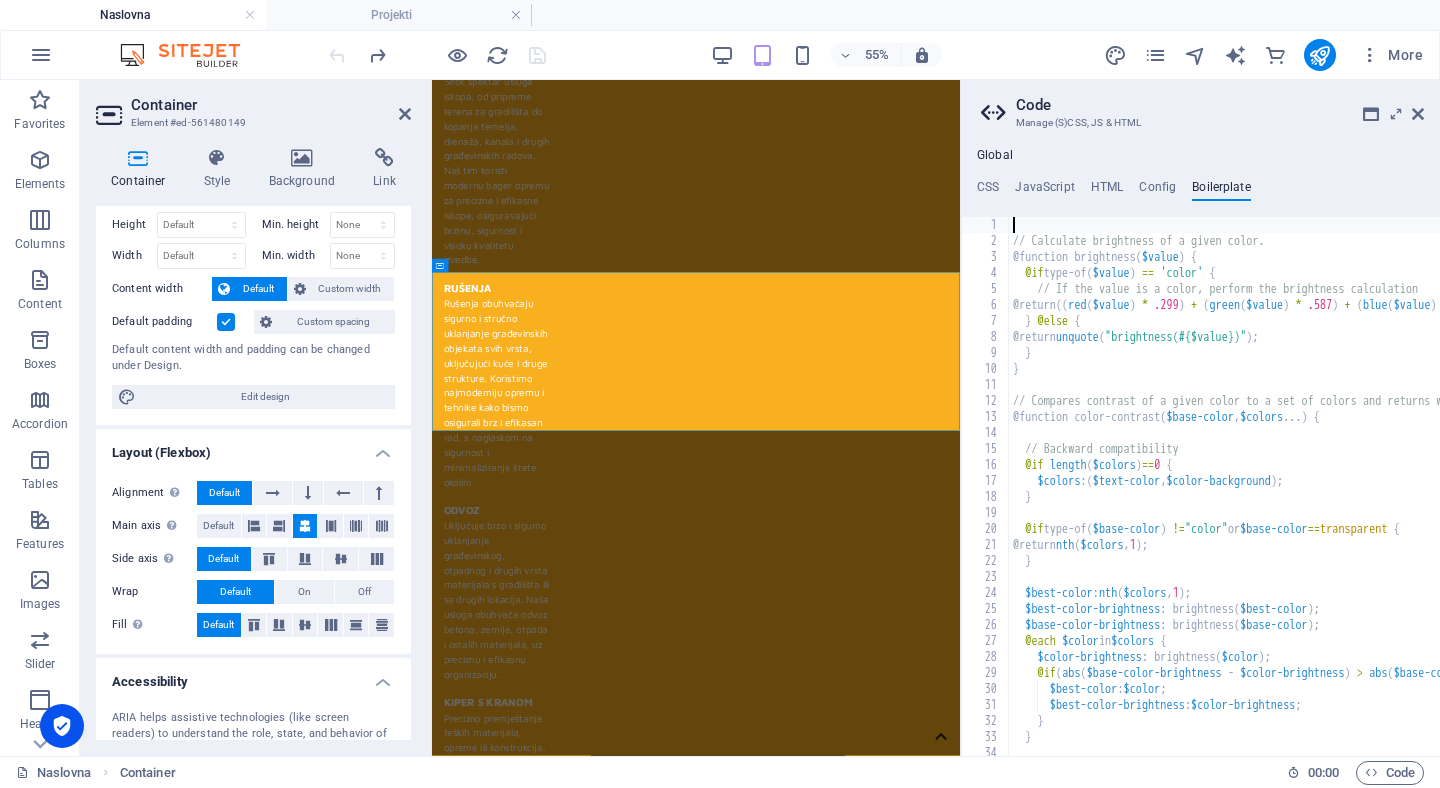 scroll, scrollTop: 0, scrollLeft: 0, axis: both 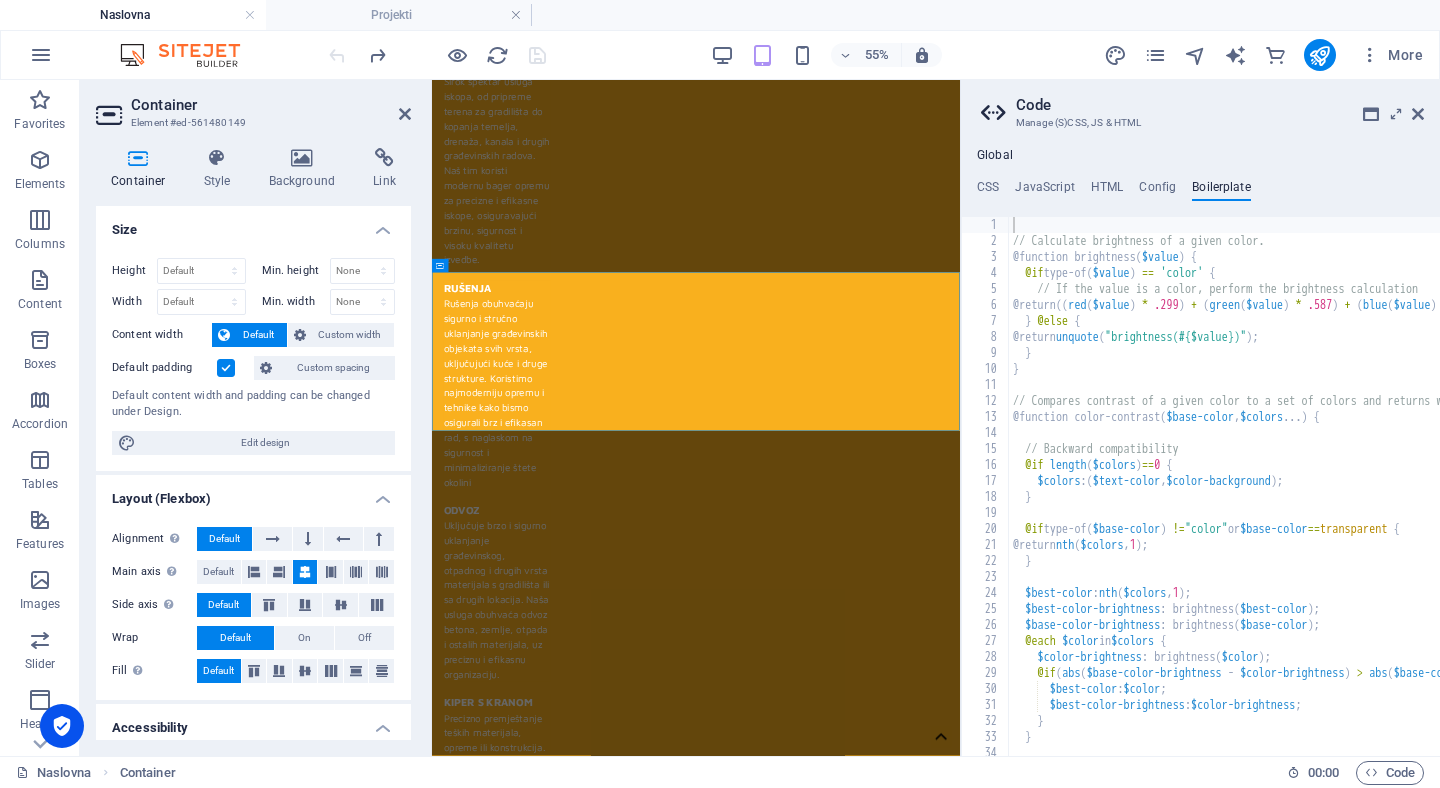 click on "Container Element #ed-561480149
Container Style Background Link Size Height Default px rem % vh vw Min. height None px rem % vh vw Width Default px rem % em vh vw Min. width None px rem % vh vw Content width Default Custom width Width Default px rem % em vh vw Min. width None px rem % vh vw Default padding Custom spacing Default content width and padding can be changed under Design. Edit design Layout (Flexbox) Alignment Determines the flex direction. Default Main axis Determine how elements should behave along the main axis inside this container (justify content). Default Side axis Control the vertical direction of the element inside of the container (align items). Default Wrap Default On Off Fill Controls the distances and direction of elements on the y-axis across several lines (align content). Default Accessibility ARIA helps assistive technologies (like screen readers) to understand the role, state, and behavior of web elements Role The ARIA role defines the purpose of an element.  None" at bounding box center [256, 418] 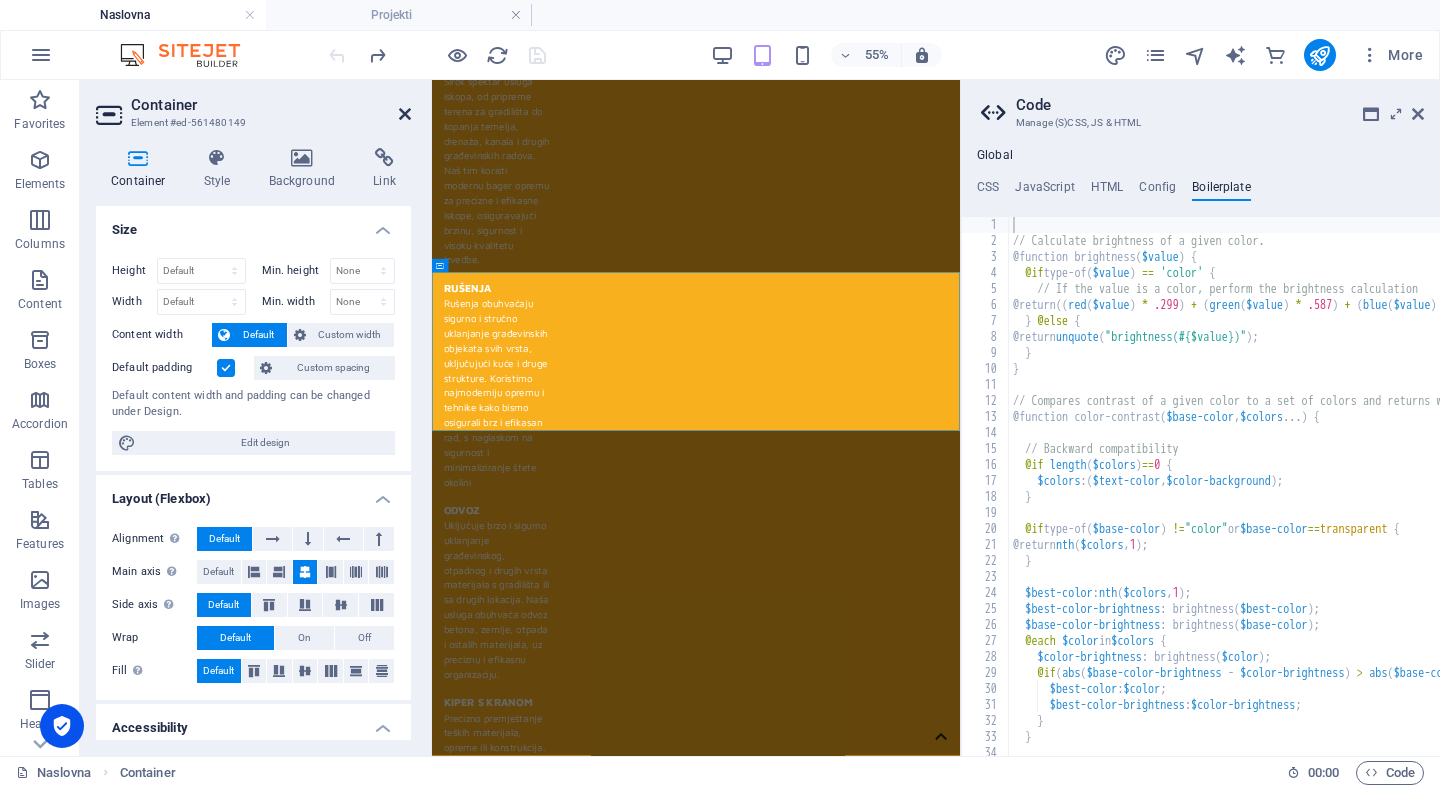 click at bounding box center (405, 114) 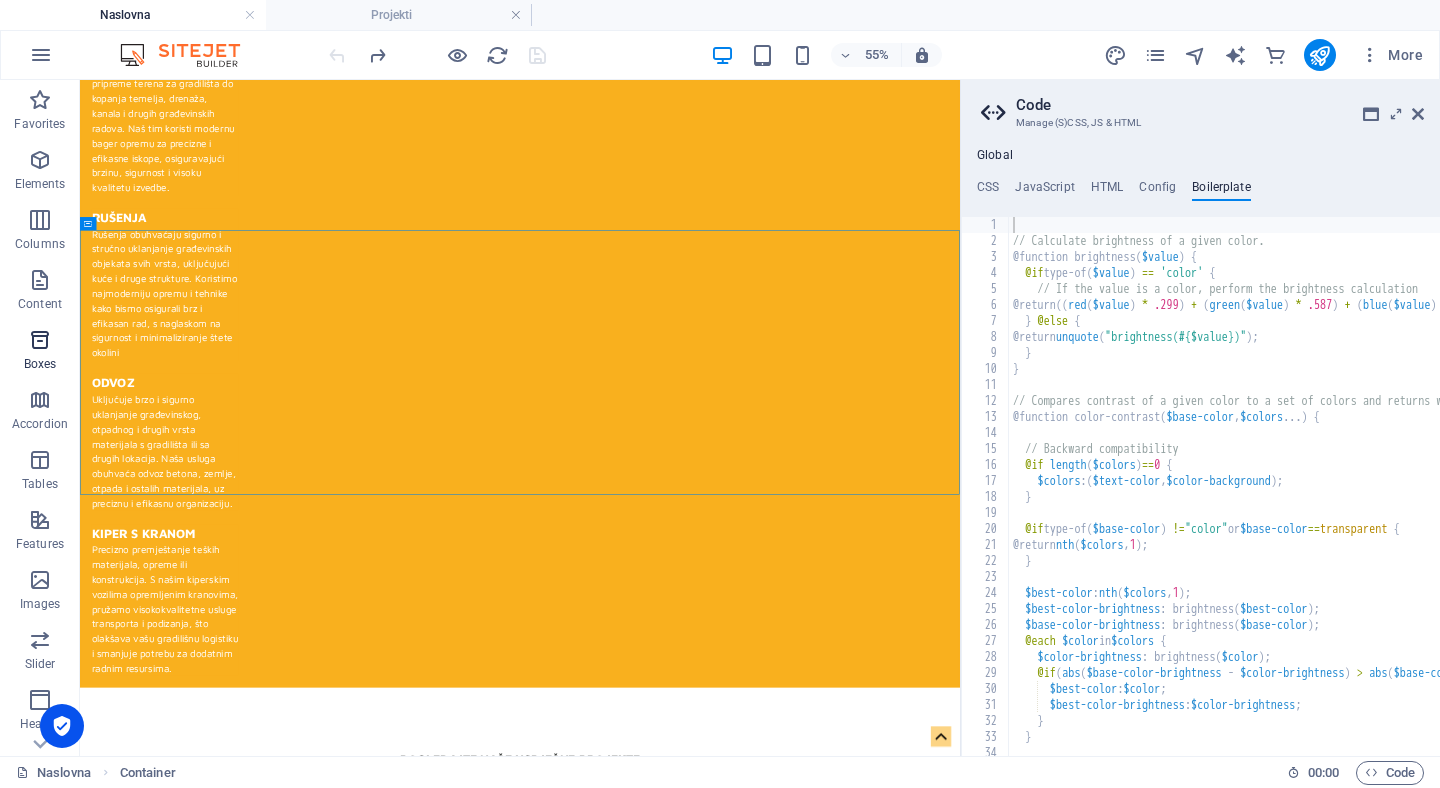 click at bounding box center [40, 340] 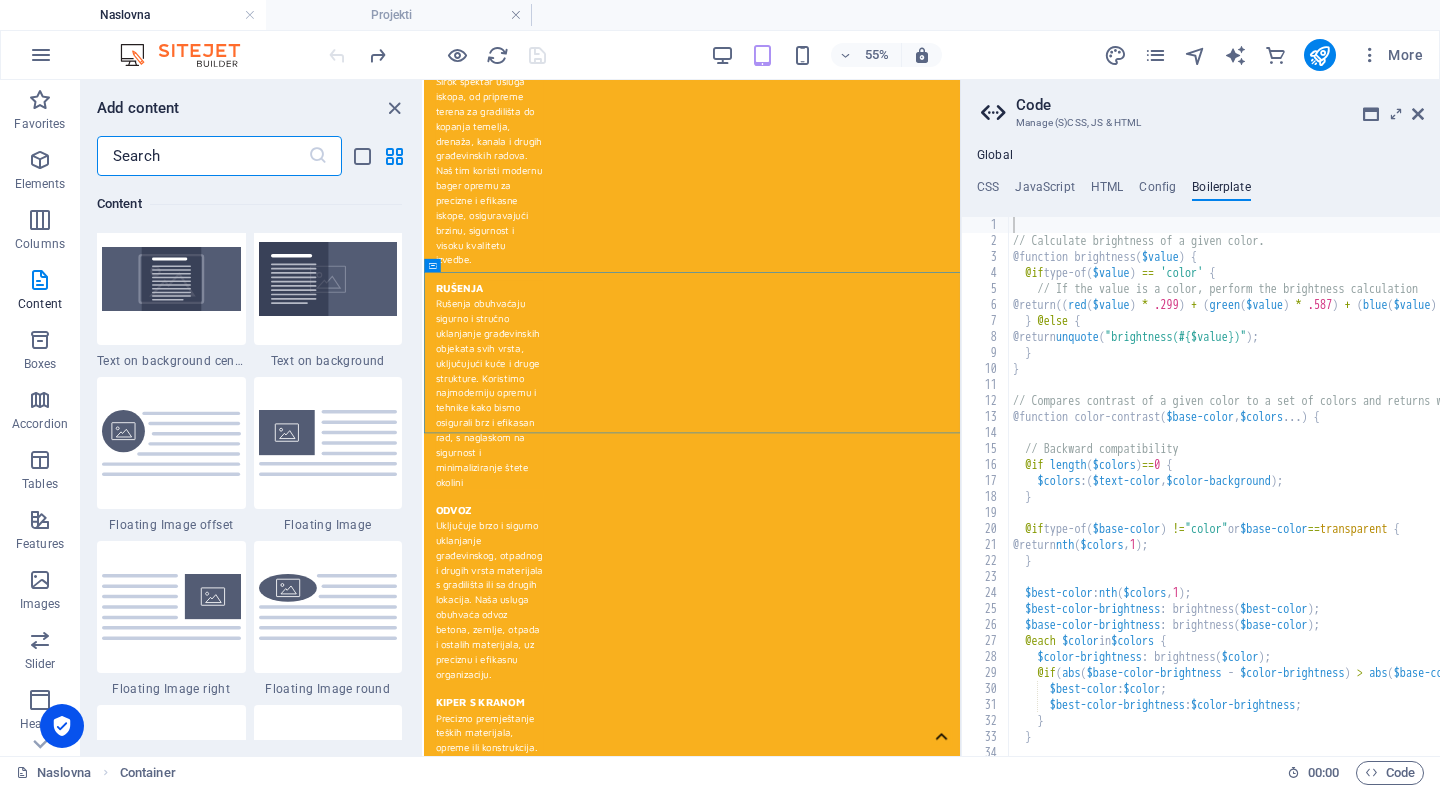 scroll, scrollTop: 4103, scrollLeft: 0, axis: vertical 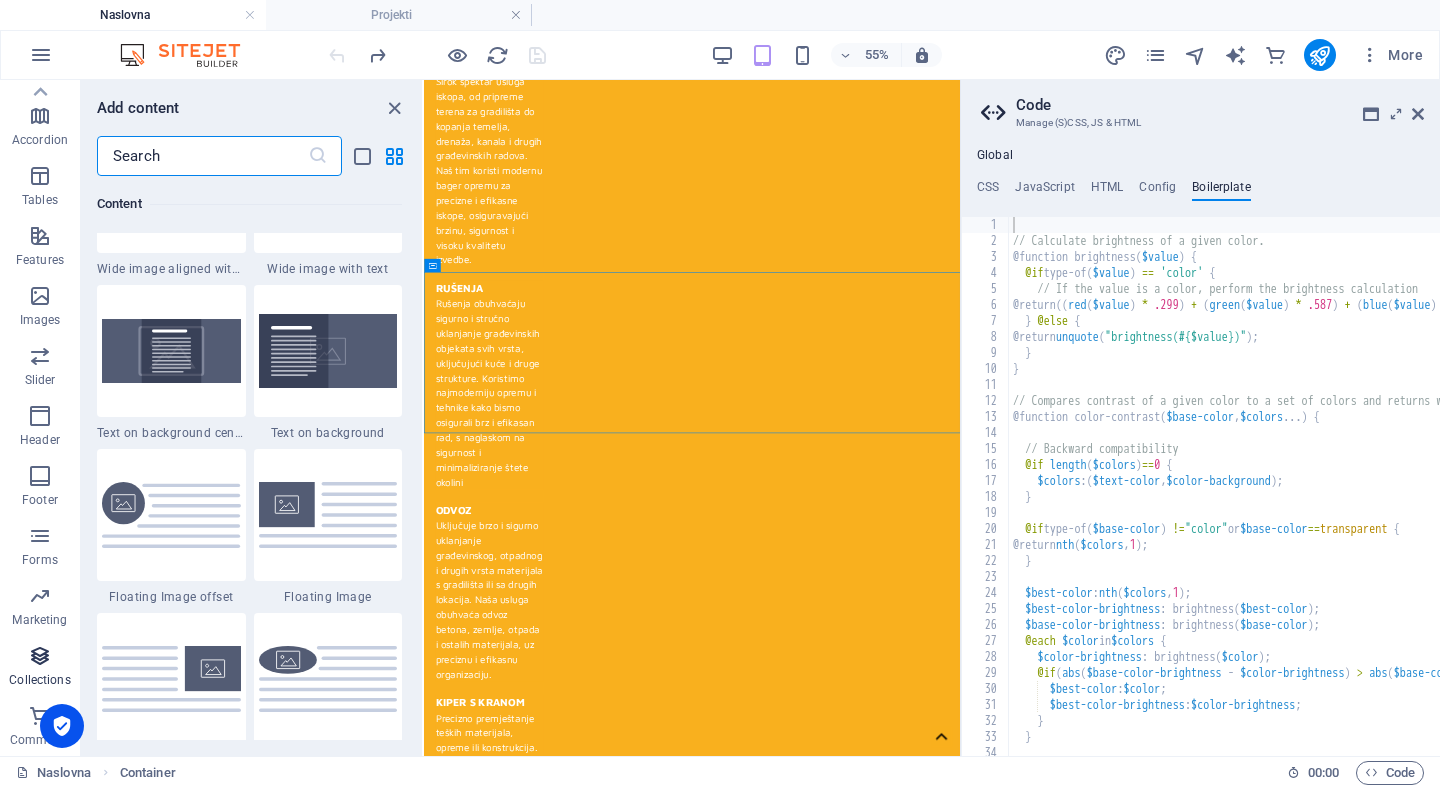 click at bounding box center [40, 656] 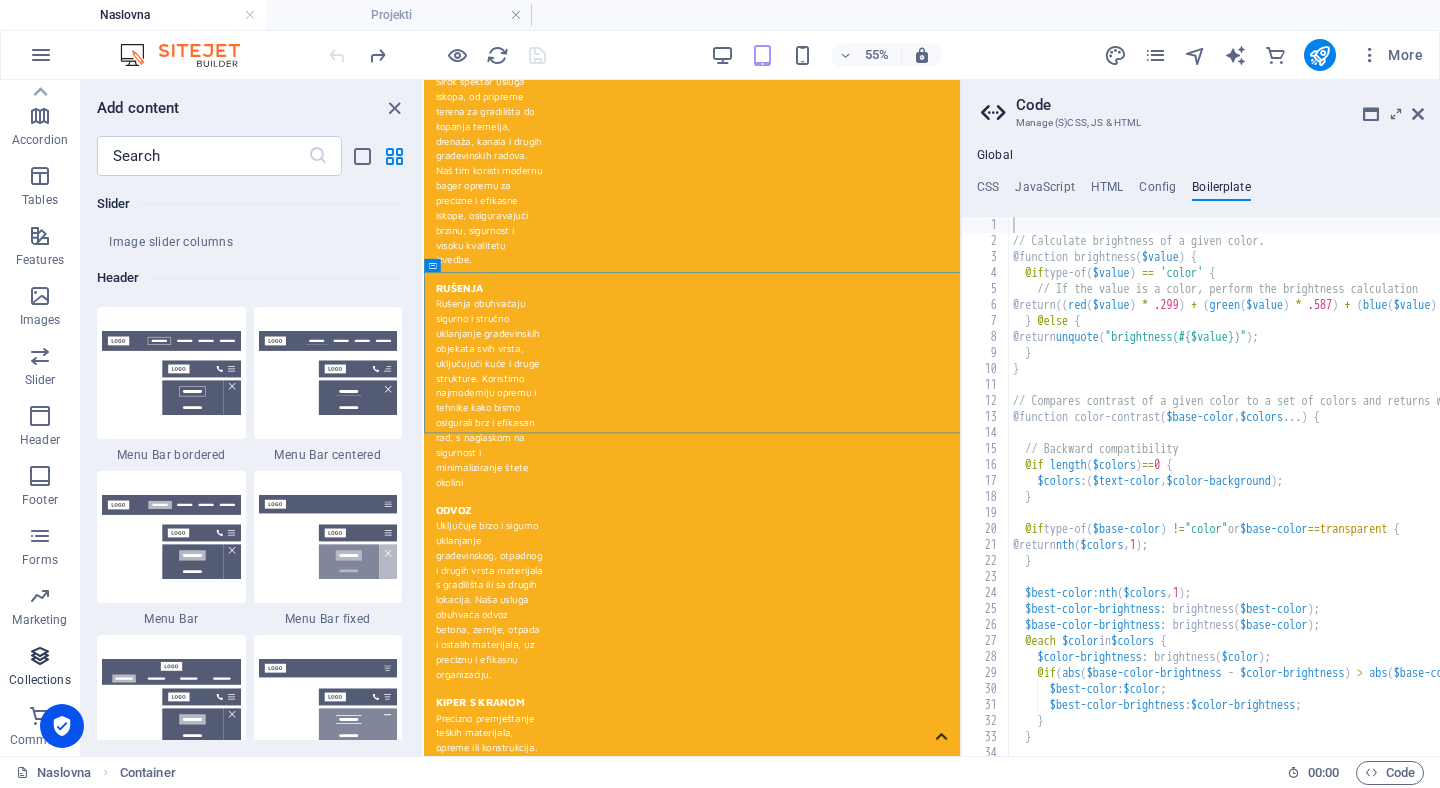 scroll, scrollTop: 18142, scrollLeft: 0, axis: vertical 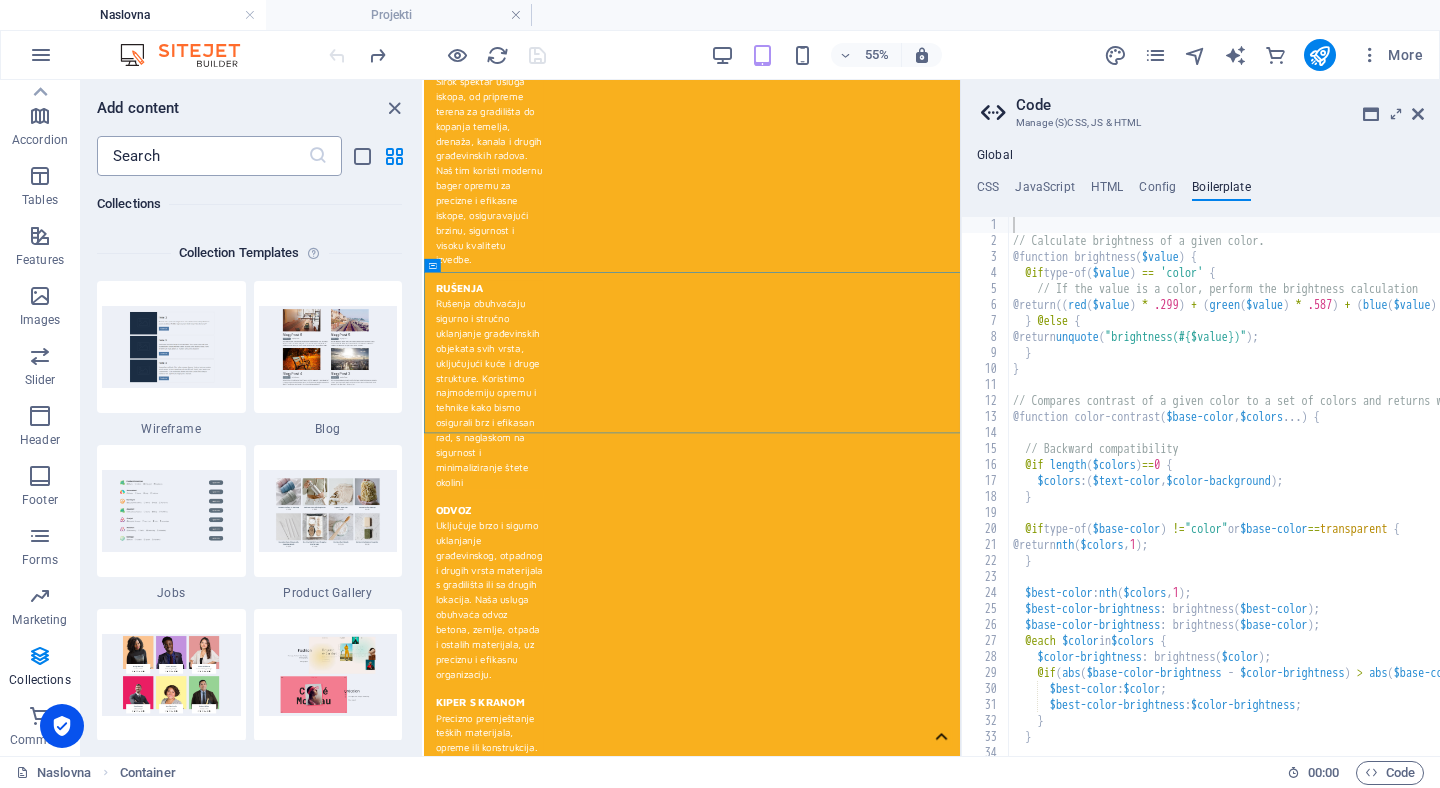click at bounding box center (202, 156) 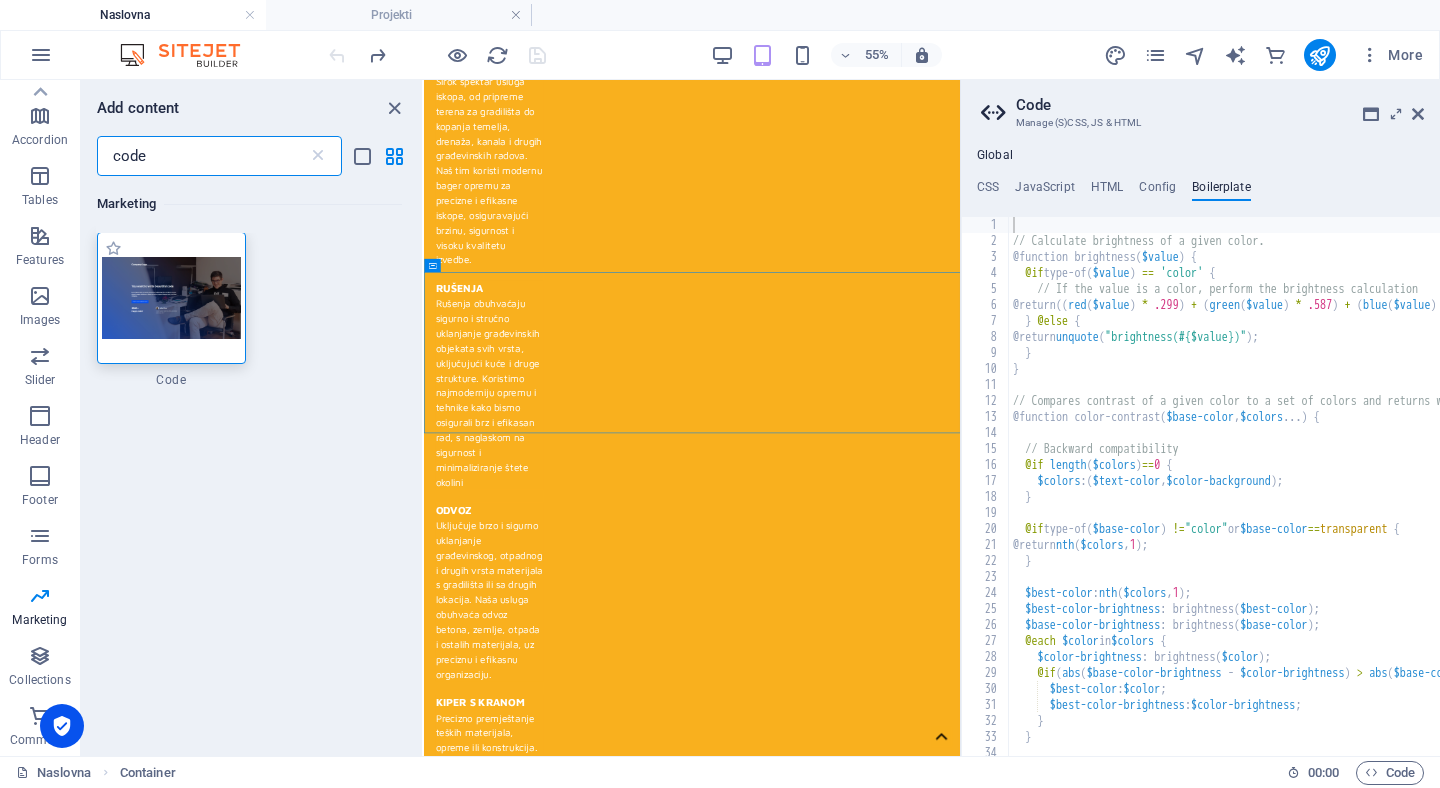 scroll, scrollTop: 0, scrollLeft: 0, axis: both 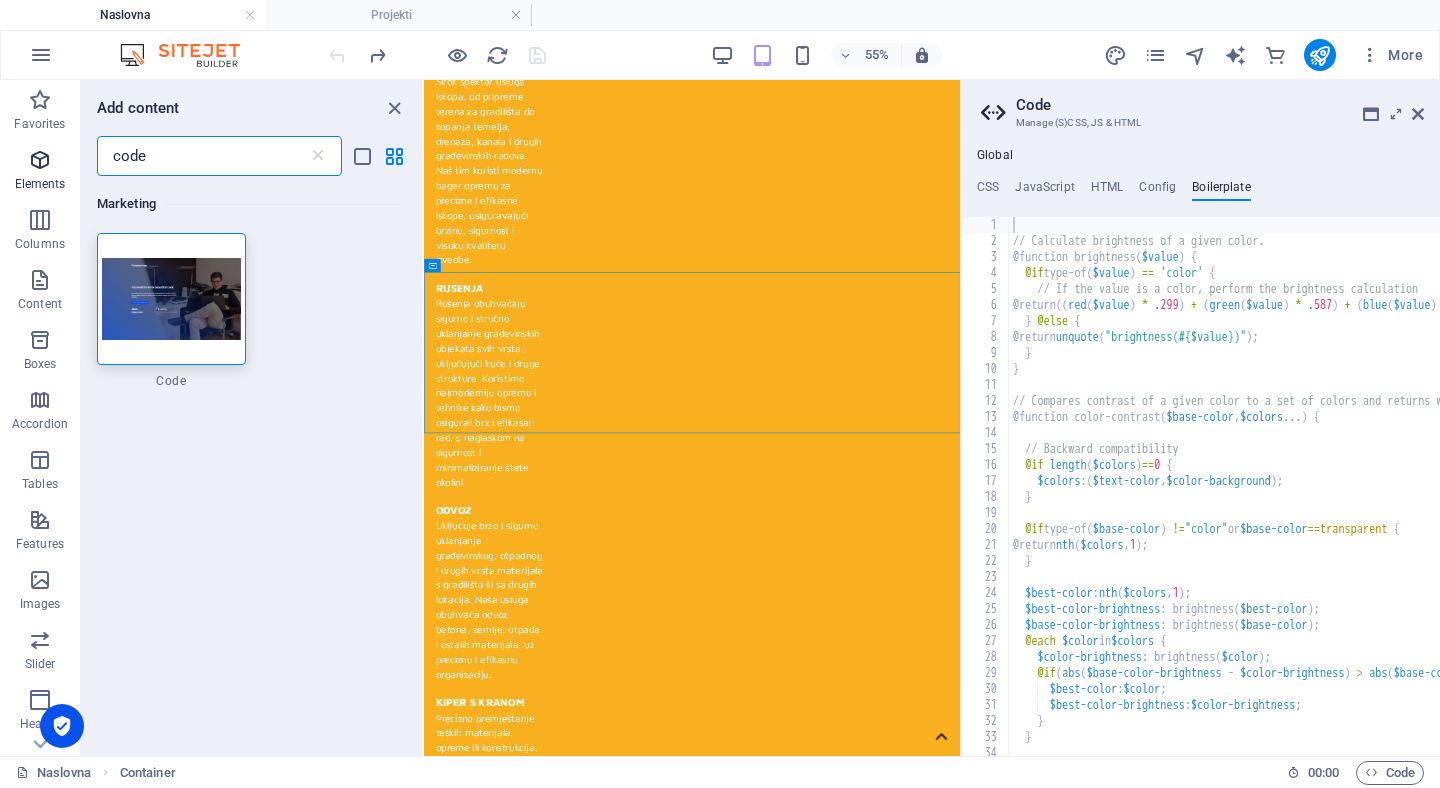 type on "code" 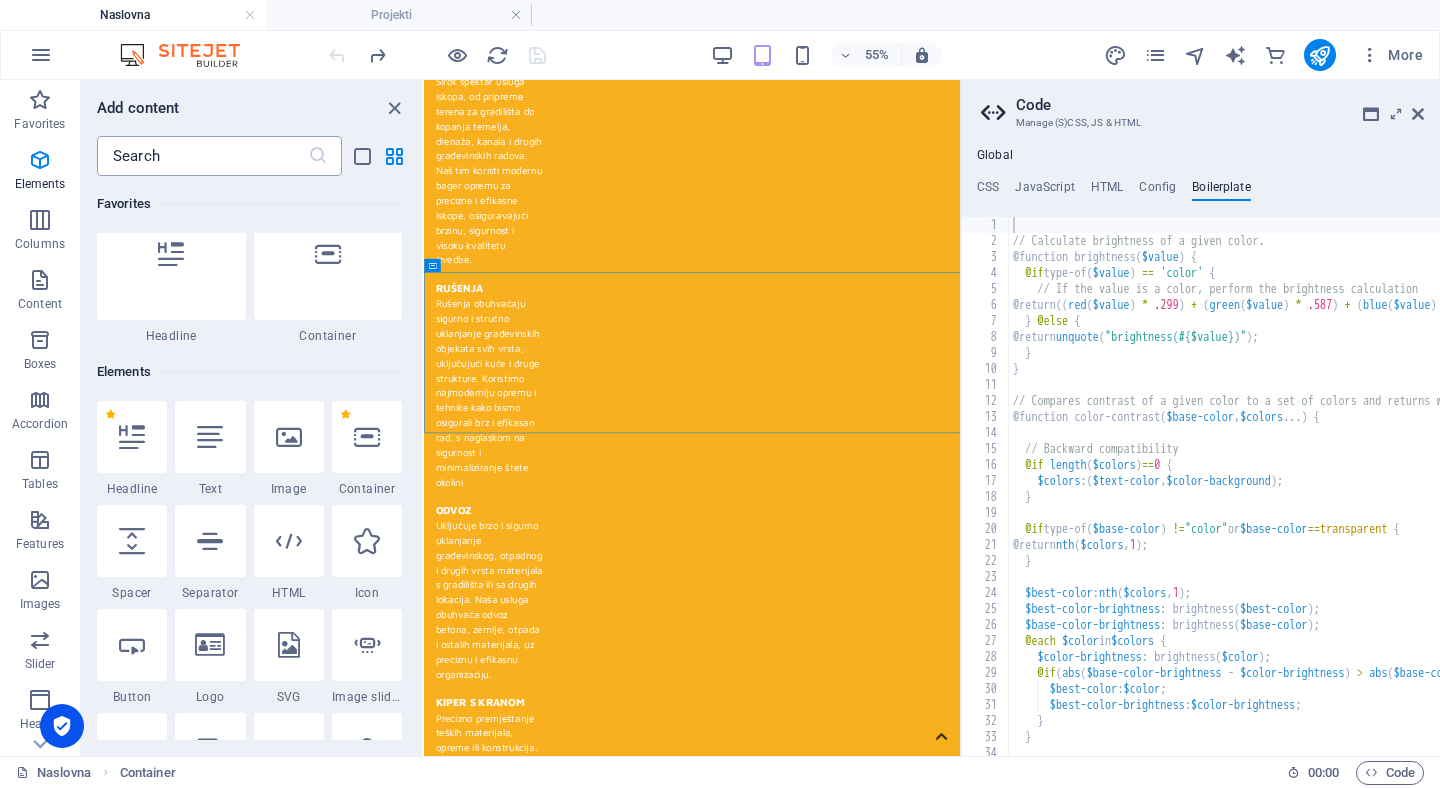 scroll, scrollTop: 213, scrollLeft: 0, axis: vertical 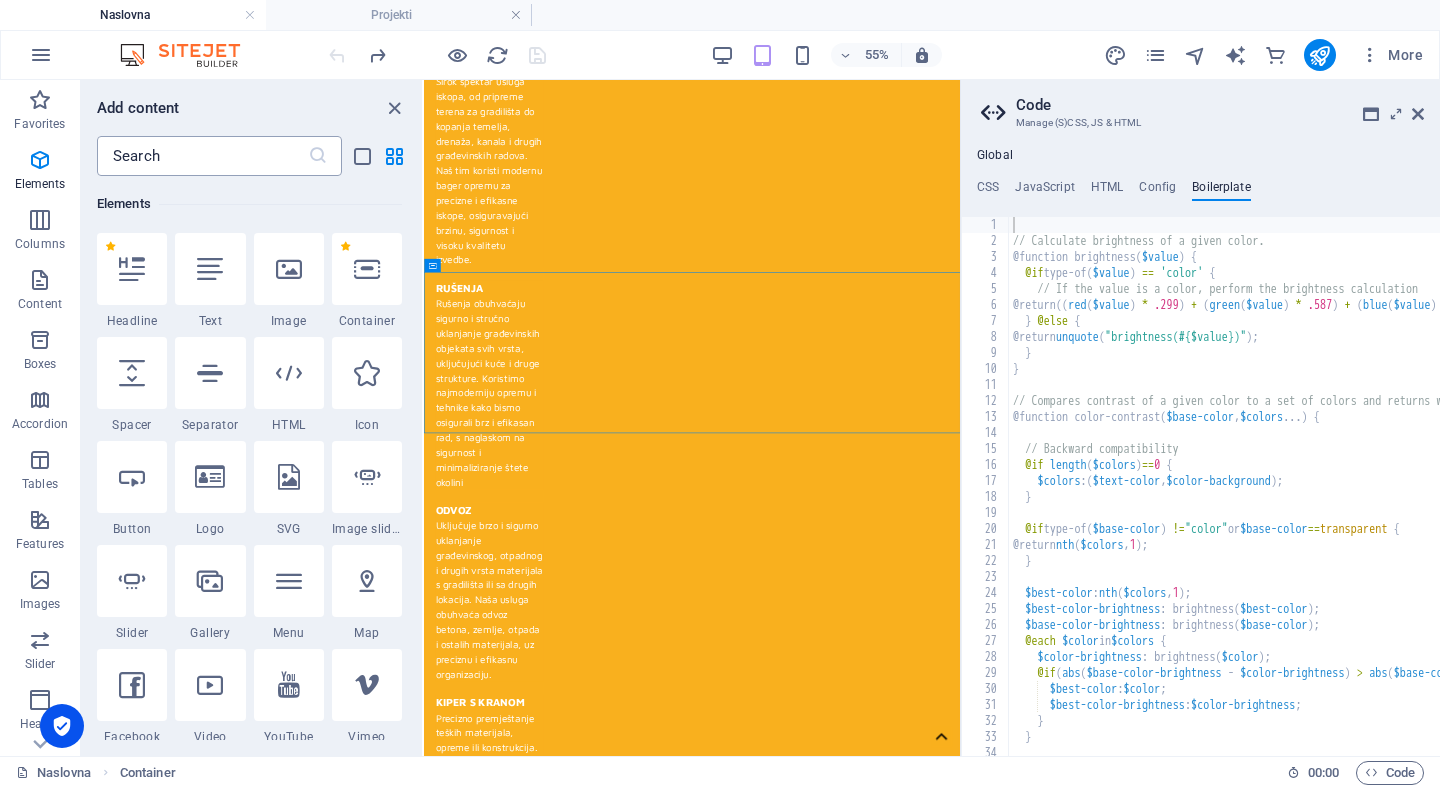 click at bounding box center [202, 156] 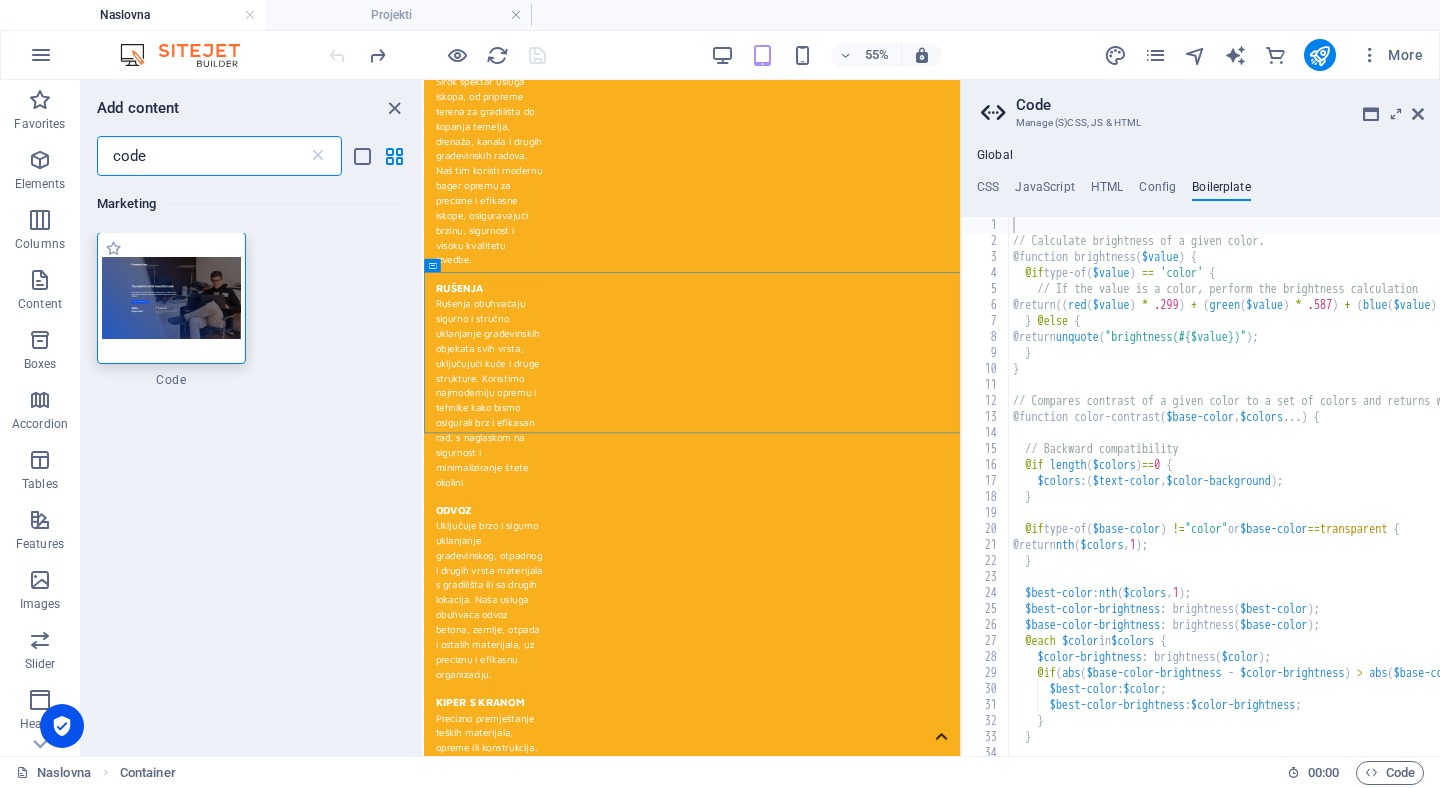 scroll, scrollTop: 0, scrollLeft: 0, axis: both 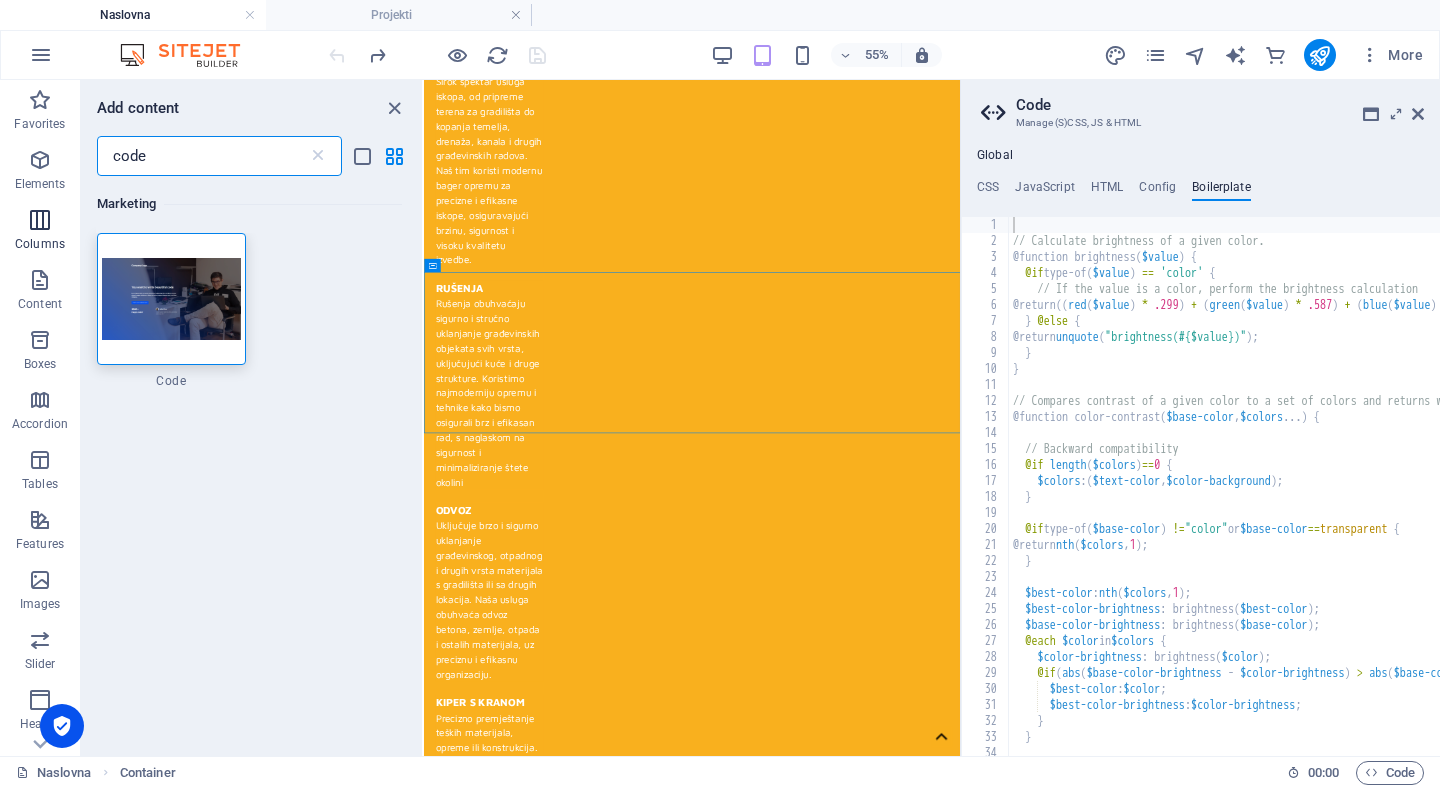 type on "code" 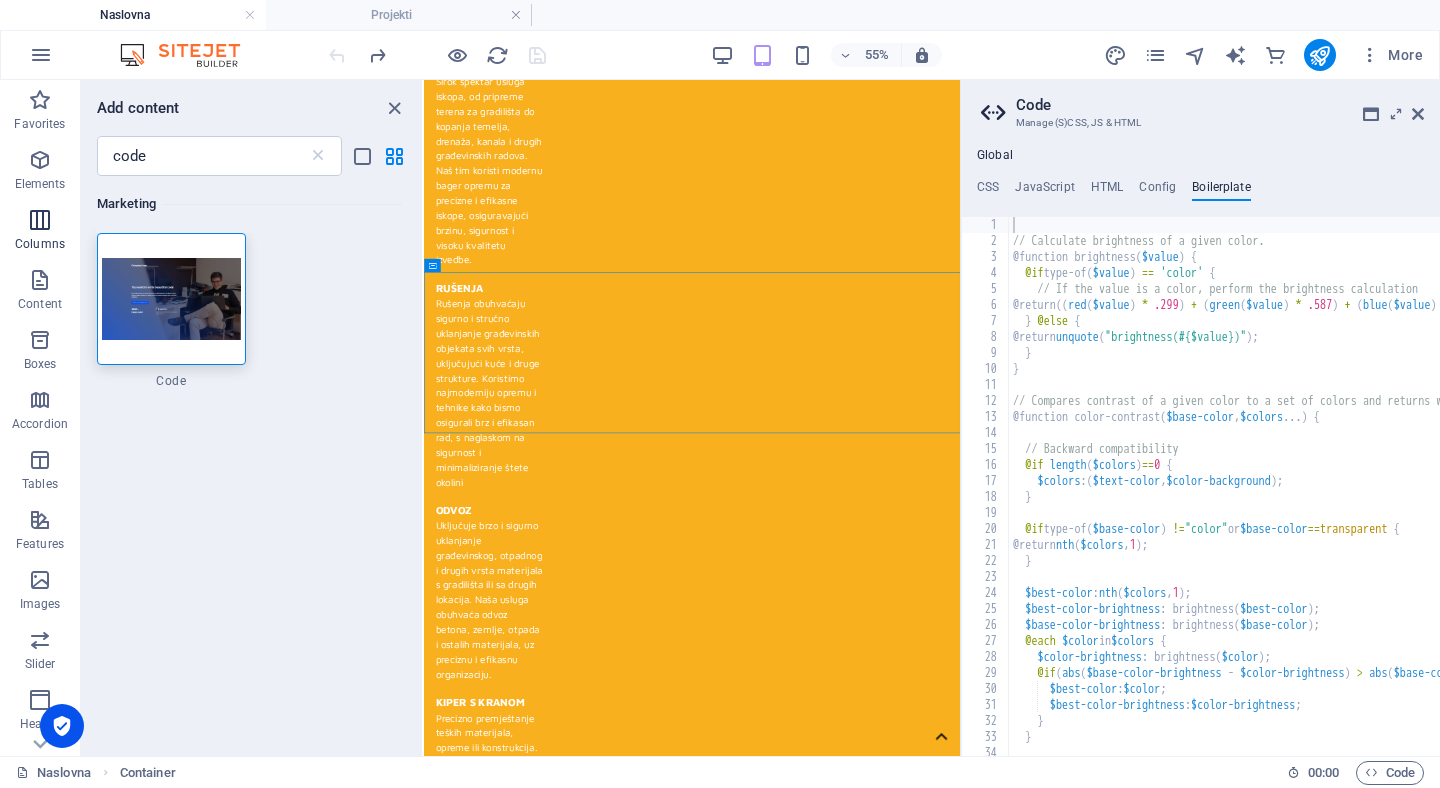 click on "Columns" at bounding box center [40, 244] 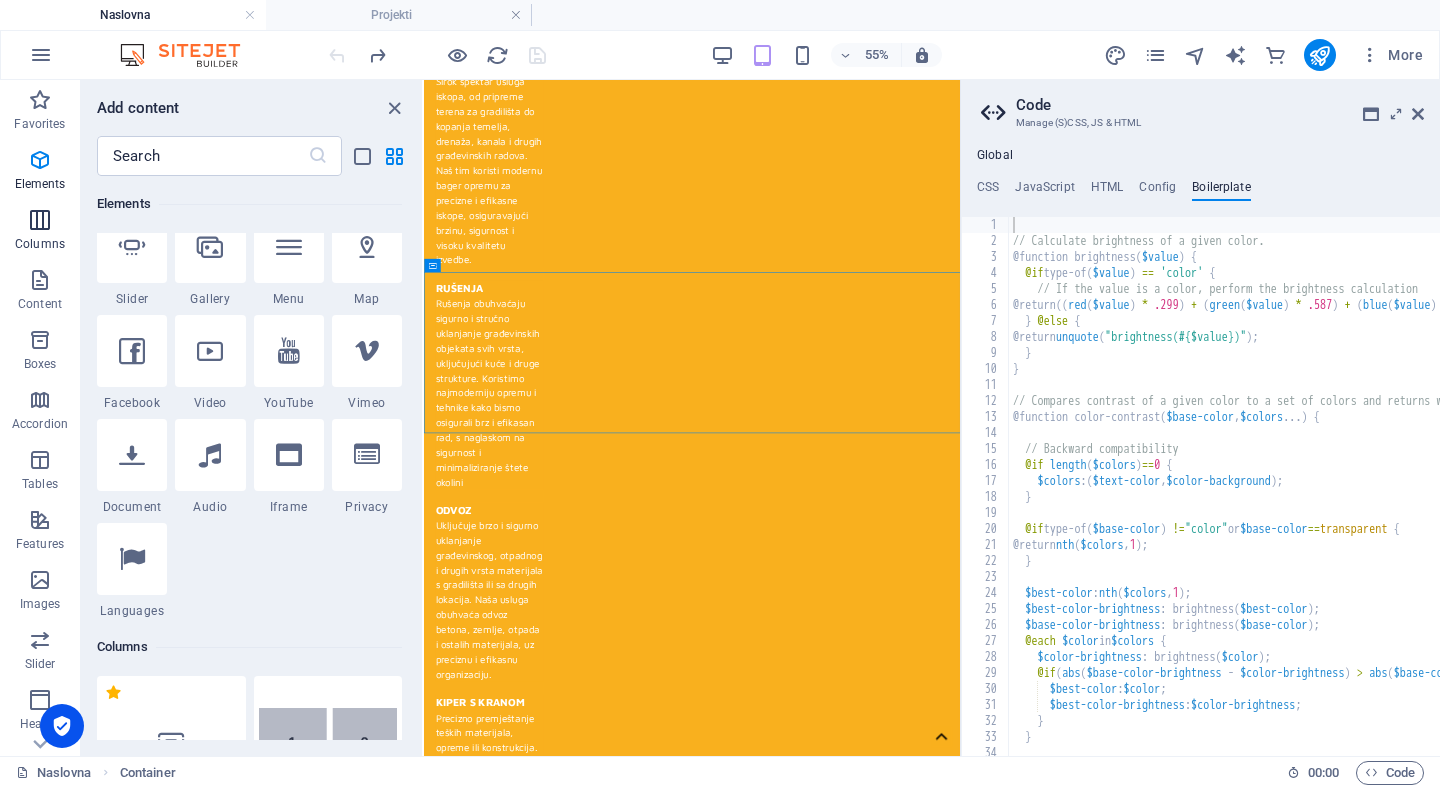 scroll, scrollTop: 990, scrollLeft: 0, axis: vertical 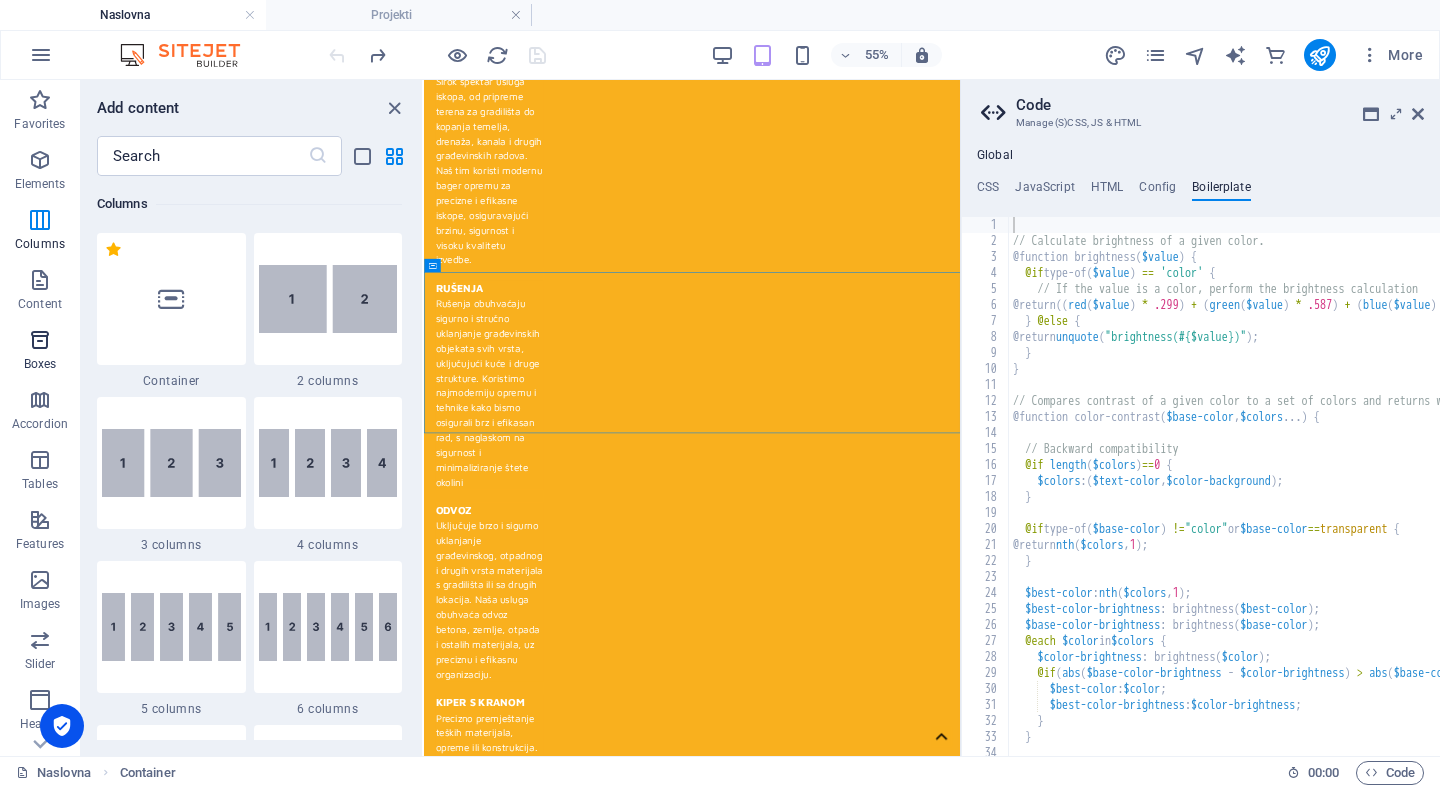 click at bounding box center (40, 340) 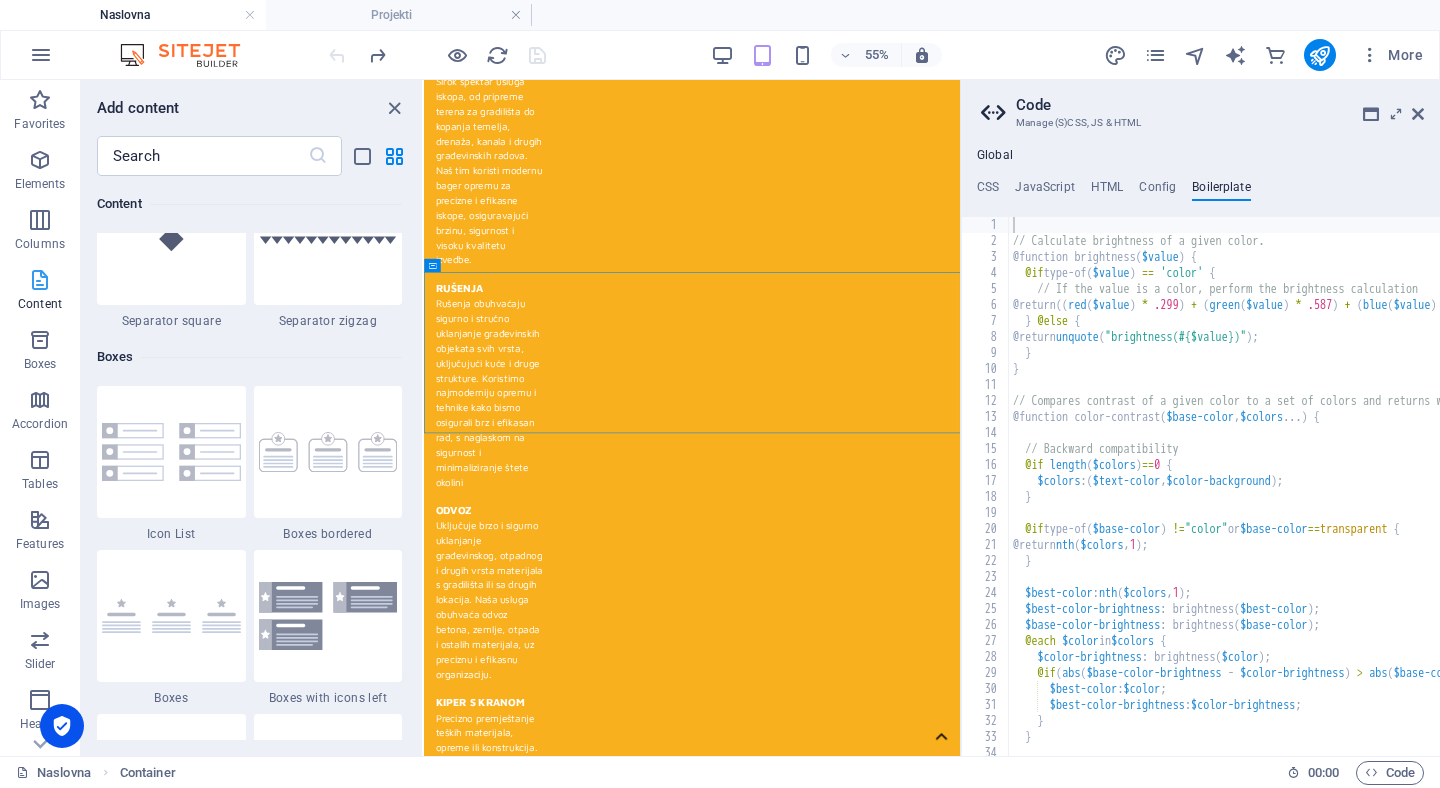scroll, scrollTop: 5352, scrollLeft: 0, axis: vertical 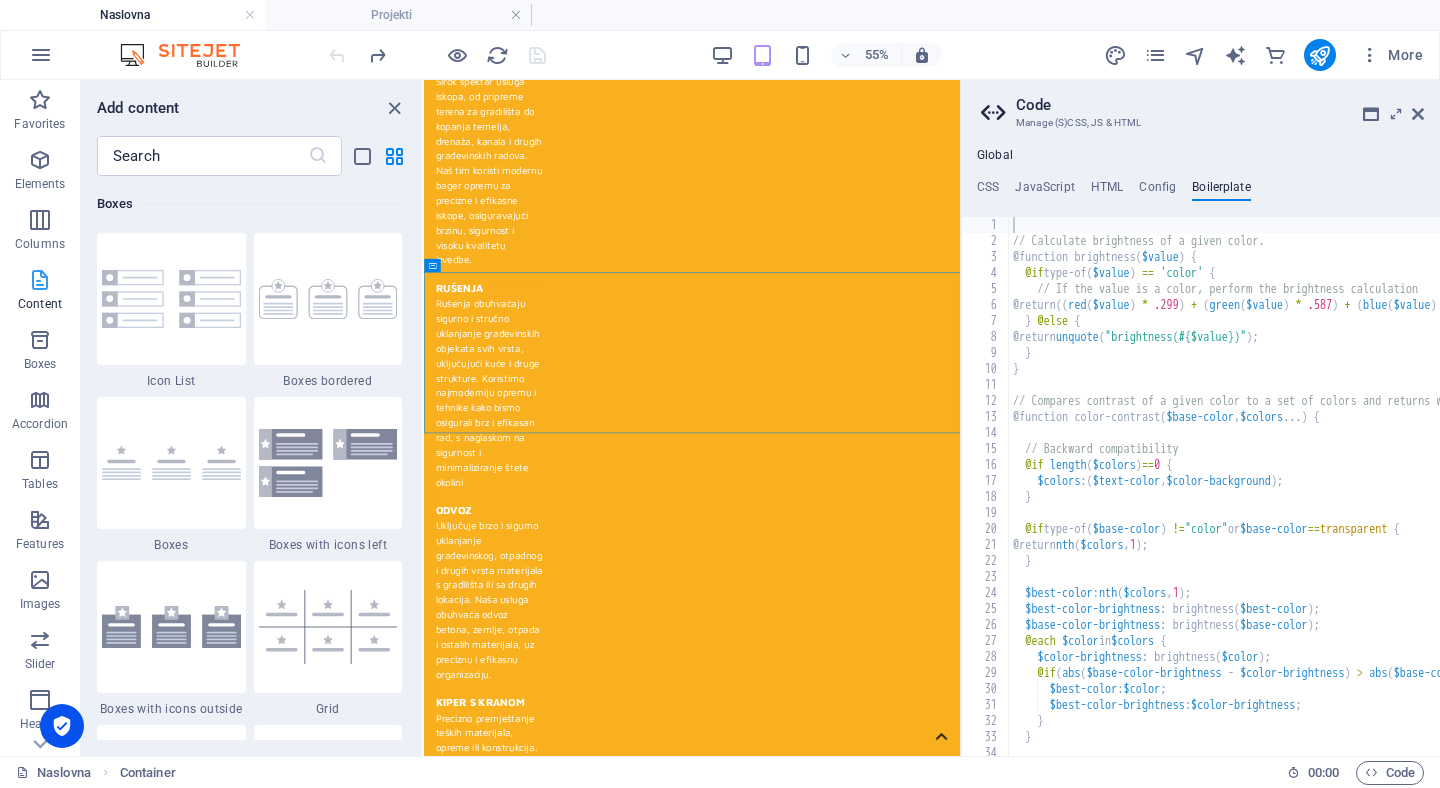 click at bounding box center (40, 280) 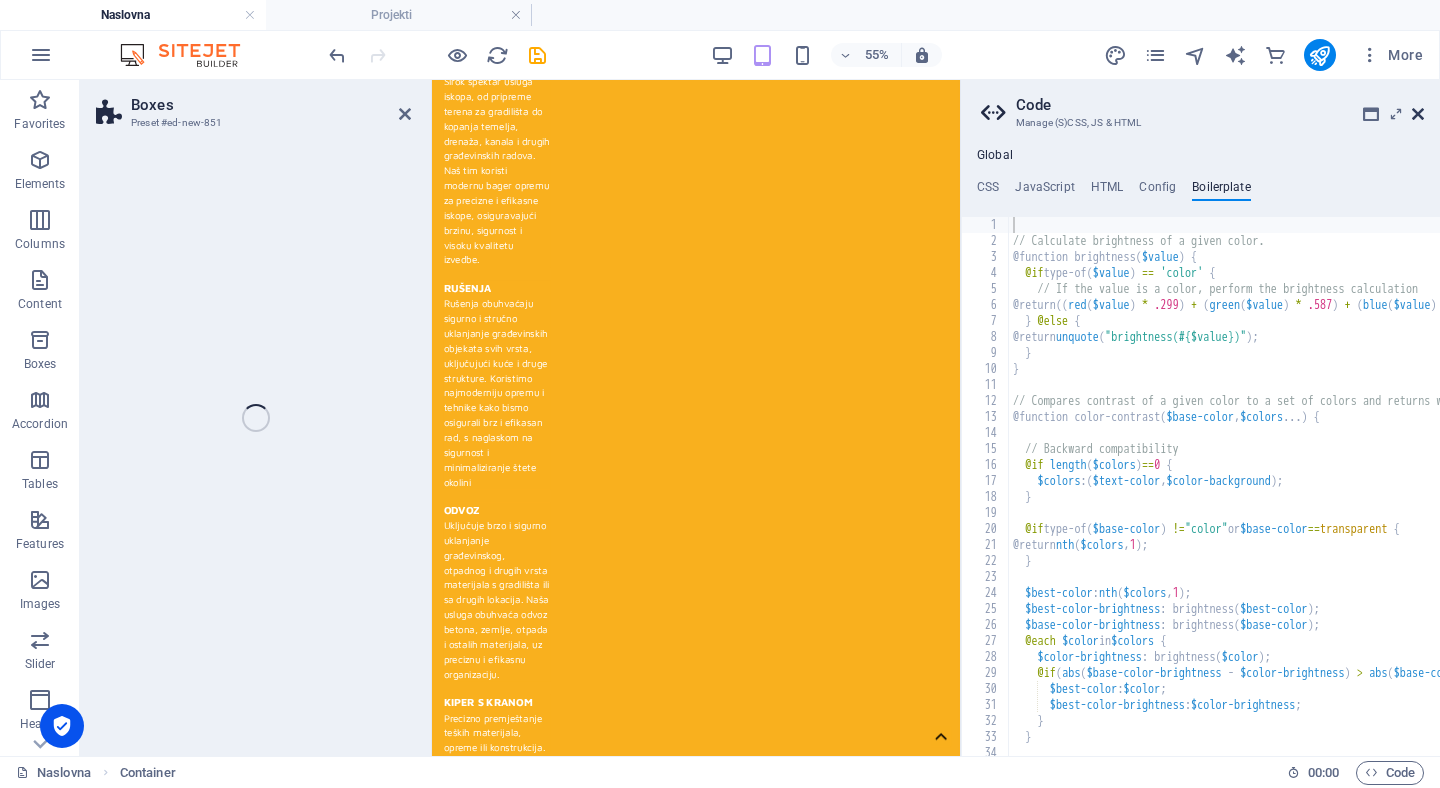 click at bounding box center (1418, 114) 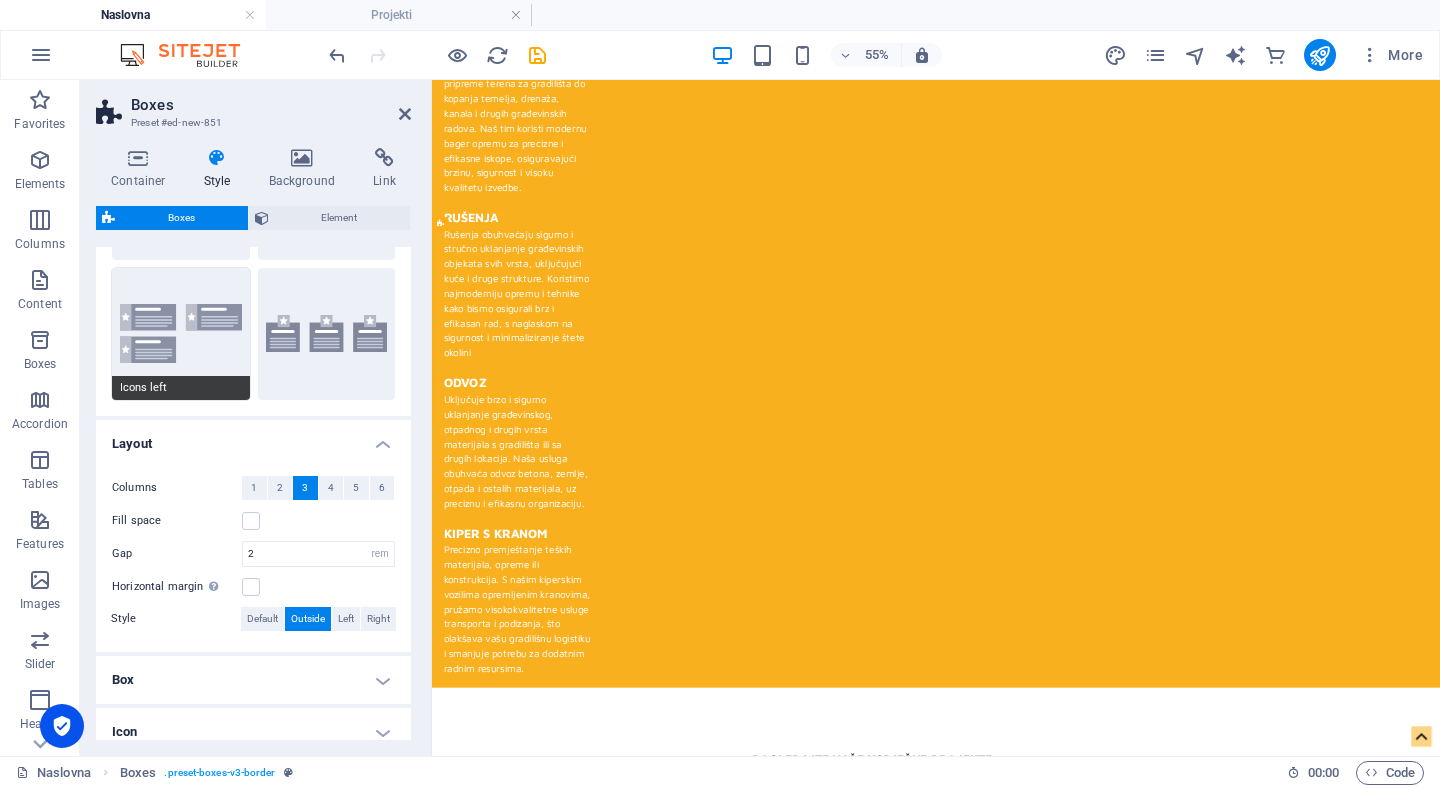 scroll, scrollTop: 172, scrollLeft: 0, axis: vertical 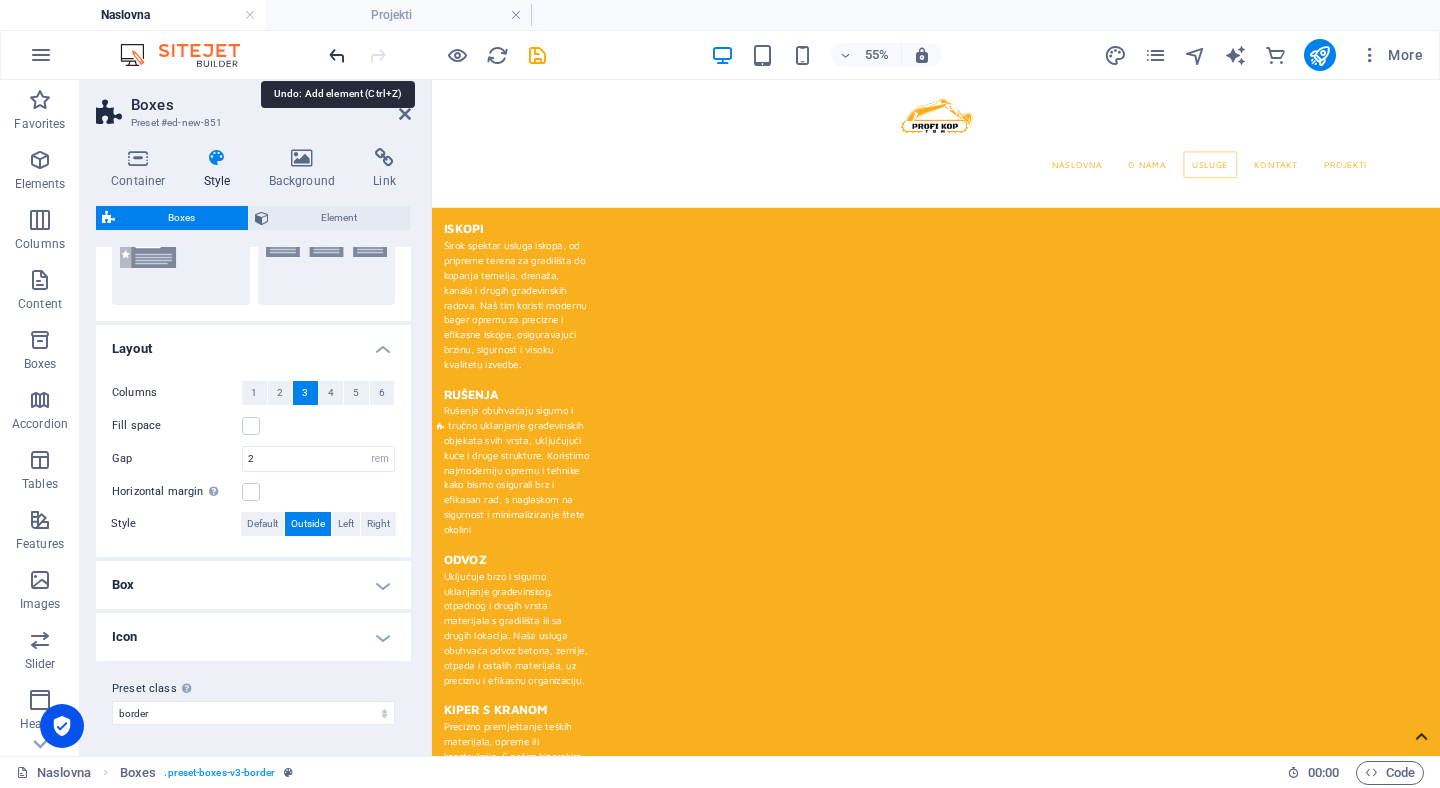 click at bounding box center [337, 55] 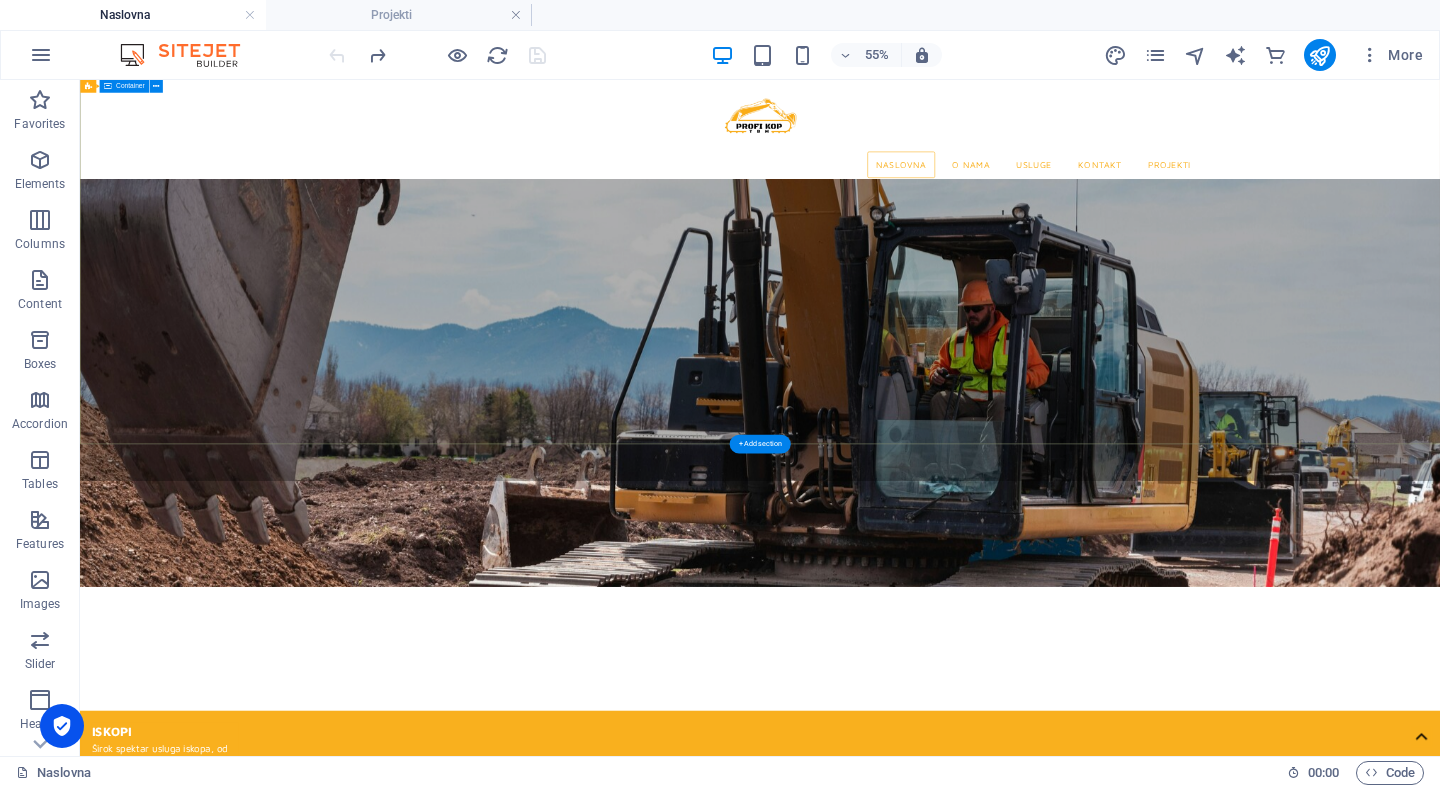 scroll, scrollTop: 254, scrollLeft: 0, axis: vertical 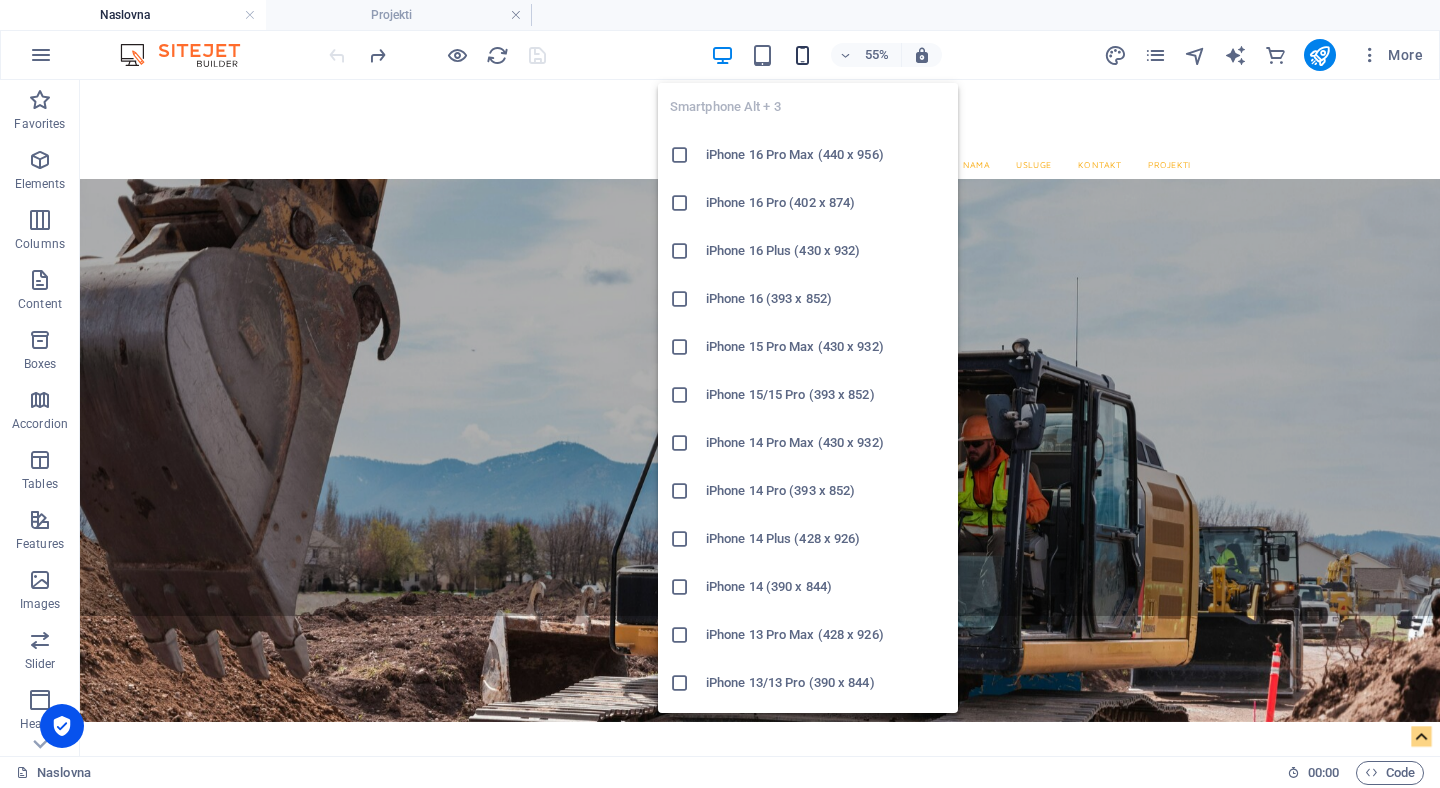 click at bounding box center [802, 55] 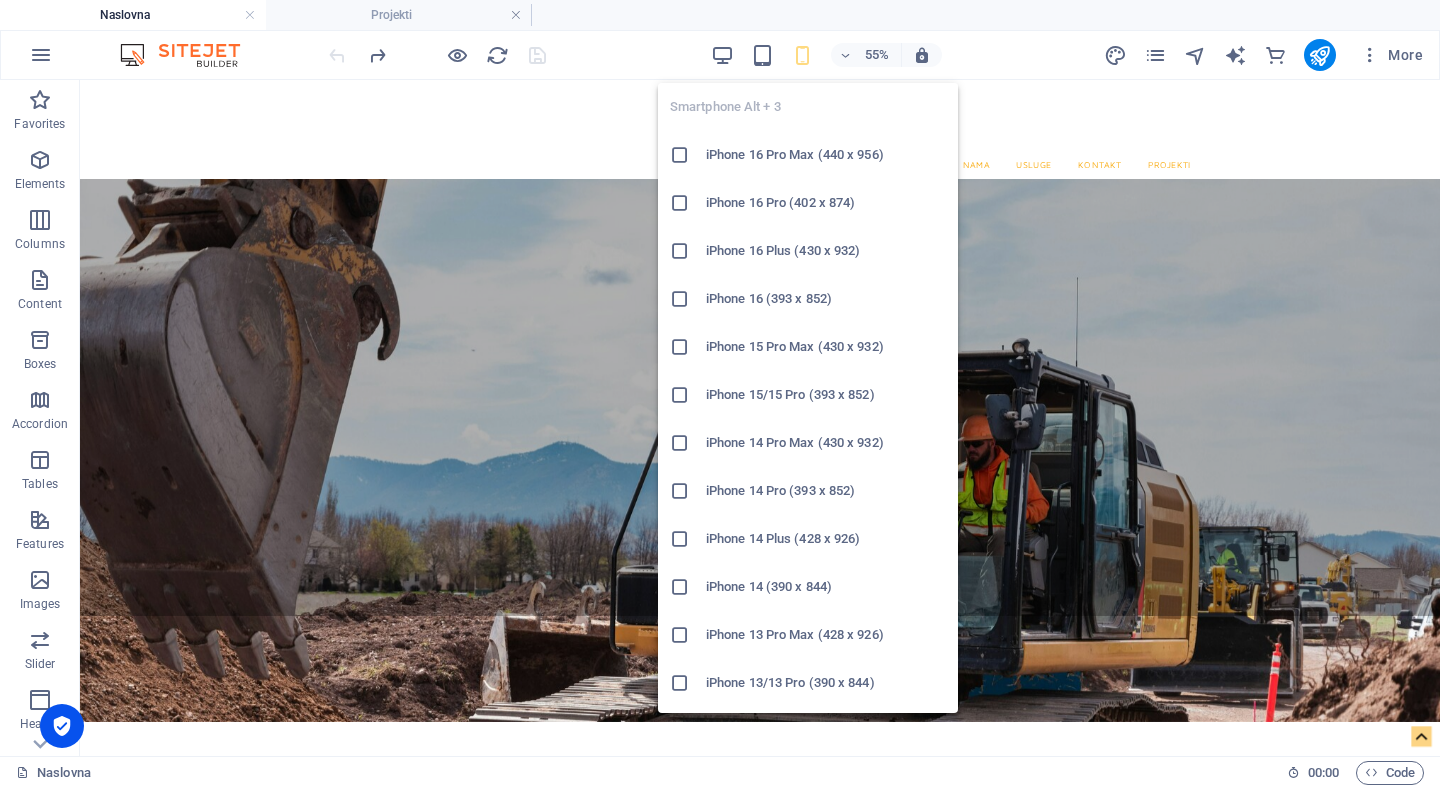 click on "iPhone 16 Pro Max (440 x 956)" at bounding box center [826, 155] 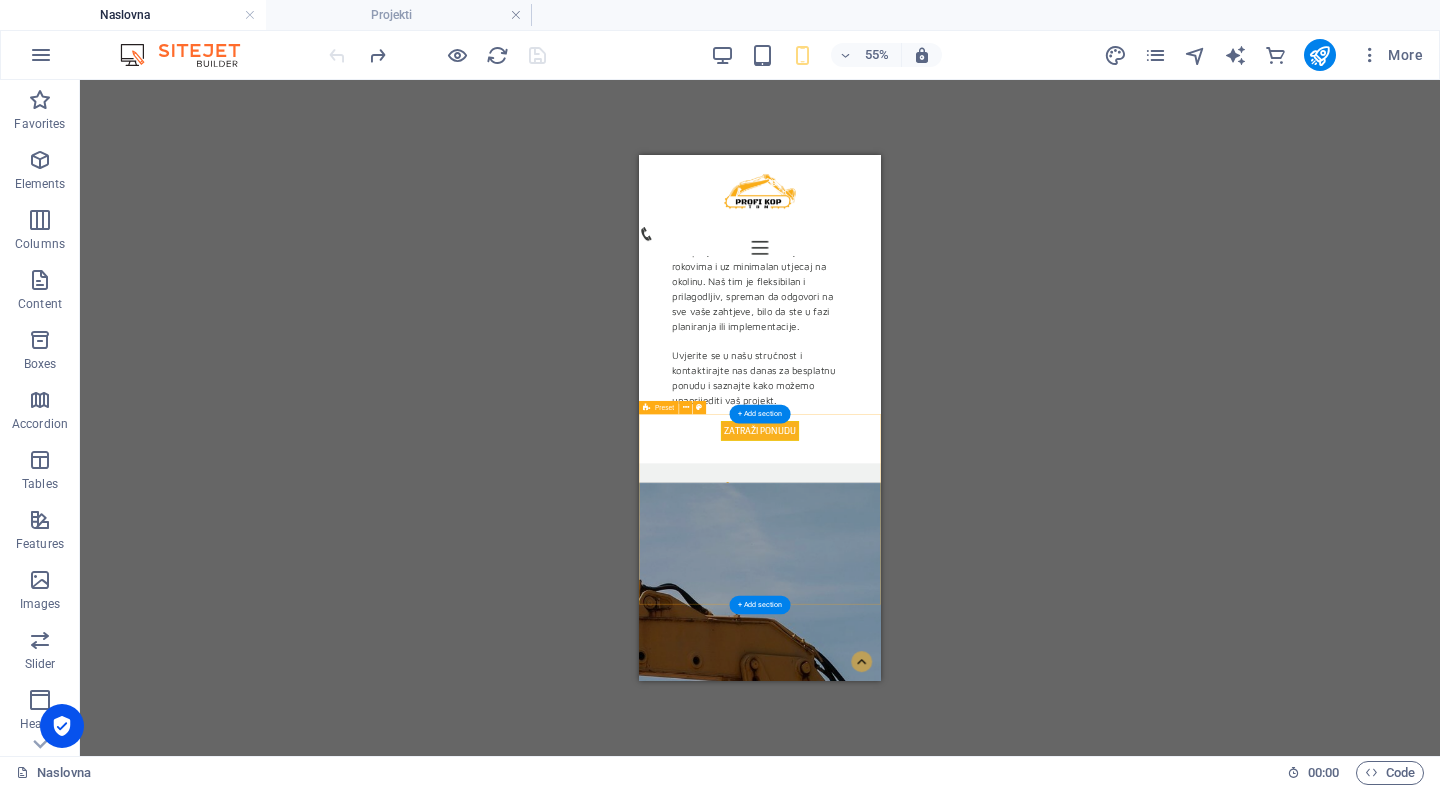 scroll, scrollTop: 2738, scrollLeft: 0, axis: vertical 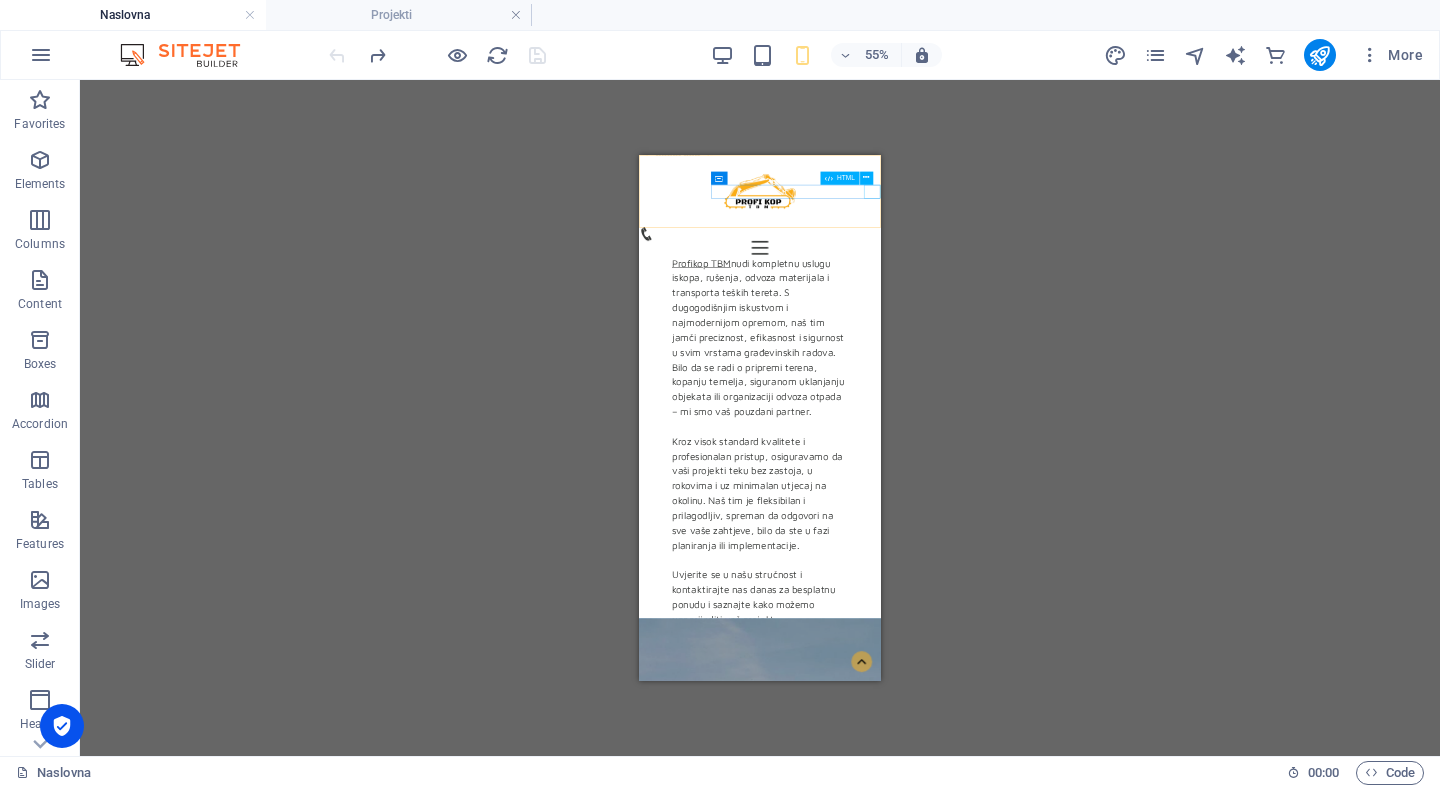 click at bounding box center (859, 323) 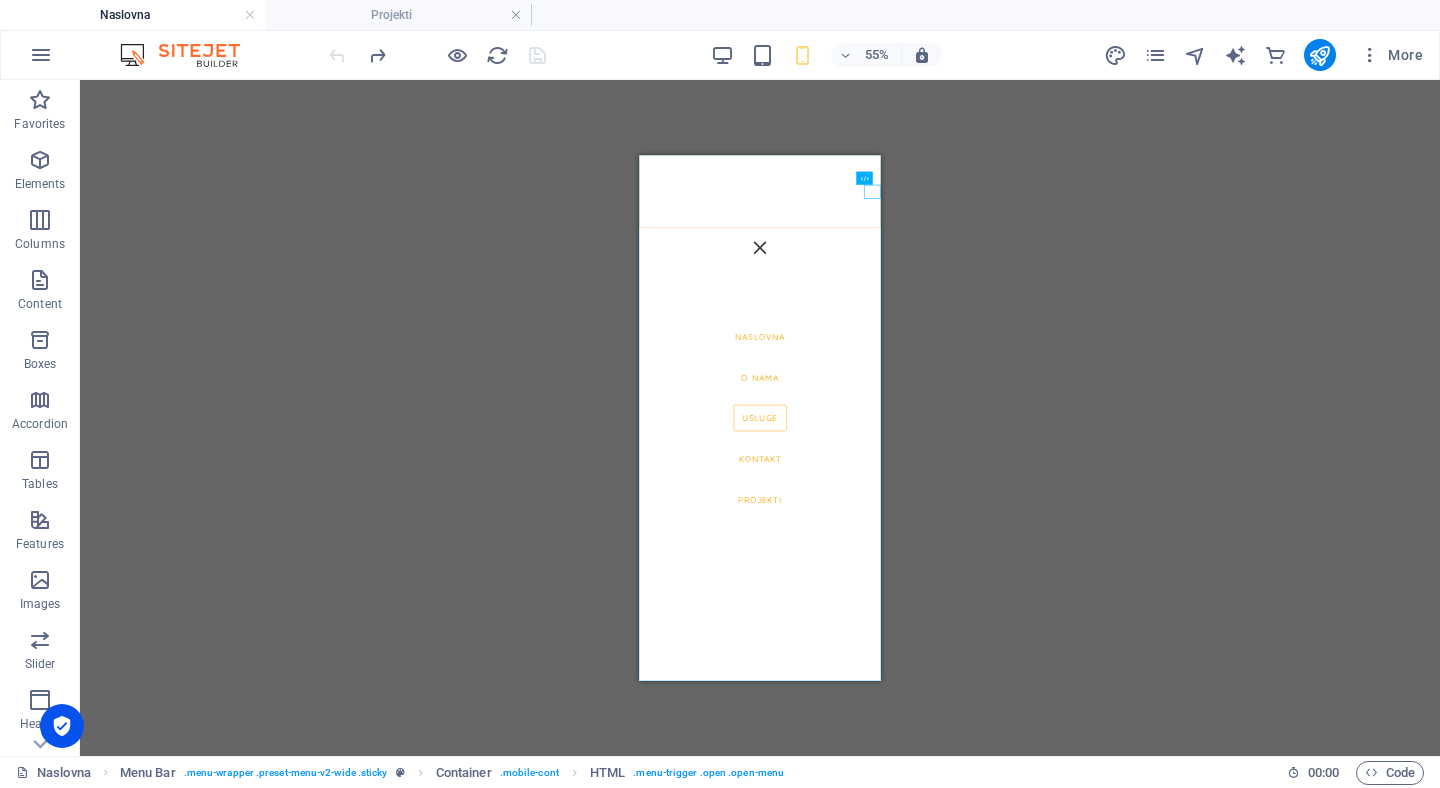 click on "NASLOVNA O NAMA USLUGE KONTAKT PROJEKTI" at bounding box center (859, 633) 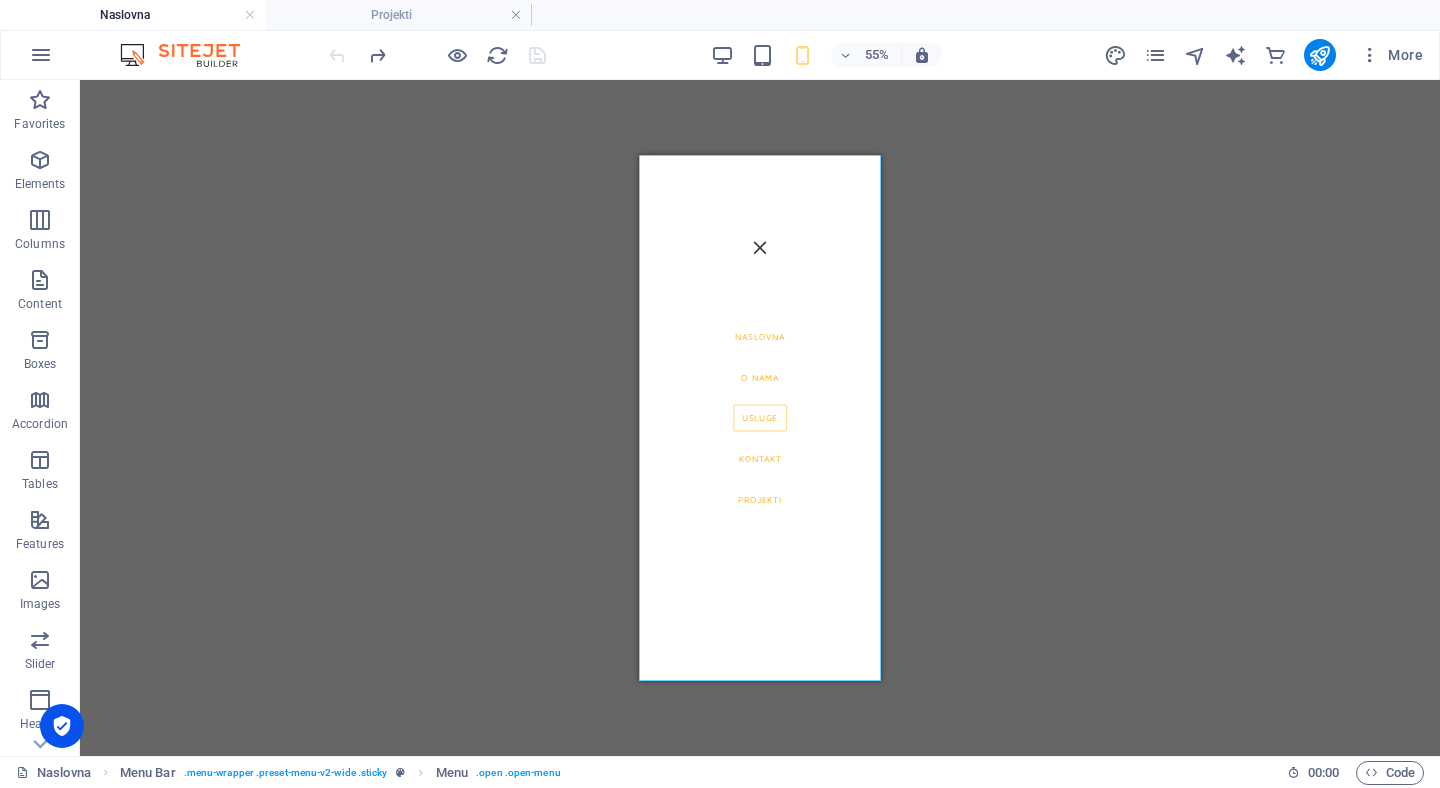 click on "NASLOVNA O NAMA USLUGE KONTAKT PROJEKTI" at bounding box center (859, 633) 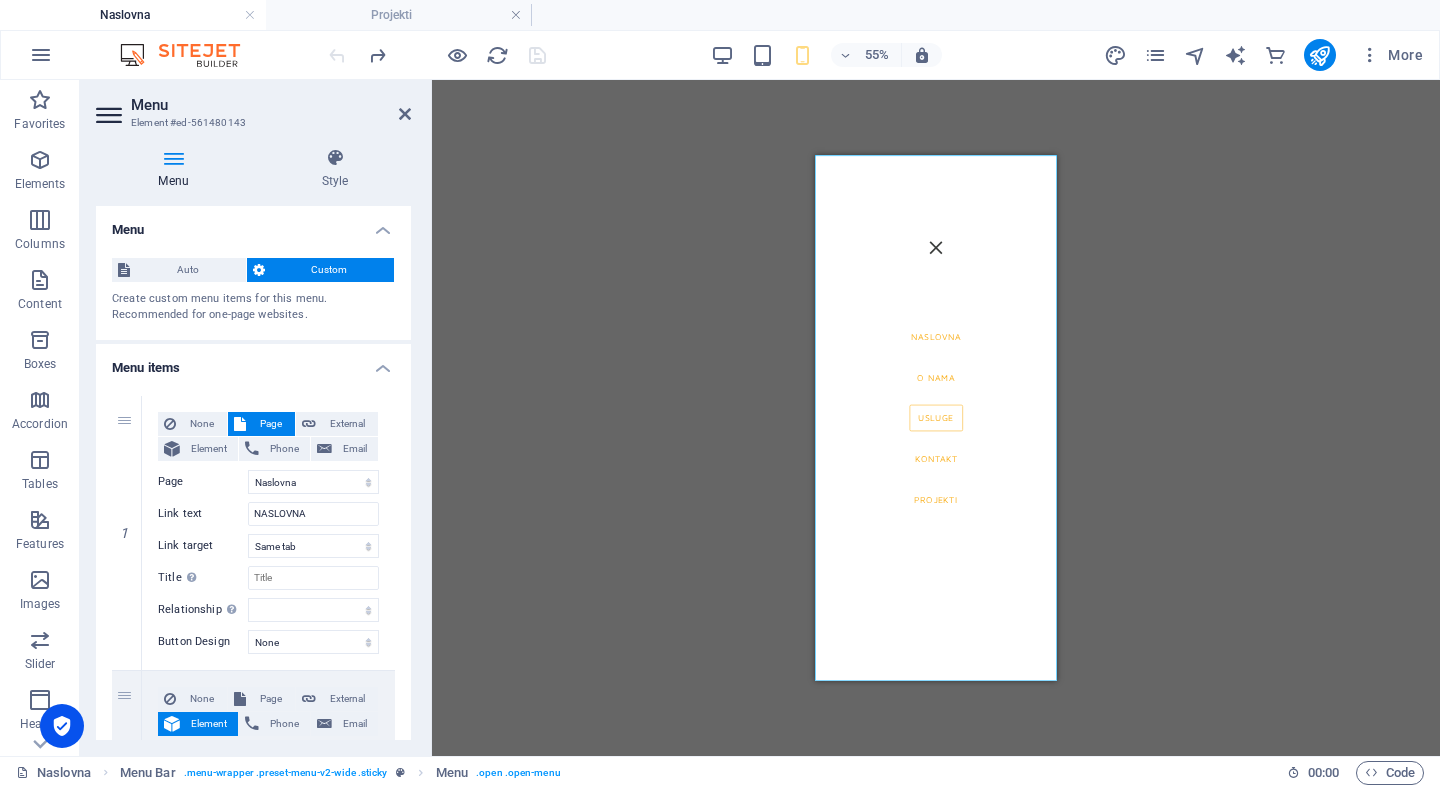 click on "More" at bounding box center (1267, 55) 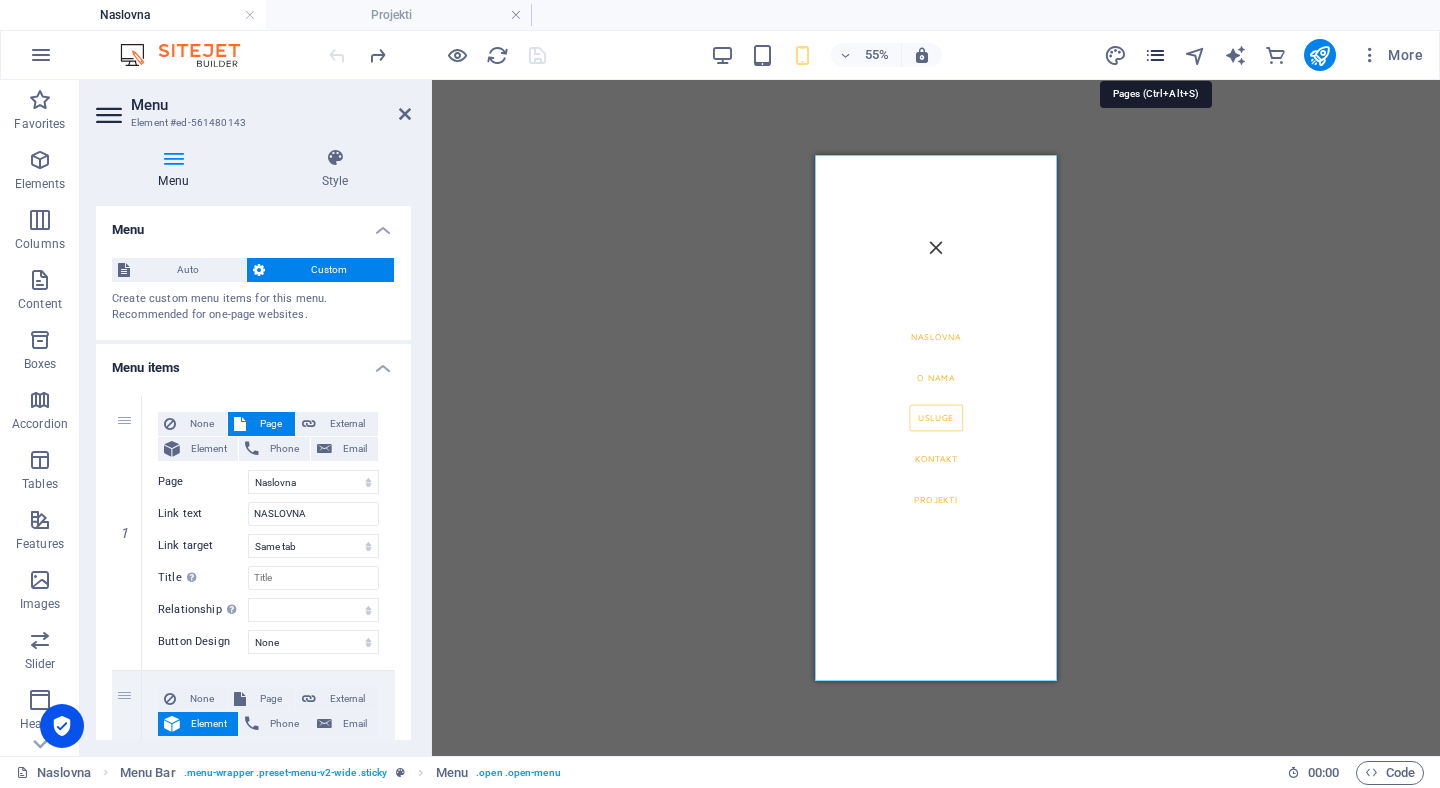 click at bounding box center (1155, 55) 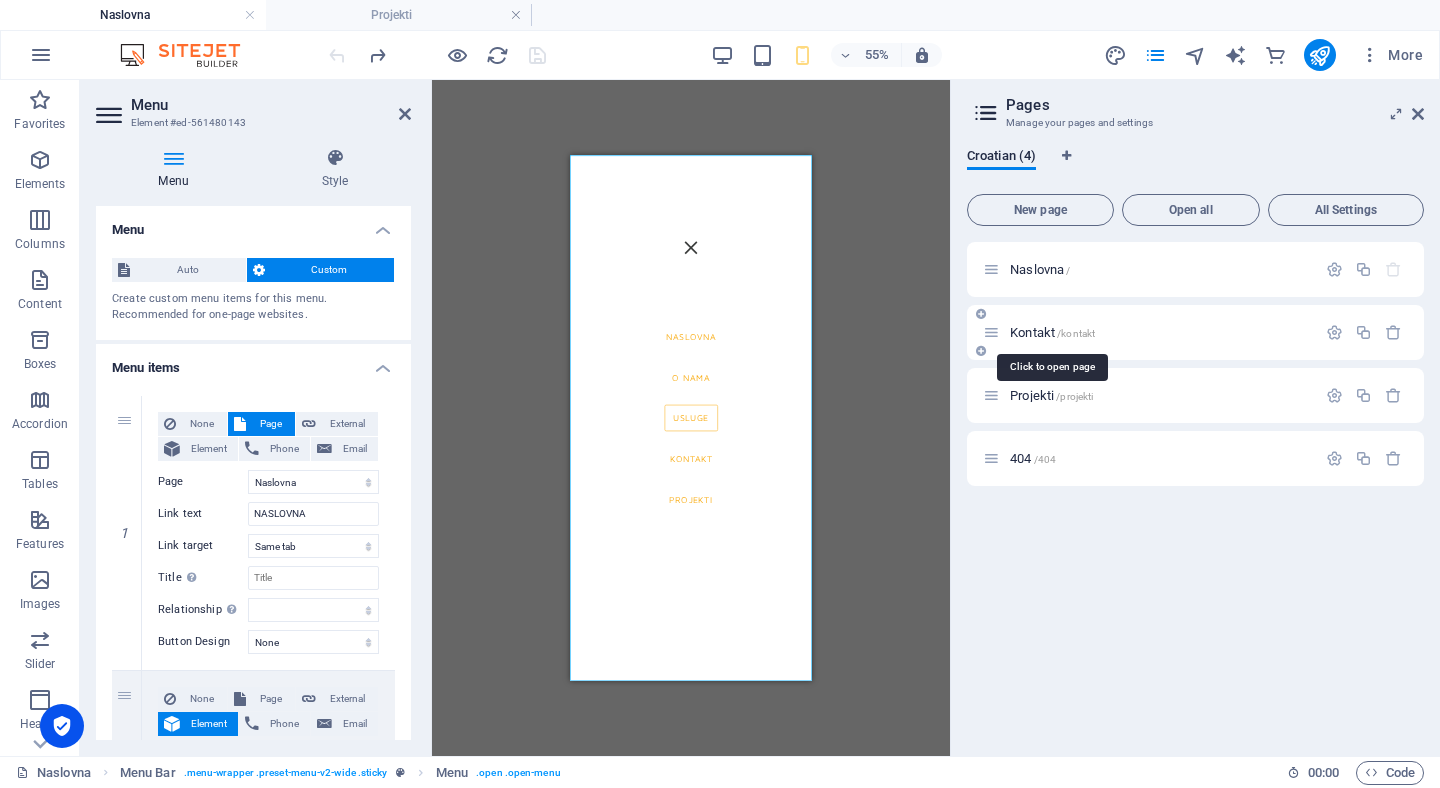 click on "Kontakt /kontakt" at bounding box center [1052, 332] 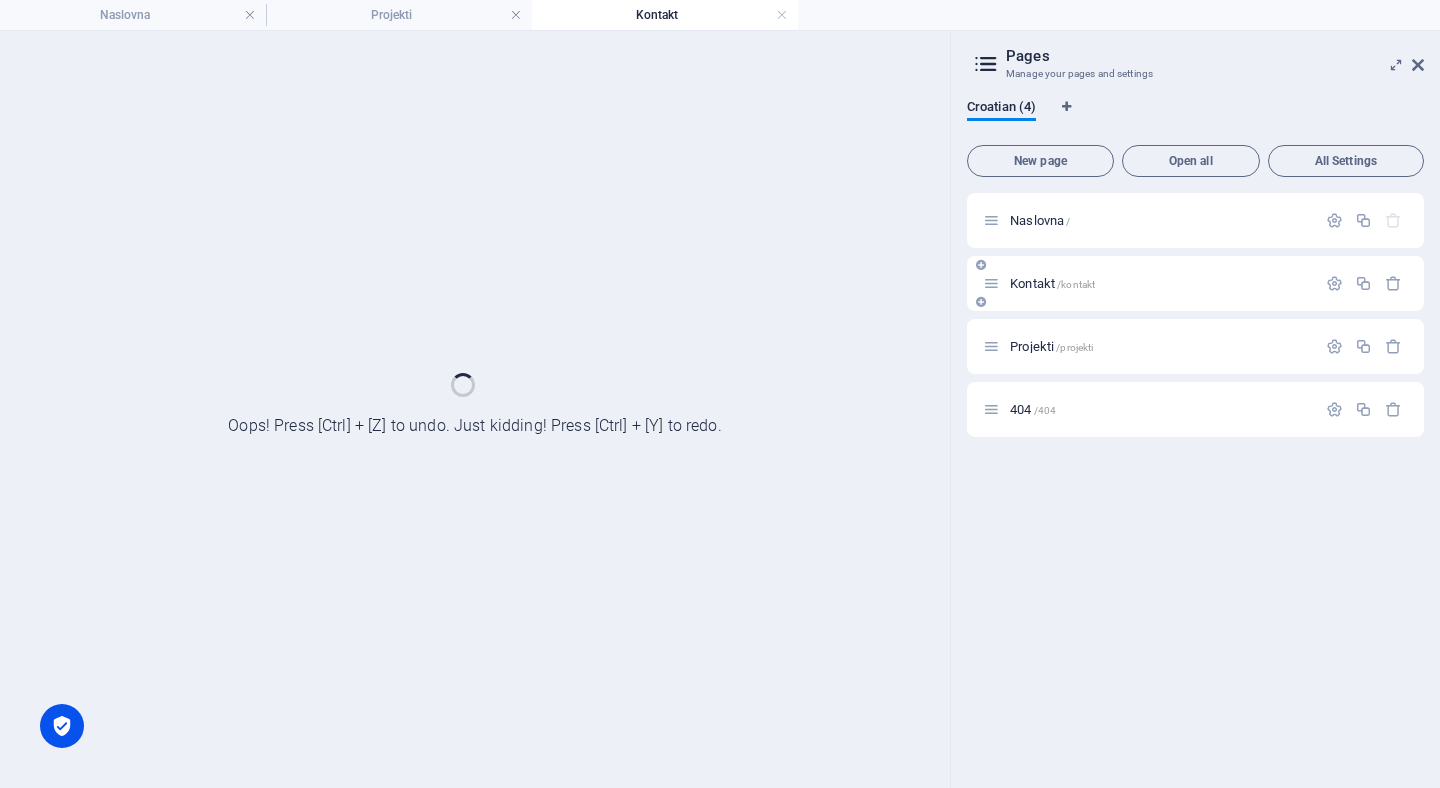 scroll, scrollTop: 0, scrollLeft: 0, axis: both 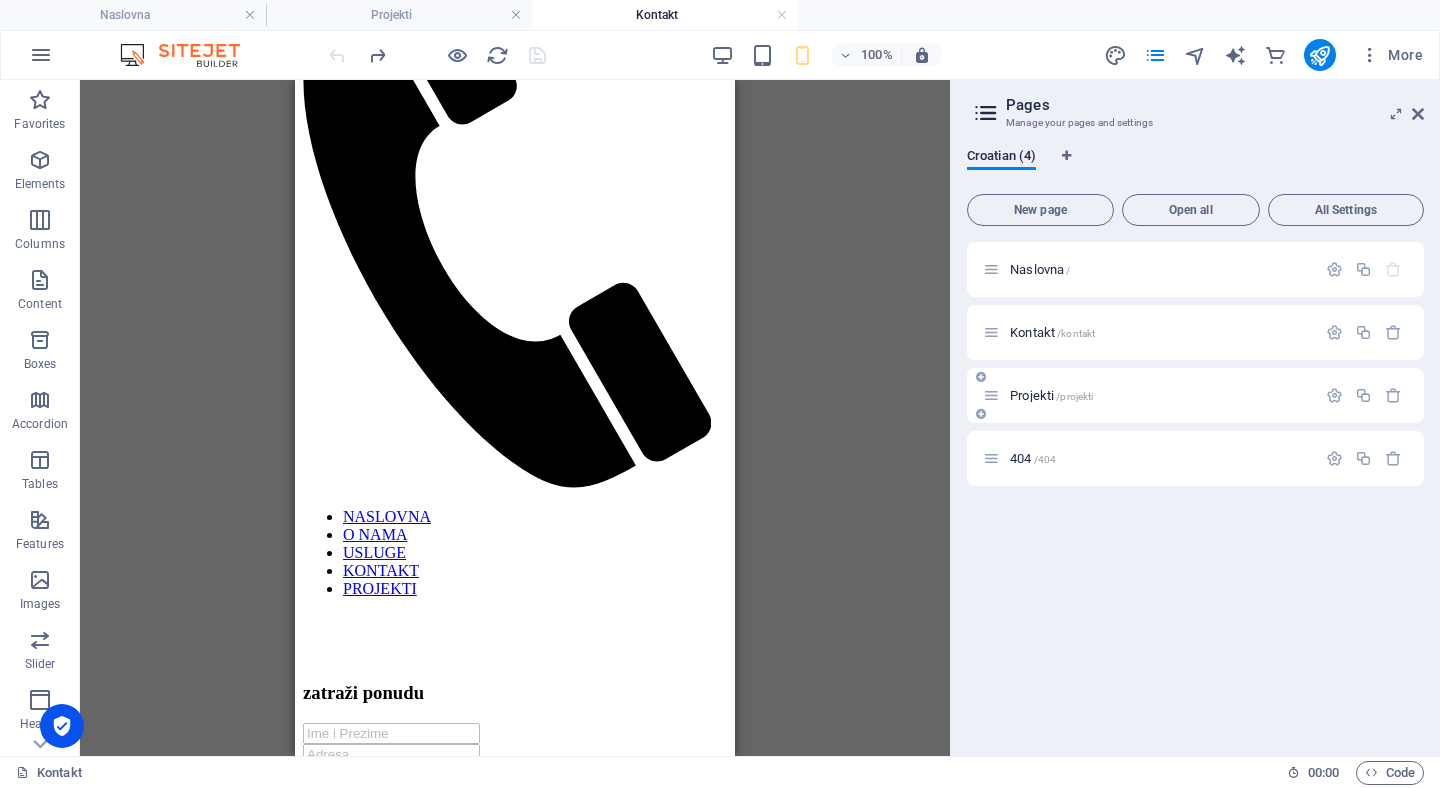 click on "Projekti /projekti" at bounding box center [1051, 395] 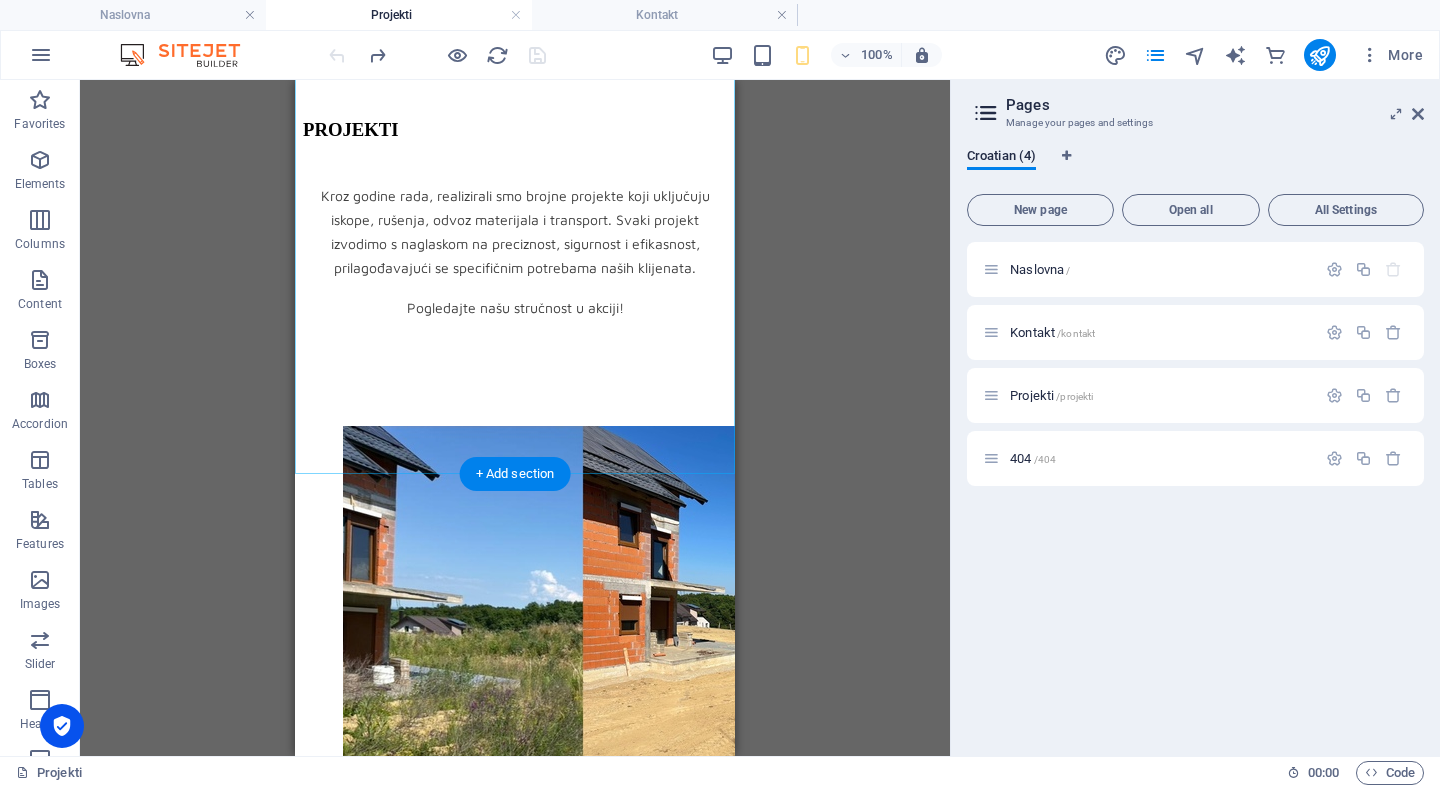 scroll, scrollTop: 1162, scrollLeft: 0, axis: vertical 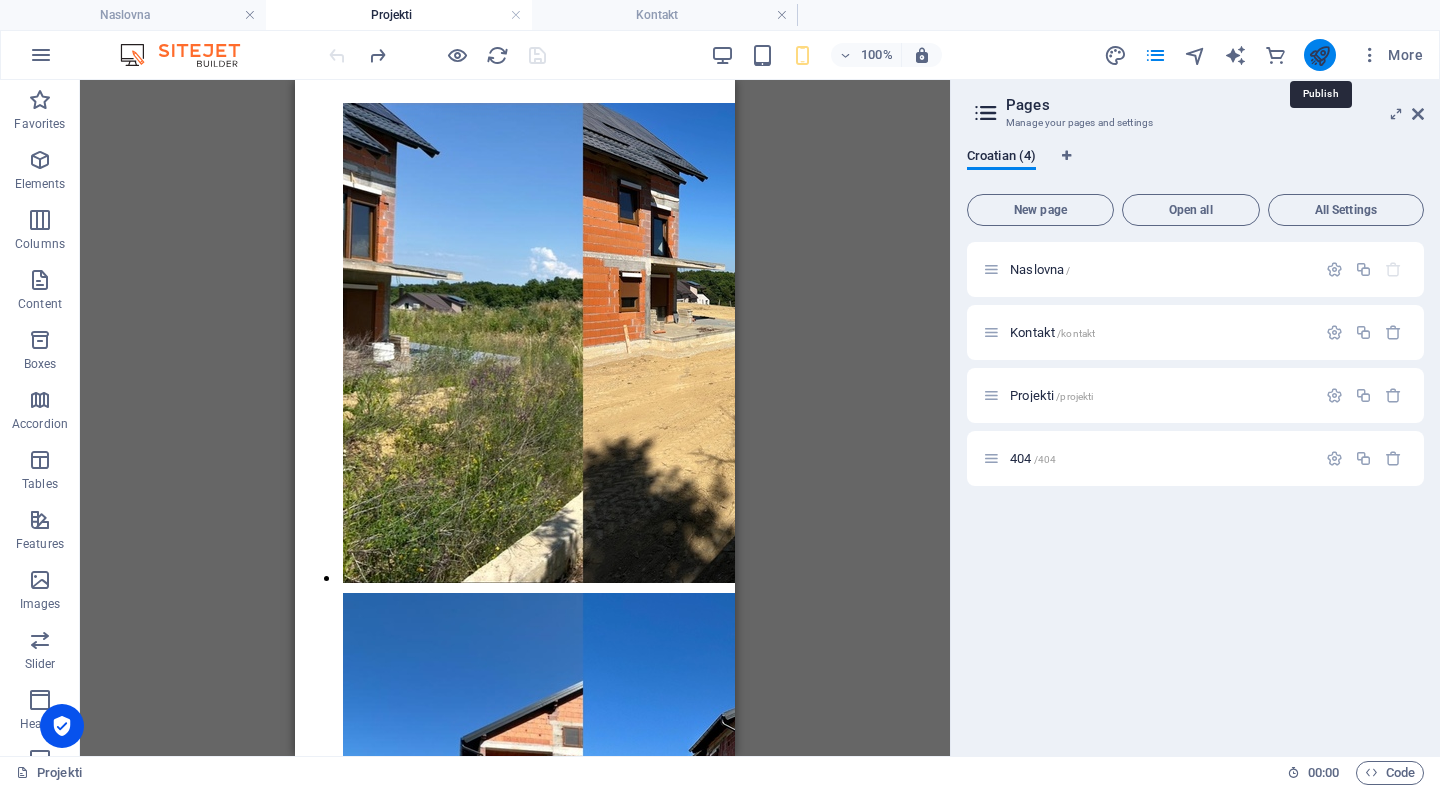click at bounding box center [1319, 55] 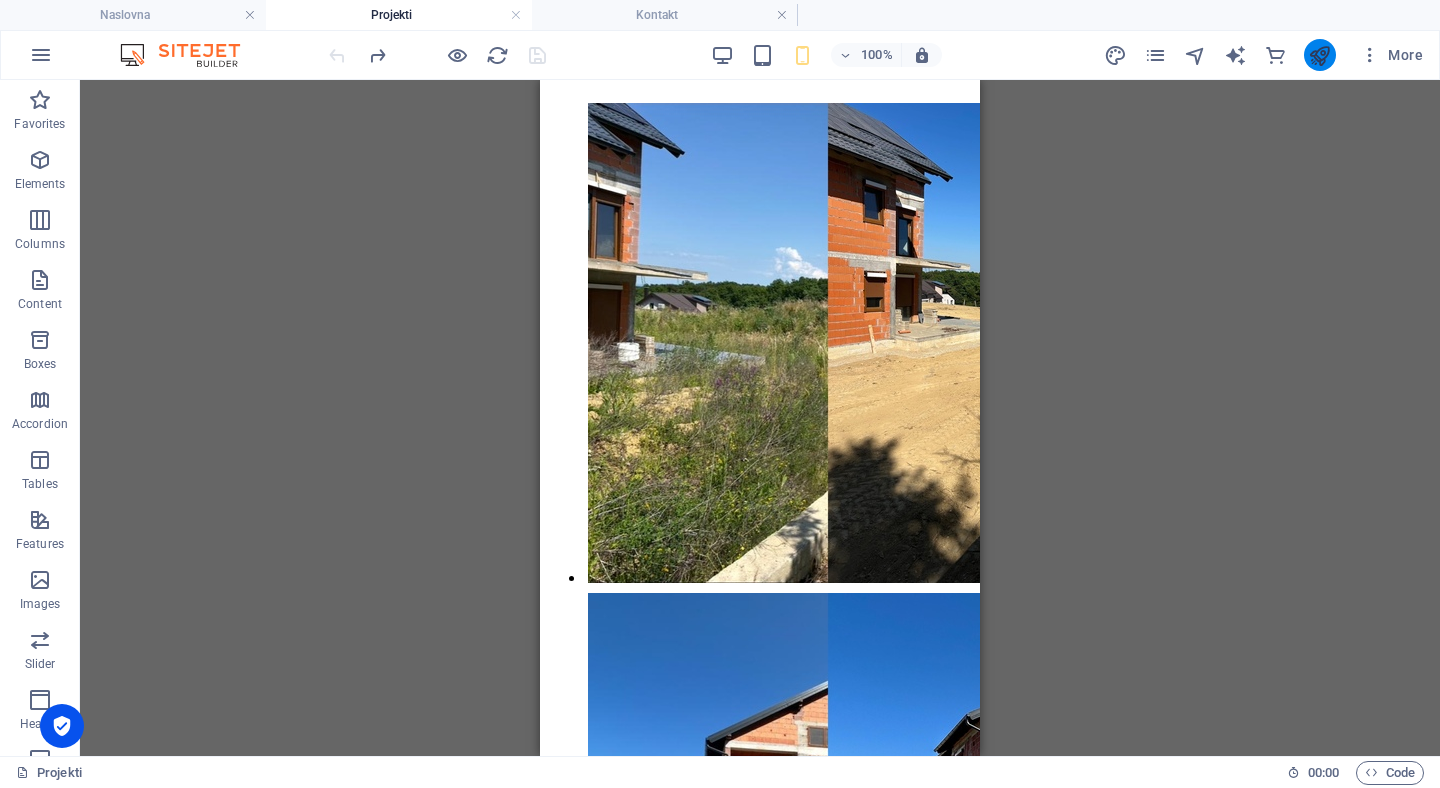 click at bounding box center [1319, 55] 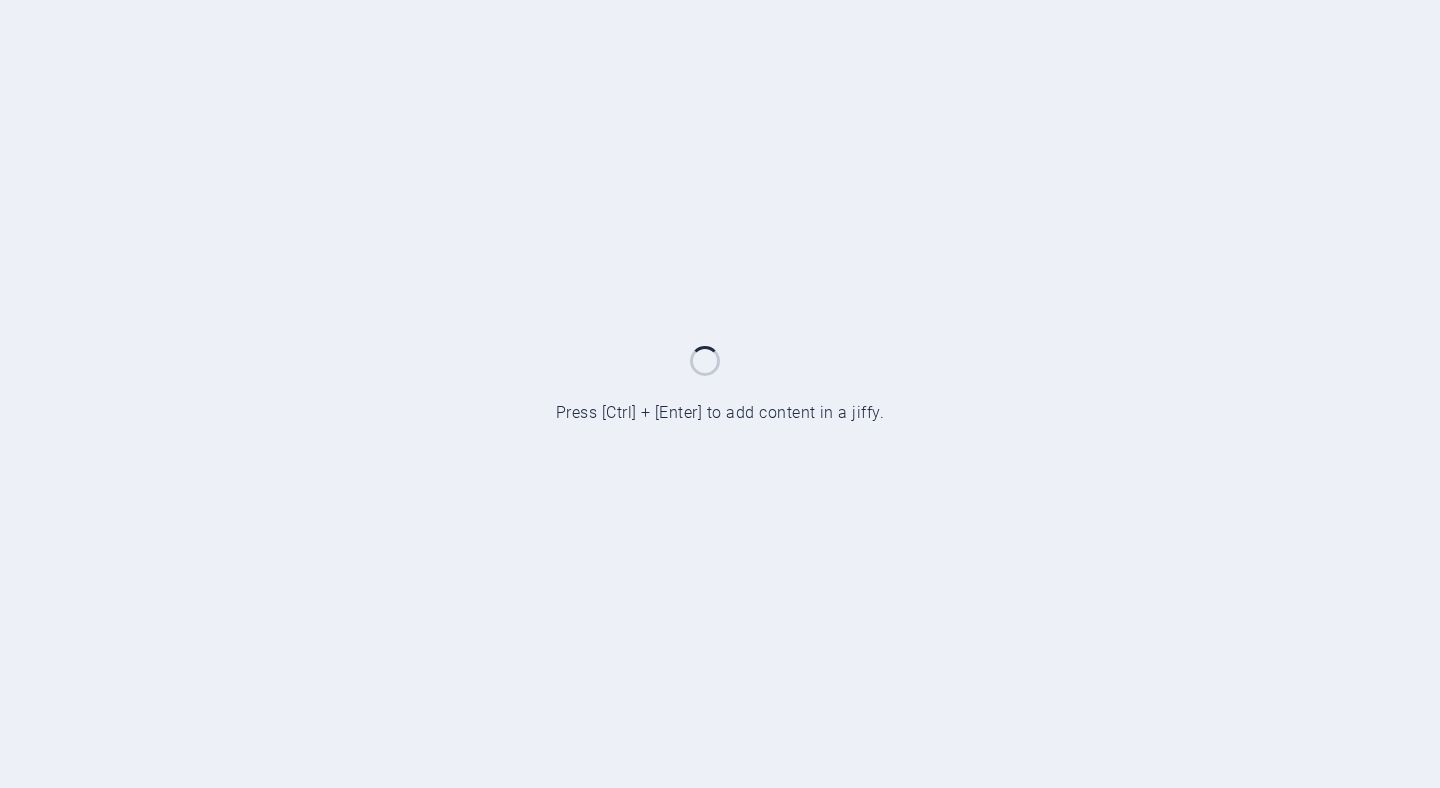 scroll, scrollTop: 0, scrollLeft: 0, axis: both 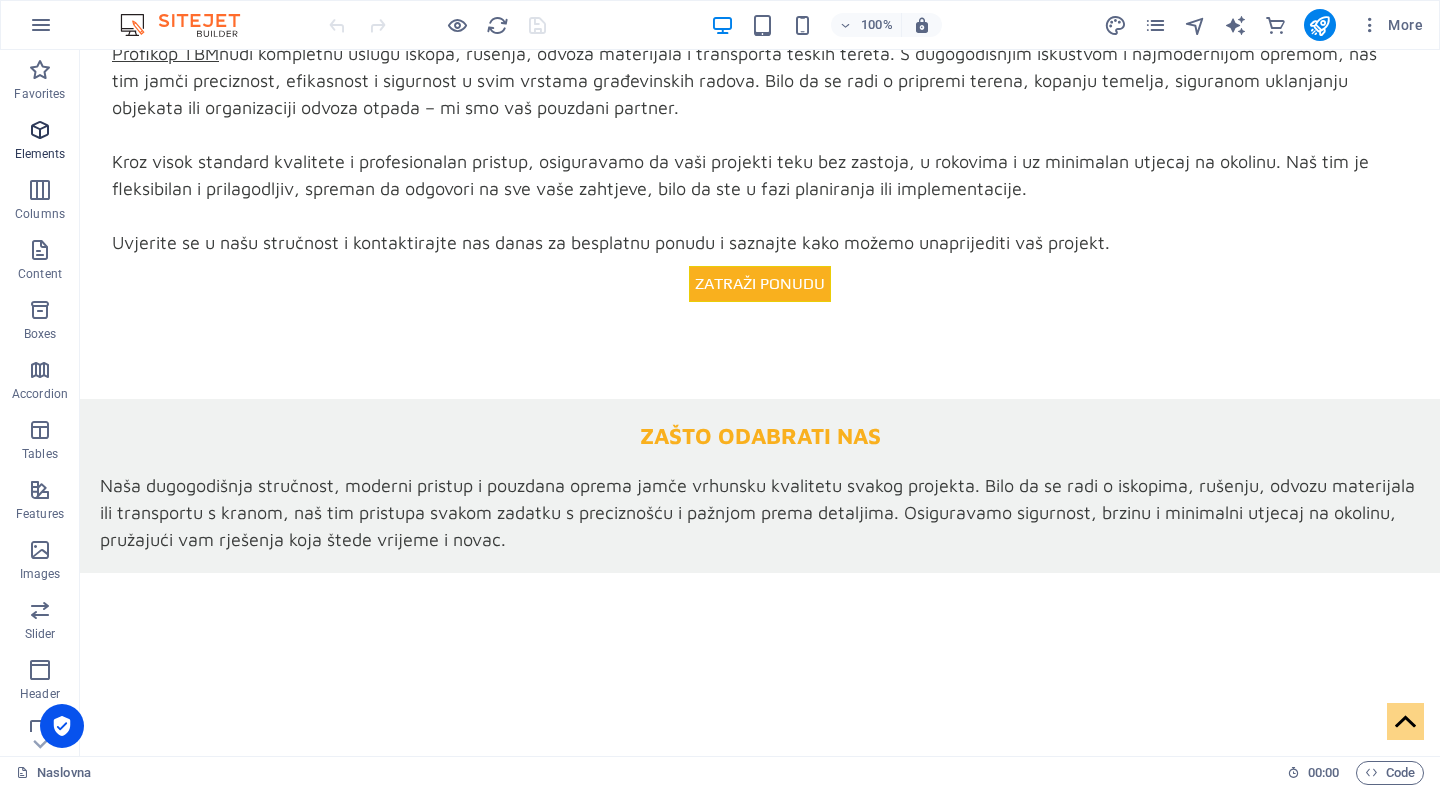 click at bounding box center (40, 130) 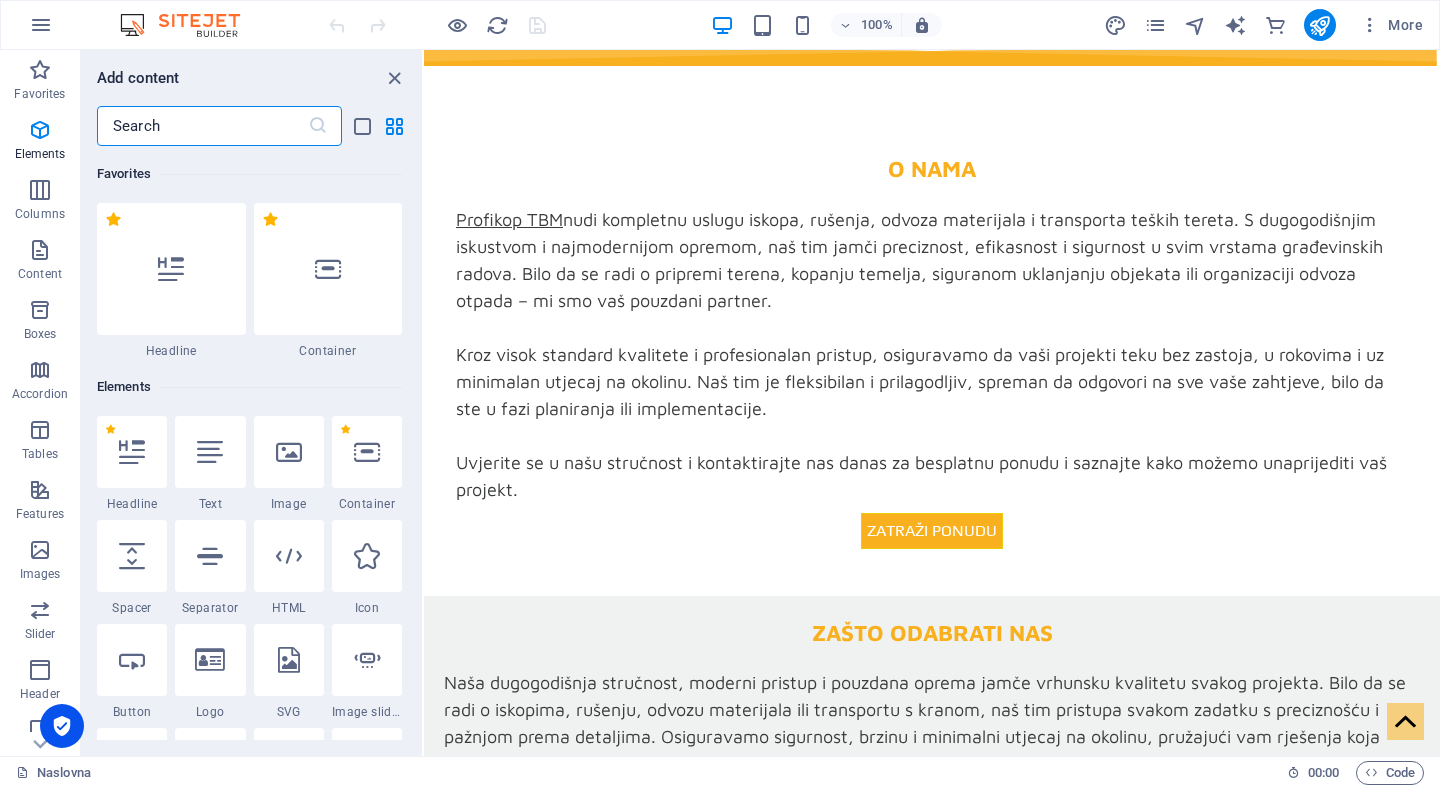 scroll, scrollTop: 3643, scrollLeft: 0, axis: vertical 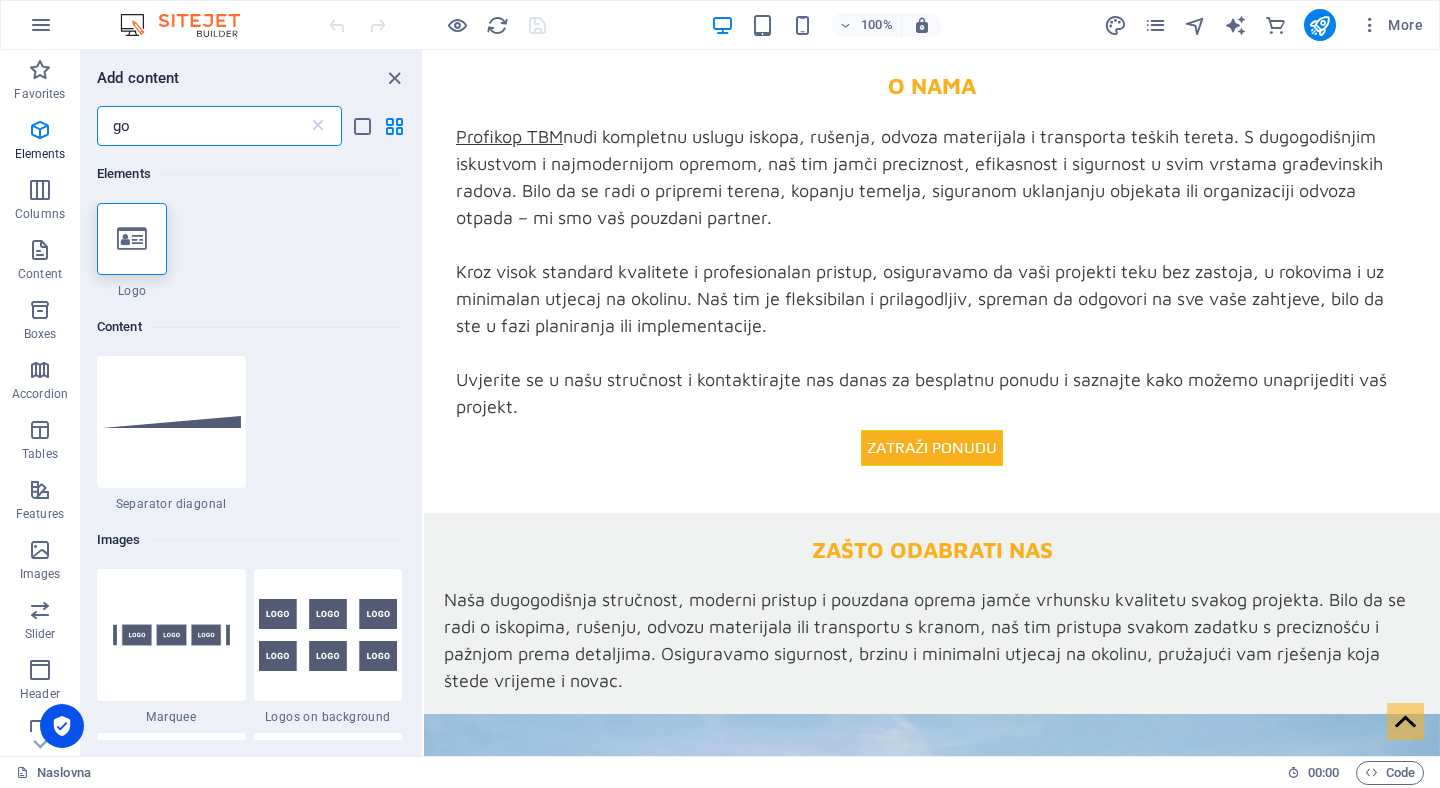 type on "g" 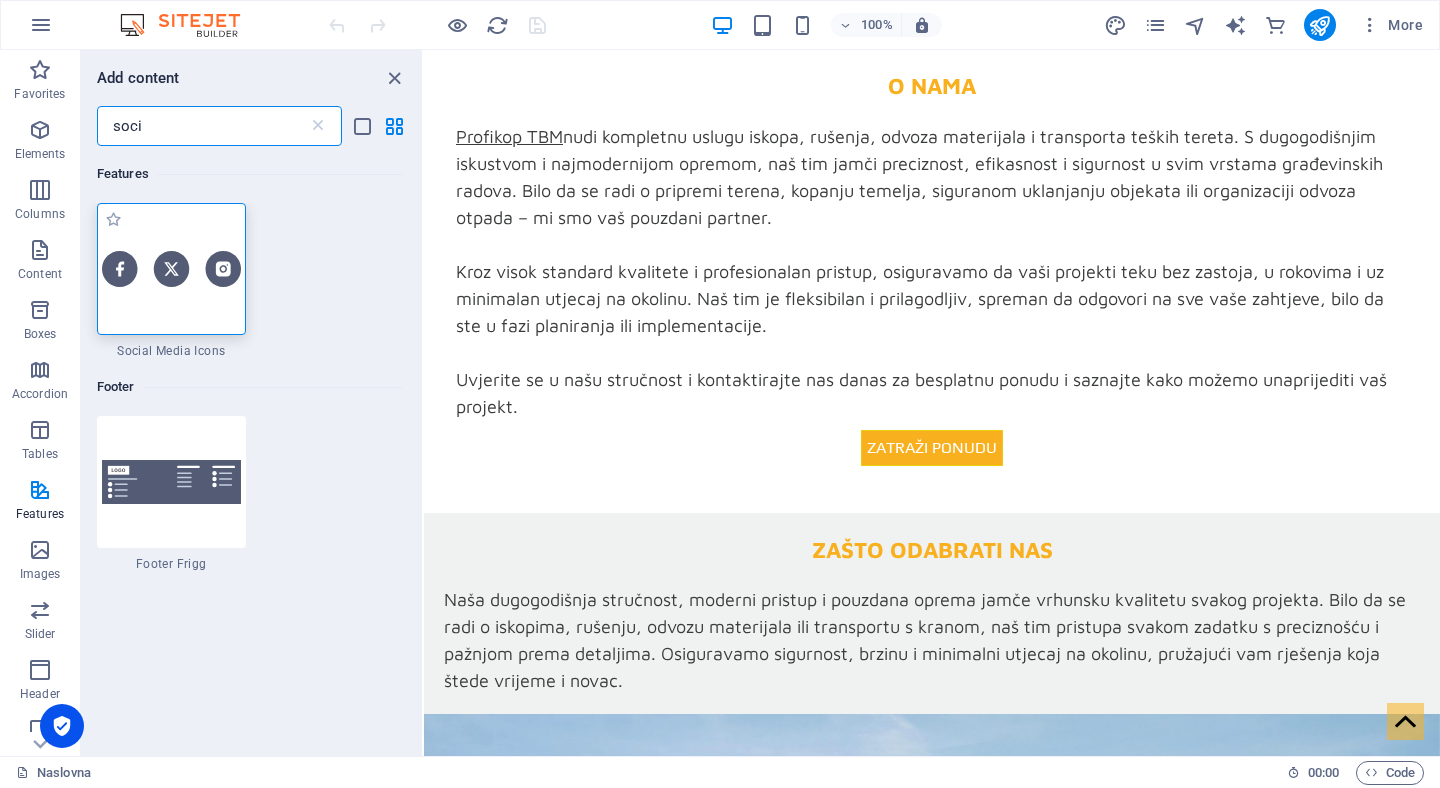 type on "soci" 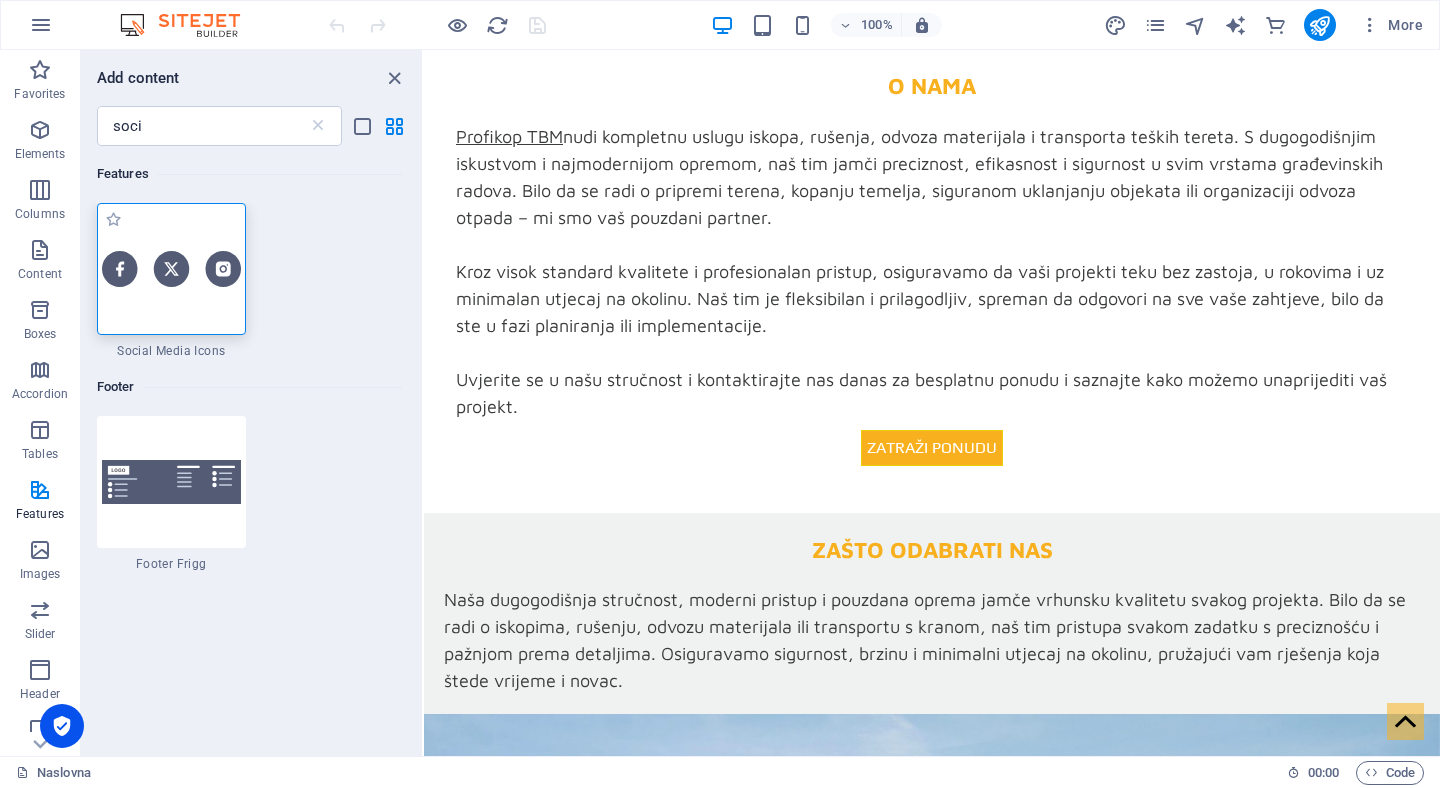 click at bounding box center (171, 269) 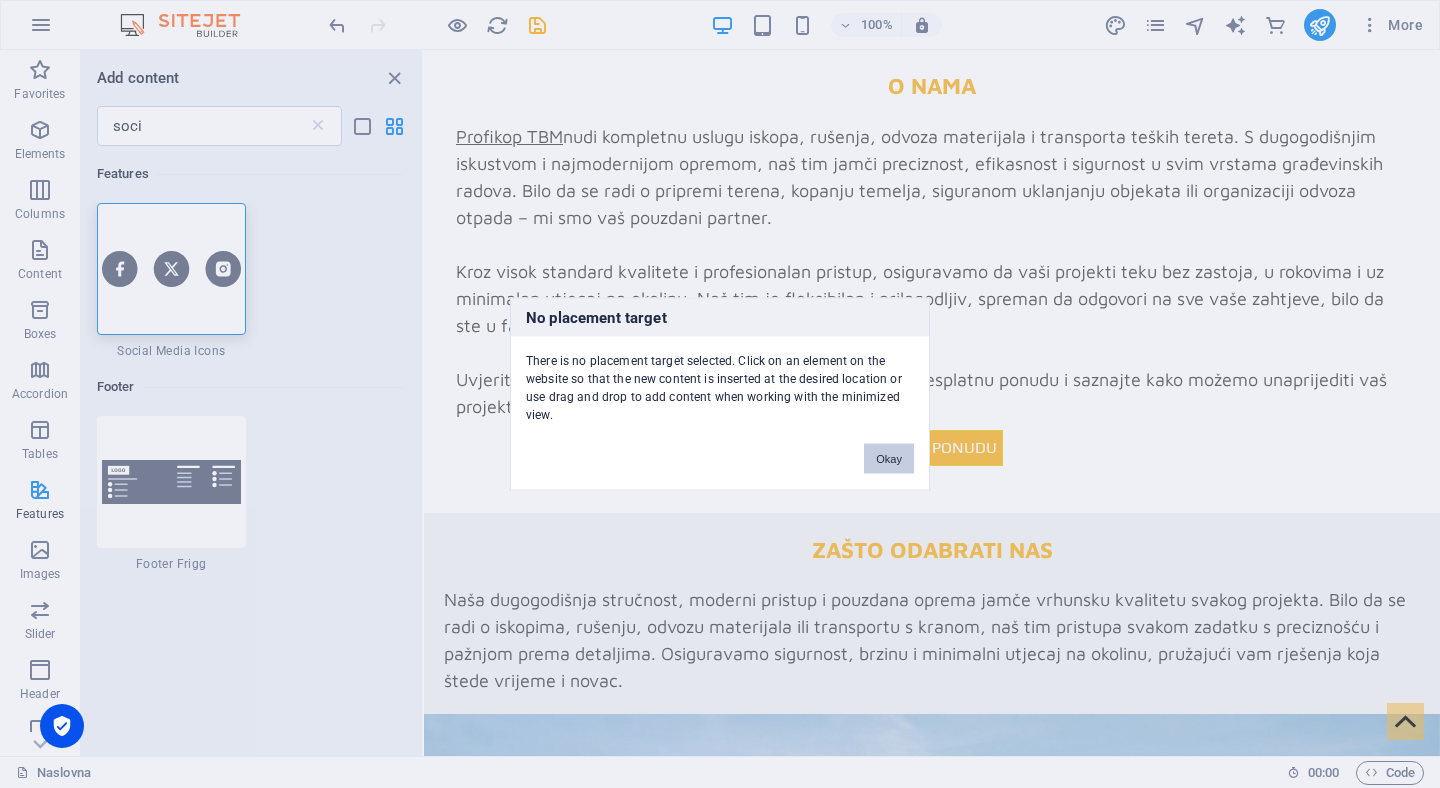 click on "Okay" at bounding box center [889, 459] 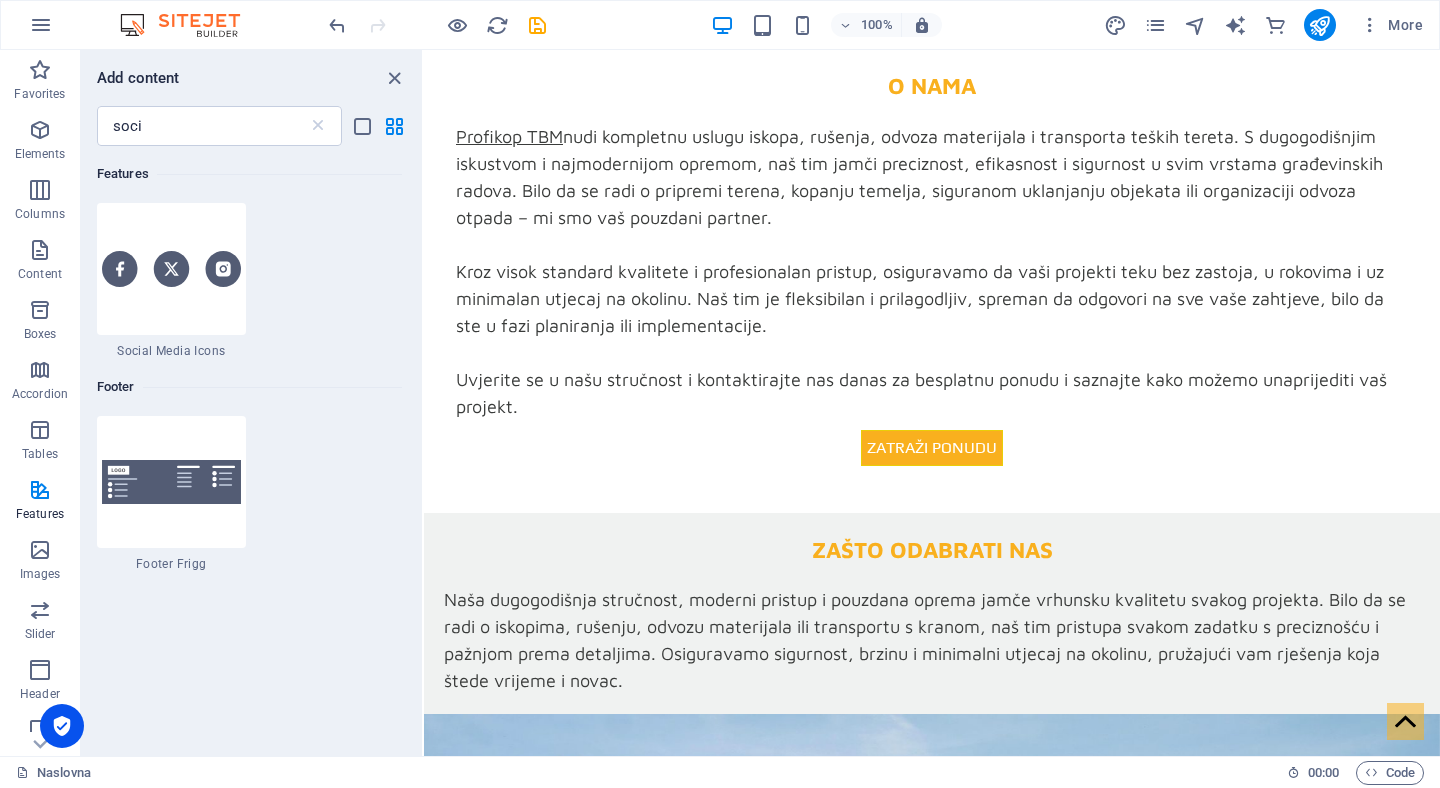 click at bounding box center [932, 4157] 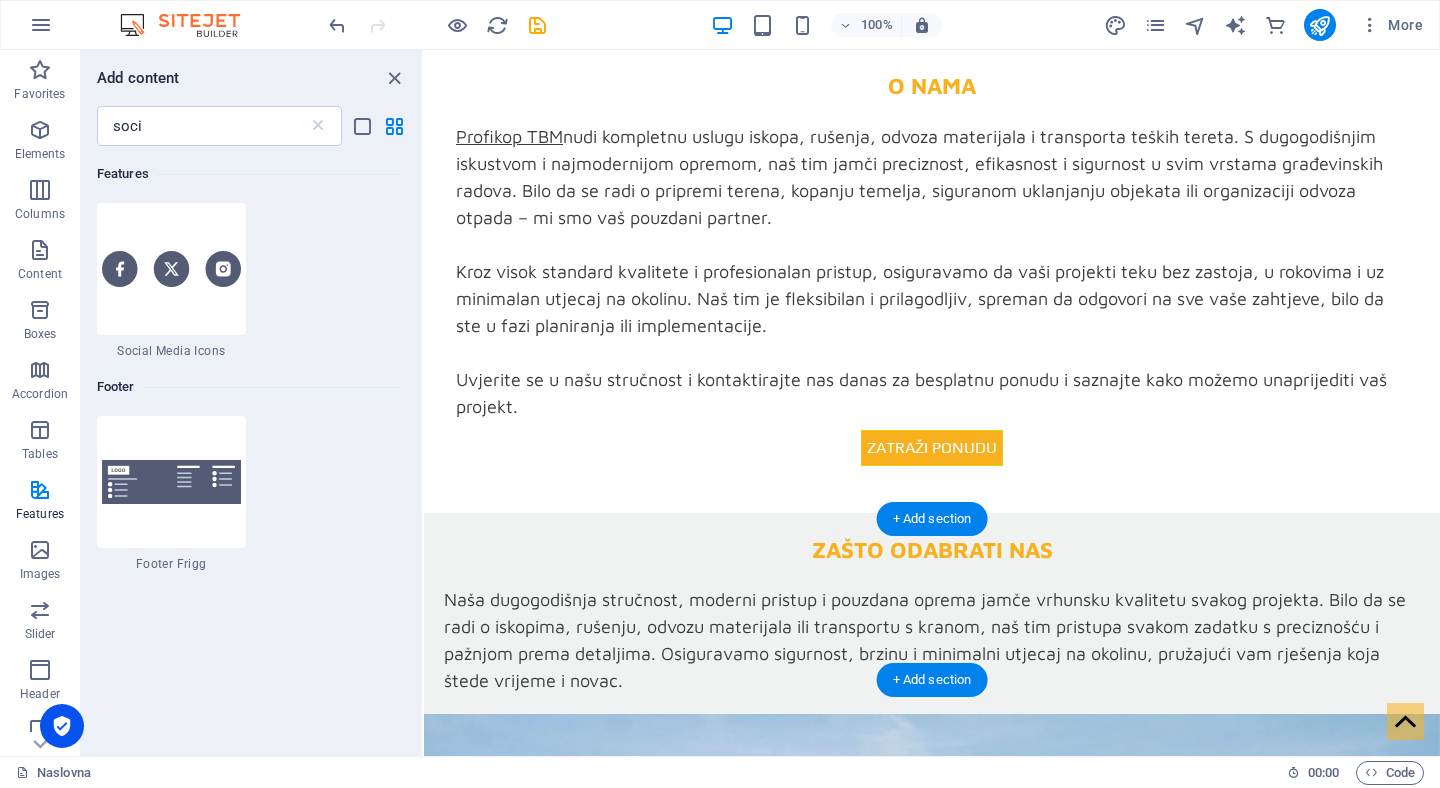 click on "STRUČNJACI ZA ISKOPE, RUŠENJA I TRANSPORT" at bounding box center (594, 3710) 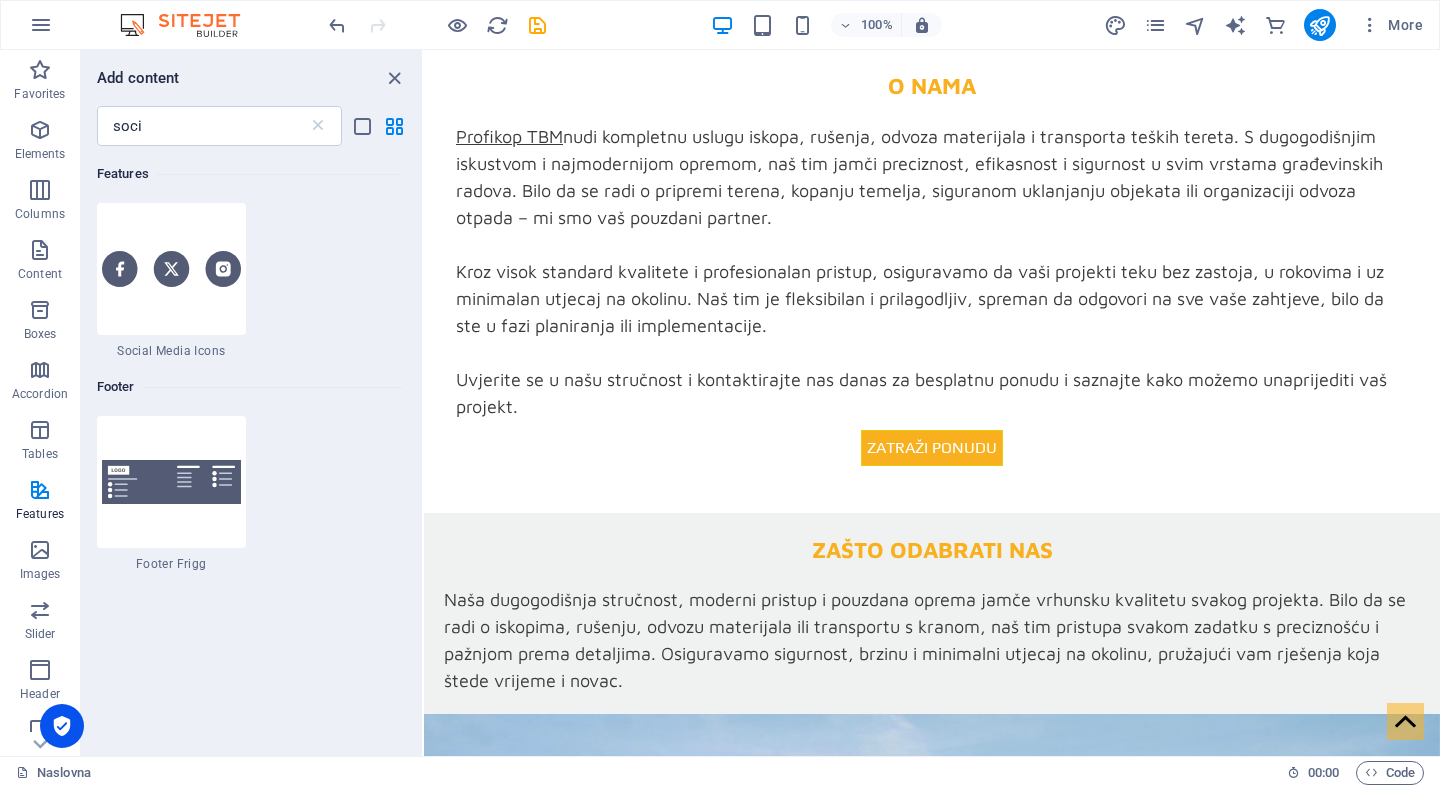 click at bounding box center [932, 4137] 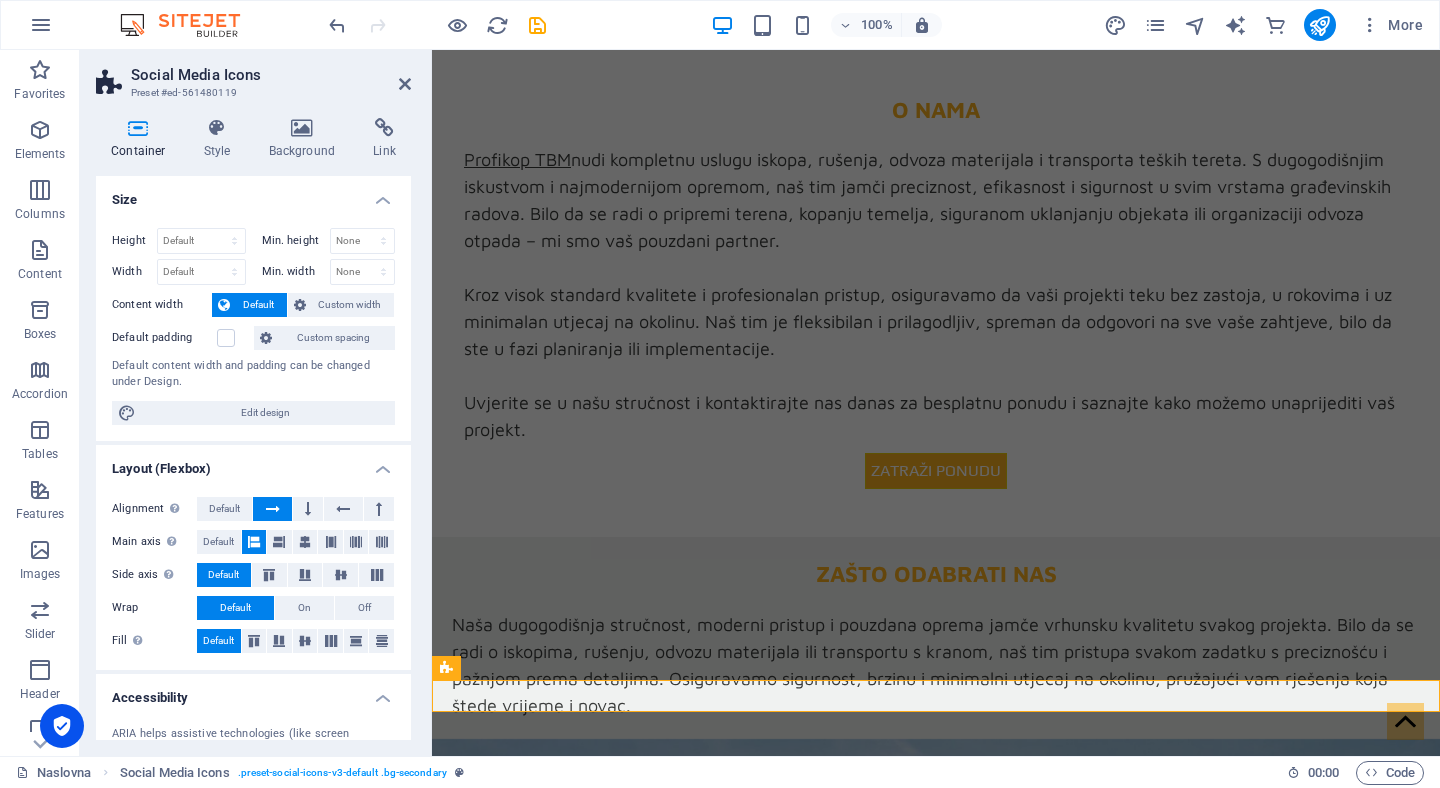 scroll, scrollTop: 3641, scrollLeft: 0, axis: vertical 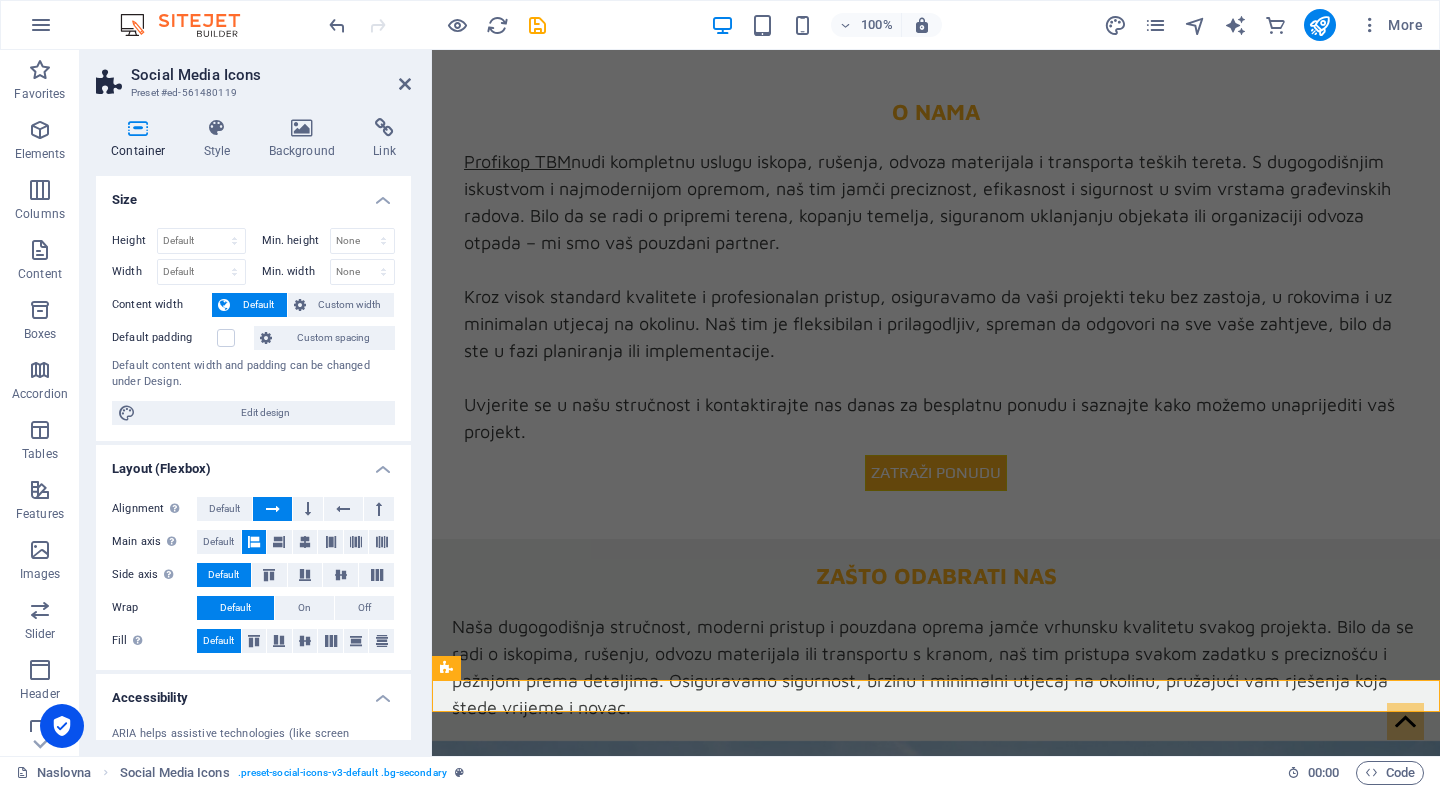 click at bounding box center (446, 668) 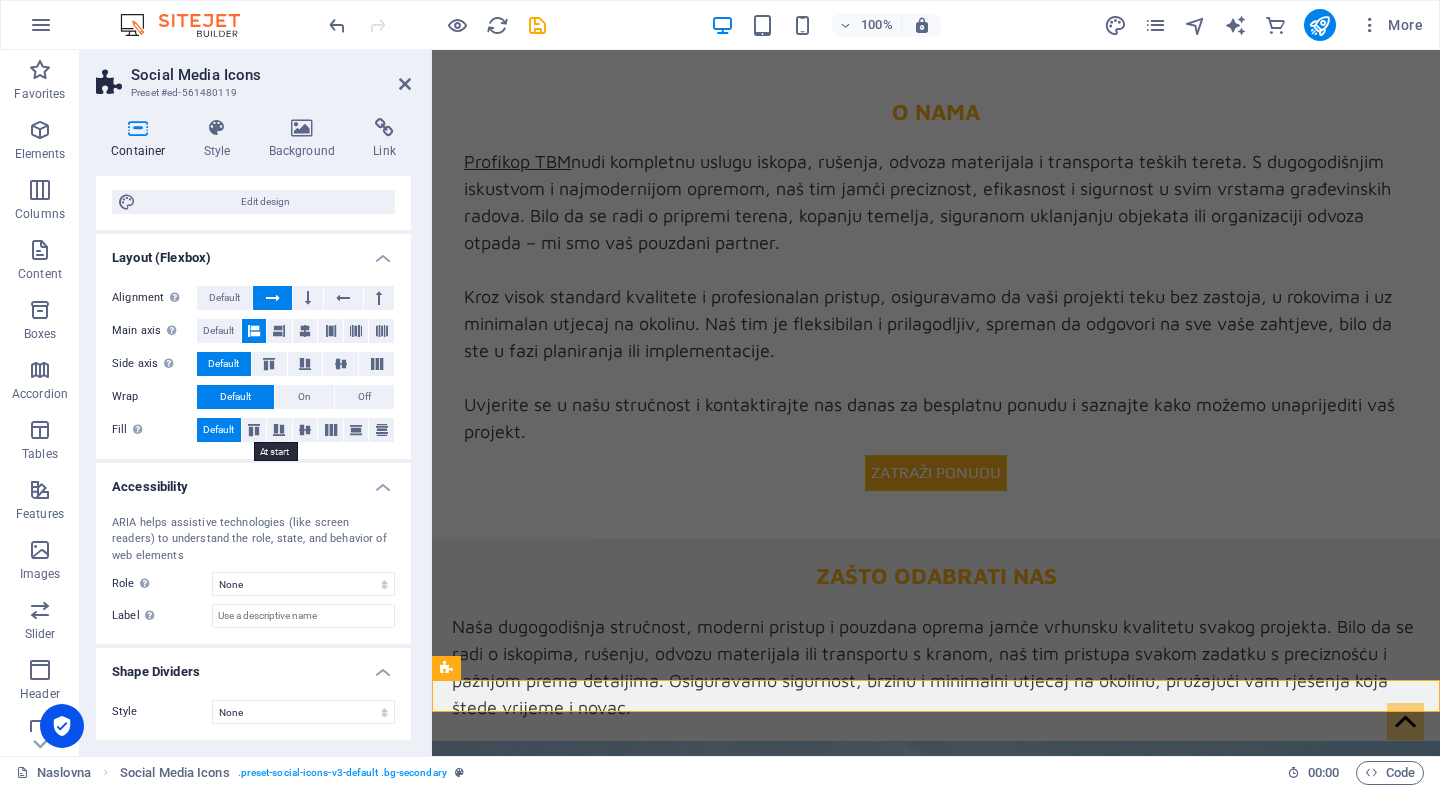 scroll, scrollTop: 0, scrollLeft: 0, axis: both 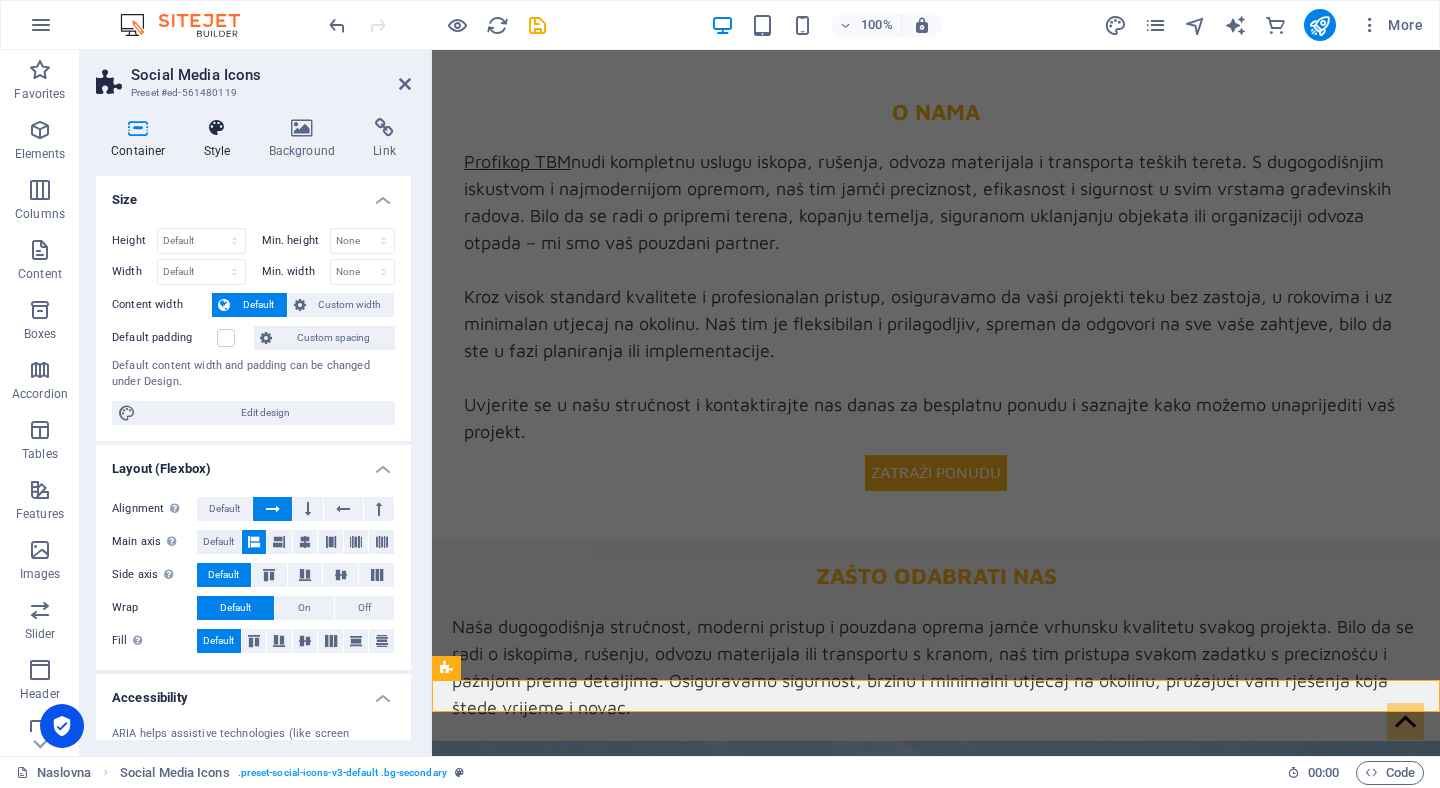 click on "Style" at bounding box center [221, 139] 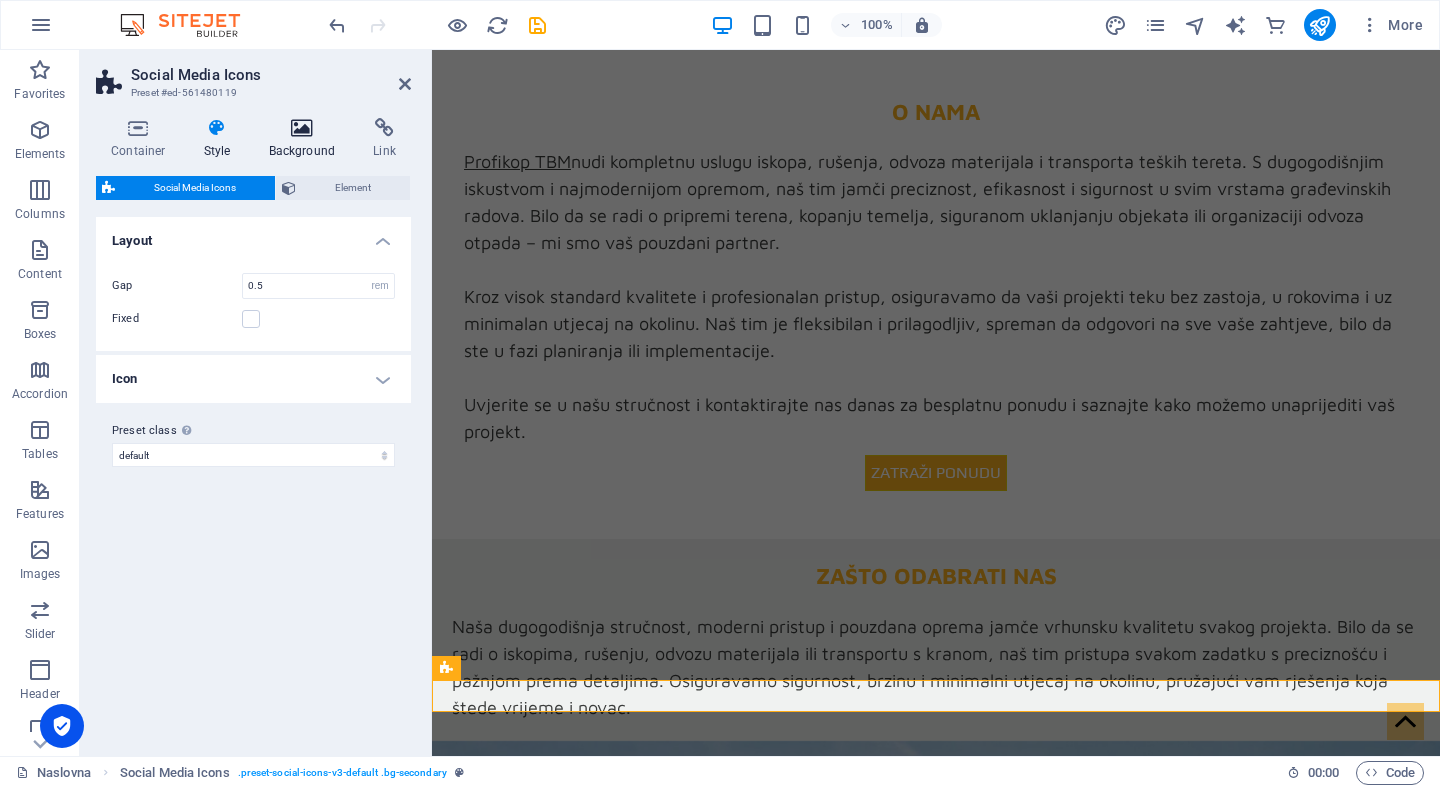 click at bounding box center (302, 128) 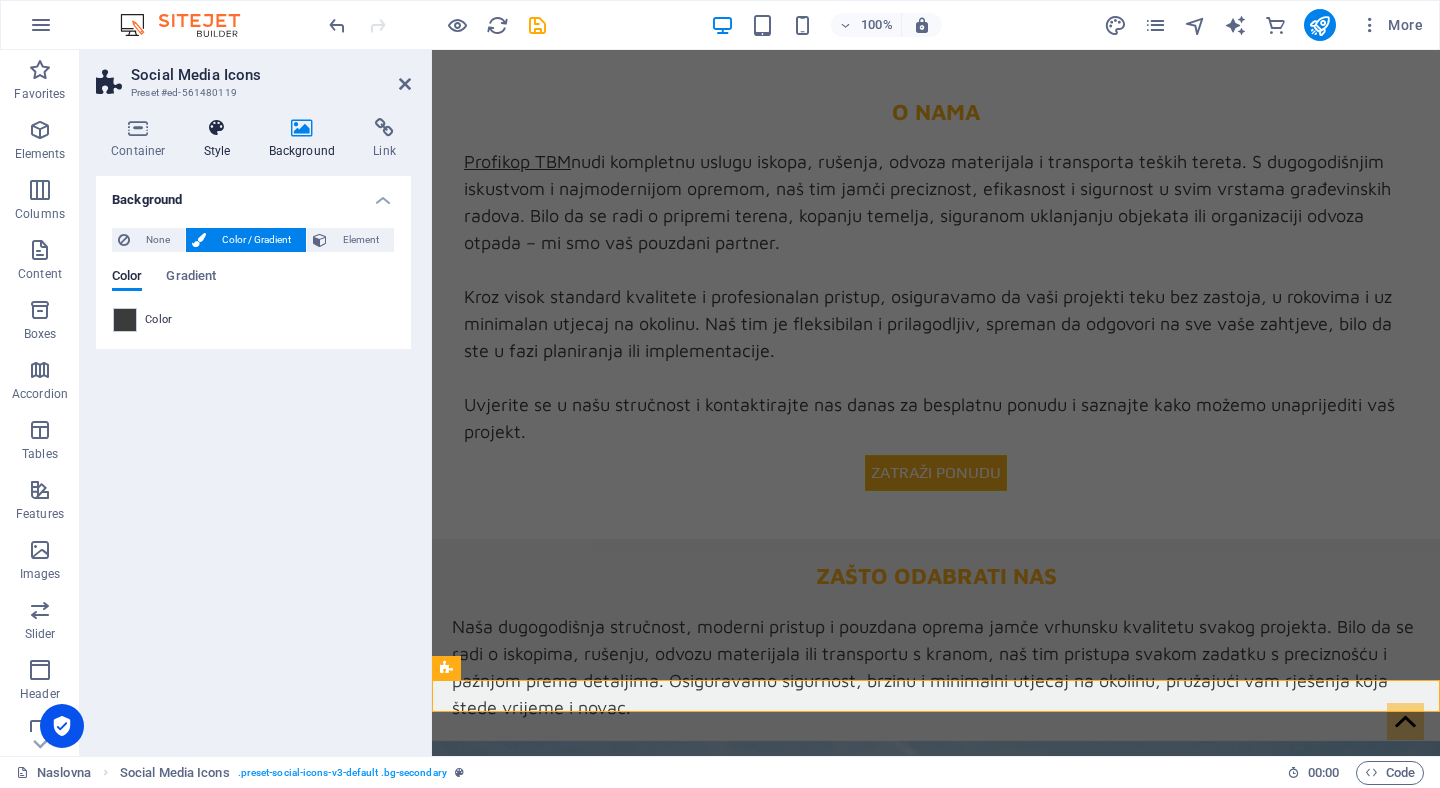 click at bounding box center (217, 128) 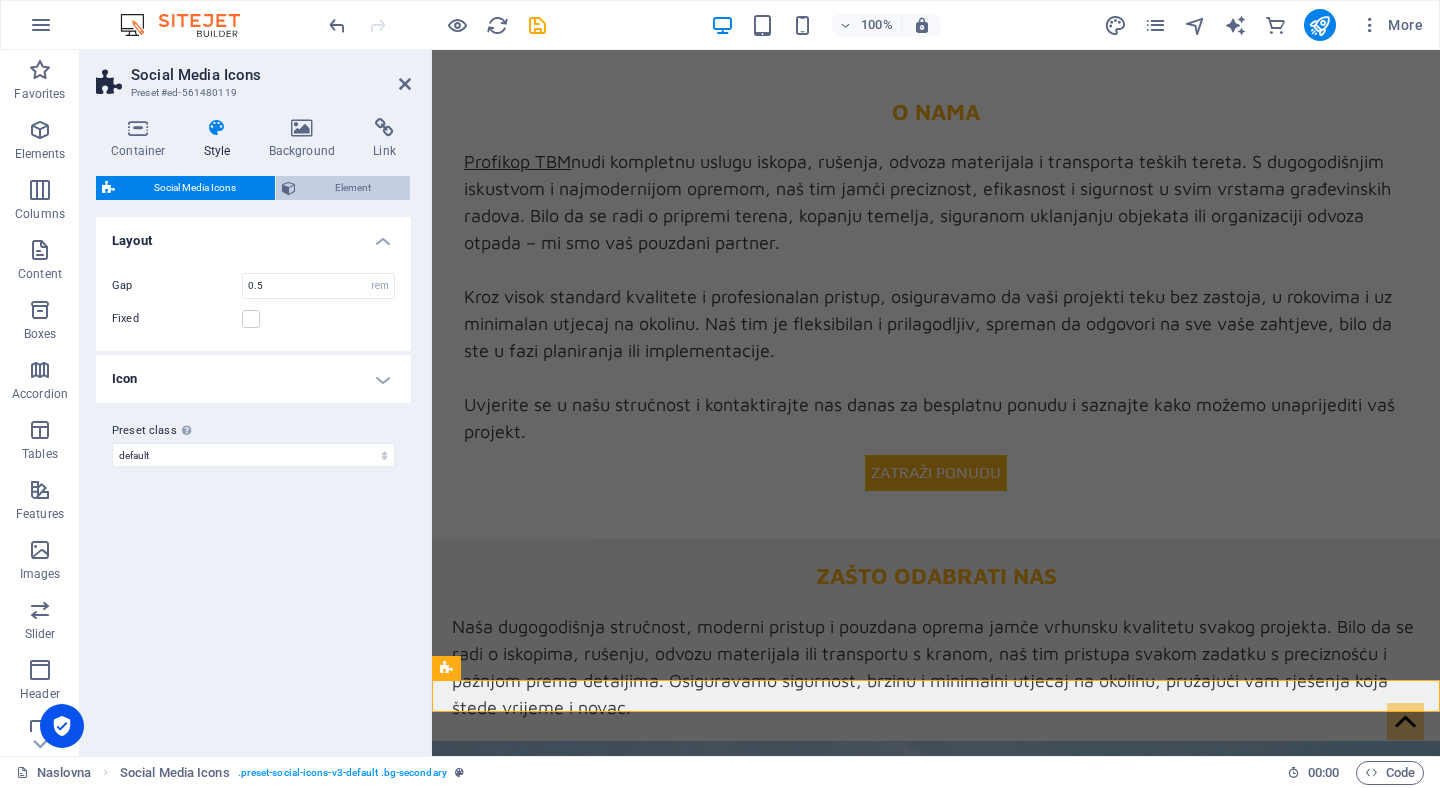 click on "Element" at bounding box center (353, 188) 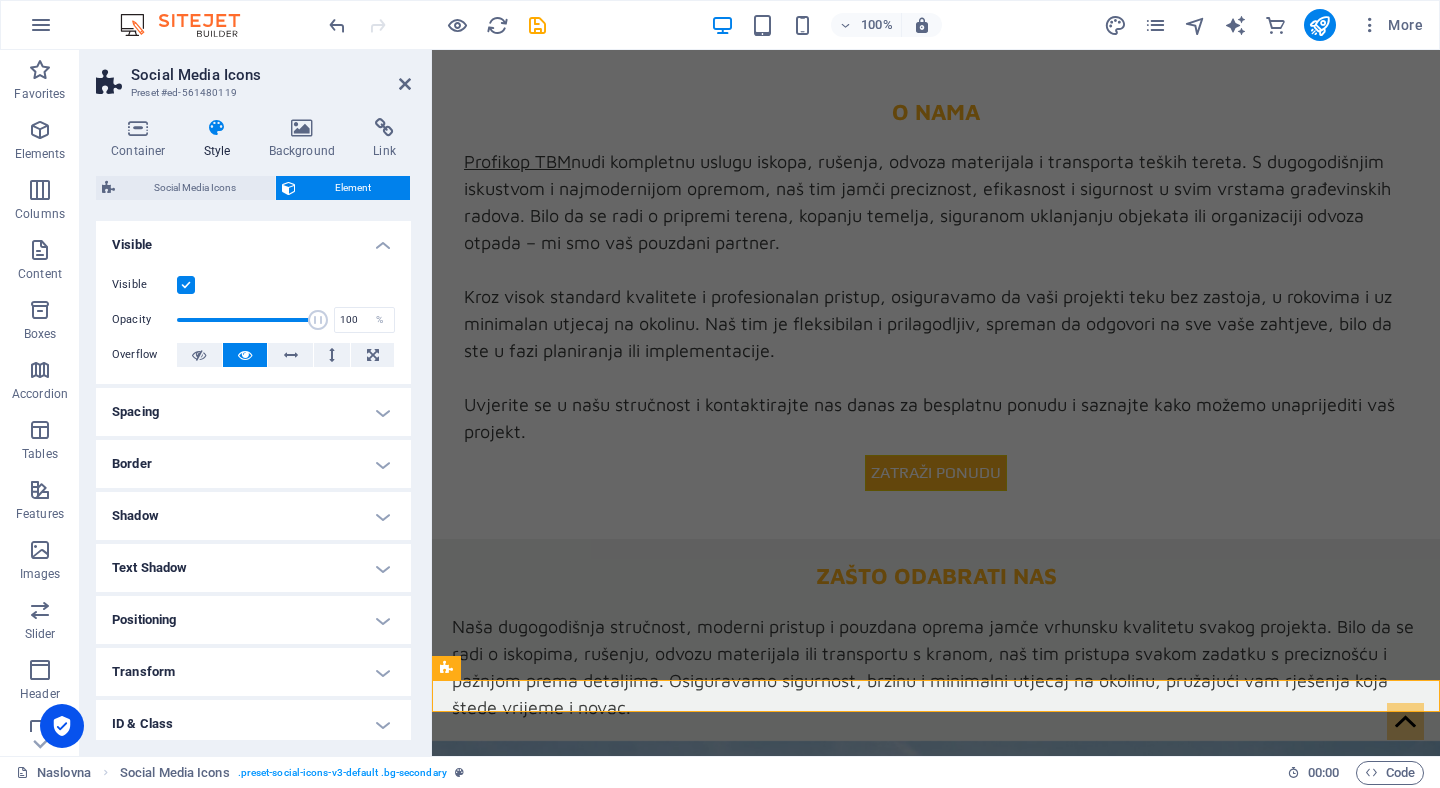 scroll, scrollTop: 111, scrollLeft: 0, axis: vertical 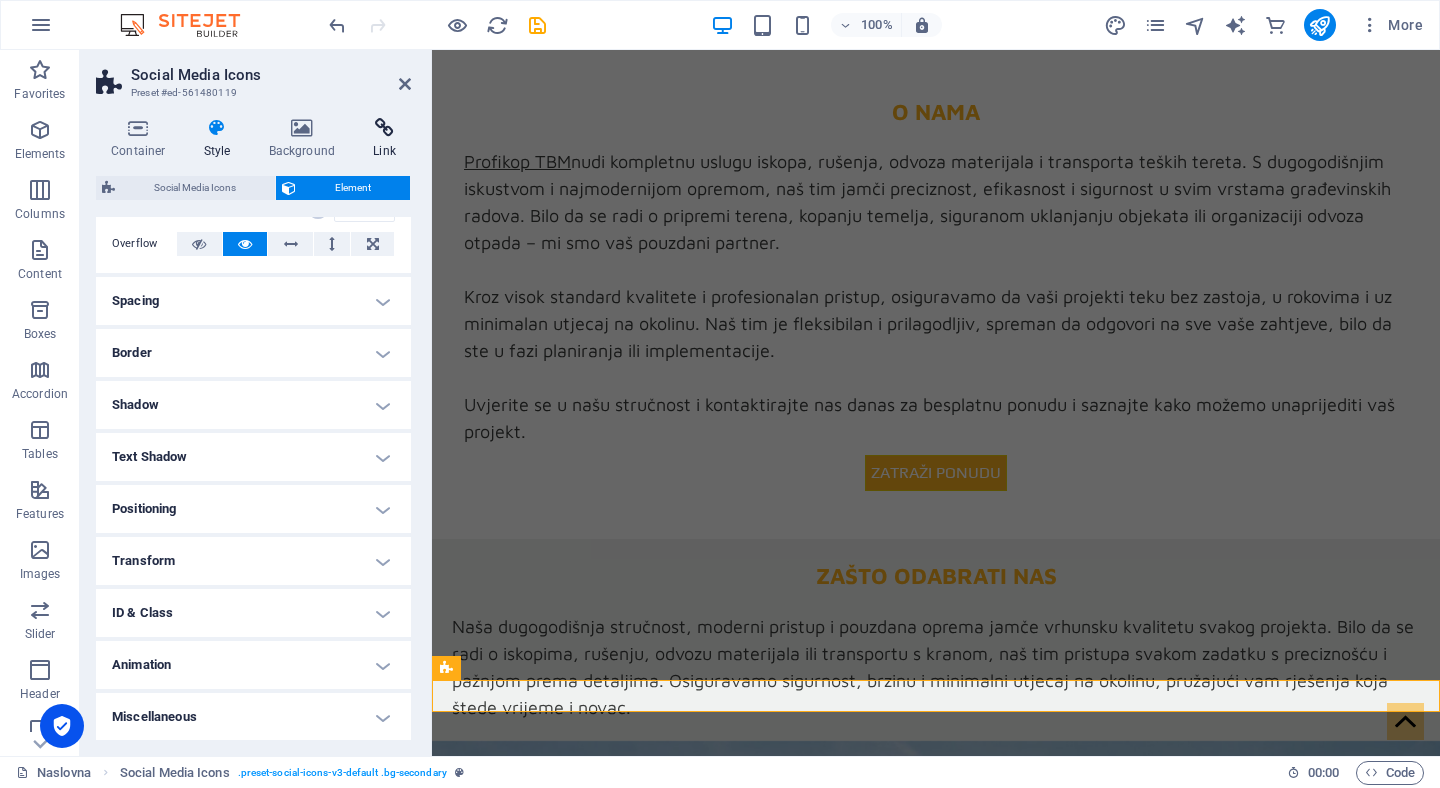 click at bounding box center [384, 128] 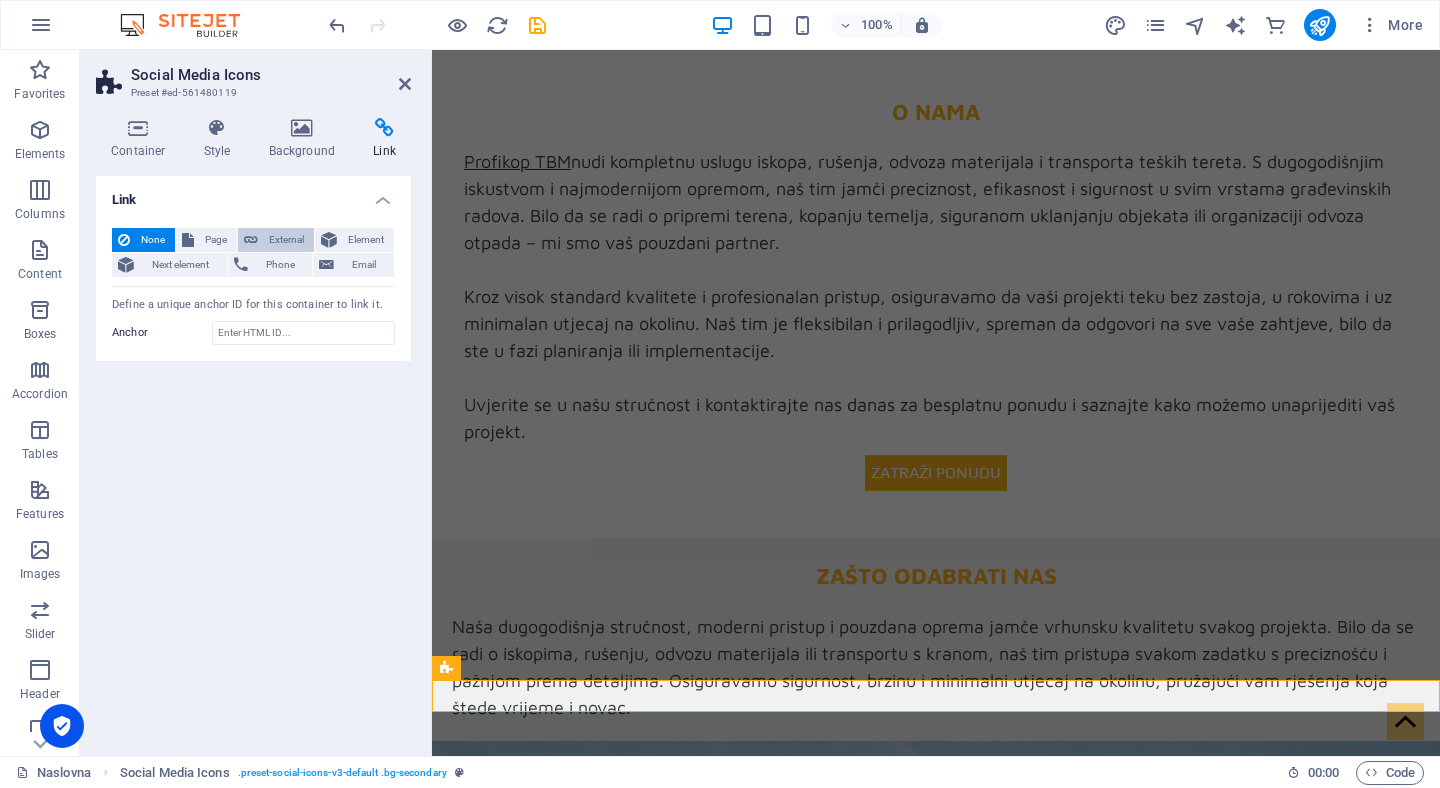 click on "External" at bounding box center [286, 240] 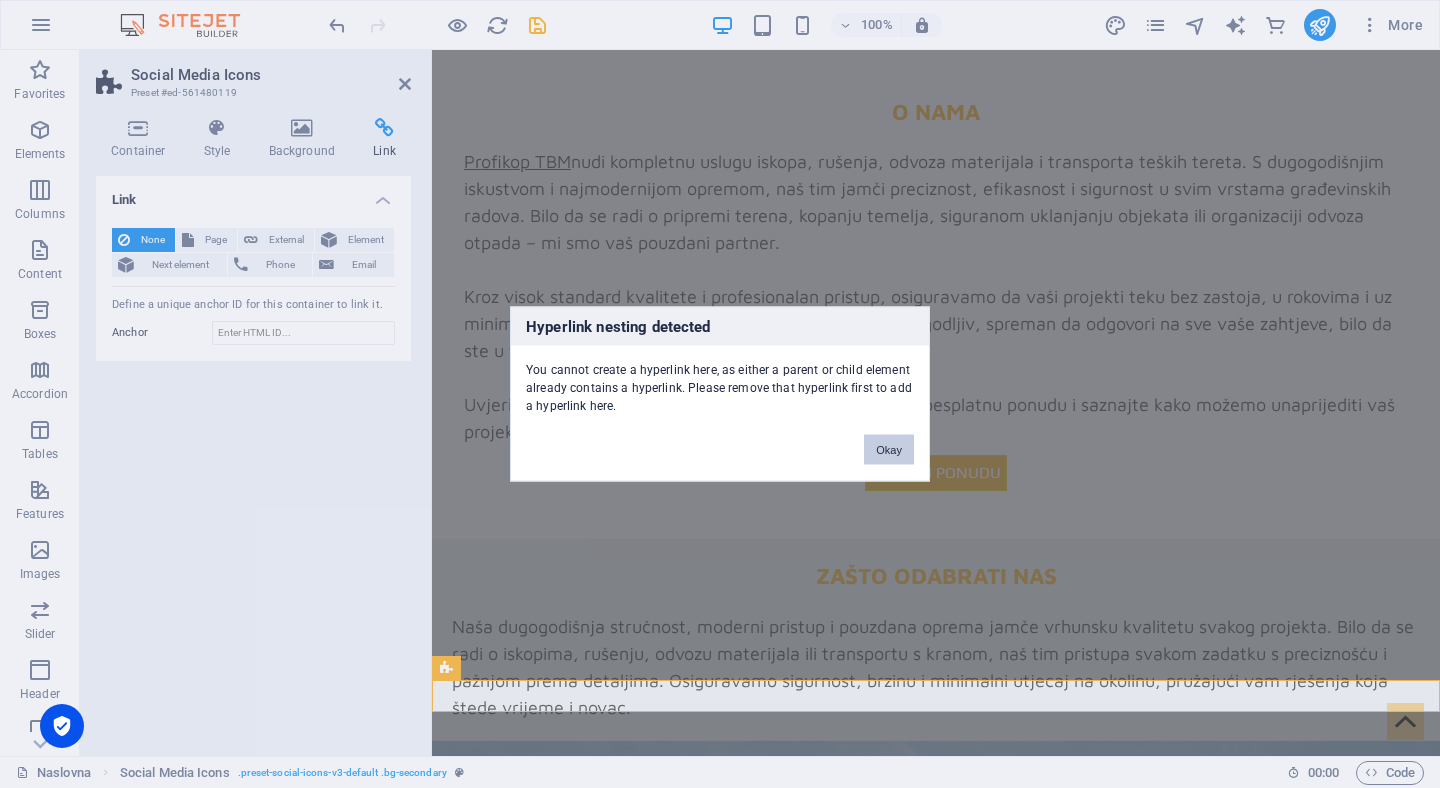 click on "Okay" at bounding box center (889, 450) 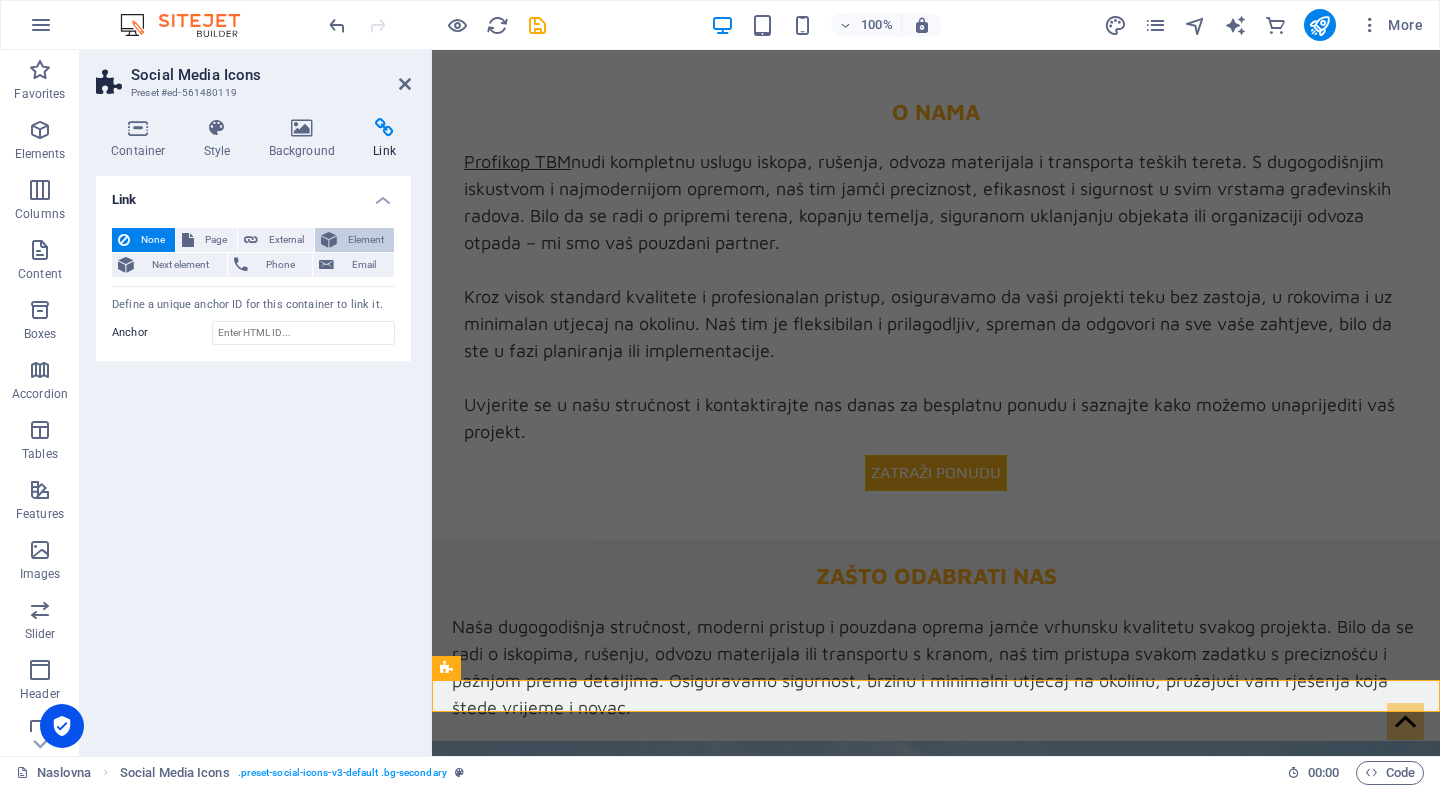 click on "Element" at bounding box center [365, 240] 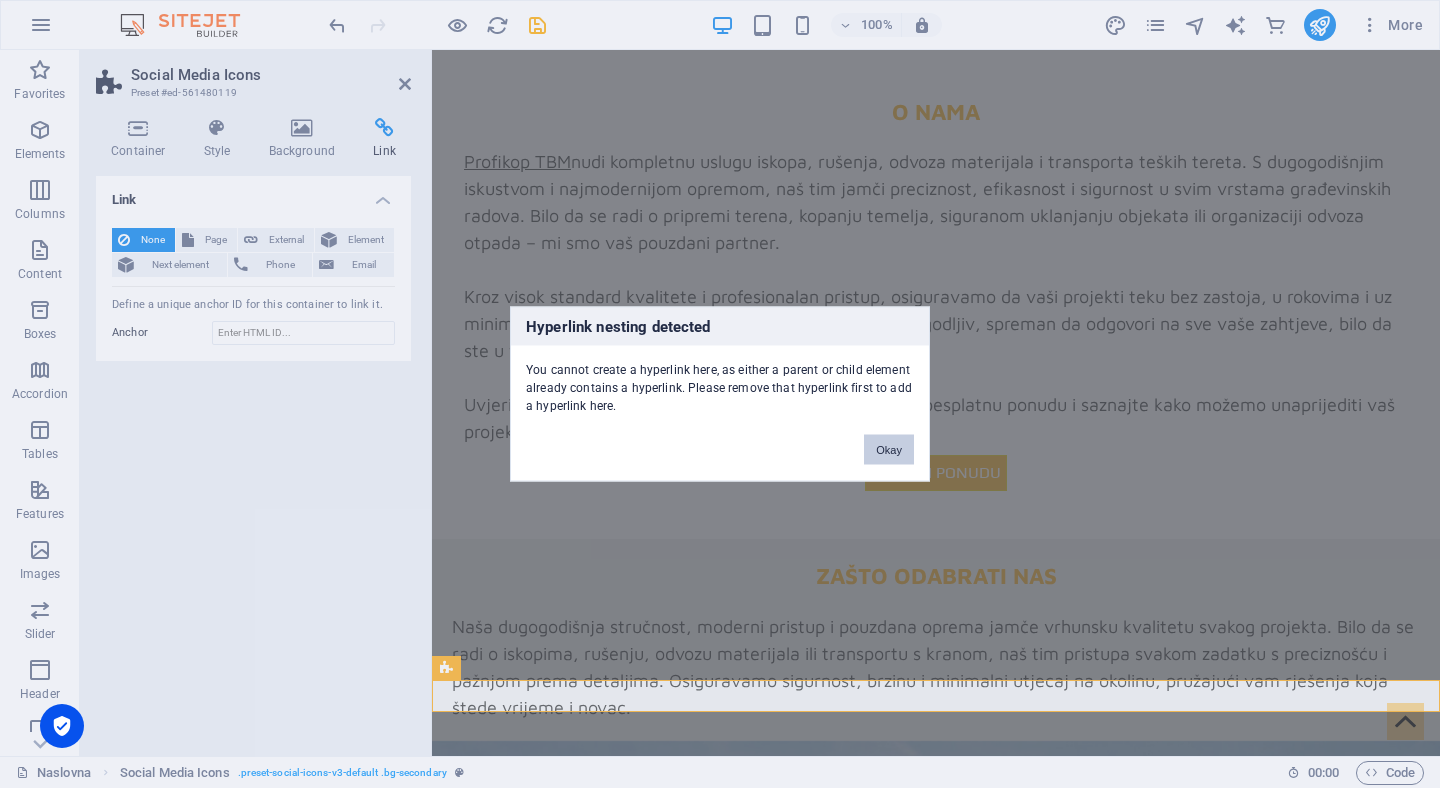 click on "Okay" at bounding box center (889, 450) 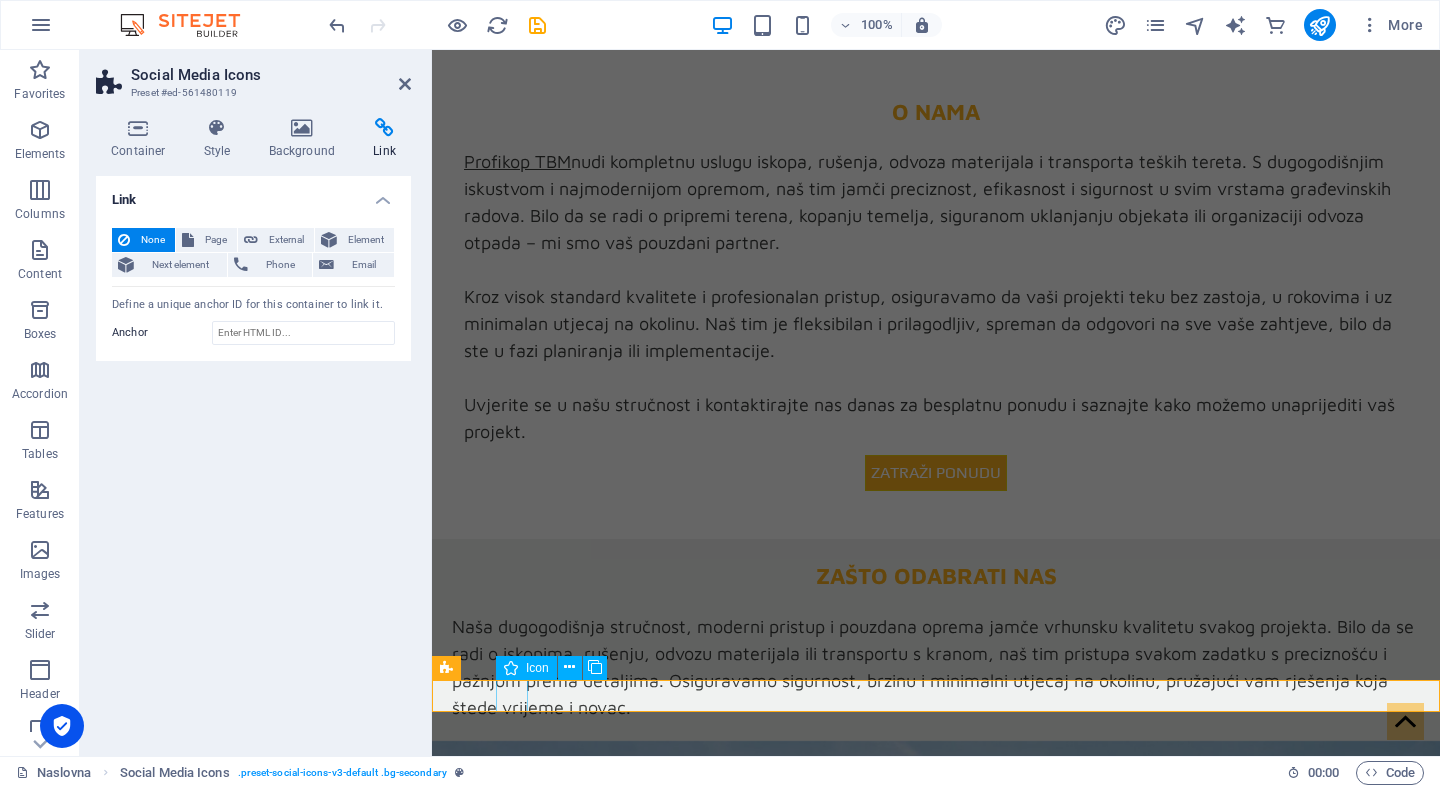 click at bounding box center [936, 4183] 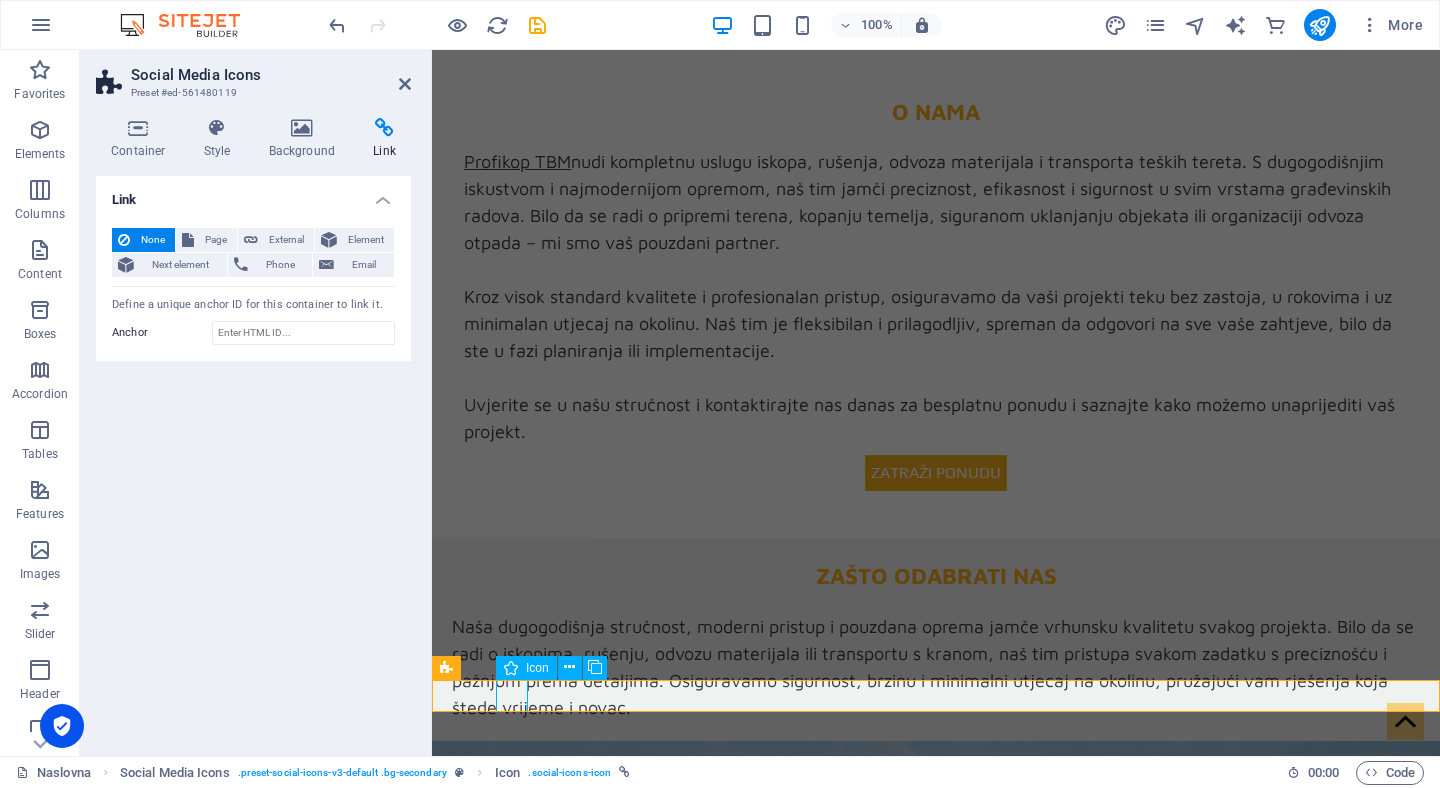 click at bounding box center (936, 4183) 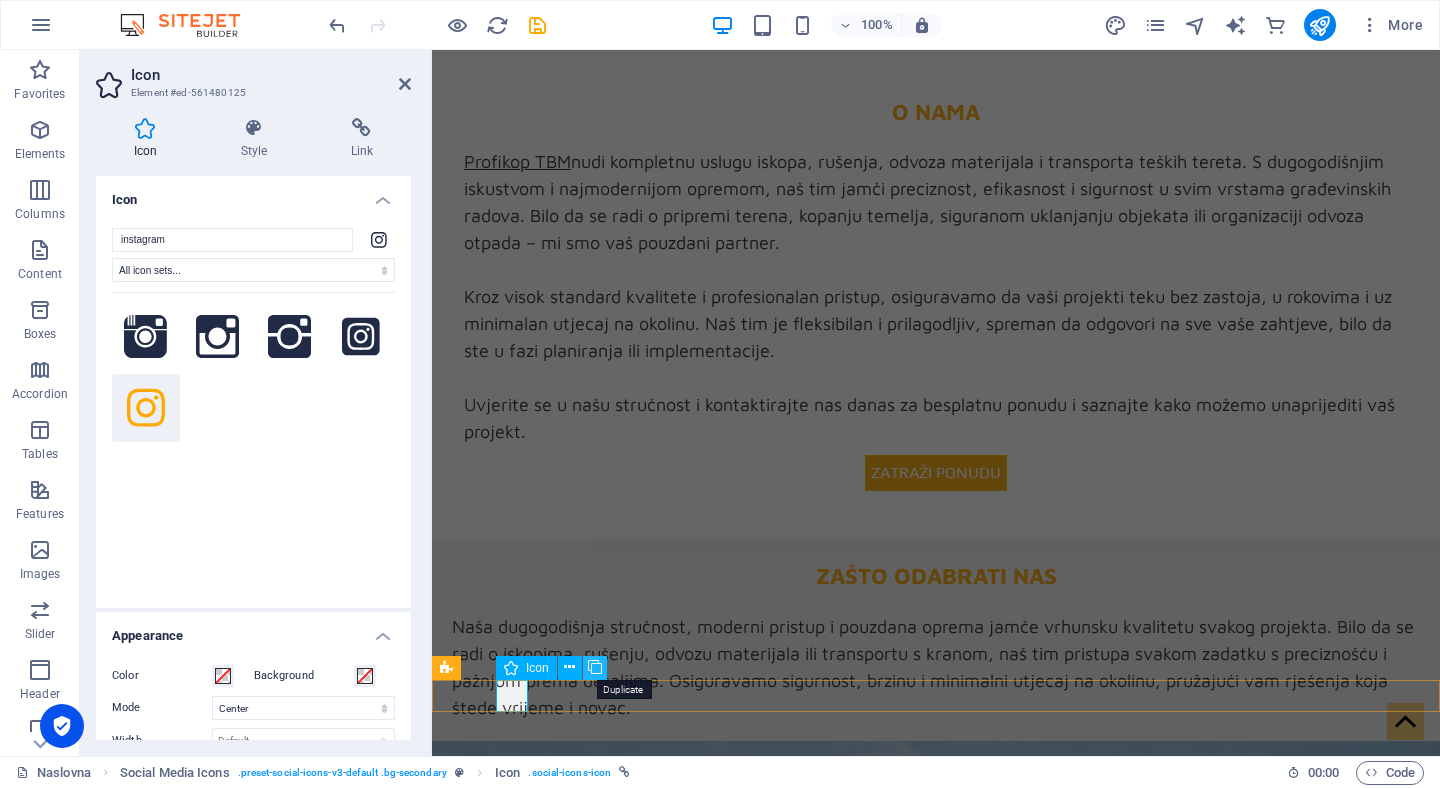 click at bounding box center [595, 667] 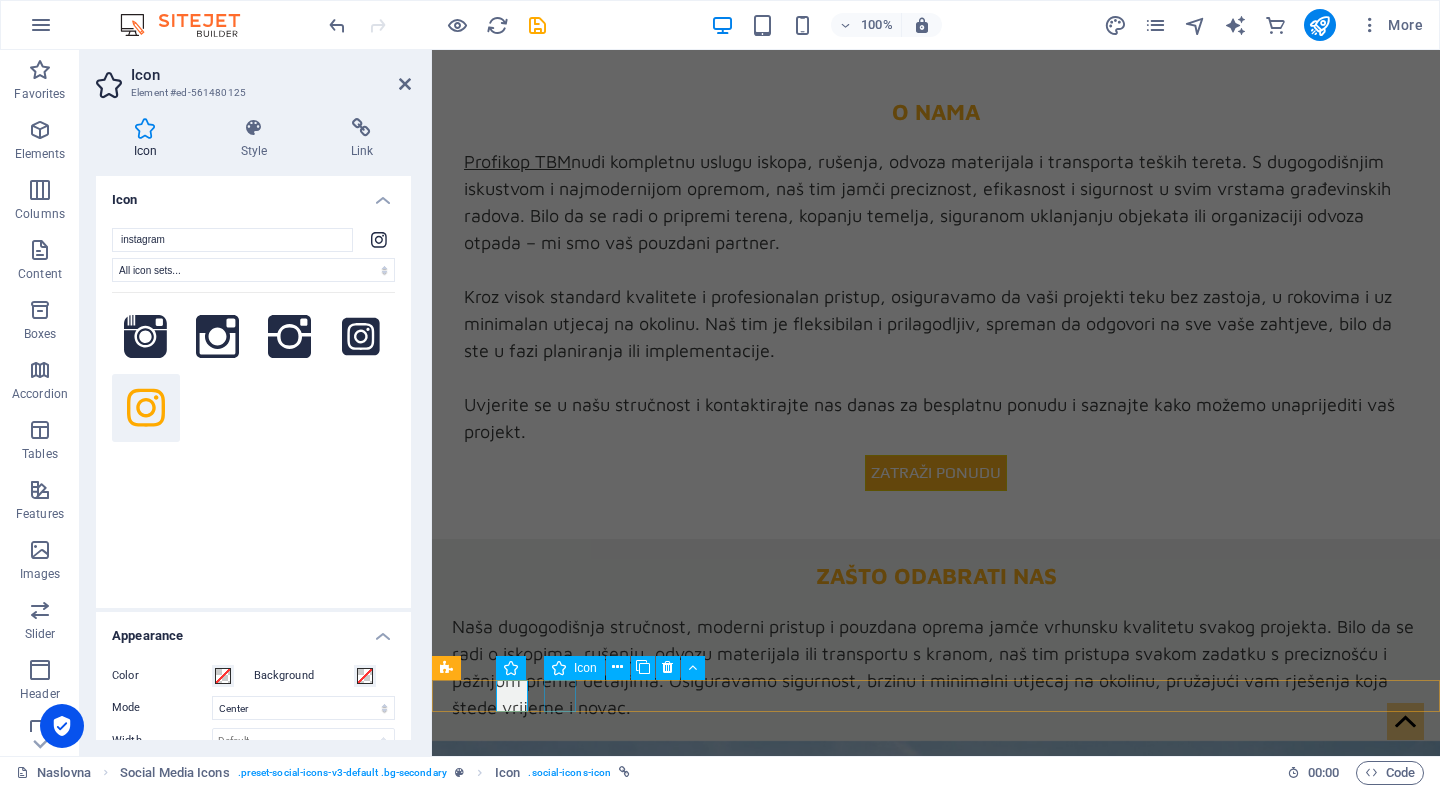 click at bounding box center [936, 4223] 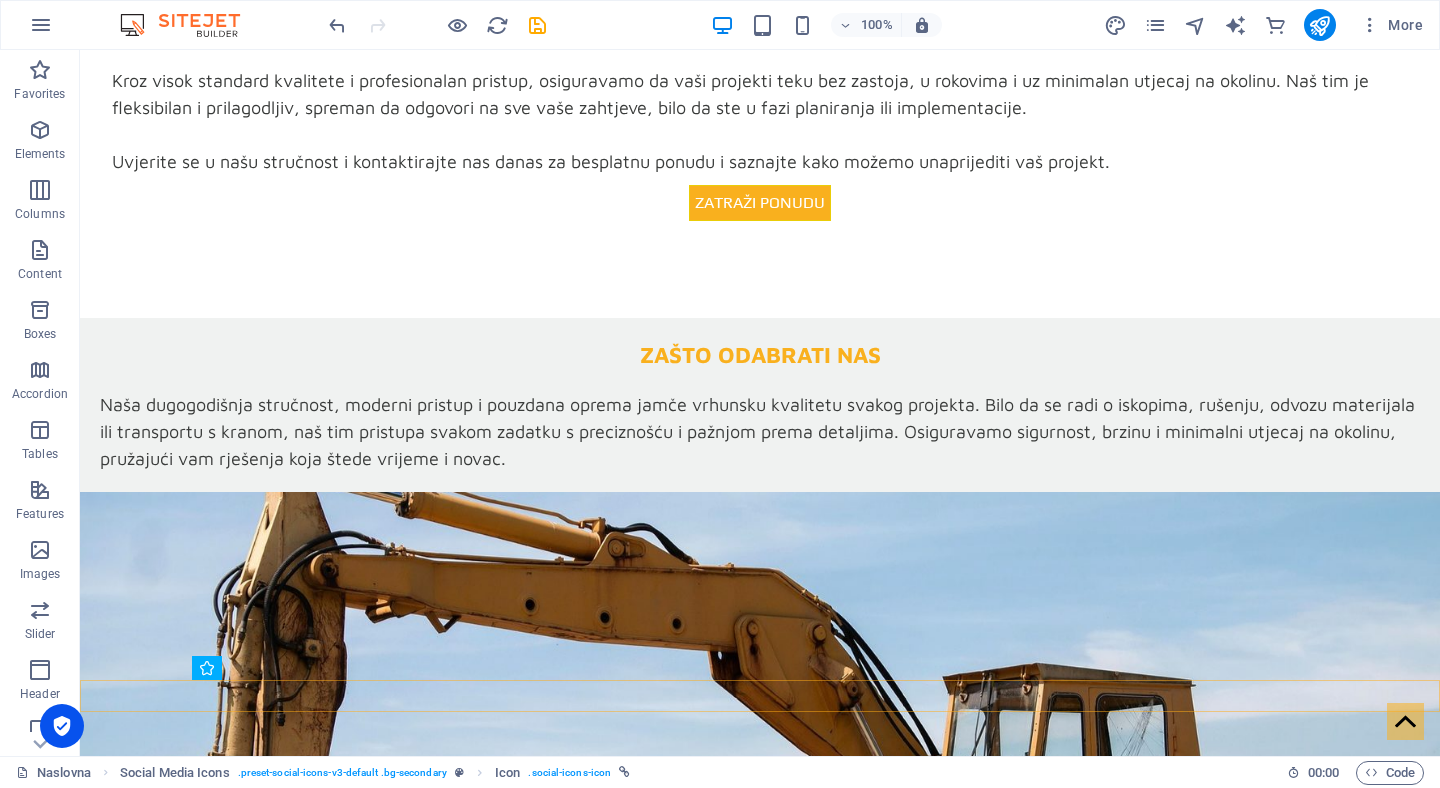 scroll, scrollTop: 3560, scrollLeft: 0, axis: vertical 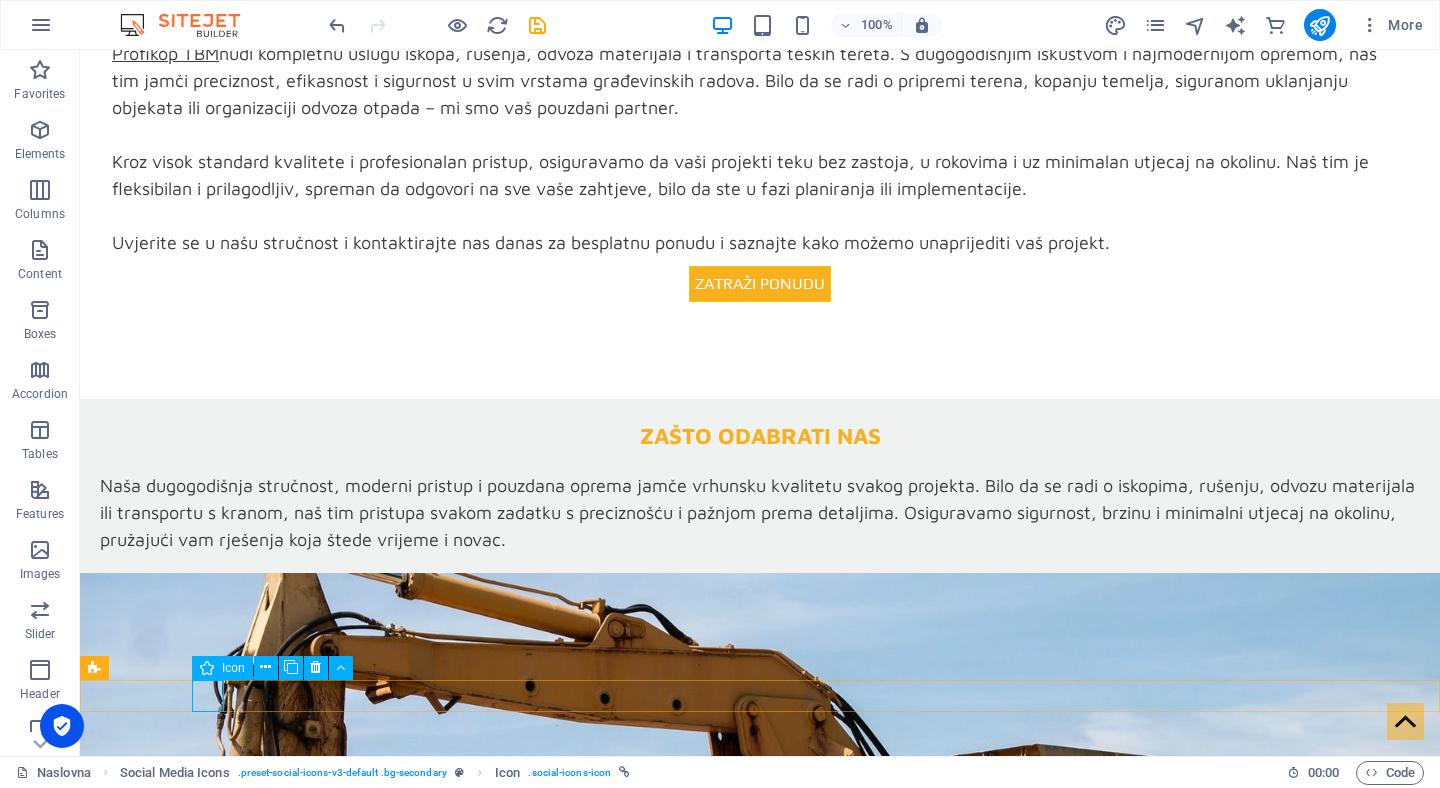 click at bounding box center (760, 3966) 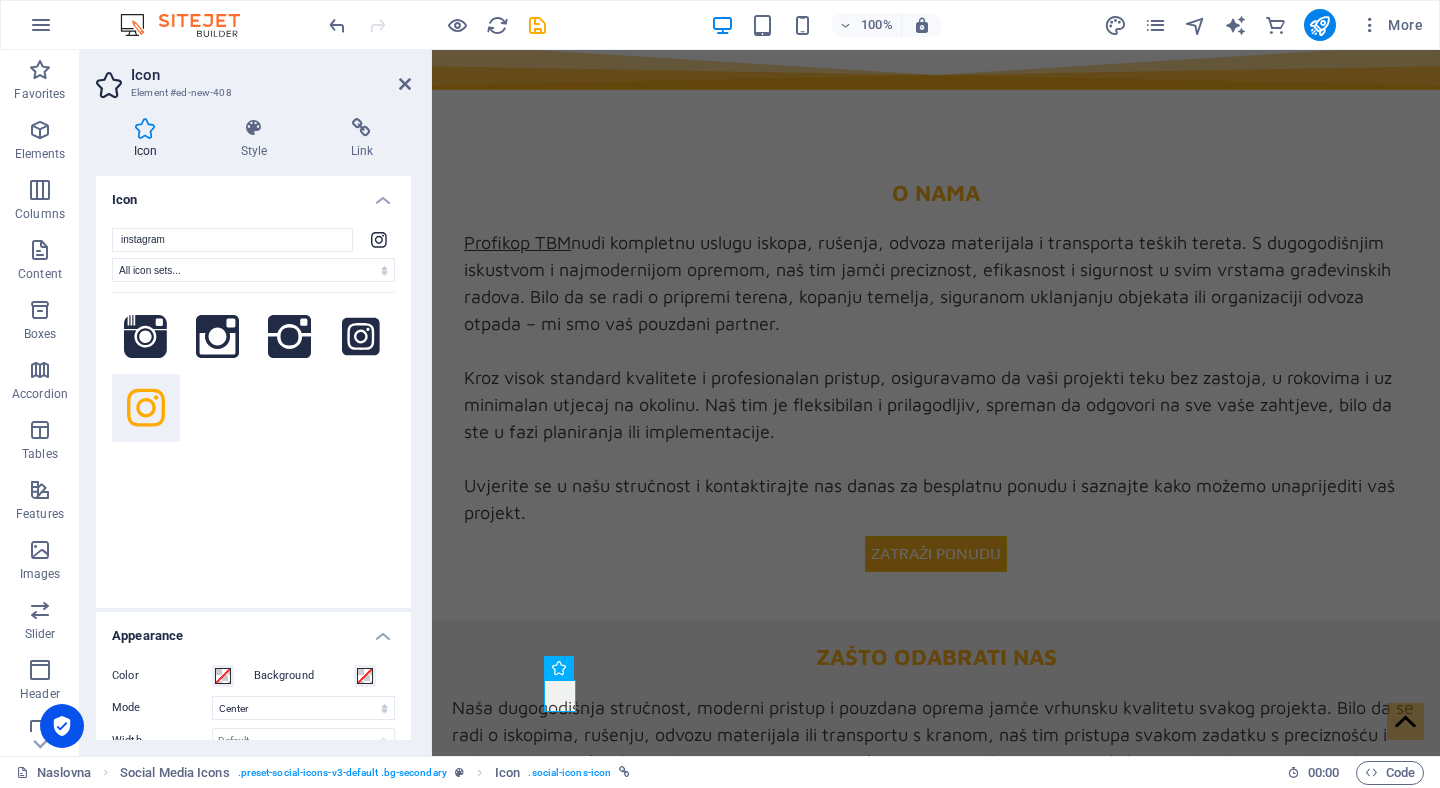 scroll, scrollTop: 3641, scrollLeft: 0, axis: vertical 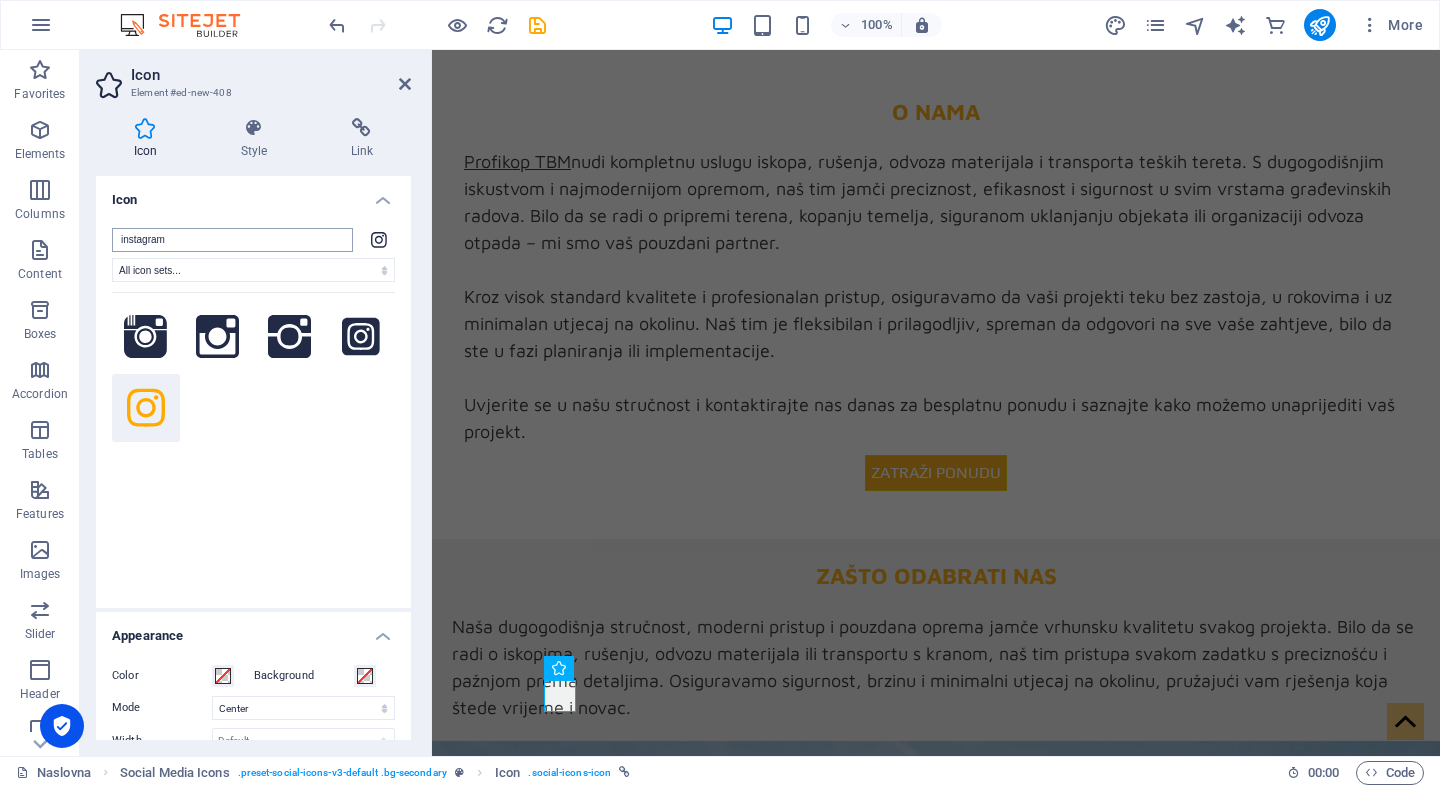 click on "instagram" at bounding box center (232, 240) 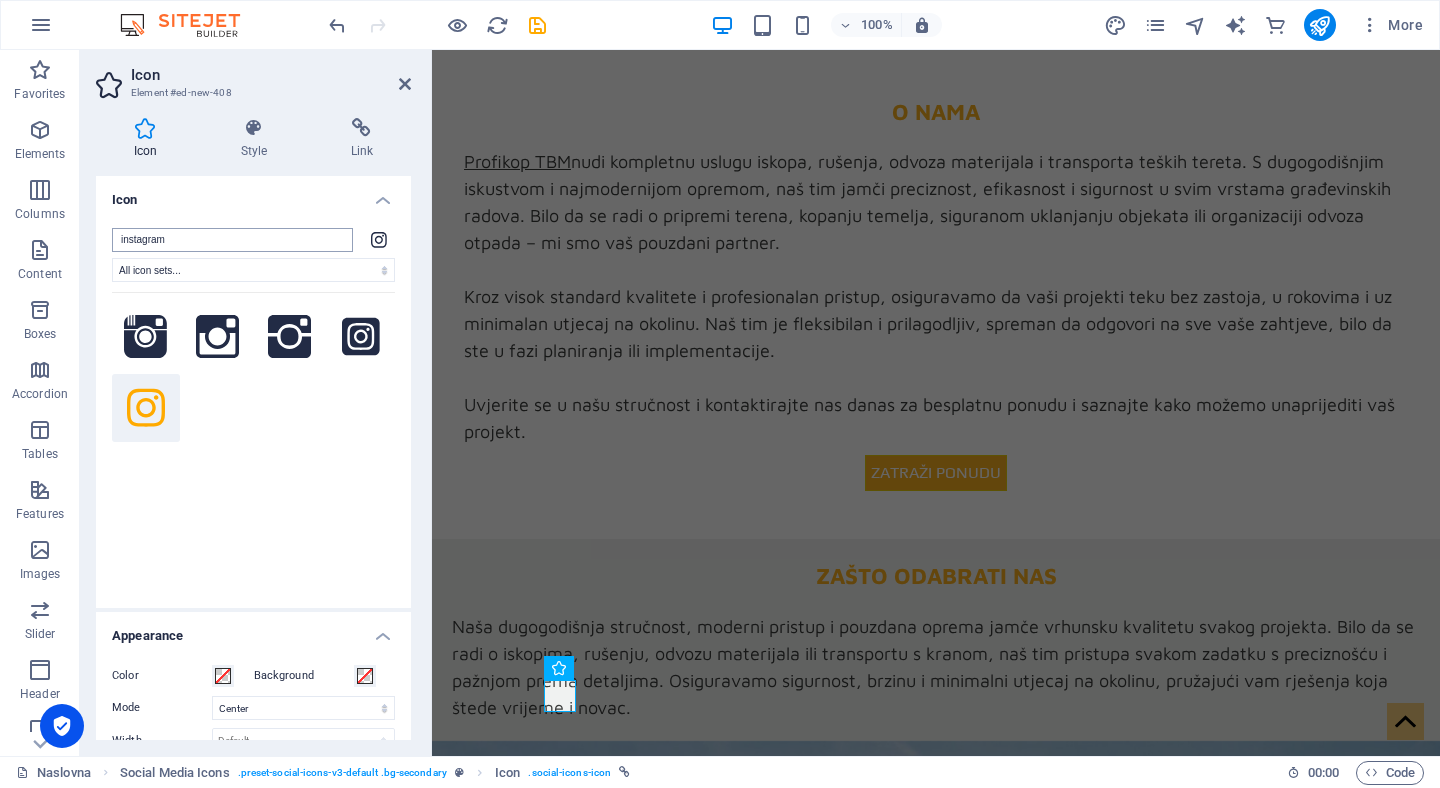 click on "instagram" at bounding box center [232, 240] 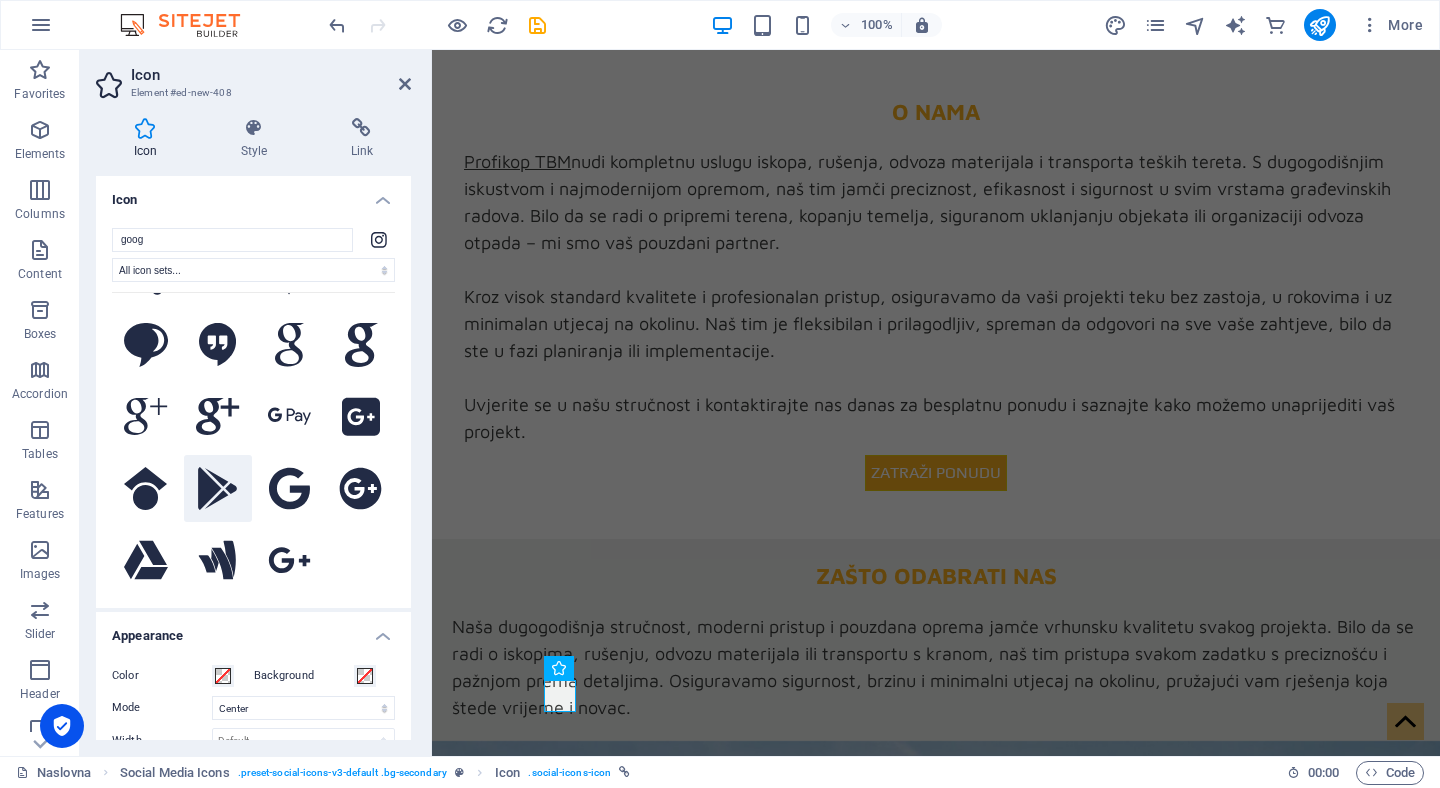scroll, scrollTop: 0, scrollLeft: 0, axis: both 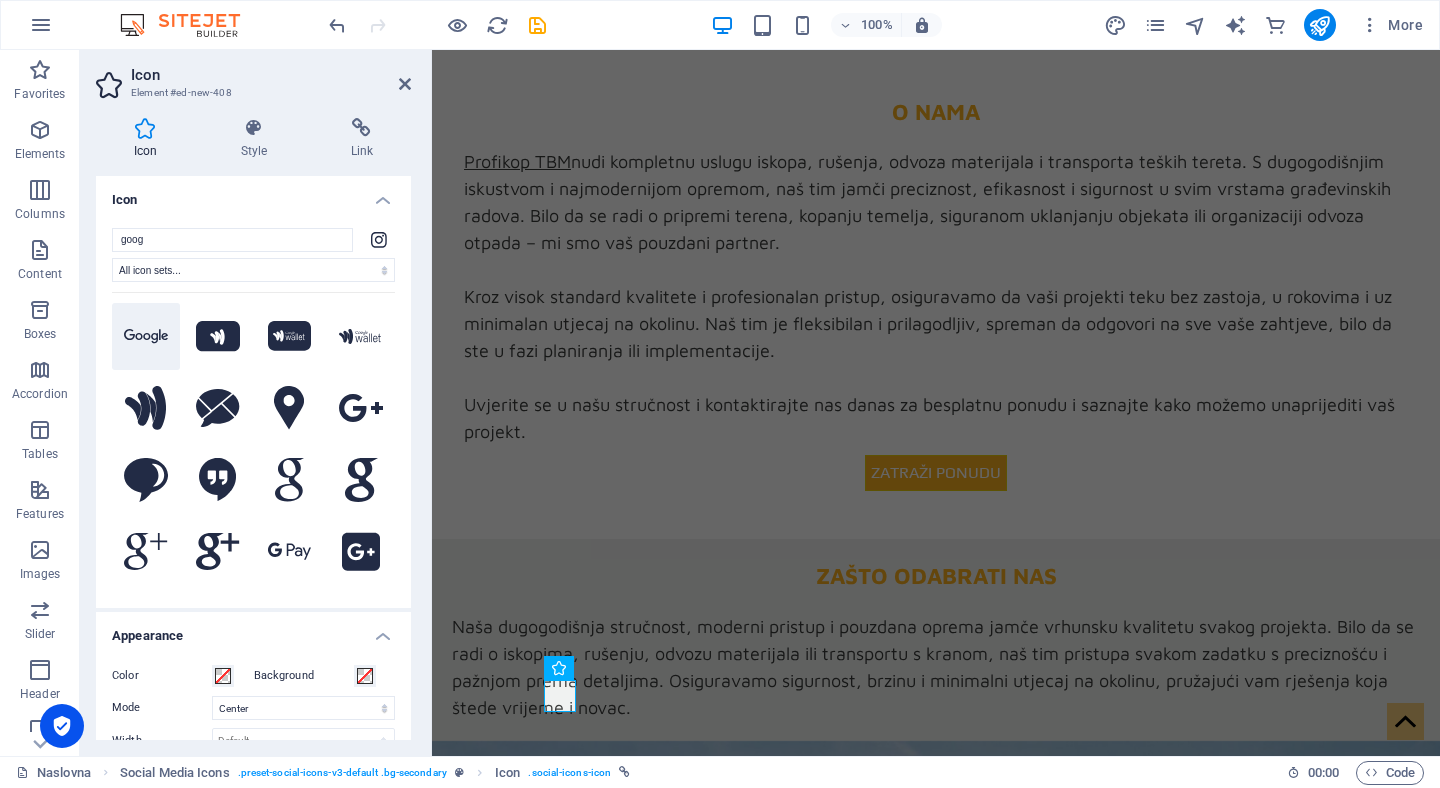 type on "goog" 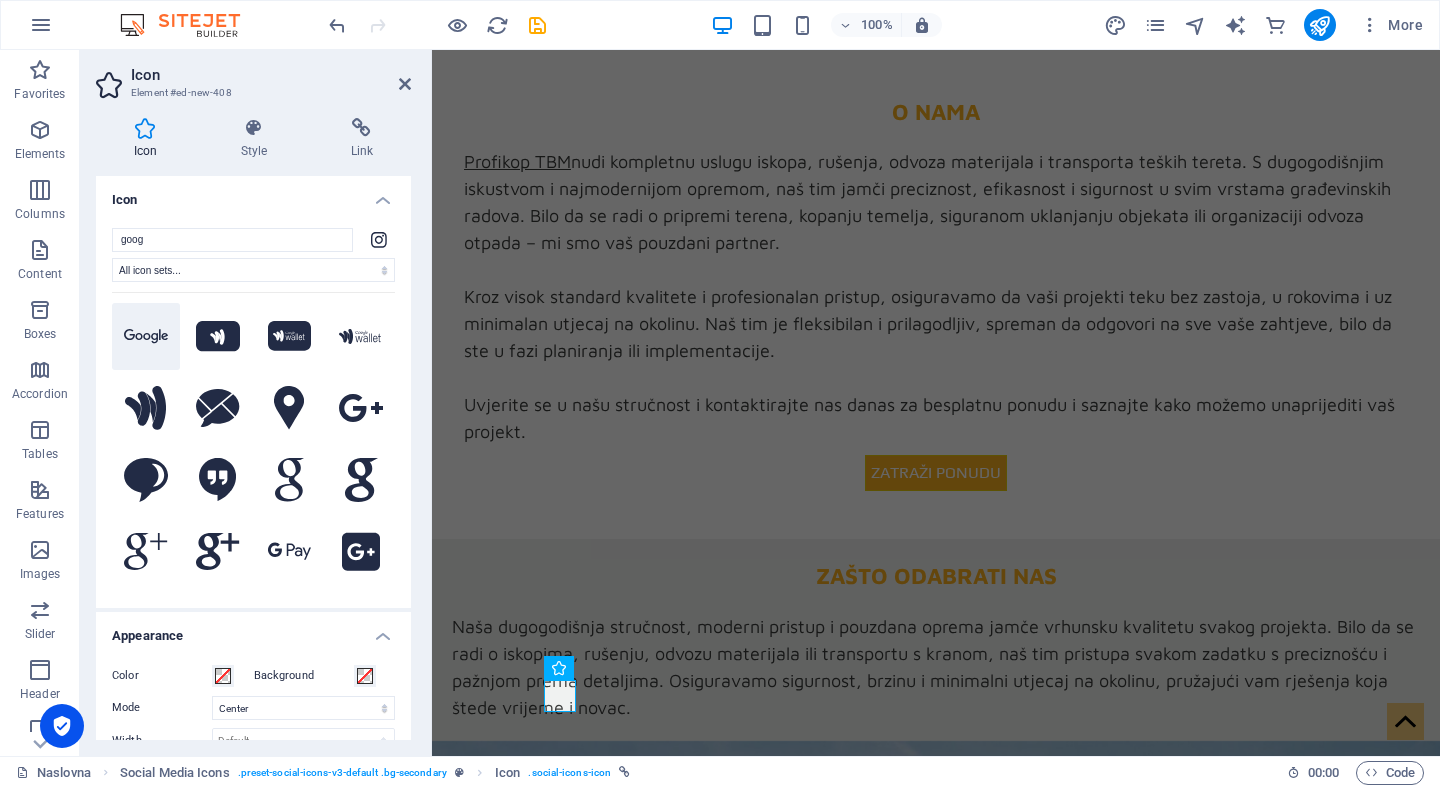 click at bounding box center [146, 337] 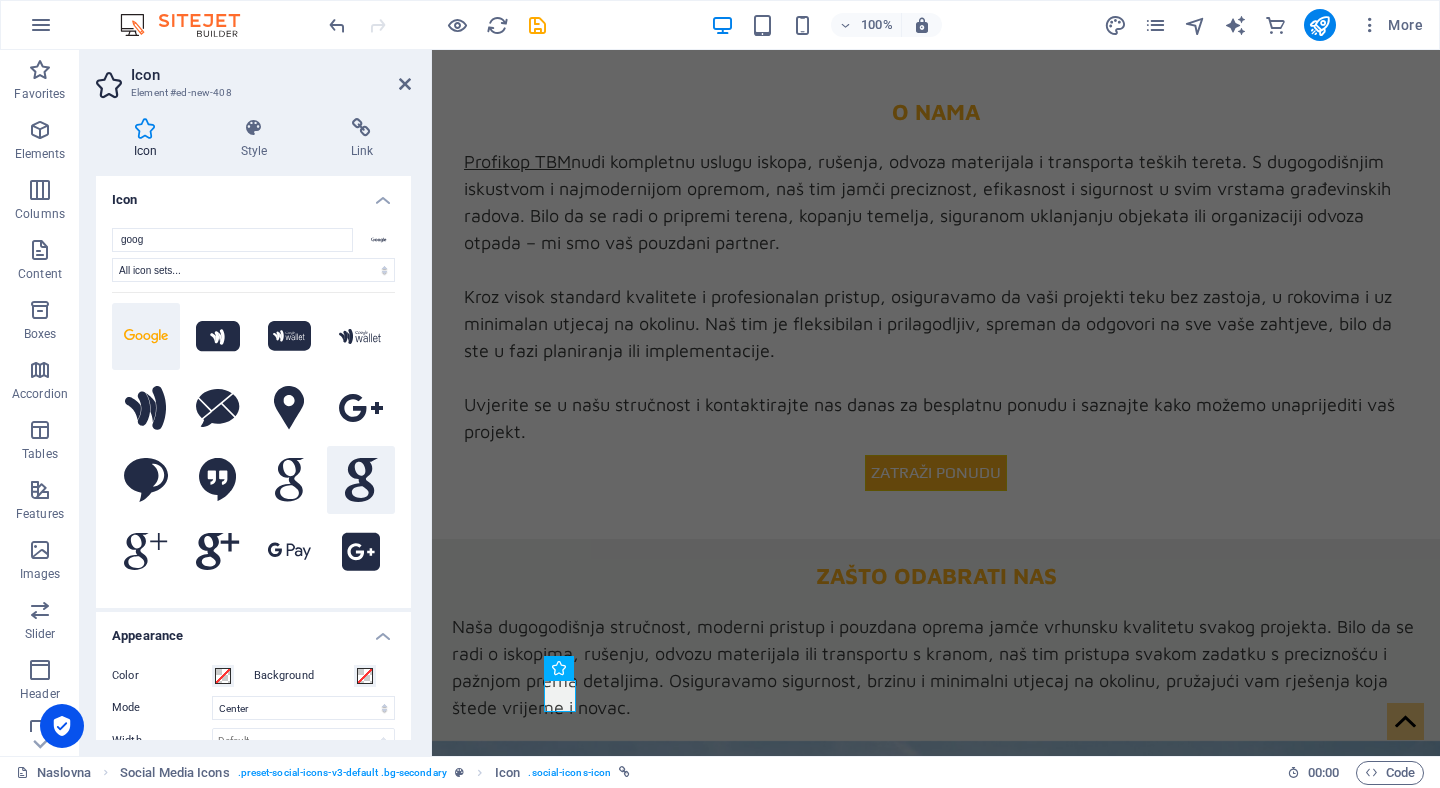 click 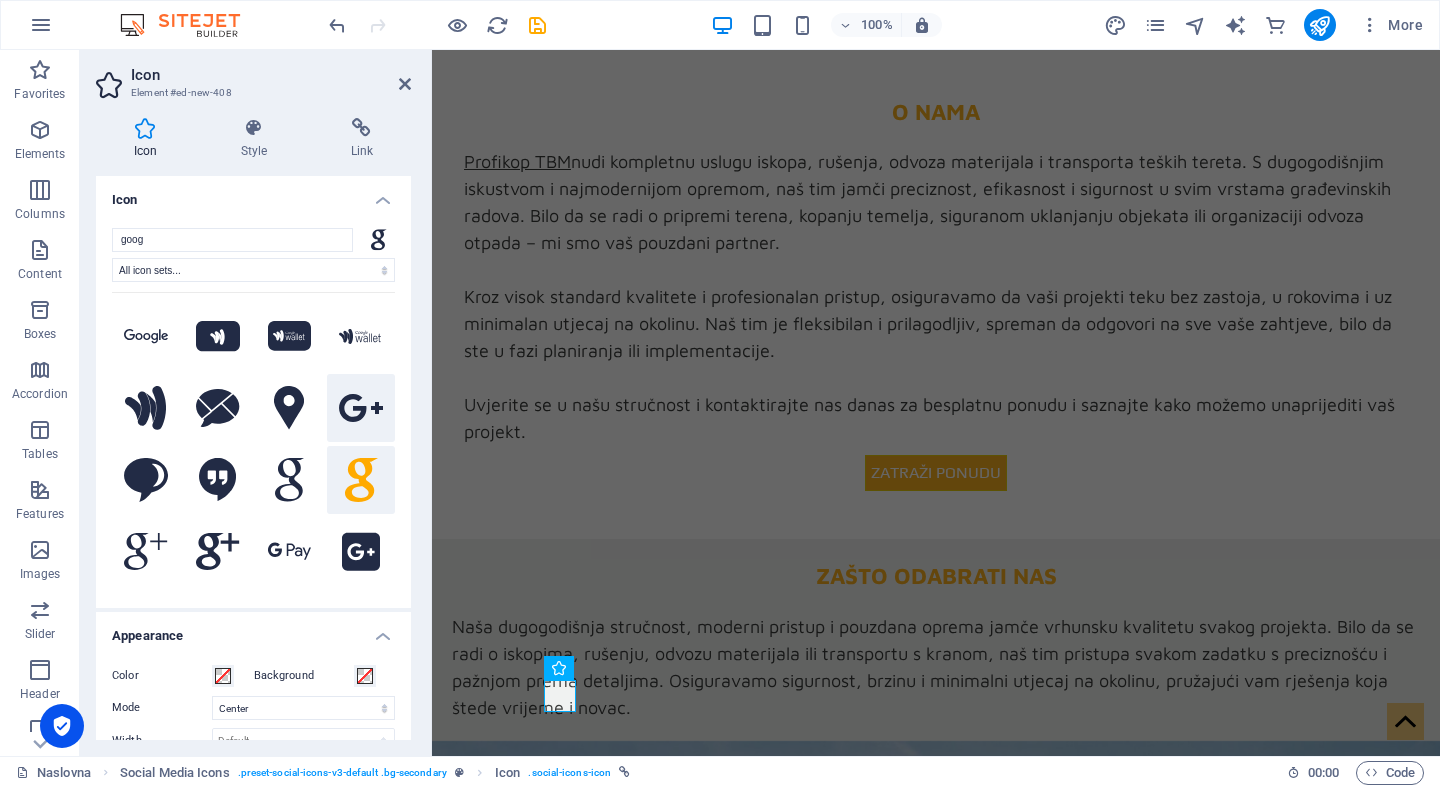 click at bounding box center [361, 408] 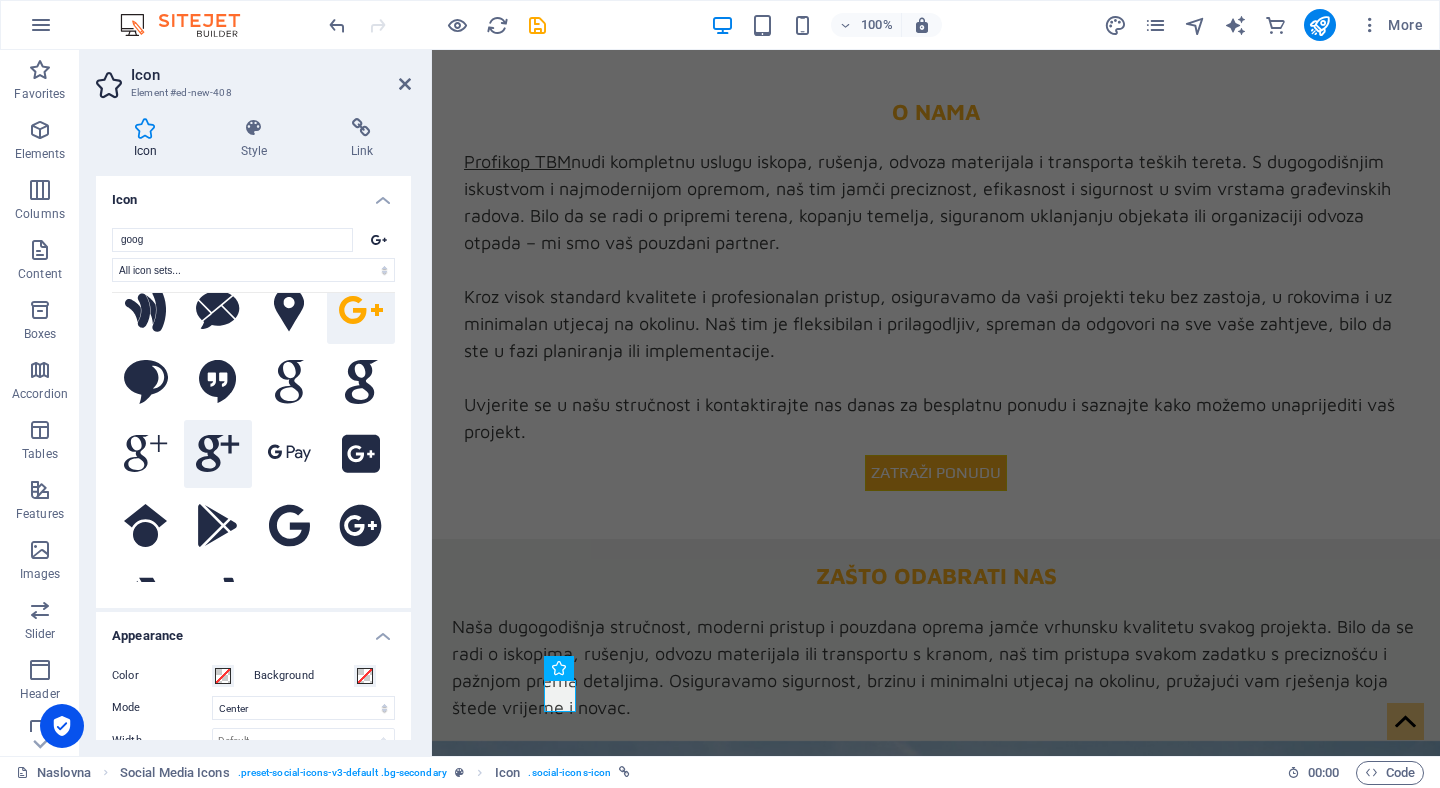 scroll, scrollTop: 135, scrollLeft: 0, axis: vertical 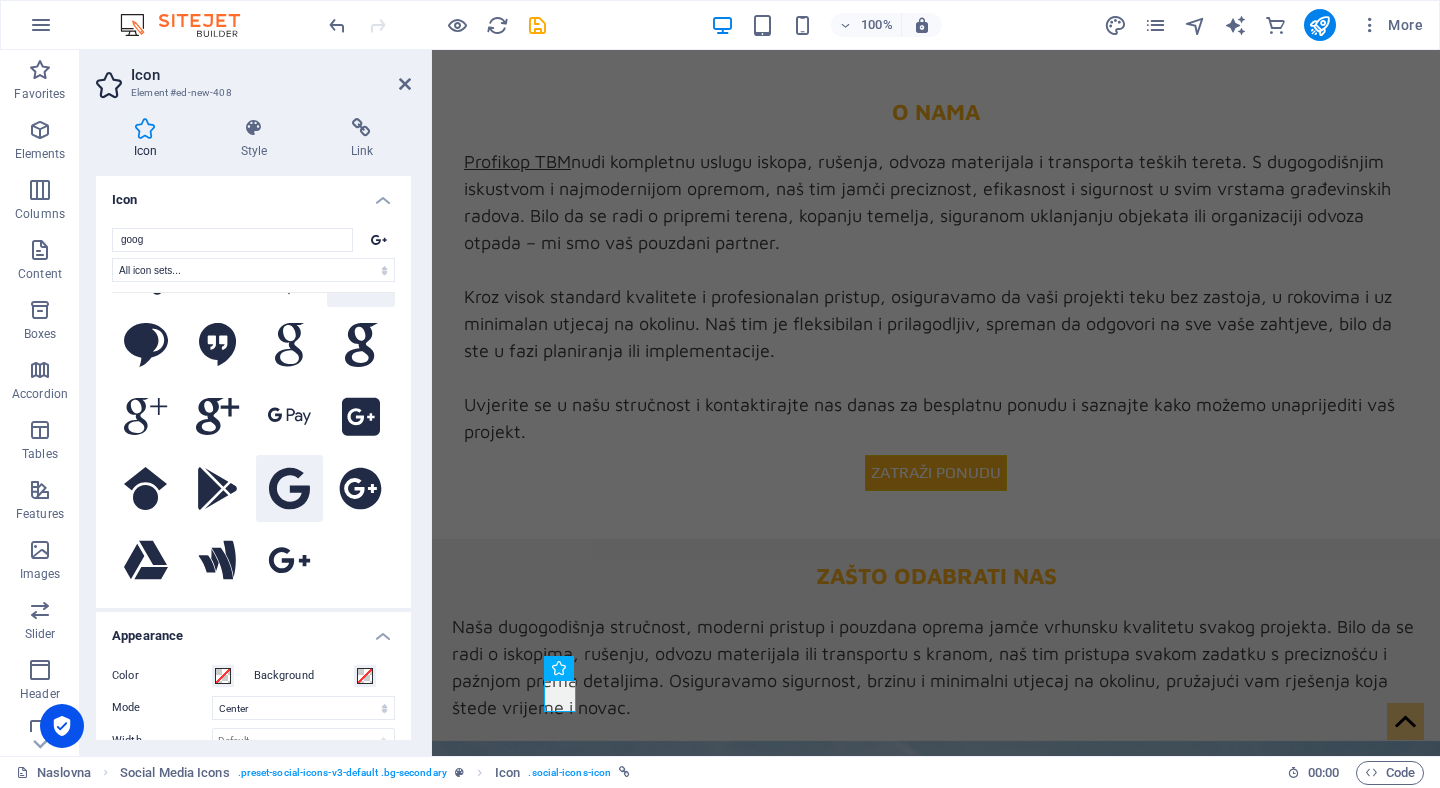 click at bounding box center [290, 489] 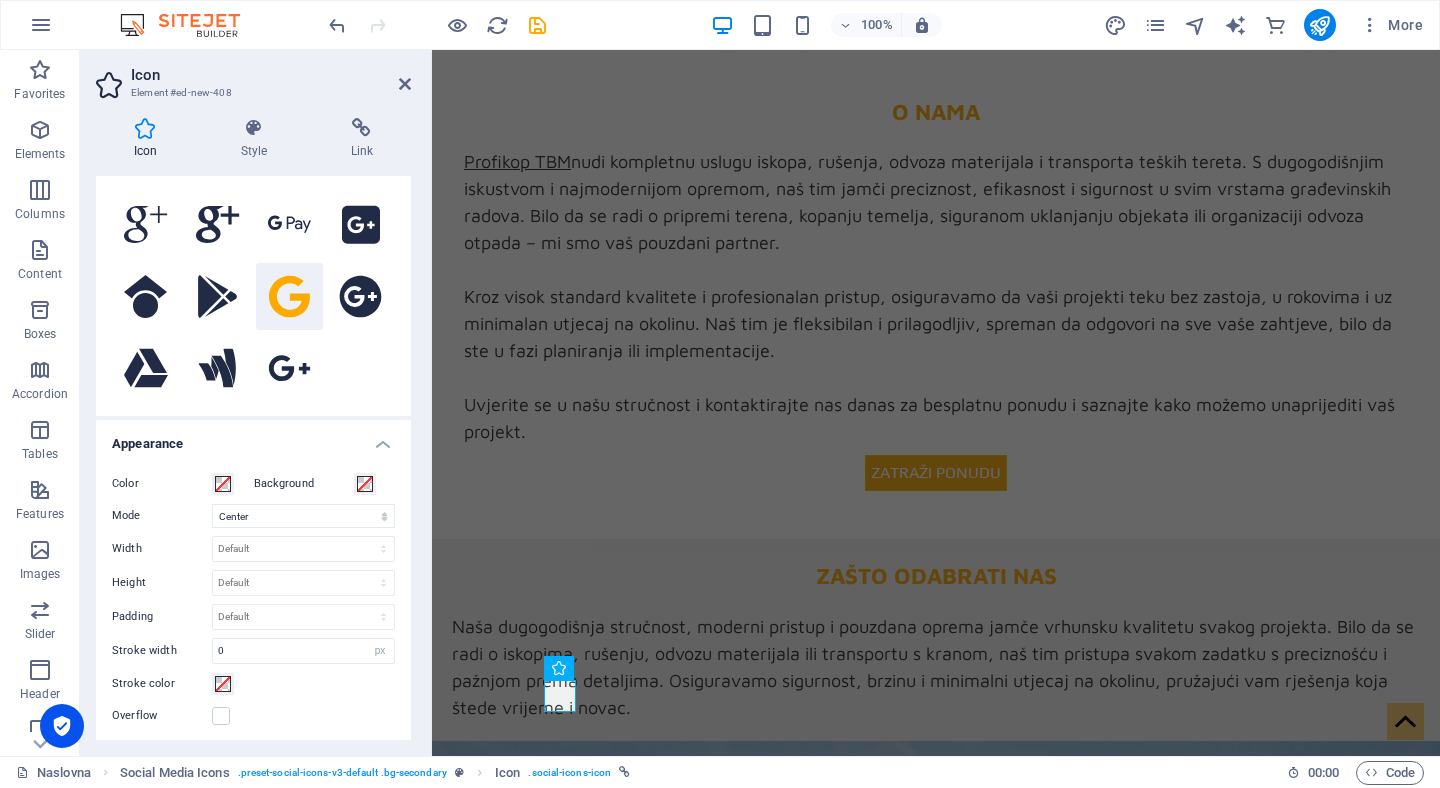 scroll, scrollTop: 201, scrollLeft: 0, axis: vertical 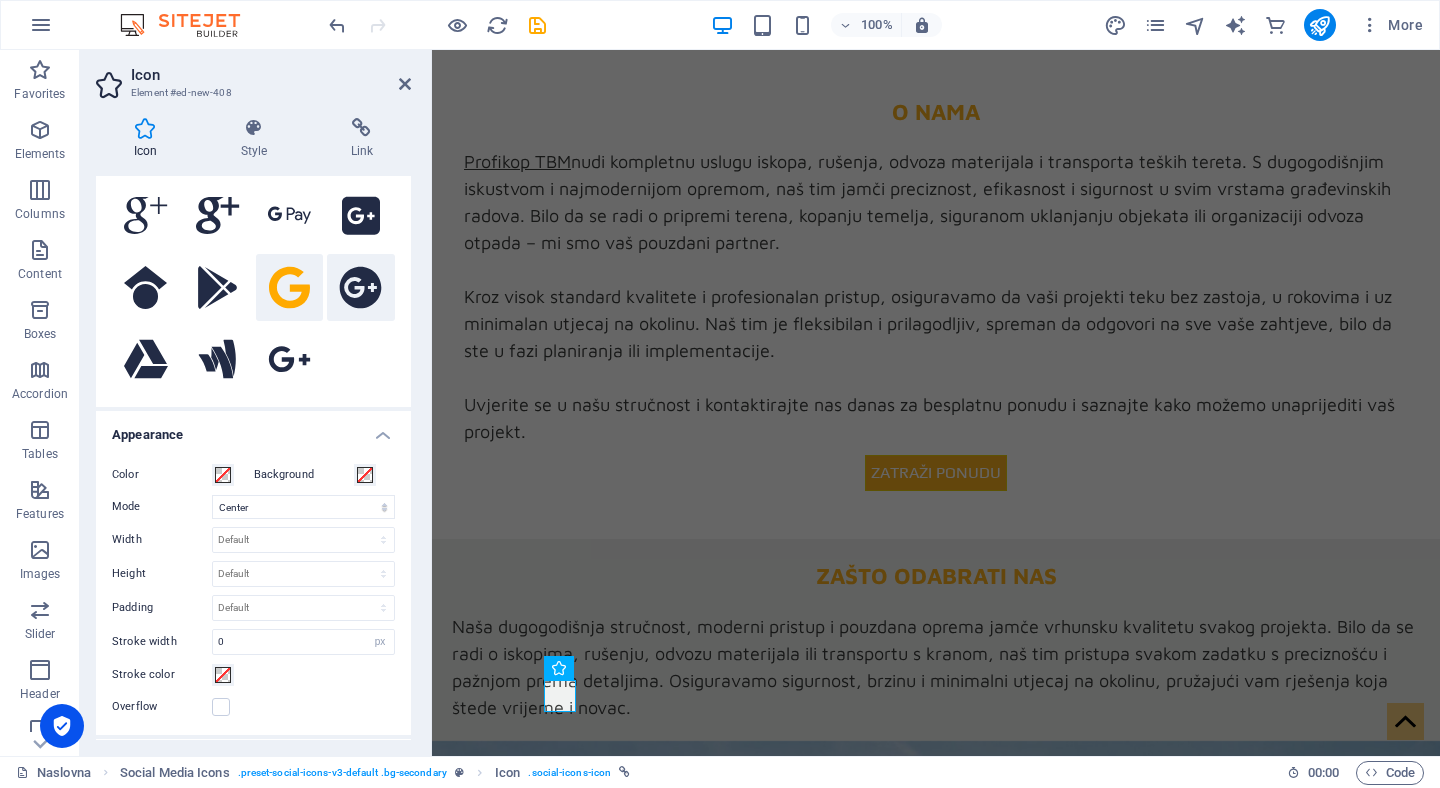 click 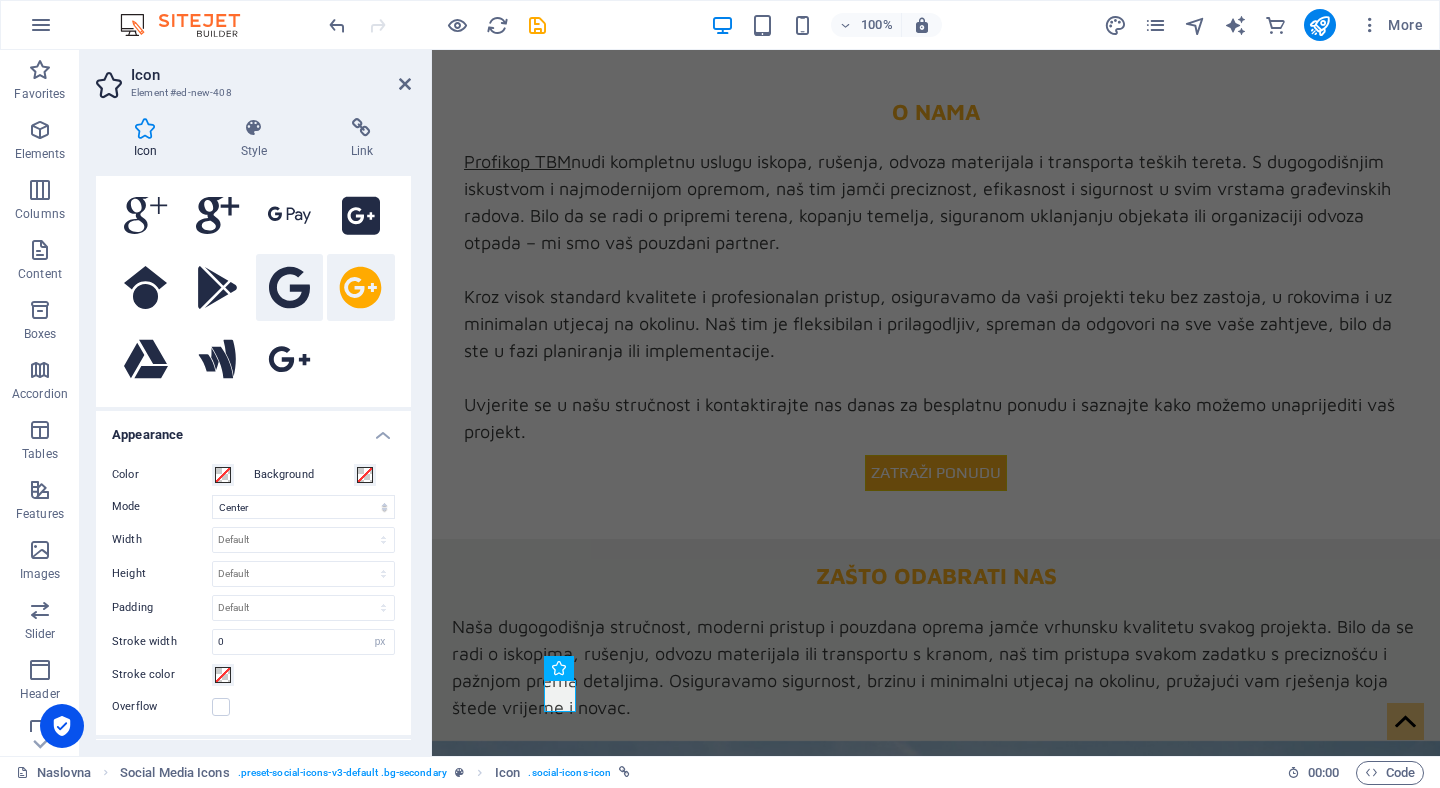 click 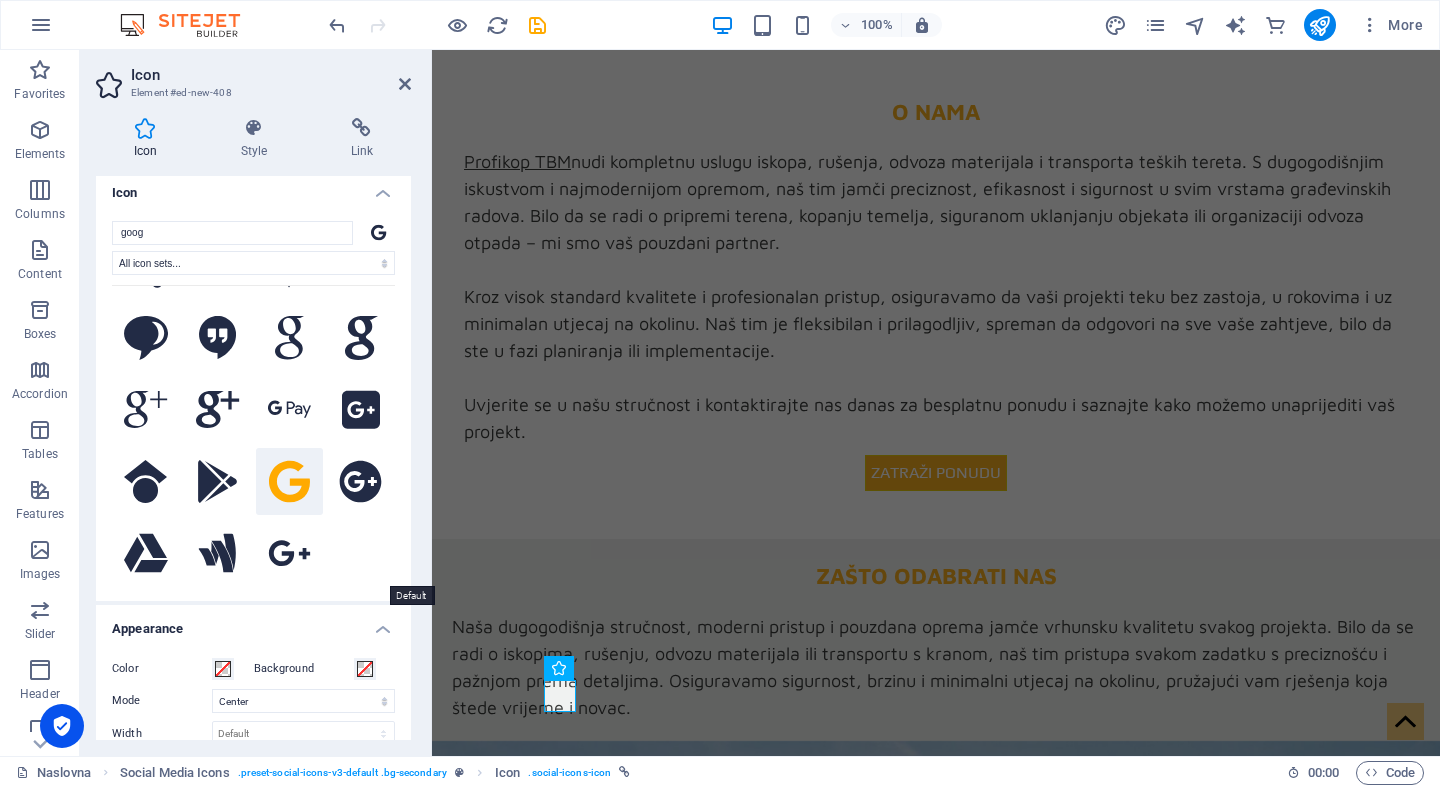 scroll, scrollTop: 0, scrollLeft: 0, axis: both 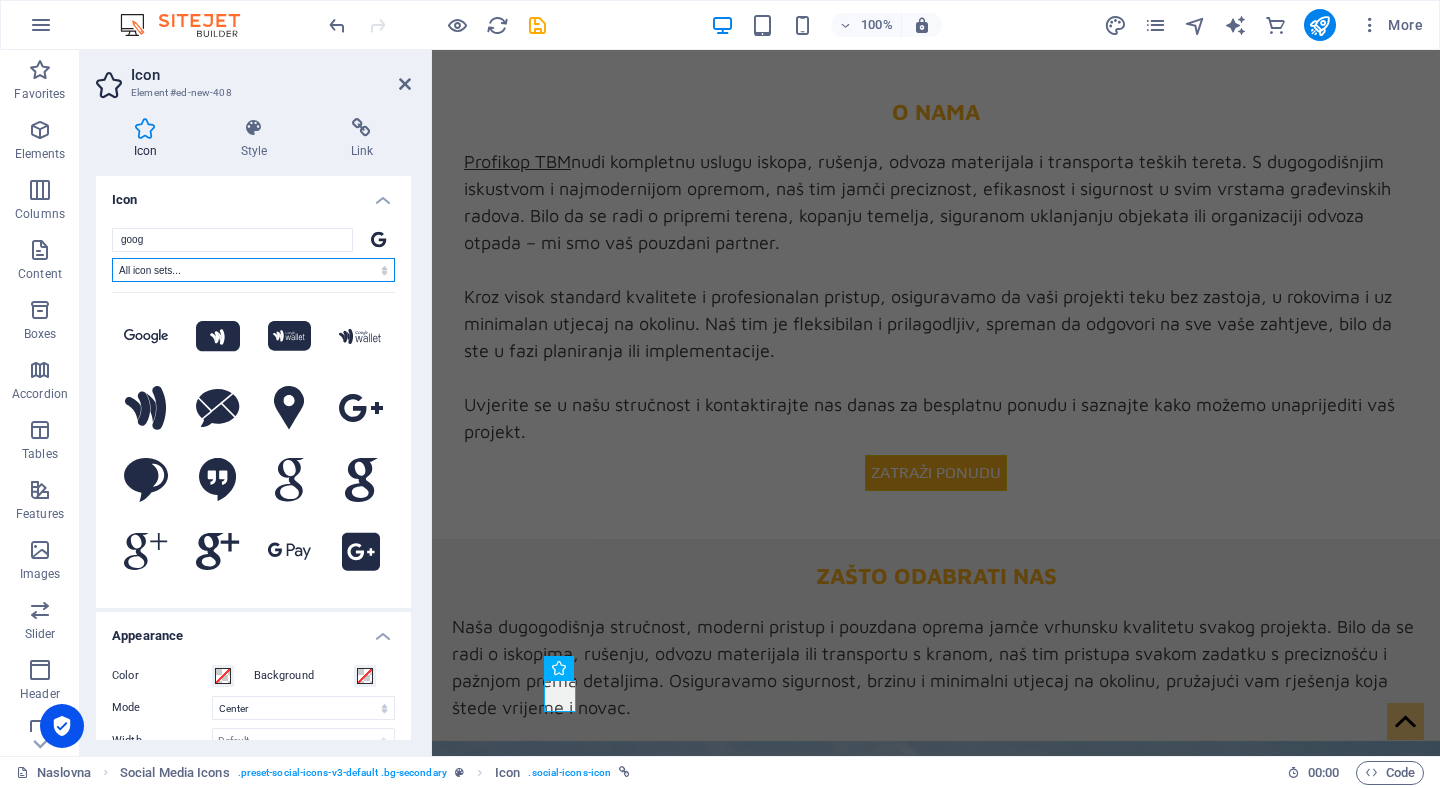 click on "All icon sets... IcoFont Ionicons FontAwesome Brands FontAwesome Duotone FontAwesome Solid FontAwesome Regular FontAwesome Light FontAwesome Thin FontAwesome Sharp Solid FontAwesome Sharp Regular FontAwesome Sharp Light FontAwesome Sharp Thin" at bounding box center (253, 270) 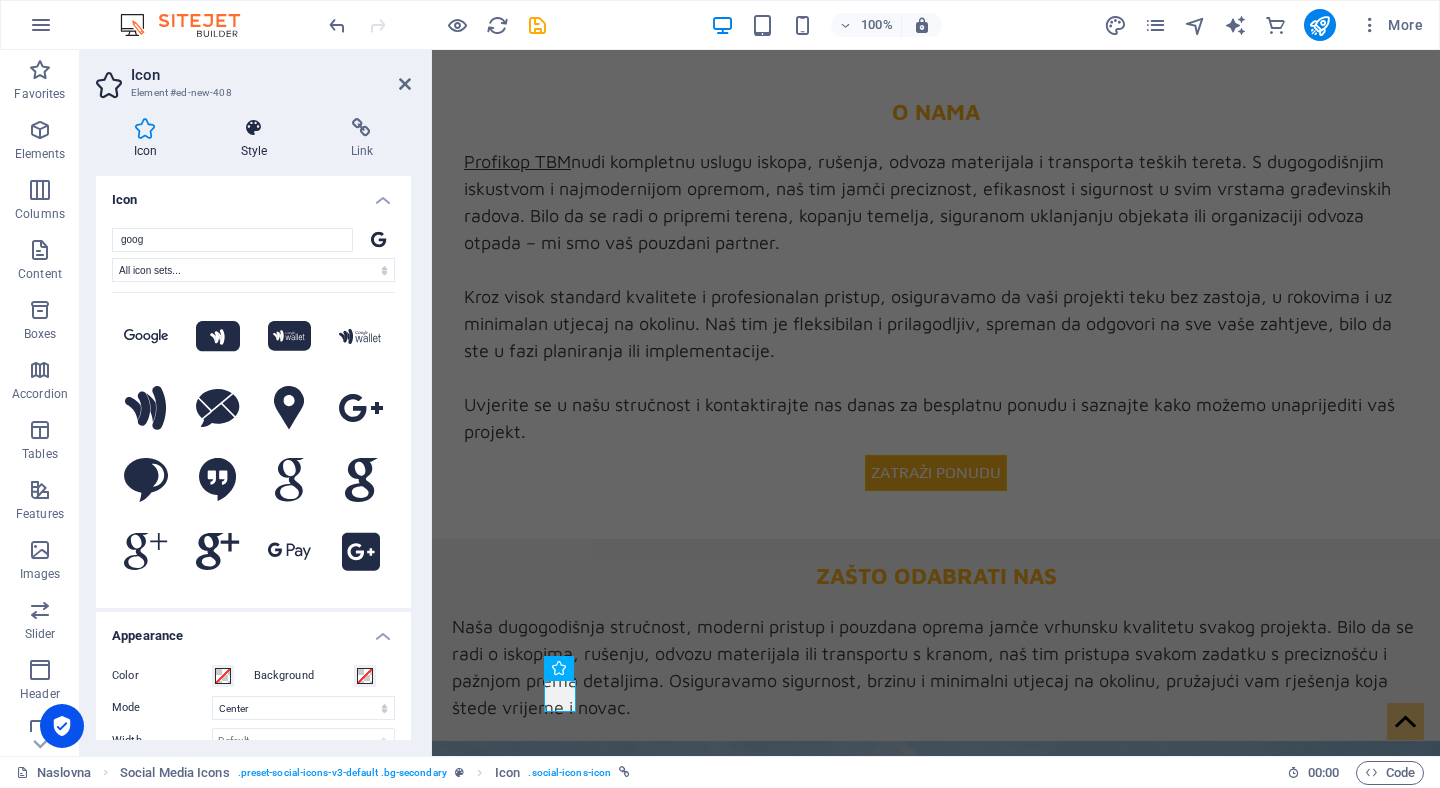 click at bounding box center [254, 128] 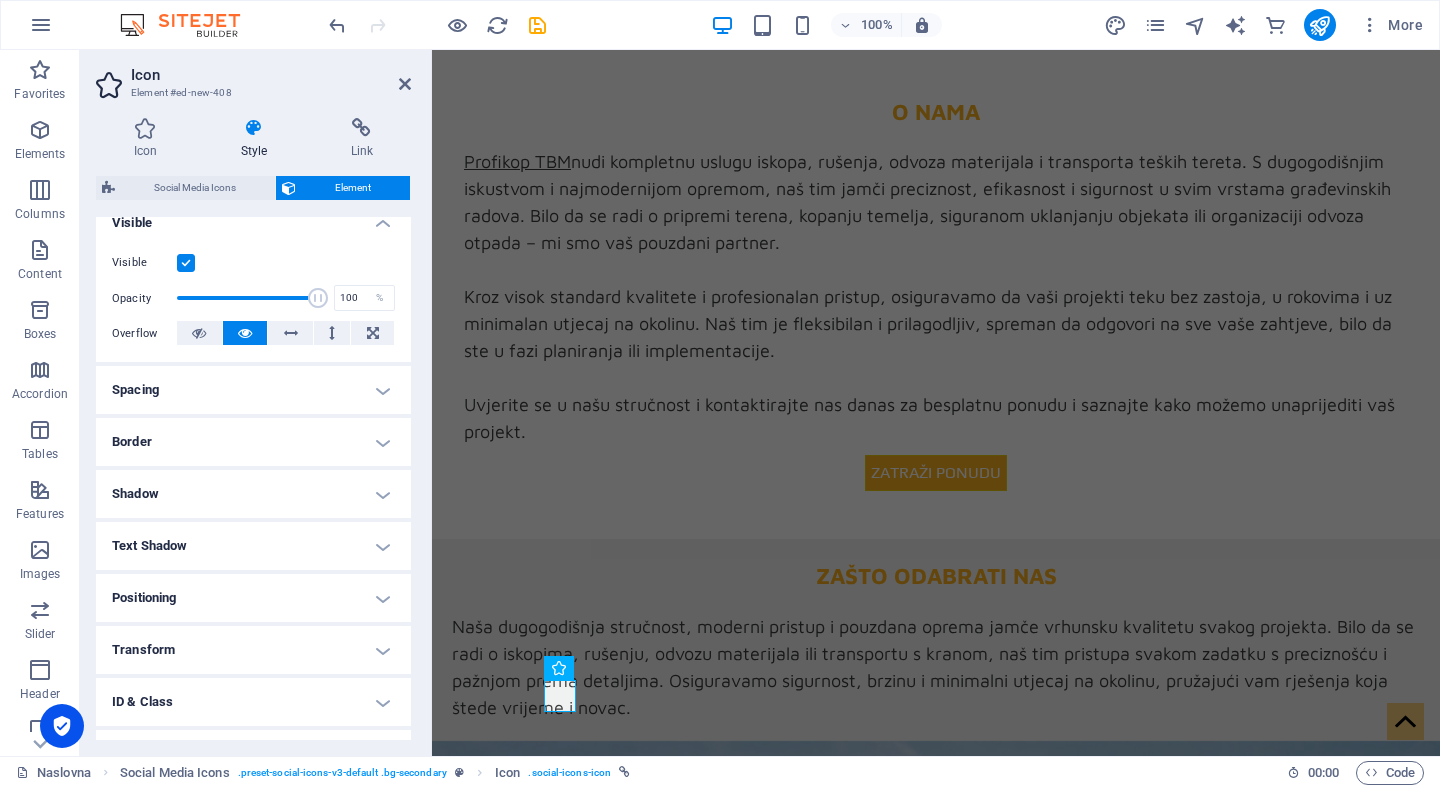 scroll, scrollTop: 322, scrollLeft: 0, axis: vertical 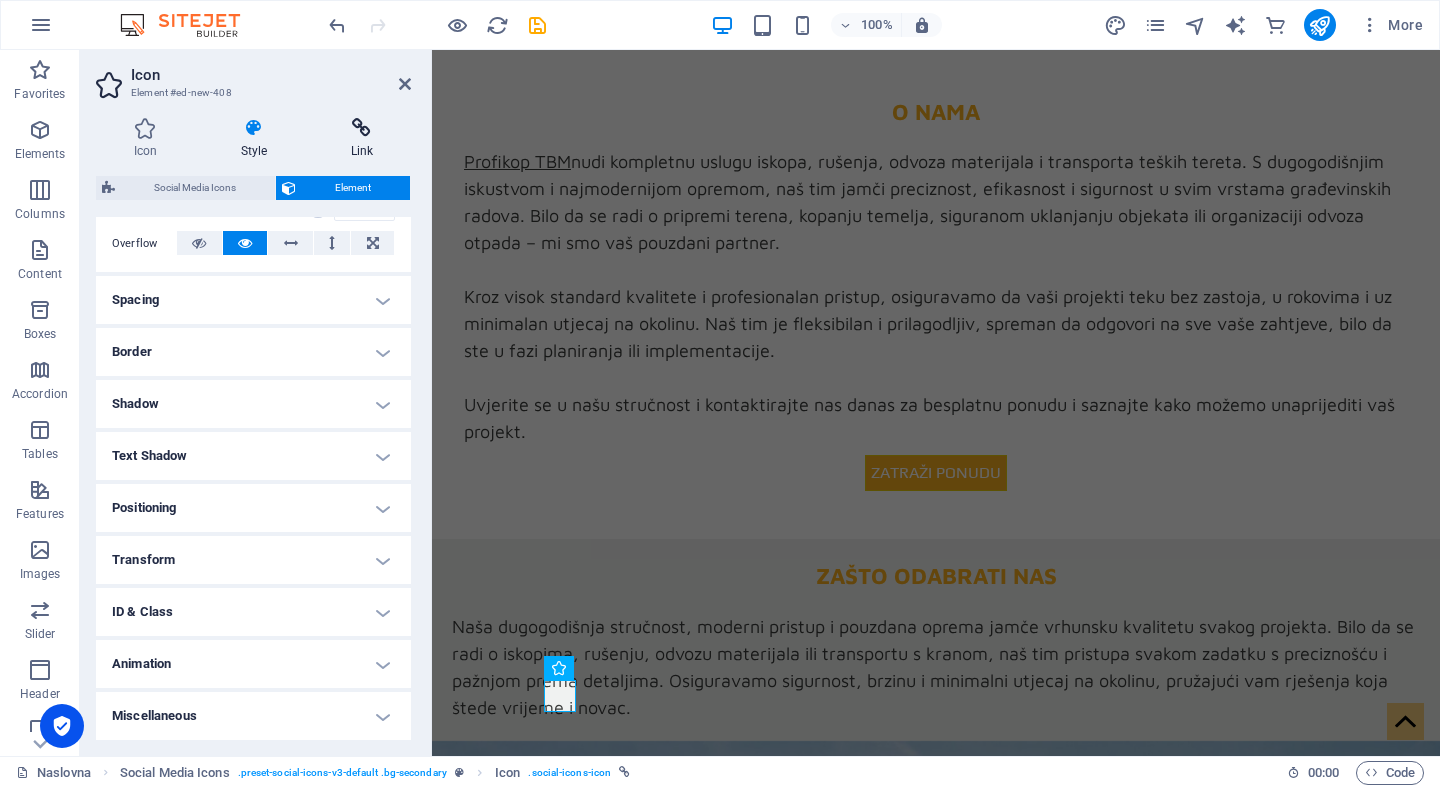 click at bounding box center (362, 128) 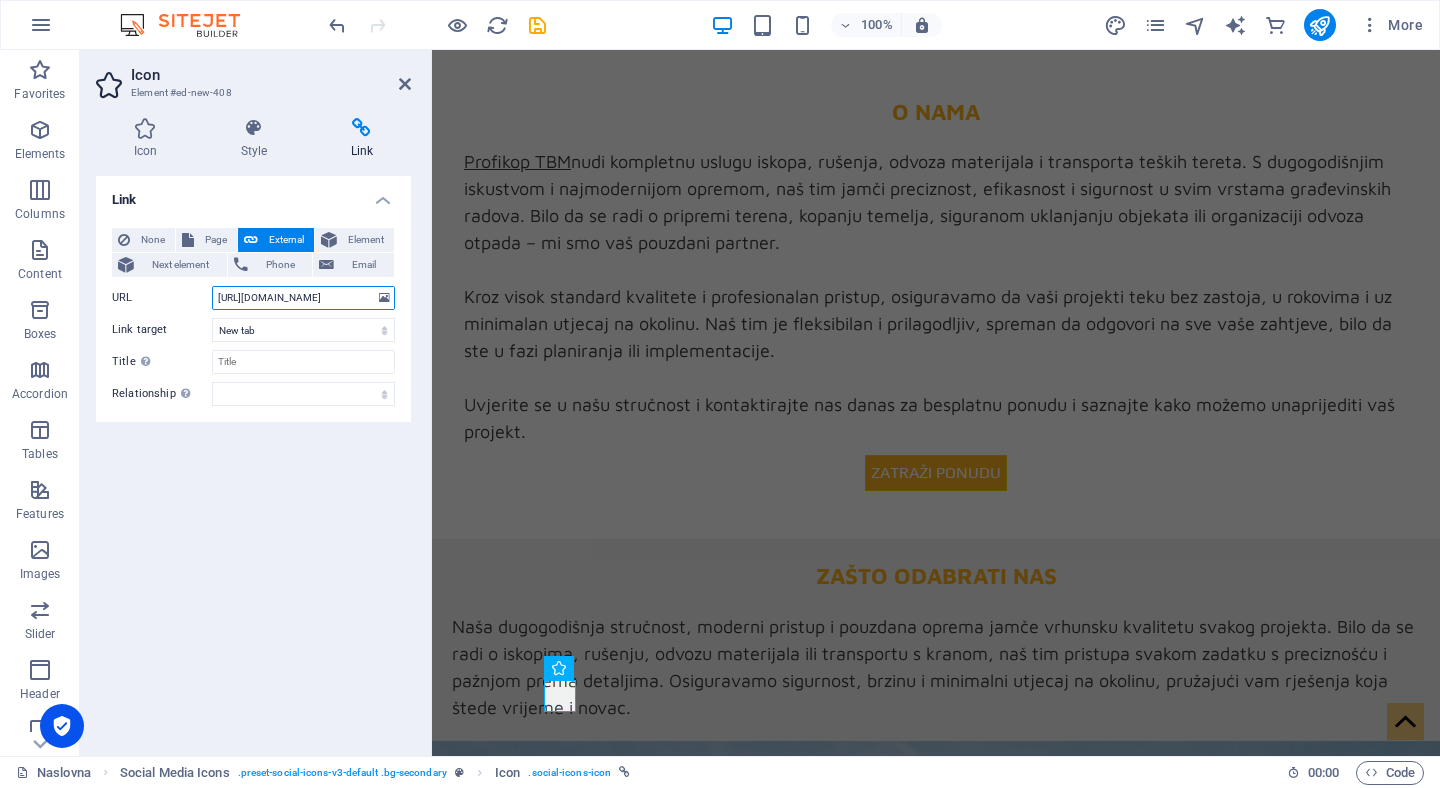 click on "https://www.instagram.com/profikop_tbm?igsh=Y3IxeHYwc2NxMmg3" at bounding box center (303, 298) 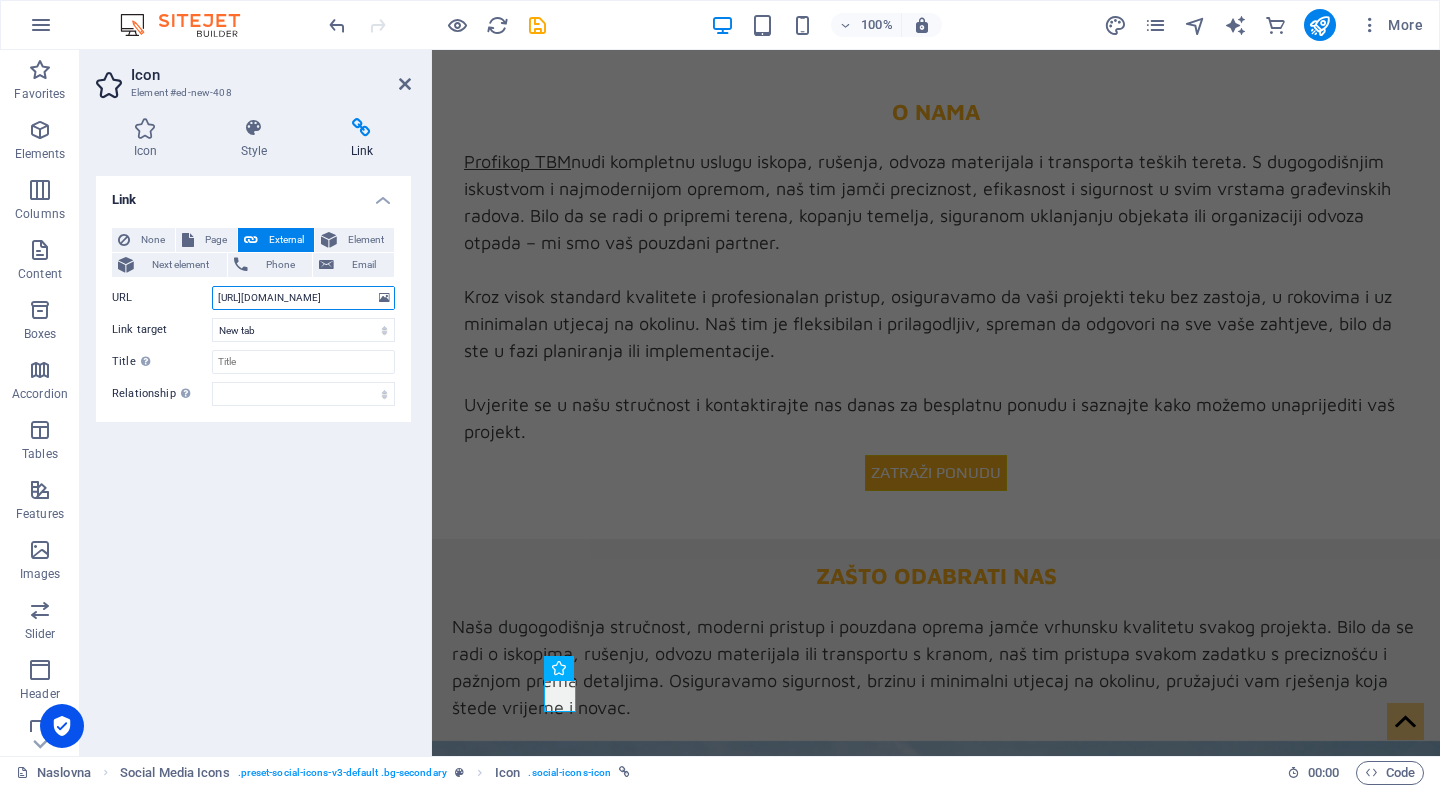 click on "https://www.instagram.com/profikop_tbm?igsh=Y3IxeHYwc2NxMmg3" at bounding box center [303, 298] 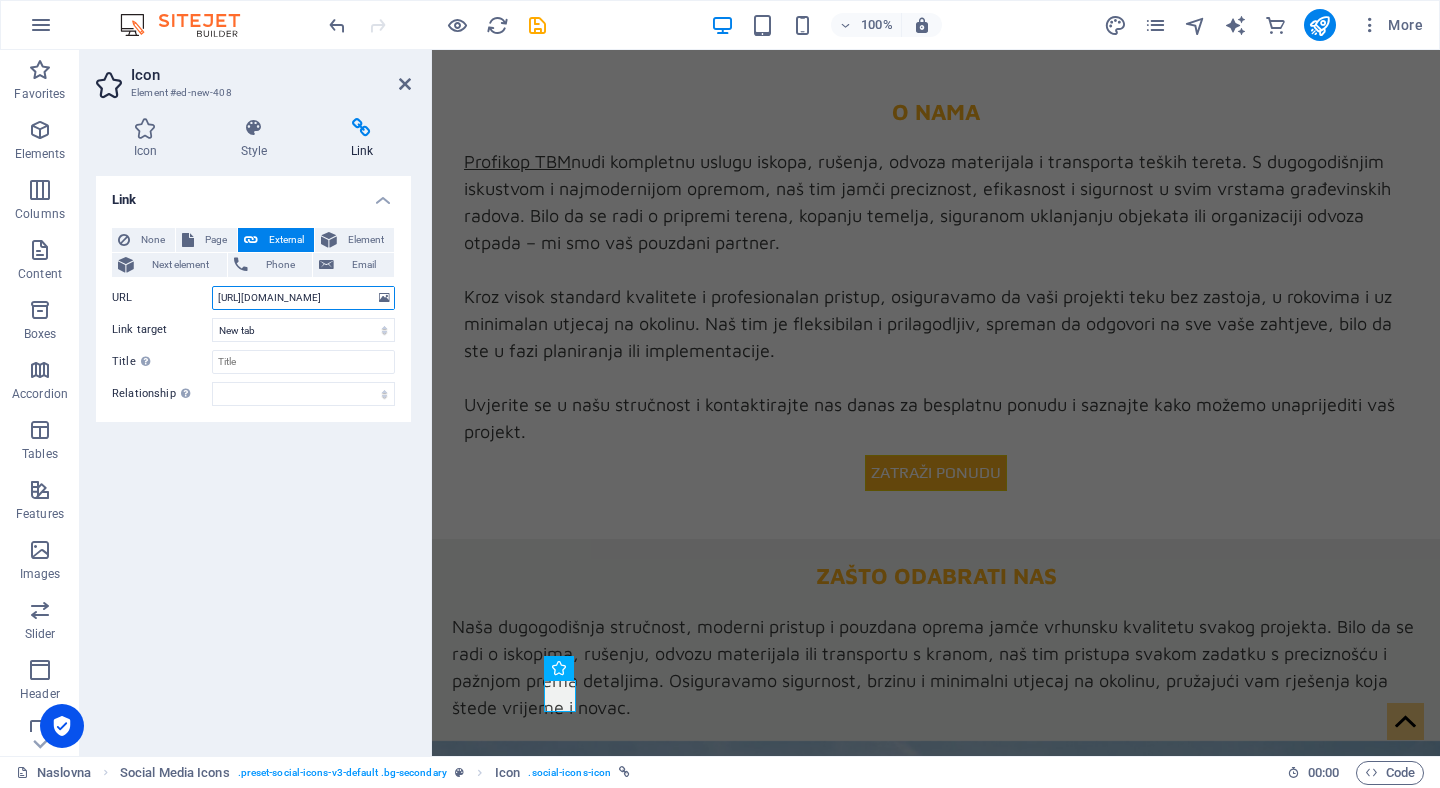 click on "https://www.instagram.com/profikop_tbm?igsh=Y3IxeHYwc2NxMmg3" at bounding box center (303, 298) 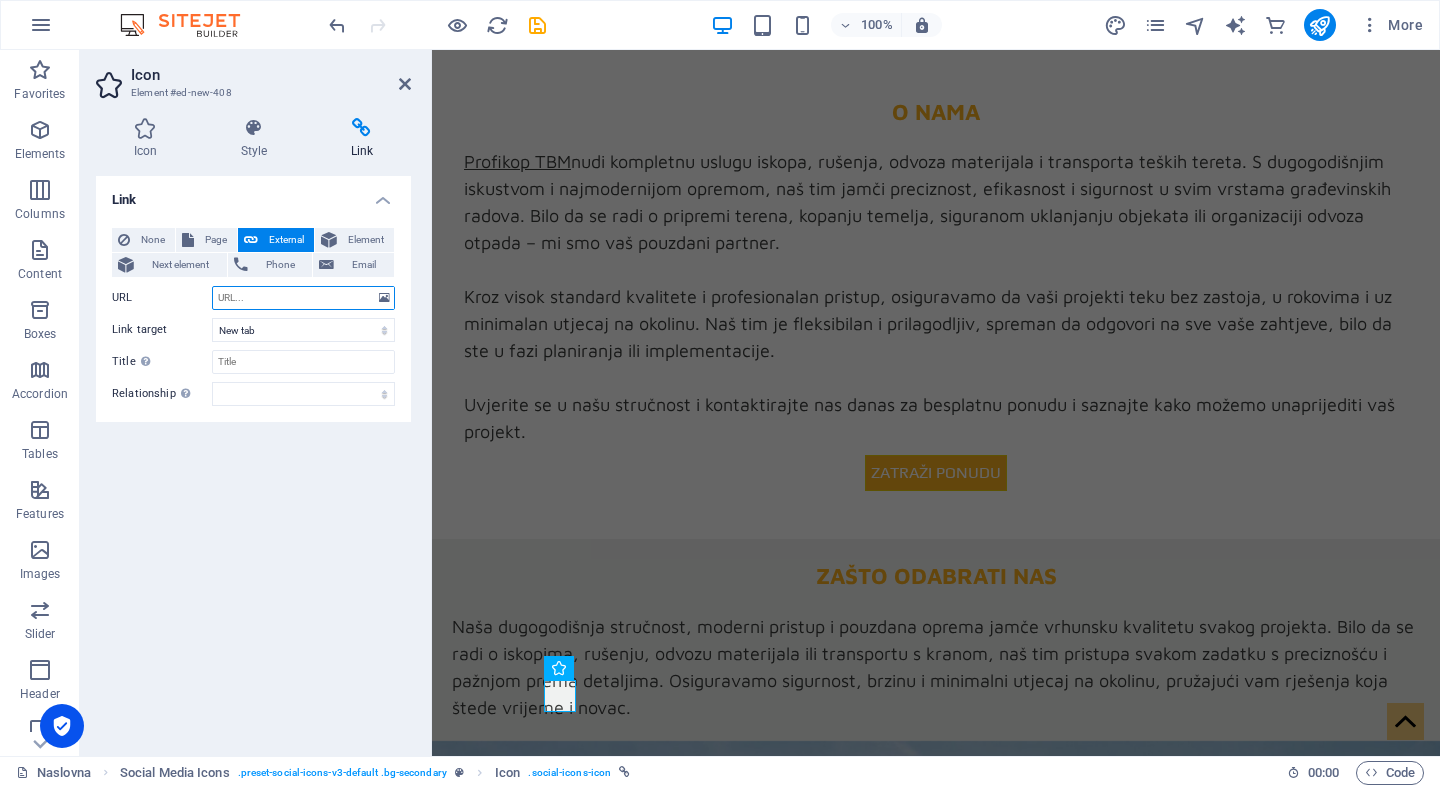 paste on "https://g.co/kgs/3aTzM1h" 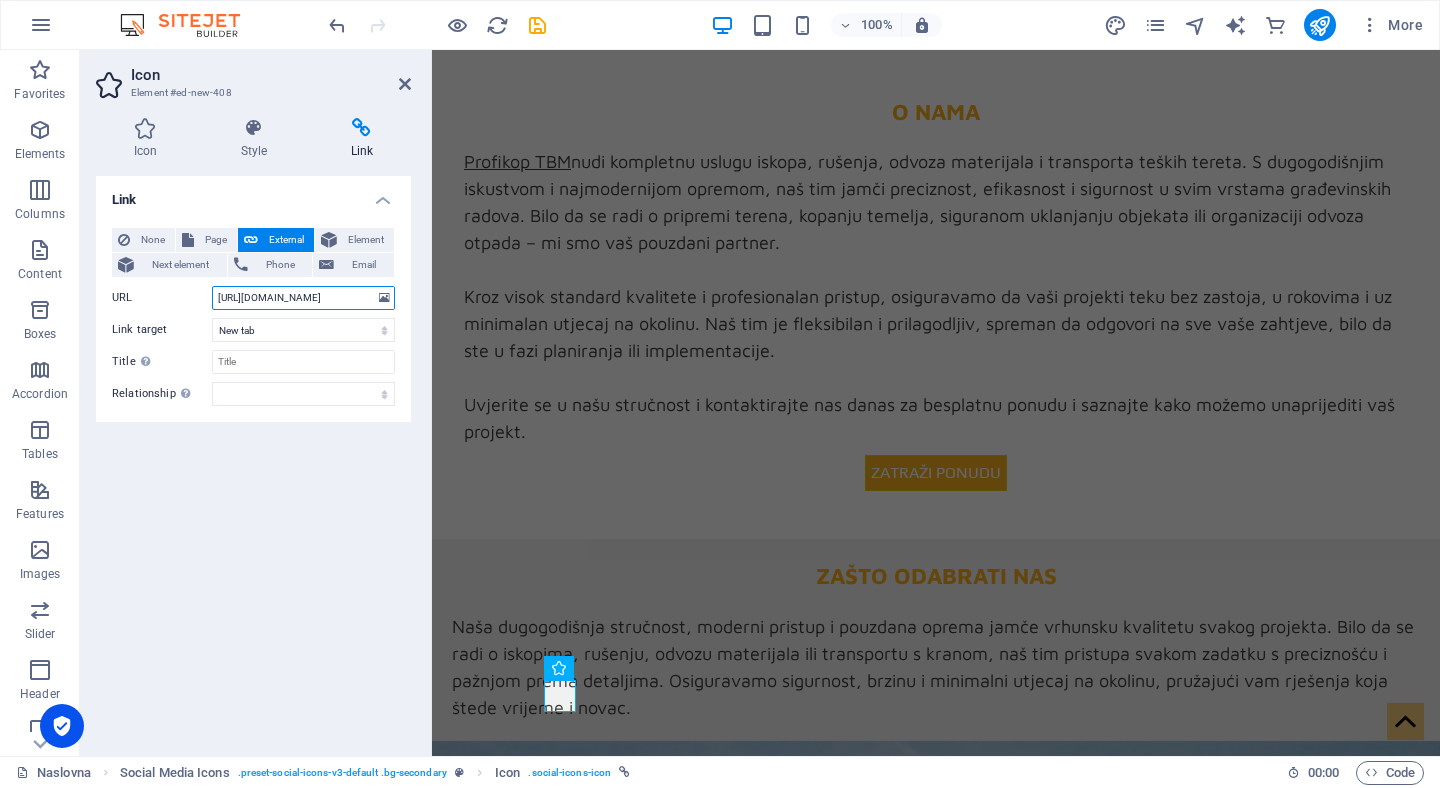type on "https://g.co/kgs/3aTzM1h" 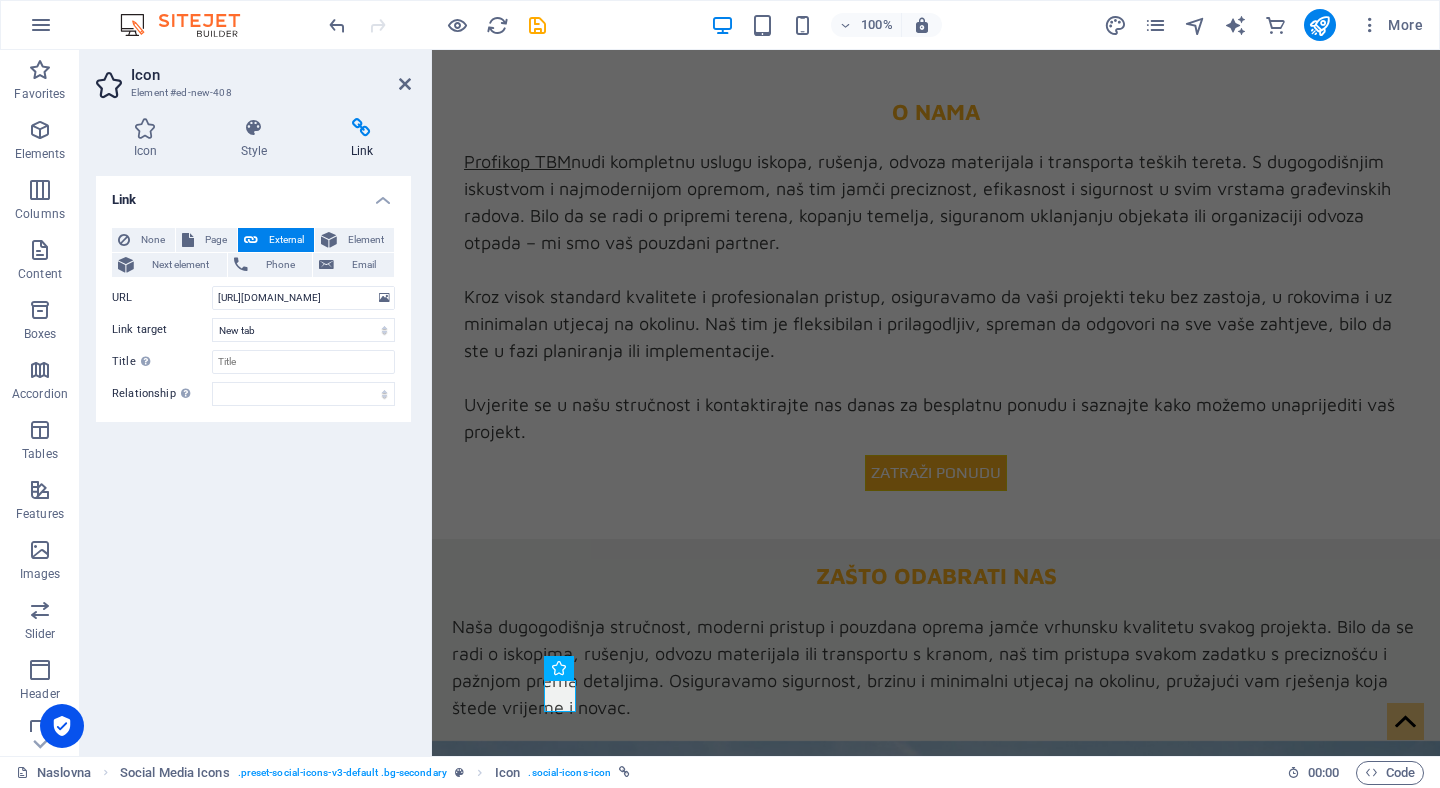 click on "Link None Page External Element Next element Phone Email Page Naslovna Kontakt Projekti 404 Element
URL https://g.co/kgs/3aTzM1h Phone Email Link target New tab Same tab Overlay Title Additional link description, should not be the same as the link text. The title is most often shown as a tooltip text when the mouse moves over the element. Leave empty if uncertain. Relationship Sets the  relationship of this link to the link target . For example, the value "nofollow" instructs search engines not to follow the link. Can be left empty. alternate author bookmark external help license next nofollow noreferrer noopener prev search tag" at bounding box center [253, 458] 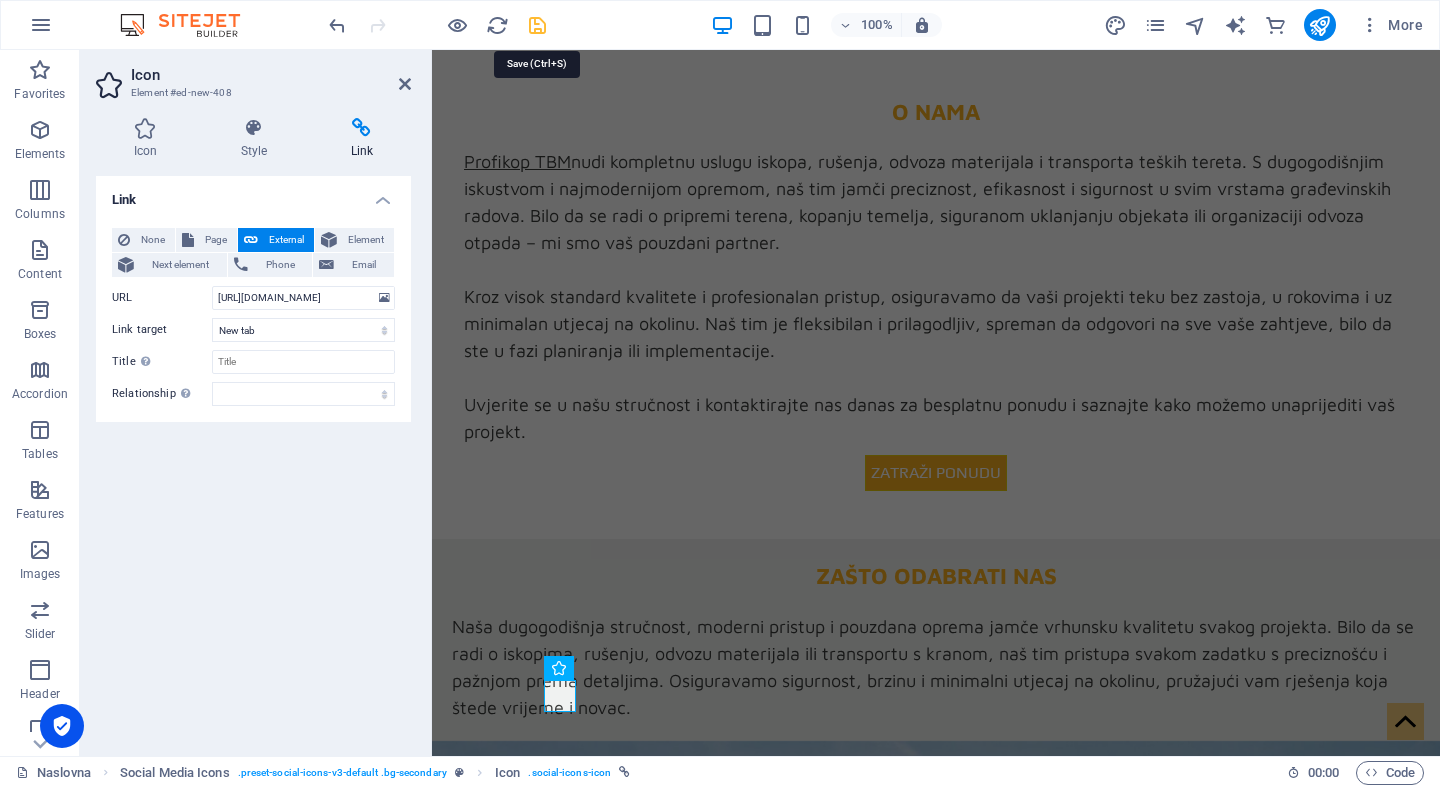 click at bounding box center (537, 25) 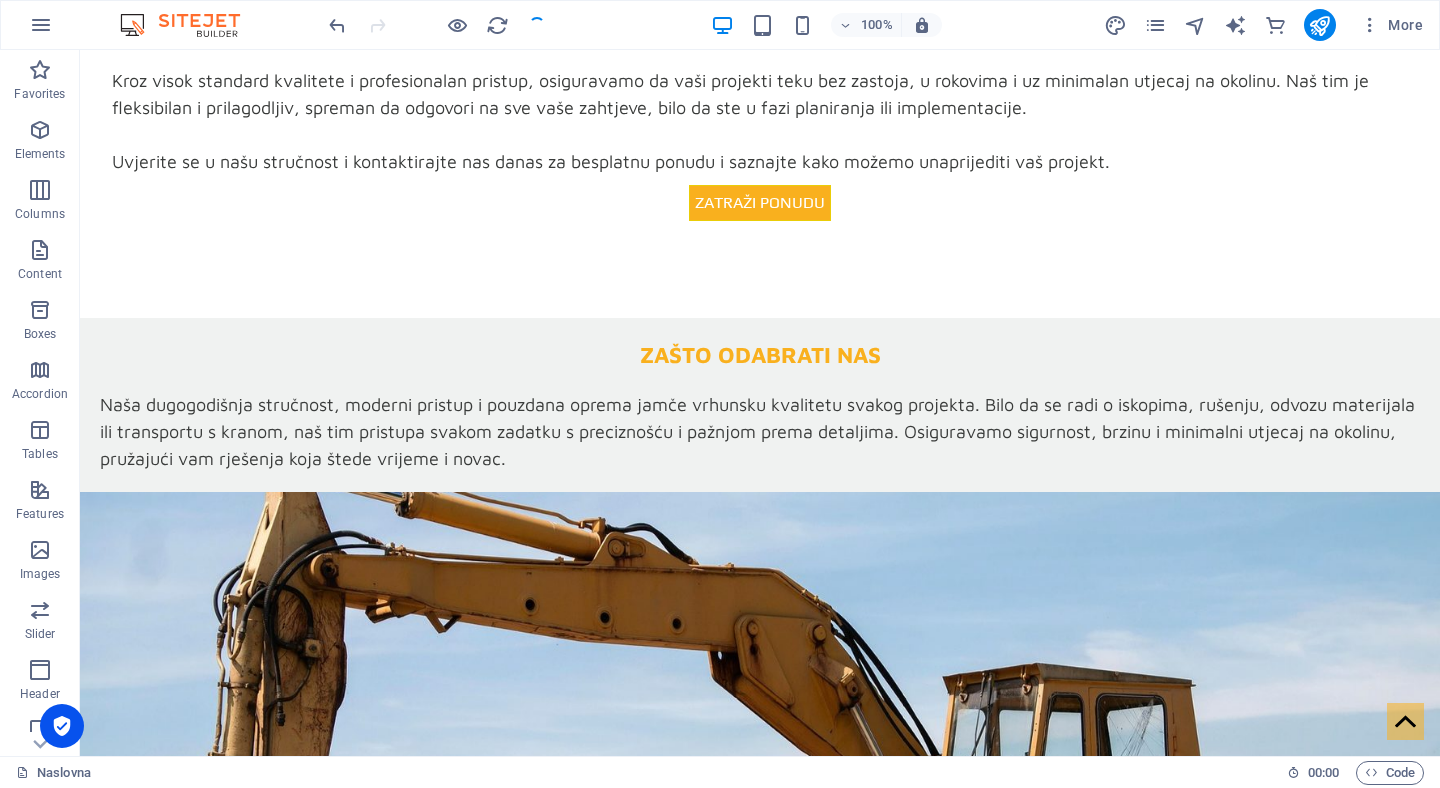 scroll, scrollTop: 3560, scrollLeft: 0, axis: vertical 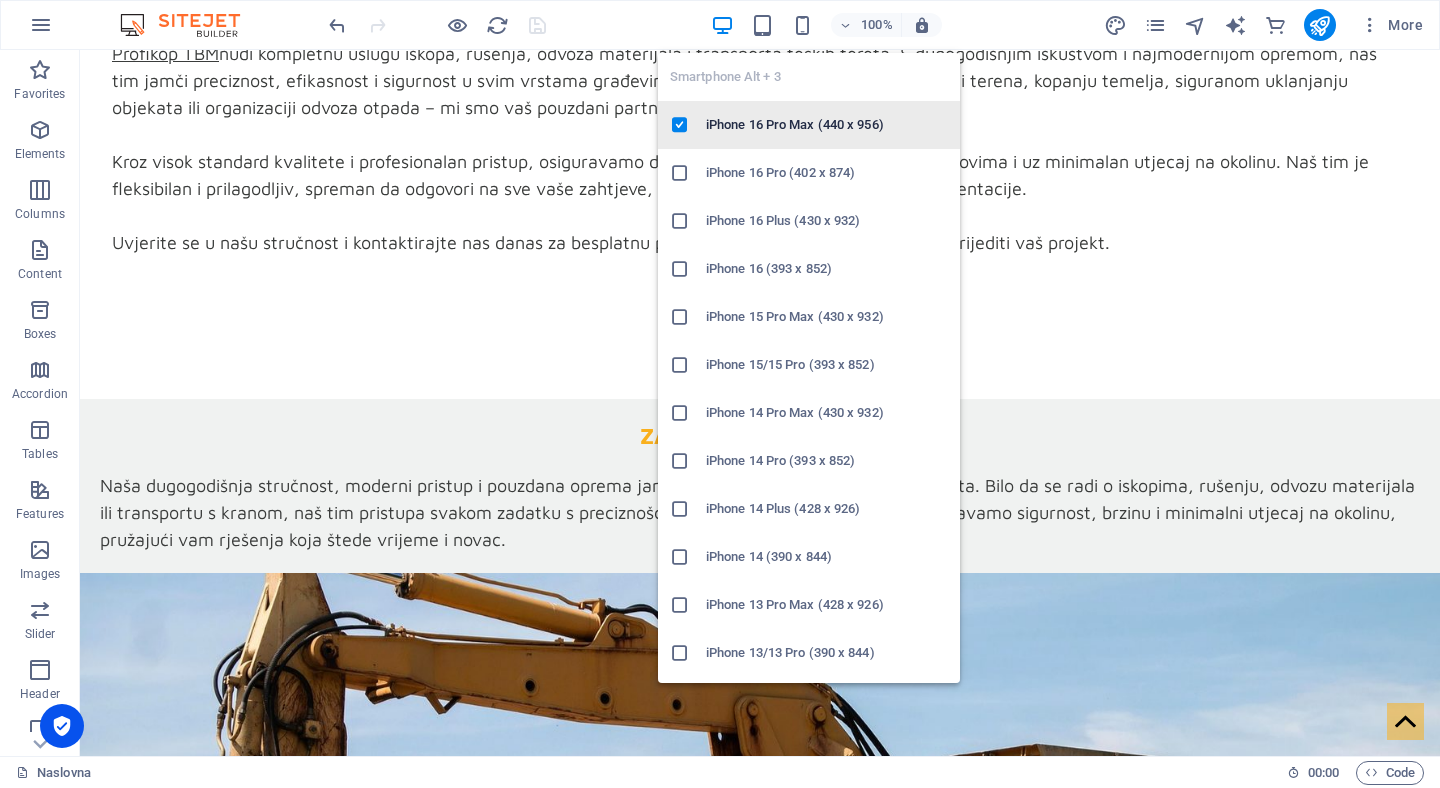 click on "iPhone 16 Pro Max (440 x 956)" at bounding box center (827, 125) 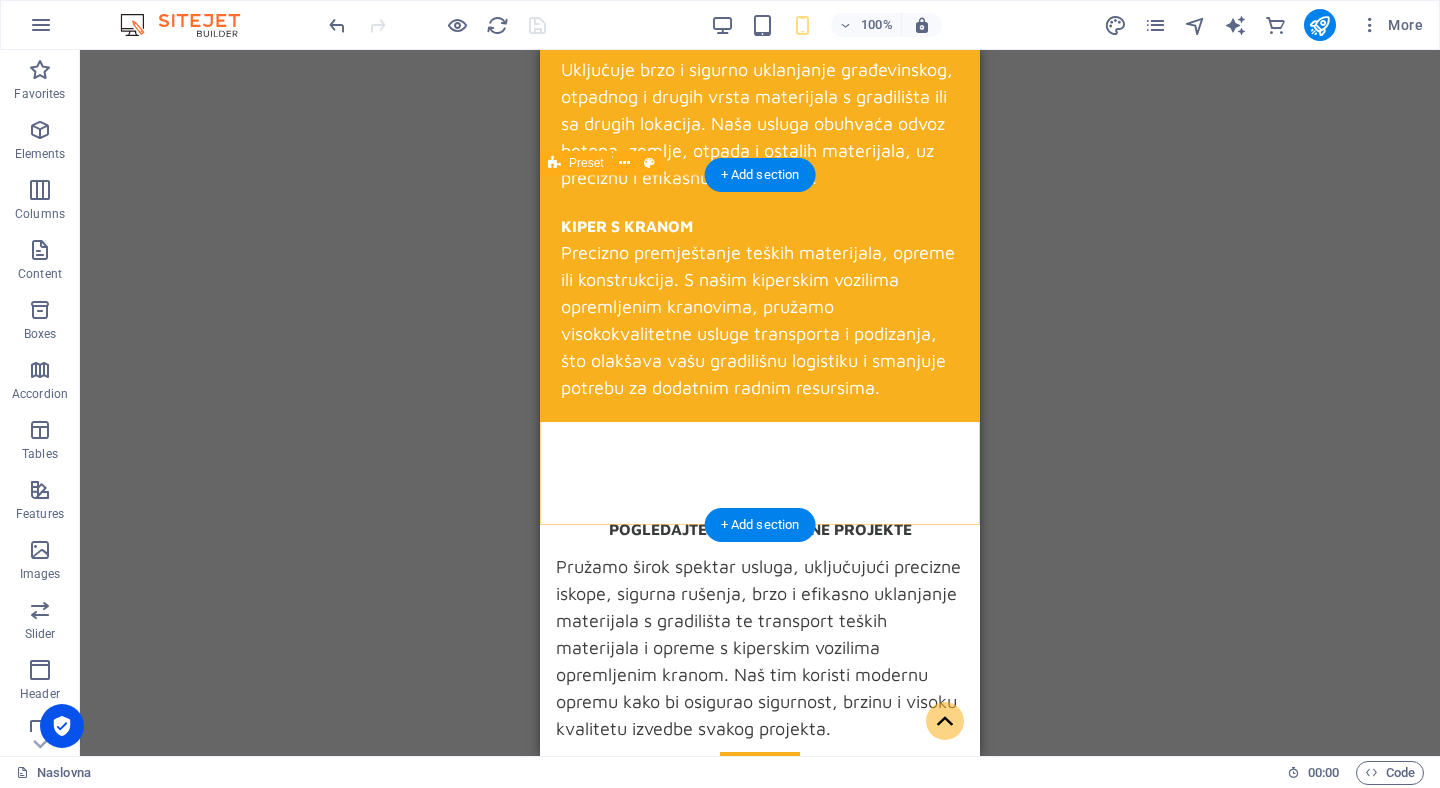 scroll, scrollTop: 1769, scrollLeft: 0, axis: vertical 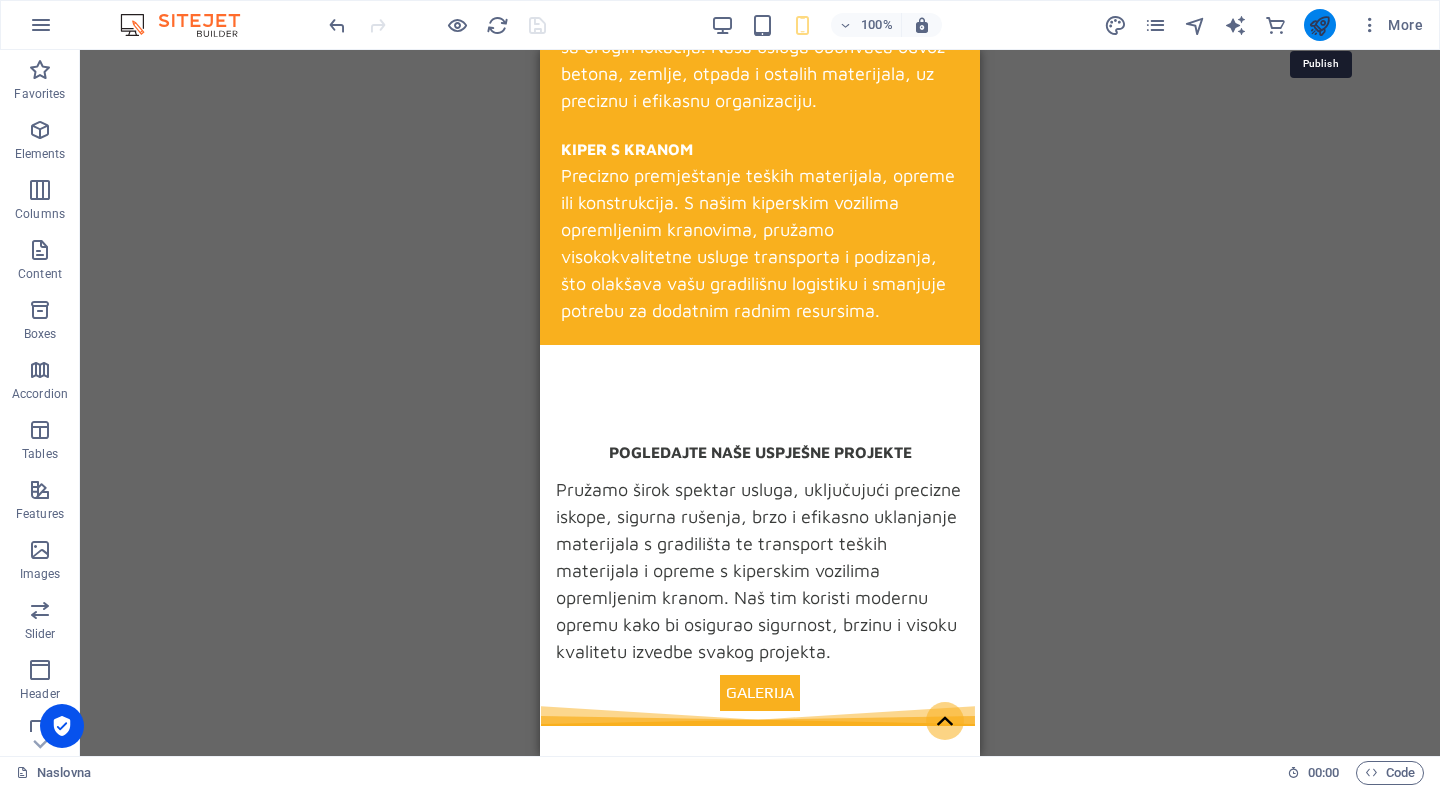 click at bounding box center (1319, 25) 